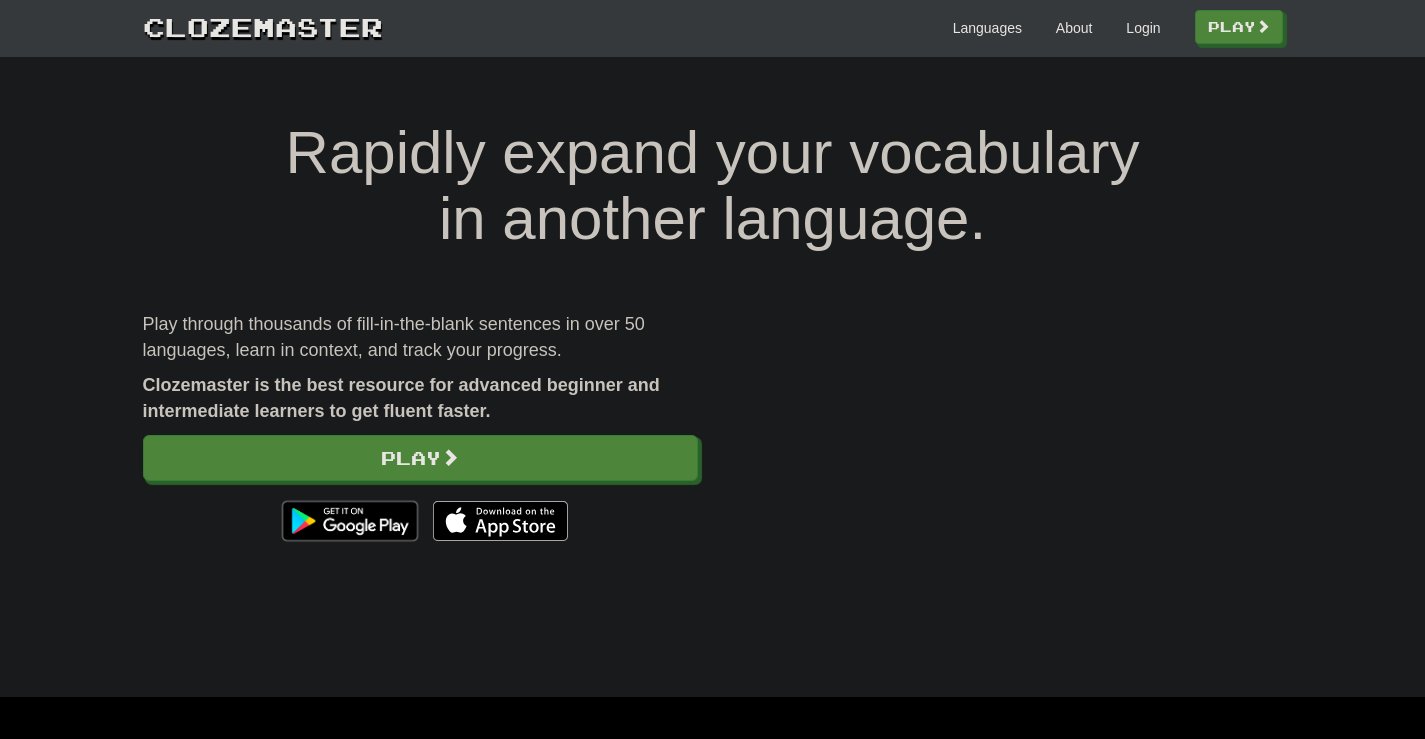 scroll, scrollTop: 0, scrollLeft: 0, axis: both 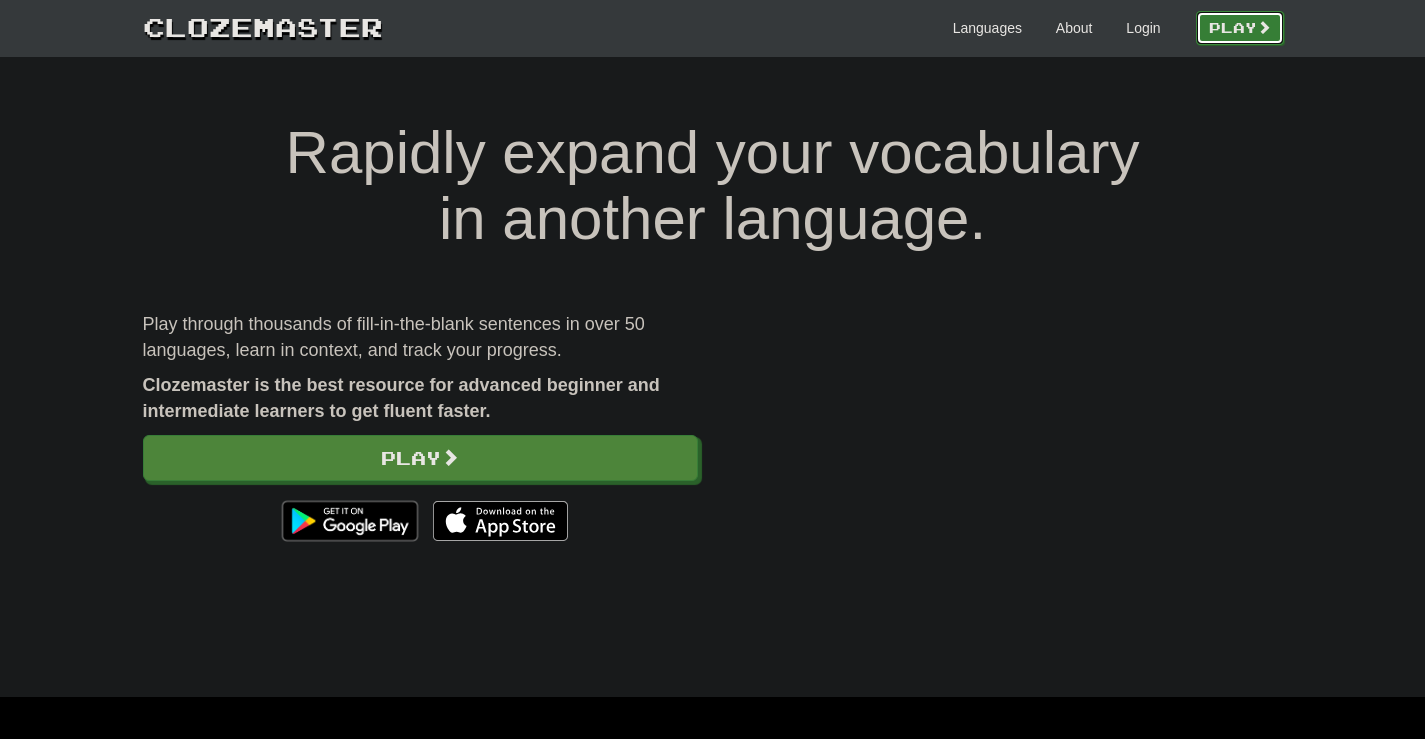 click on "Play" at bounding box center [1240, 28] 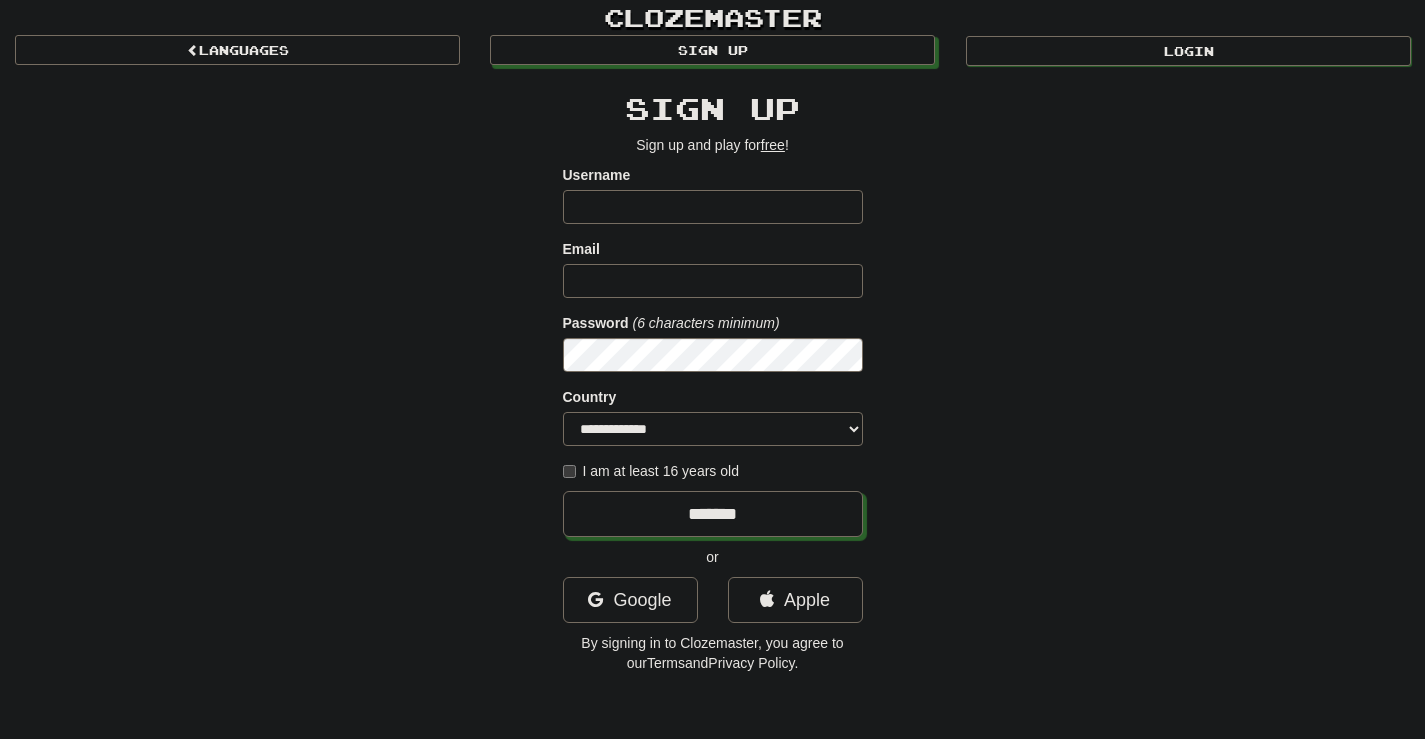 scroll, scrollTop: 0, scrollLeft: 0, axis: both 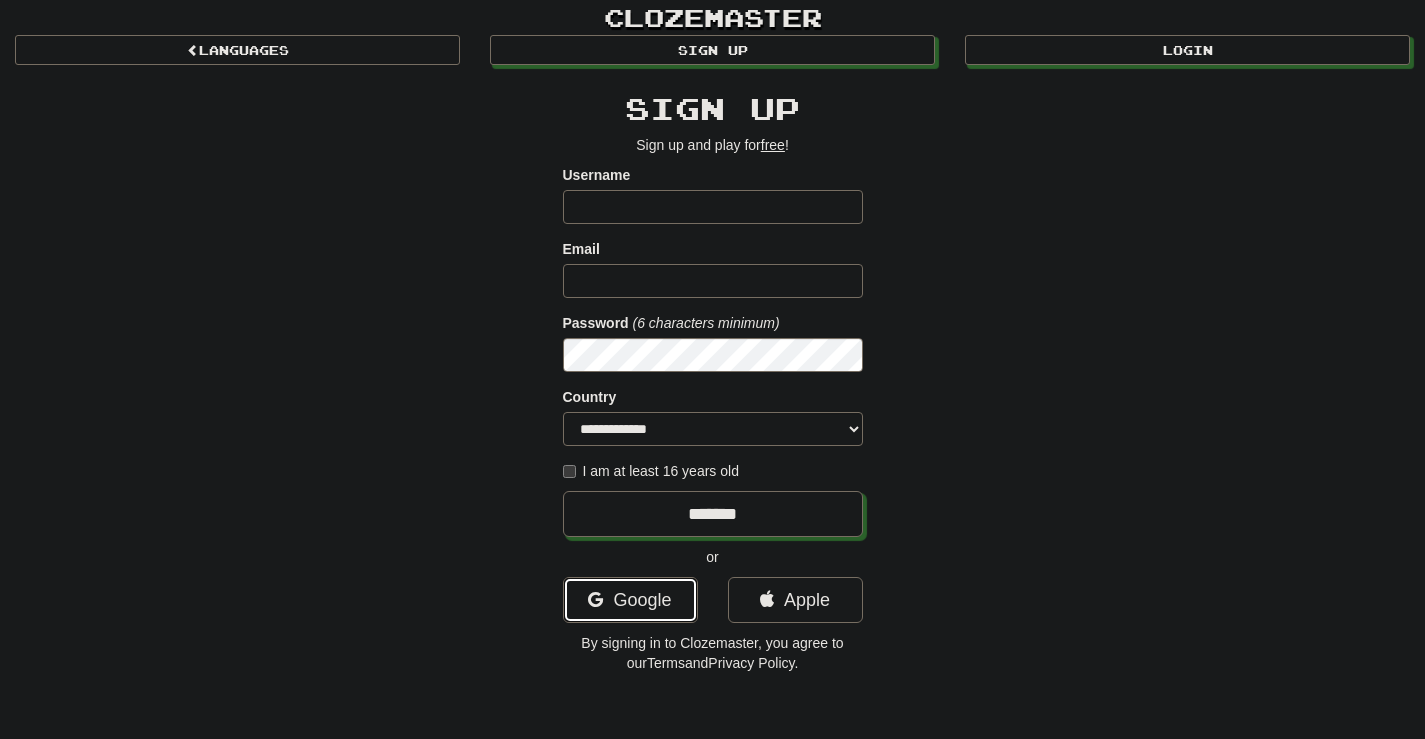 click on "Google" at bounding box center (630, 600) 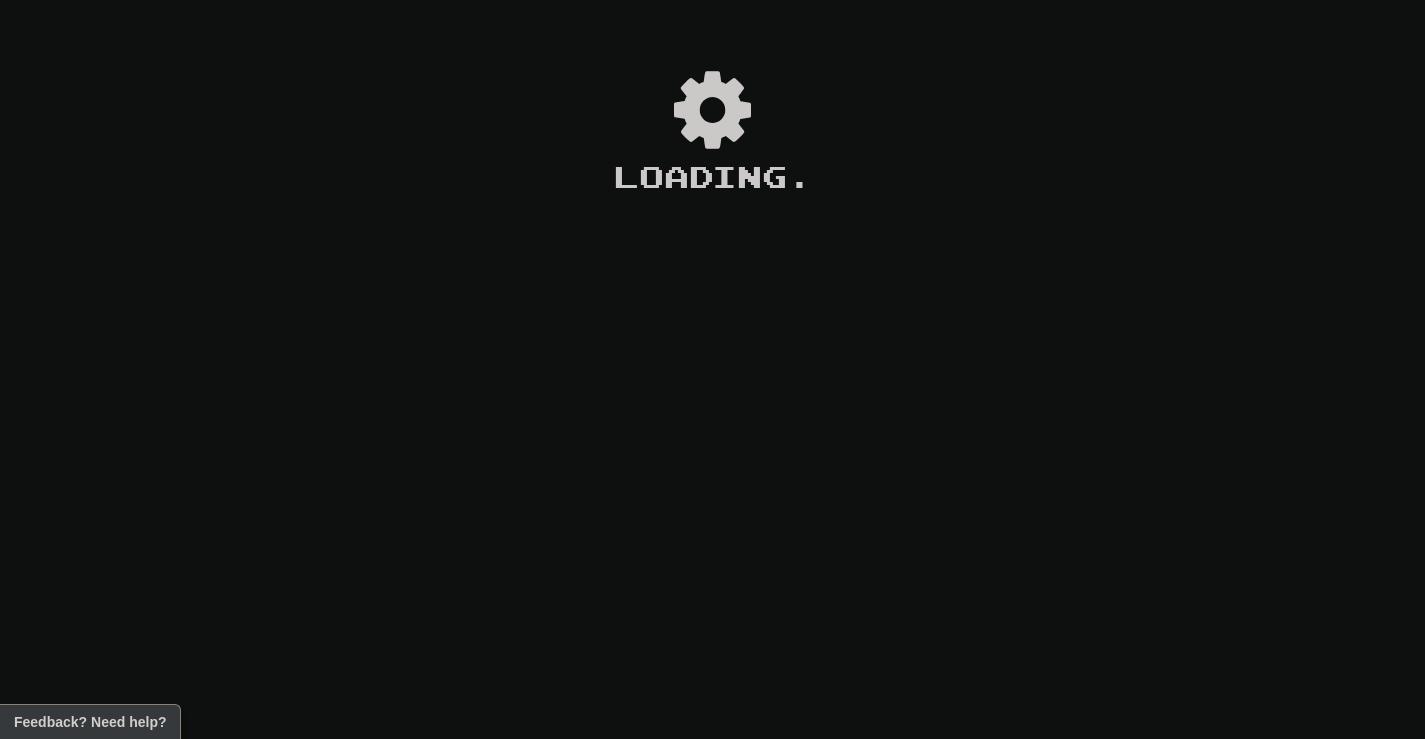 scroll, scrollTop: 0, scrollLeft: 0, axis: both 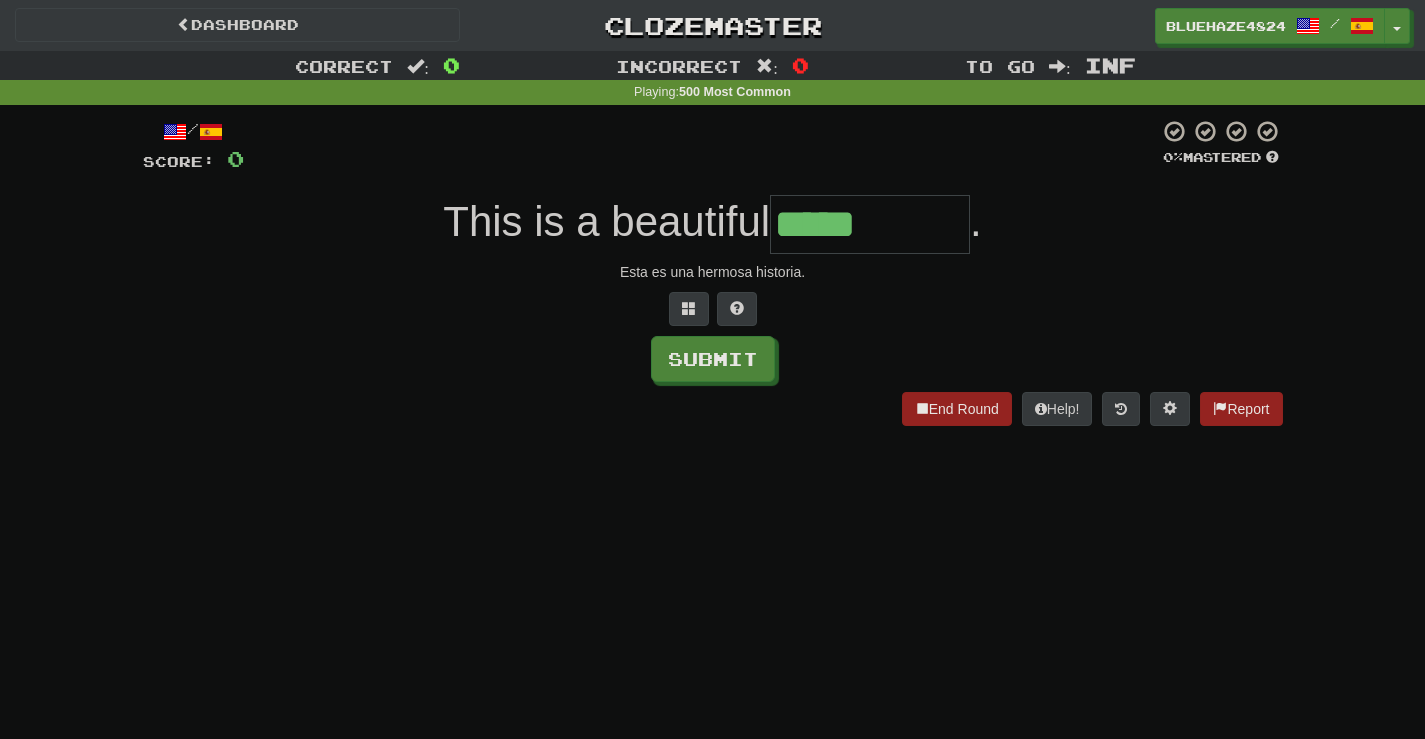 type on "*****" 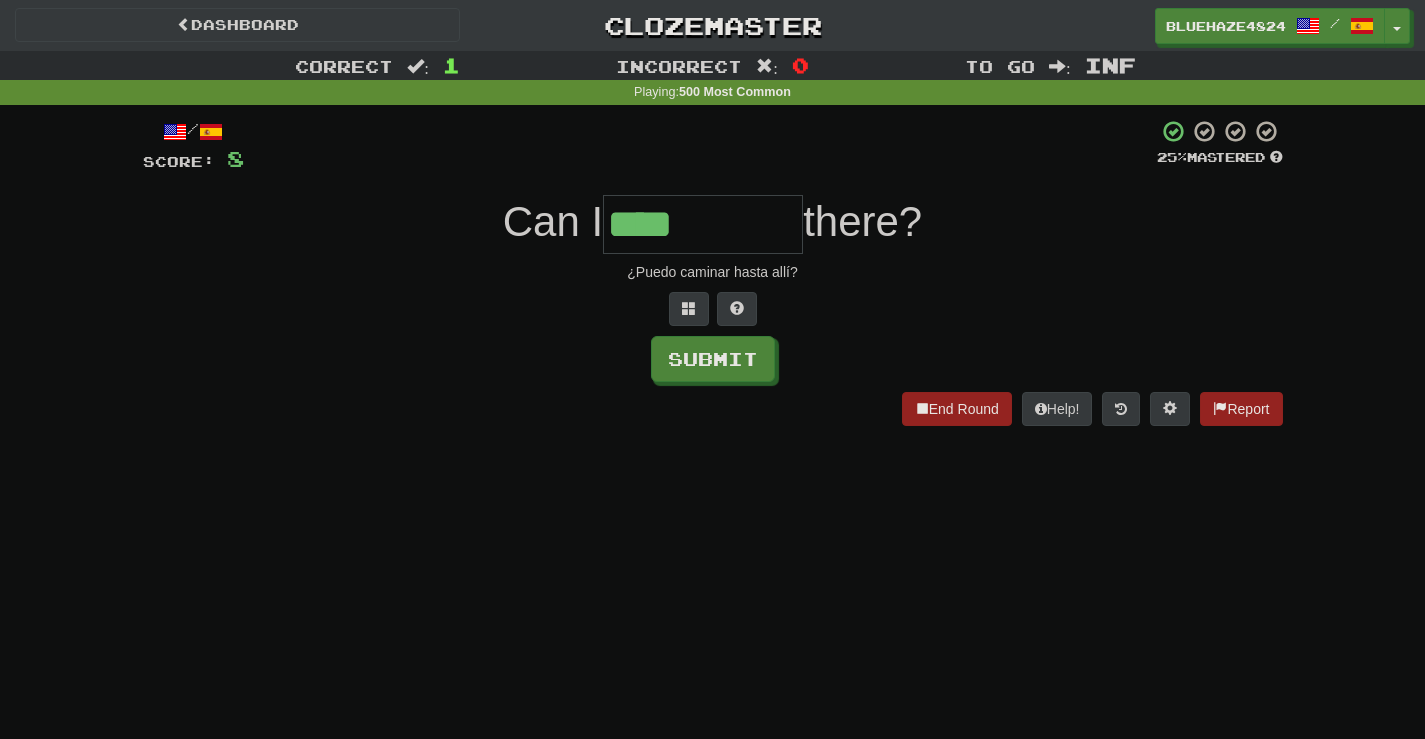type on "****" 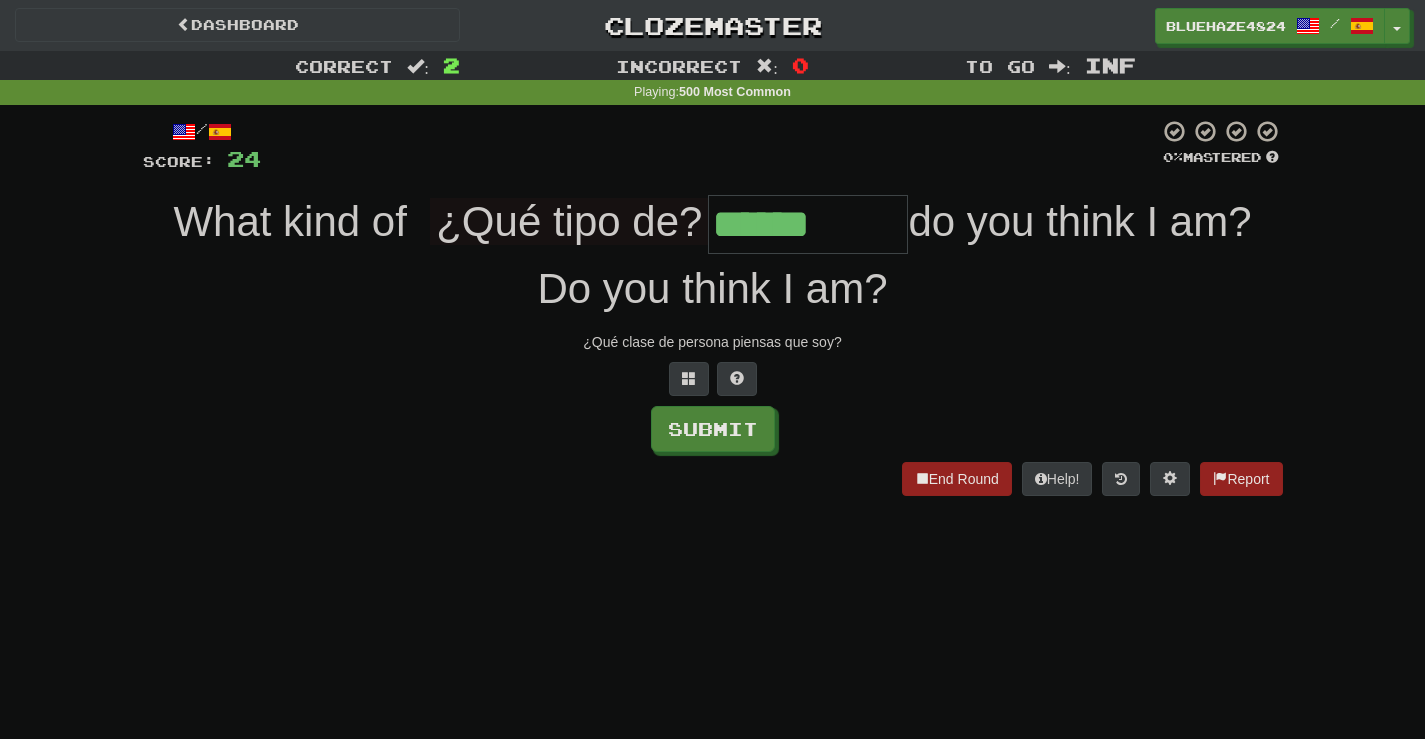 type on "******" 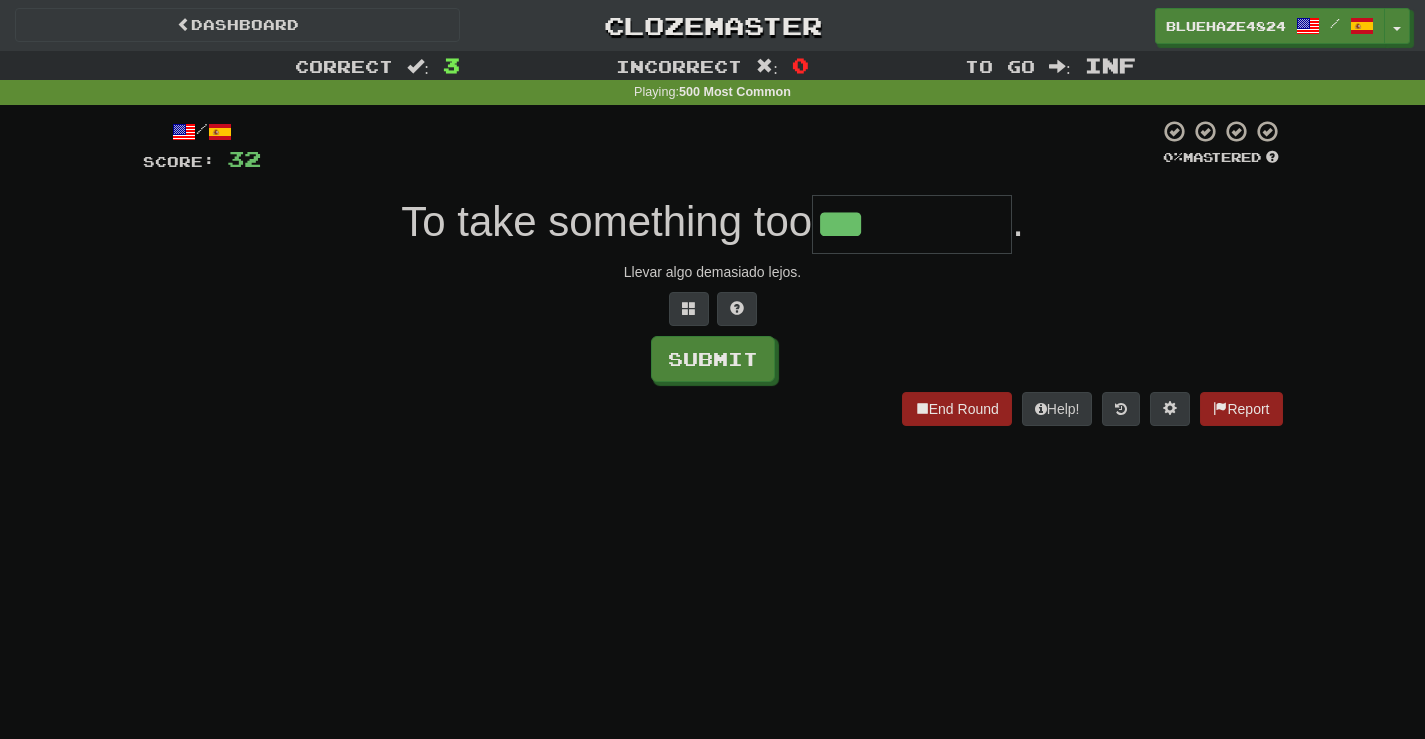 type on "***" 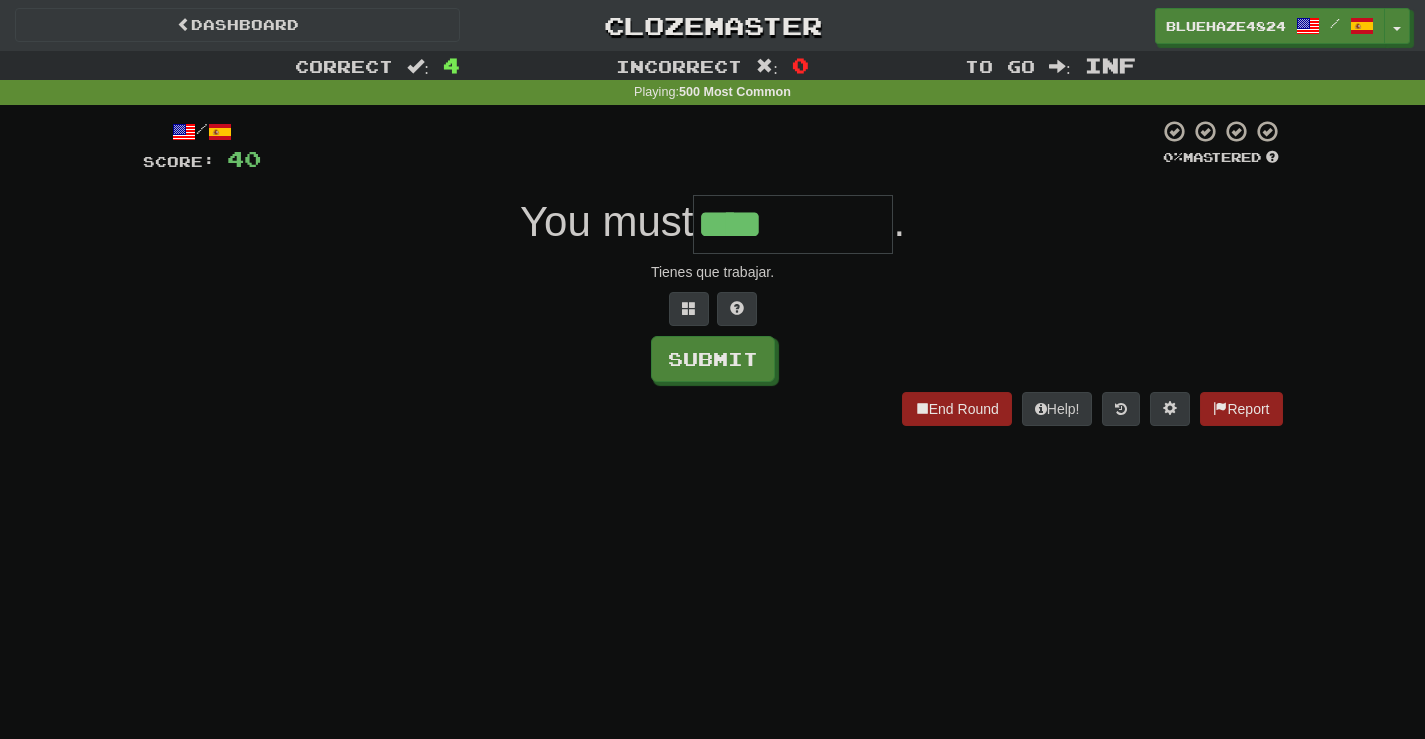 type on "****" 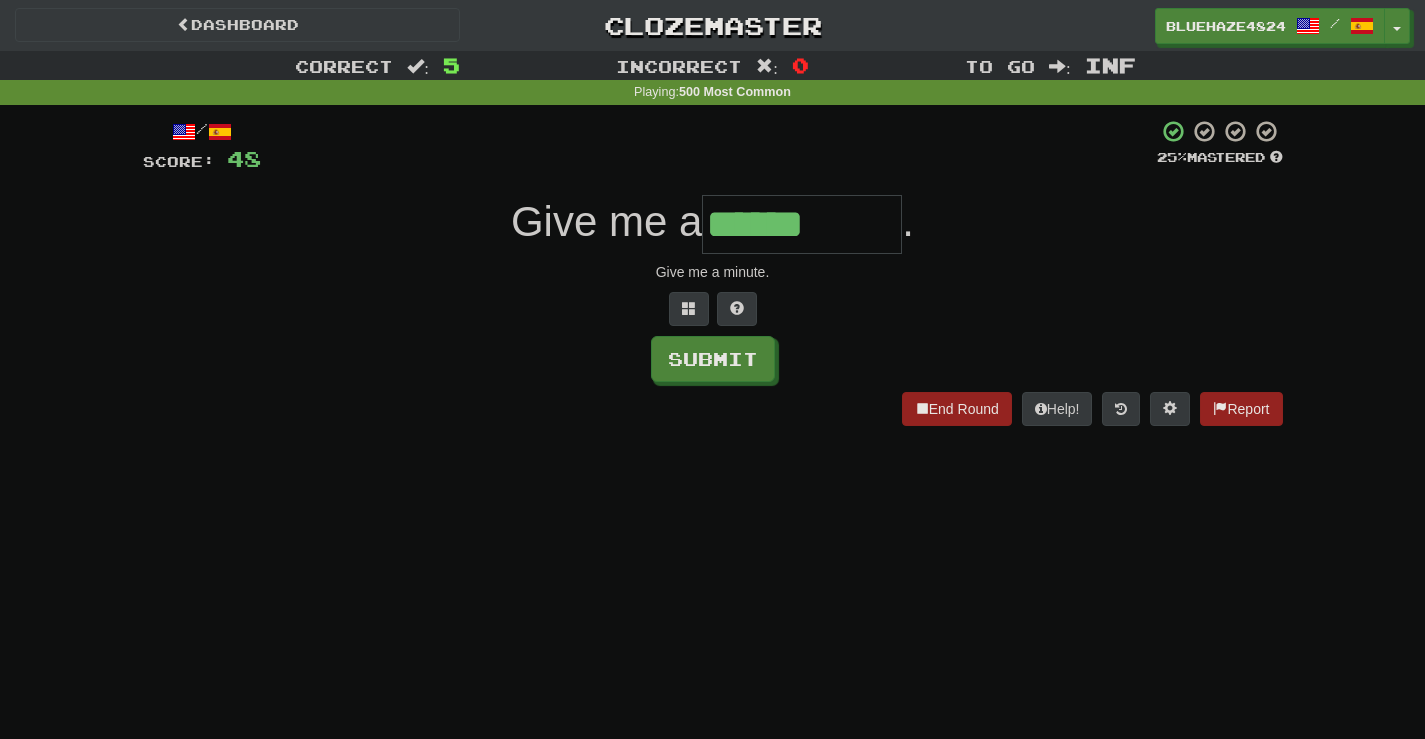type on "******" 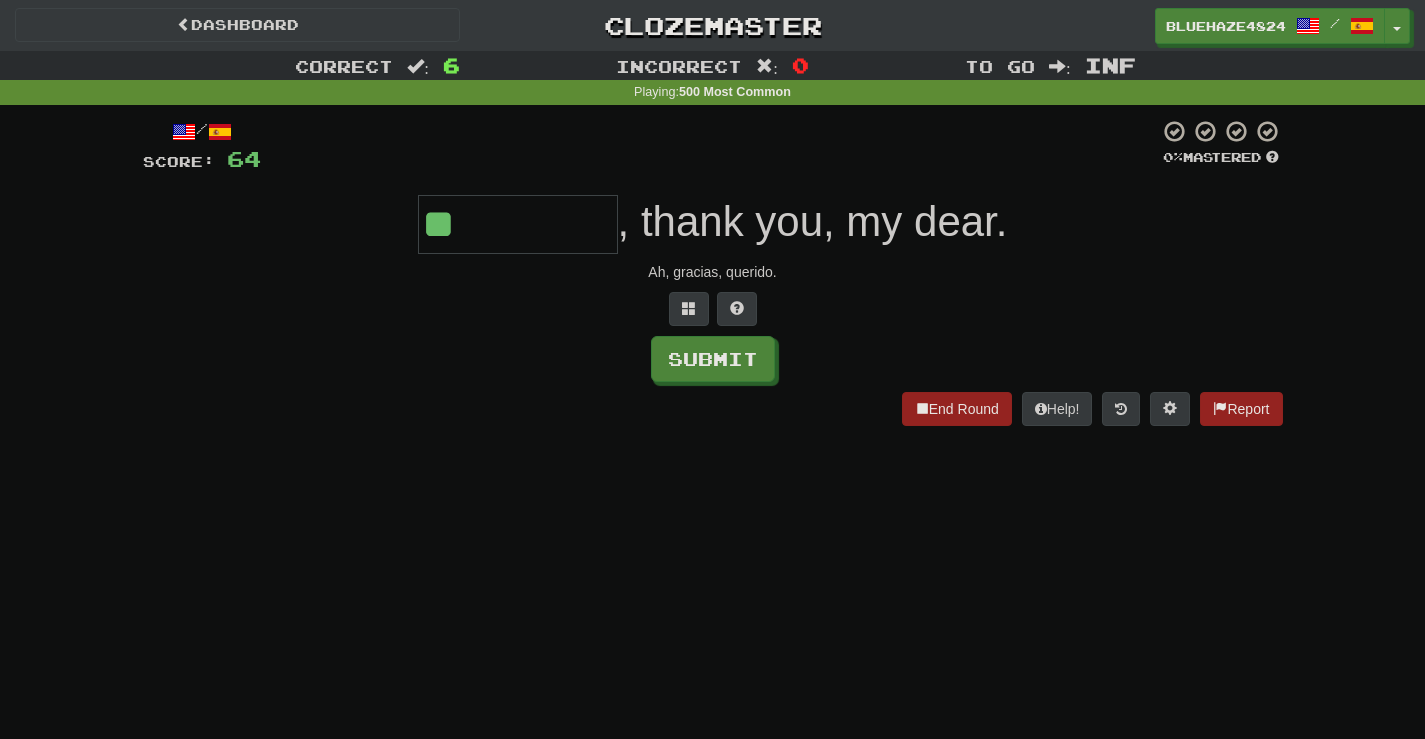 type on "**" 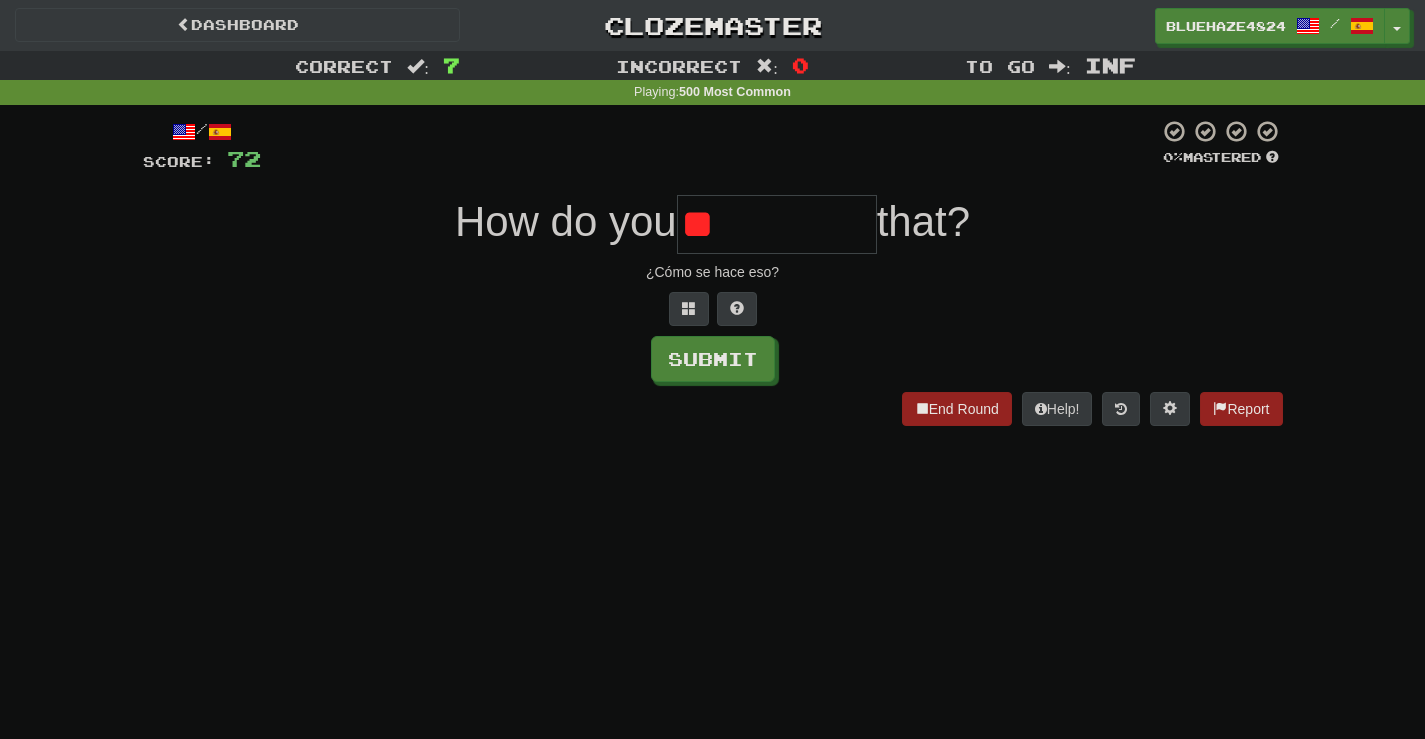 type on "*" 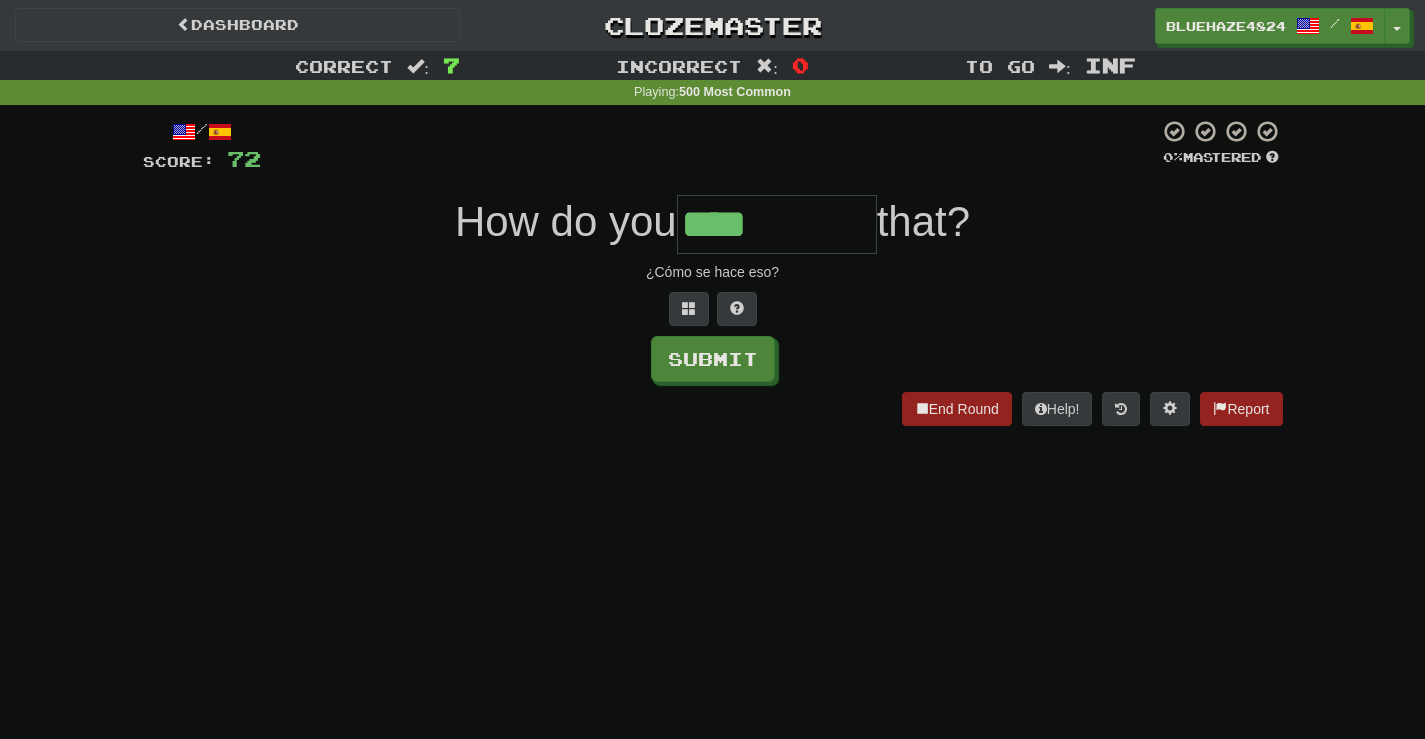 type on "****" 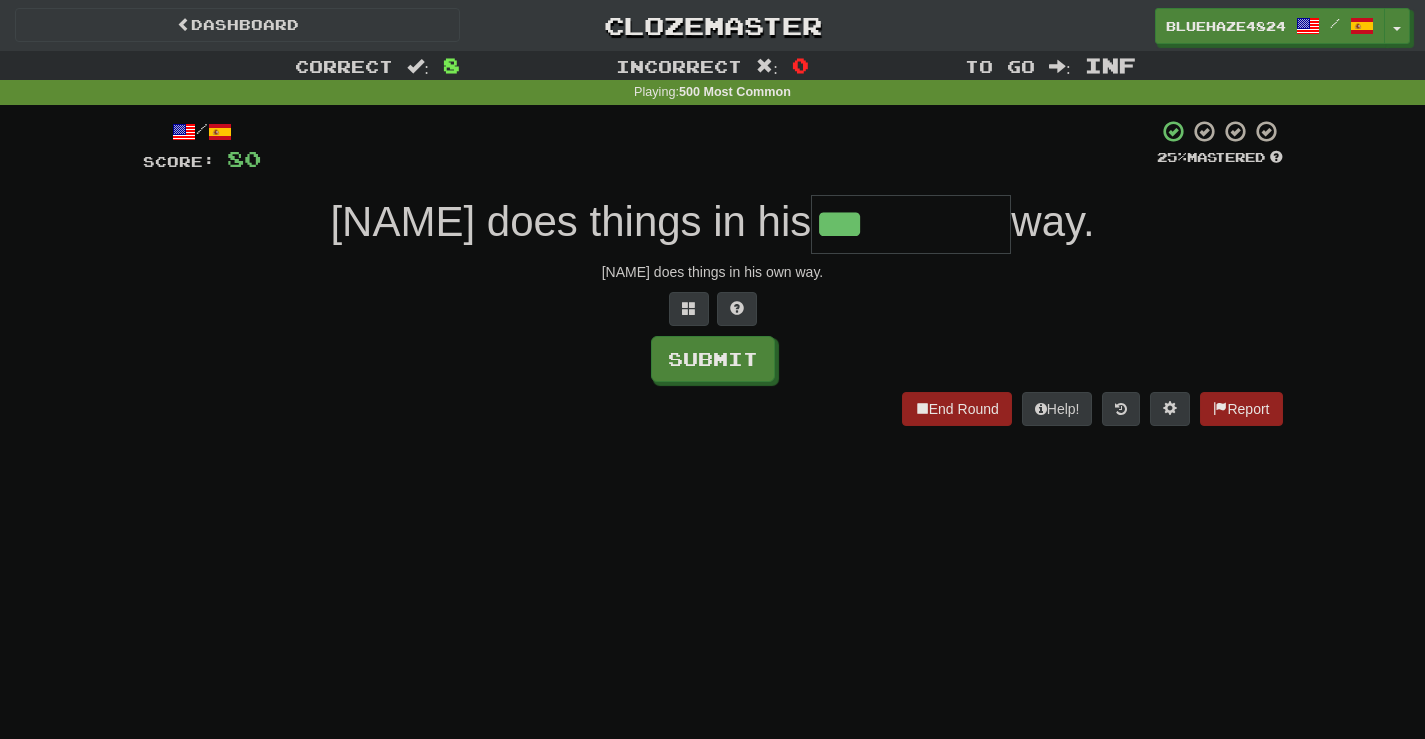 type on "***" 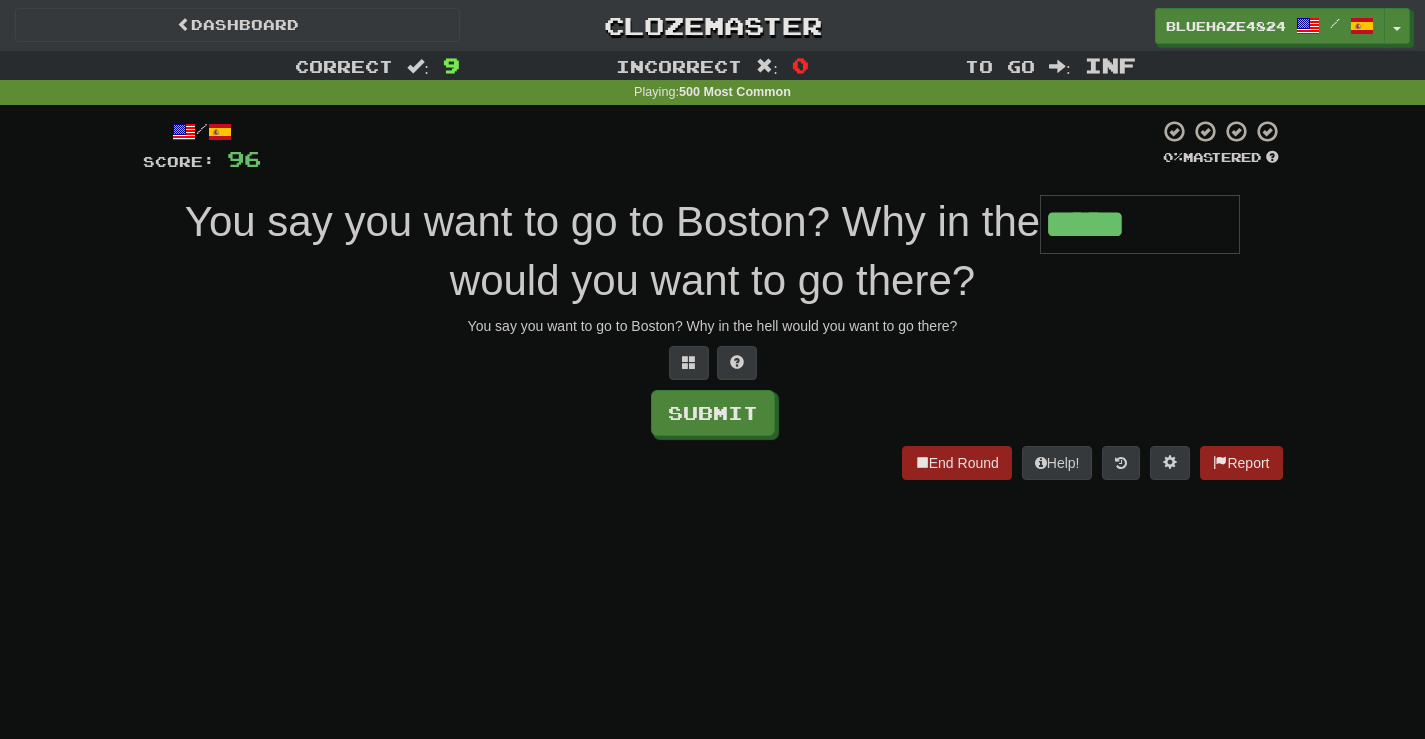 type on "*****" 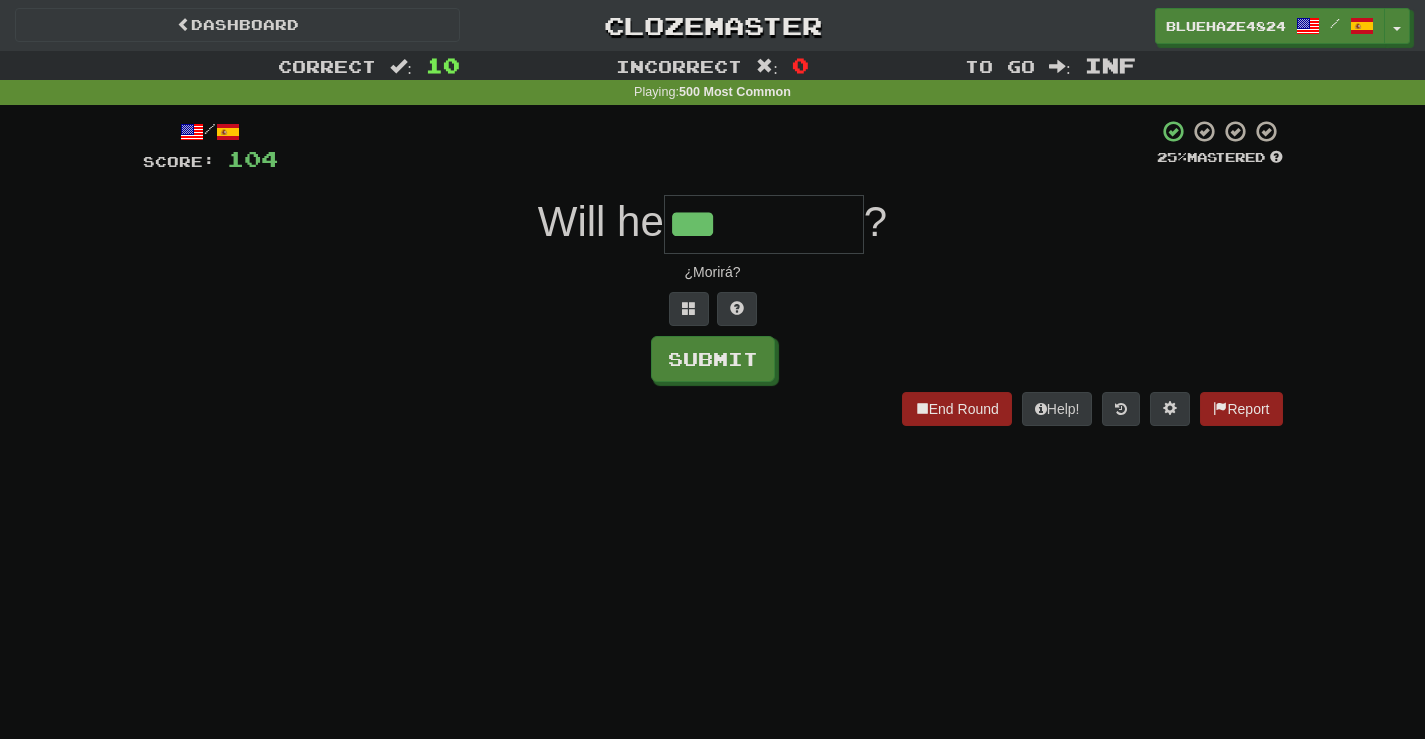 type on "***" 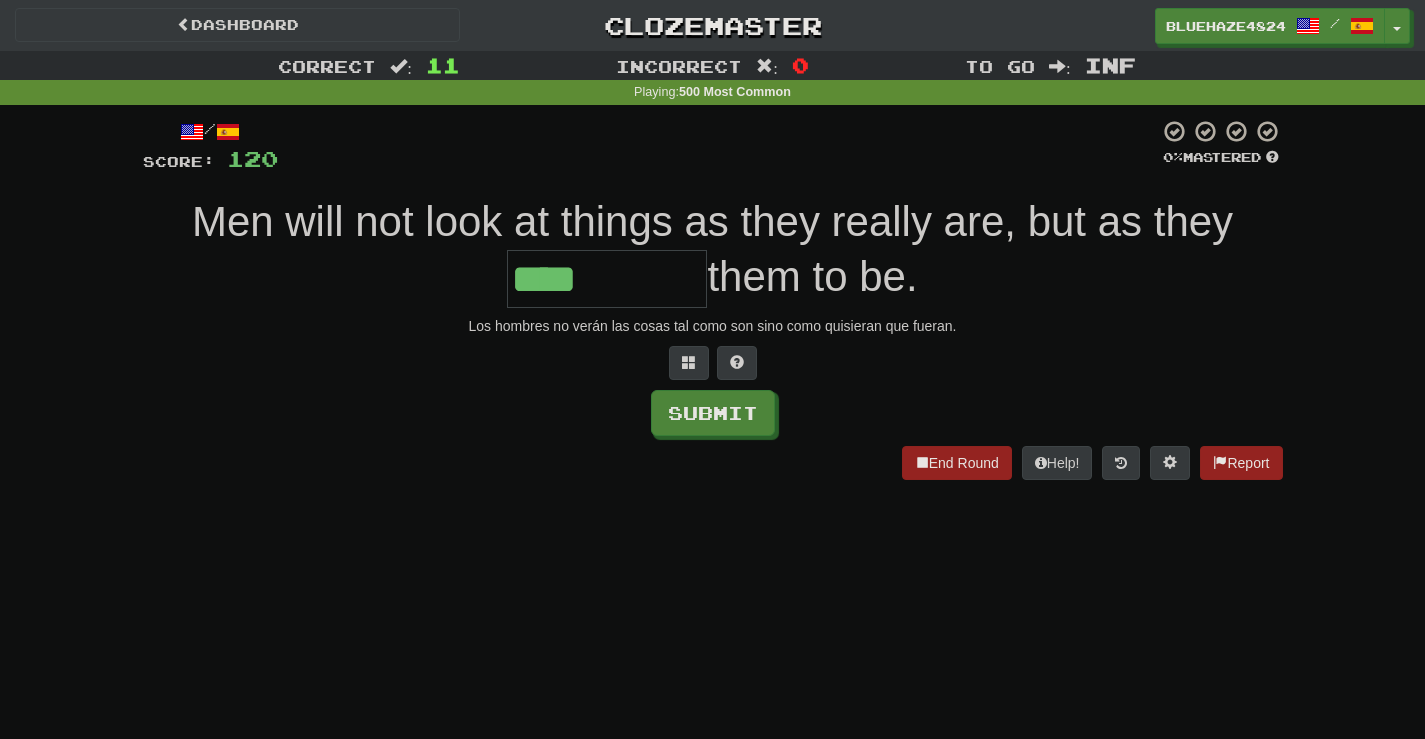 type on "****" 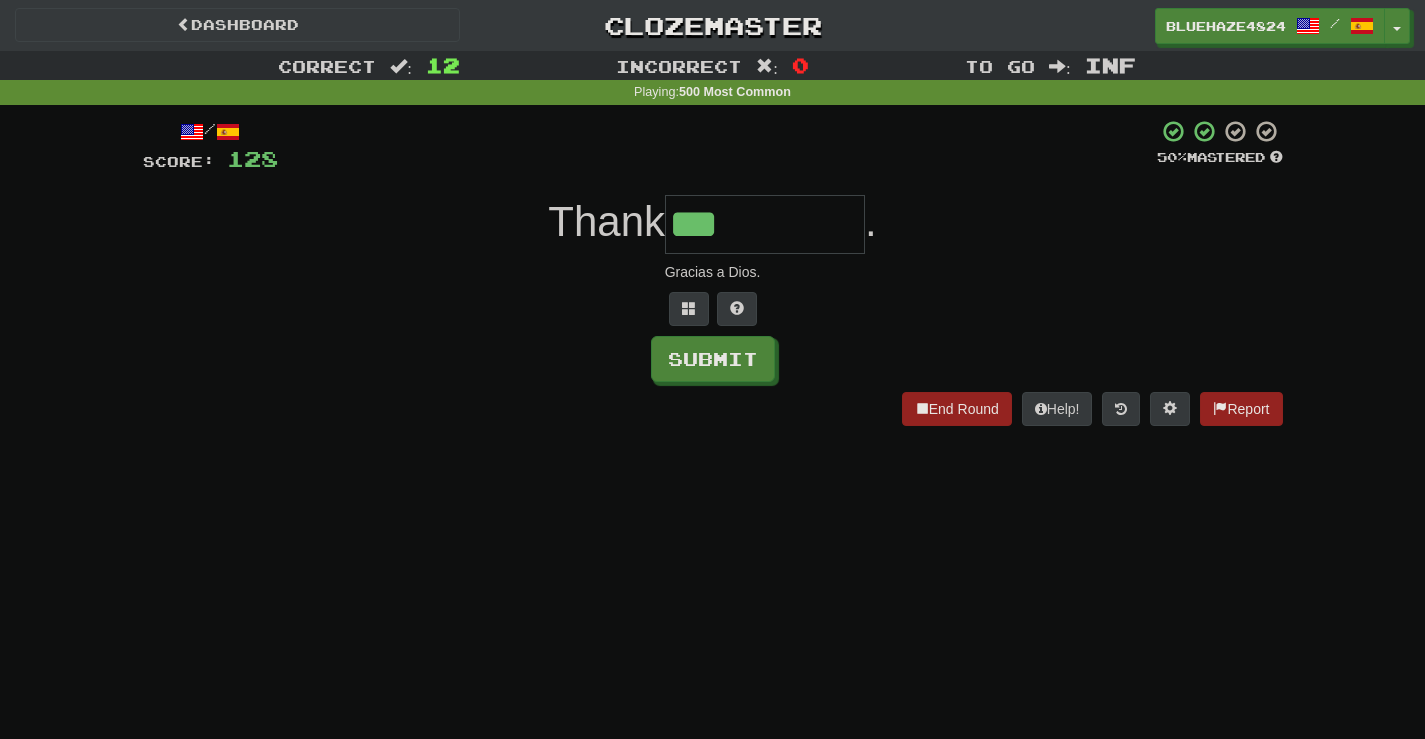 type on "***" 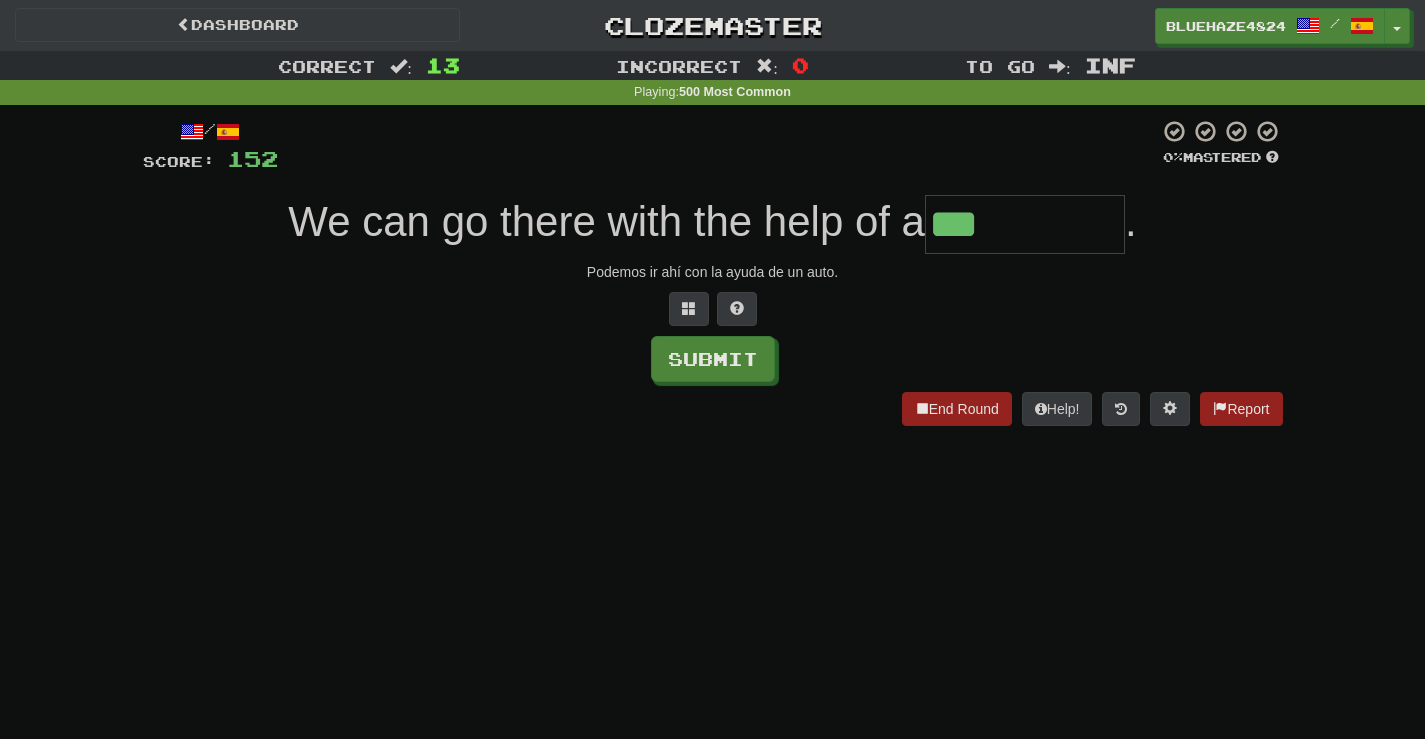 type on "***" 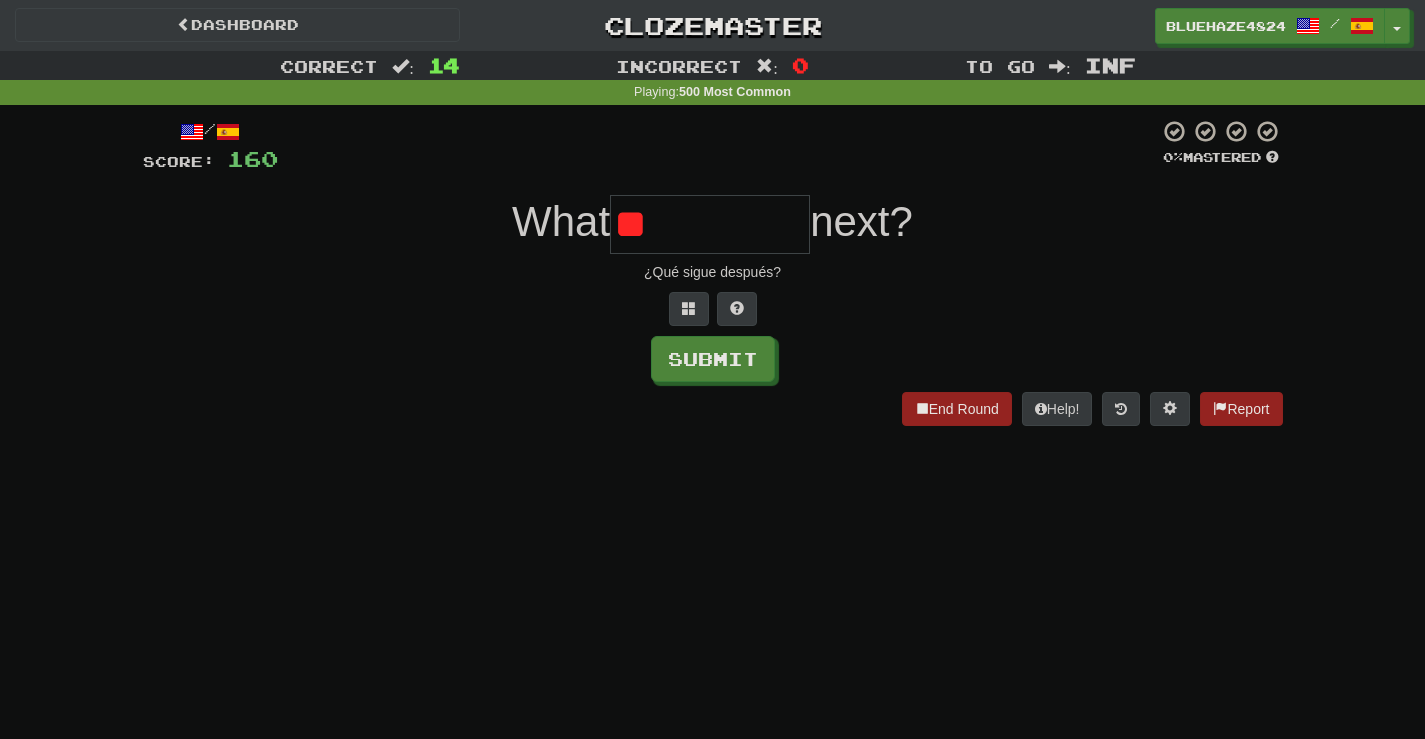 type on "*" 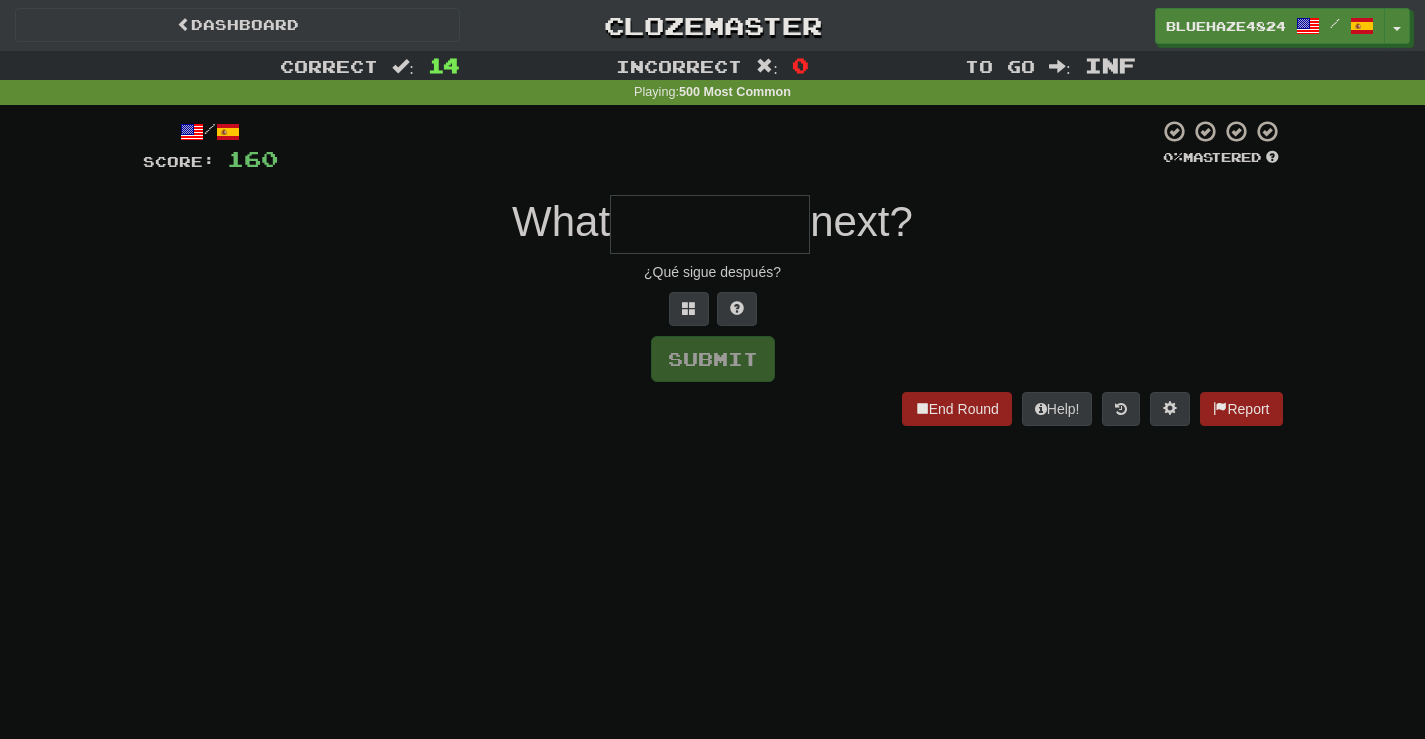 type on "*" 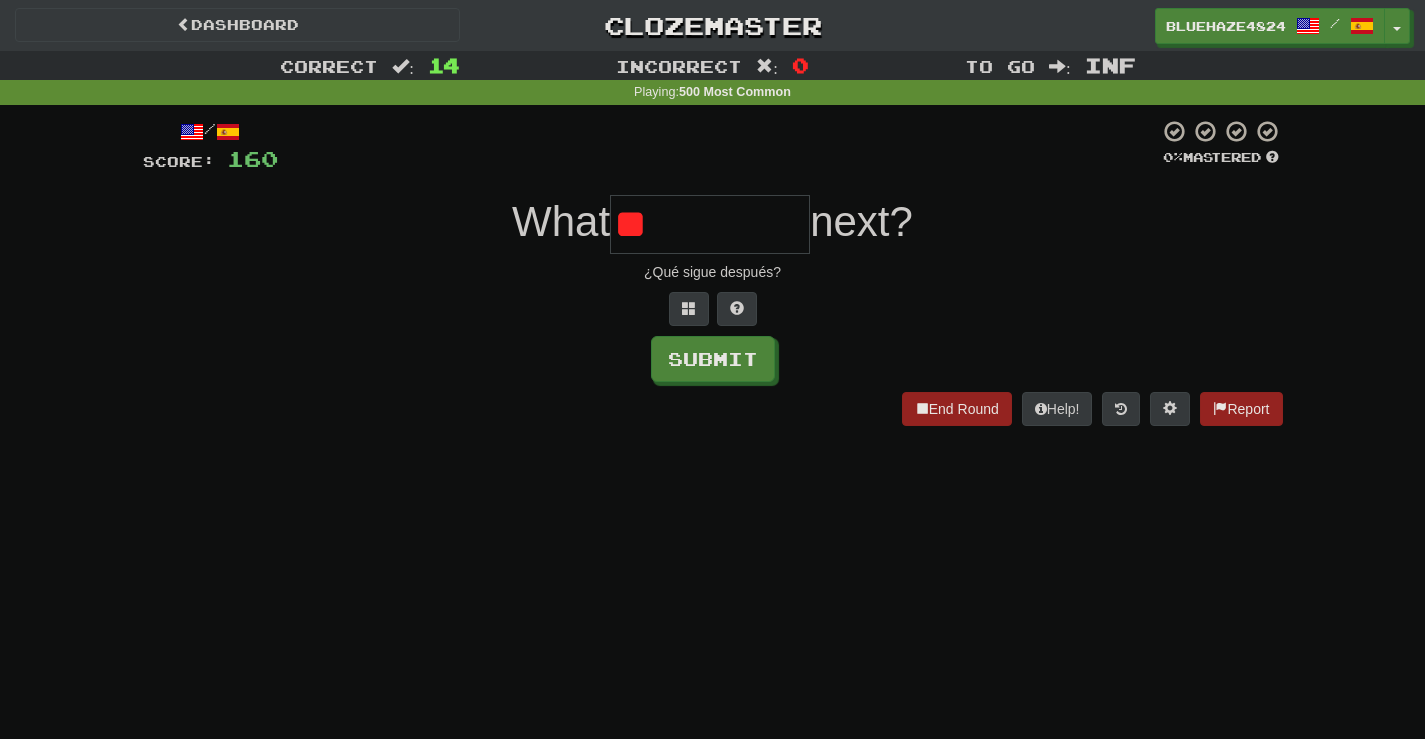 type on "*" 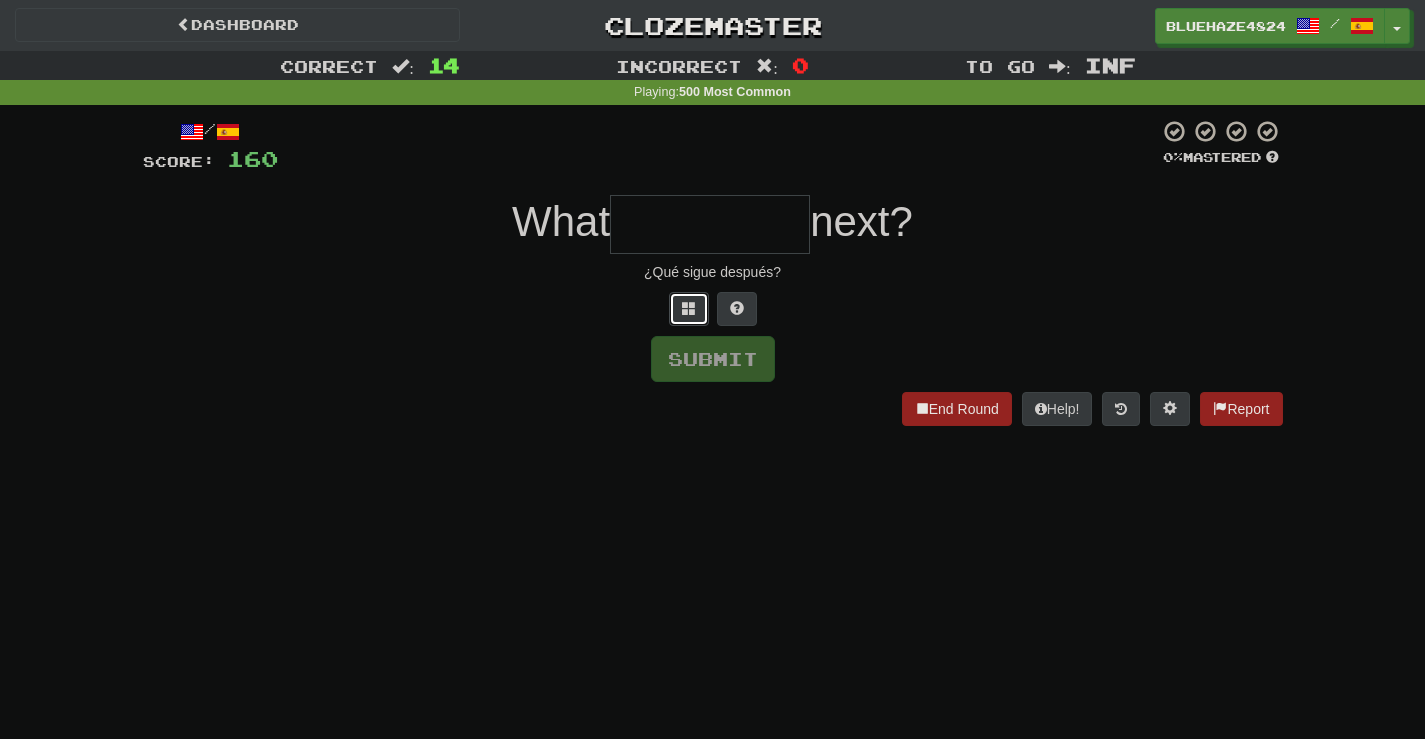 click at bounding box center [689, 308] 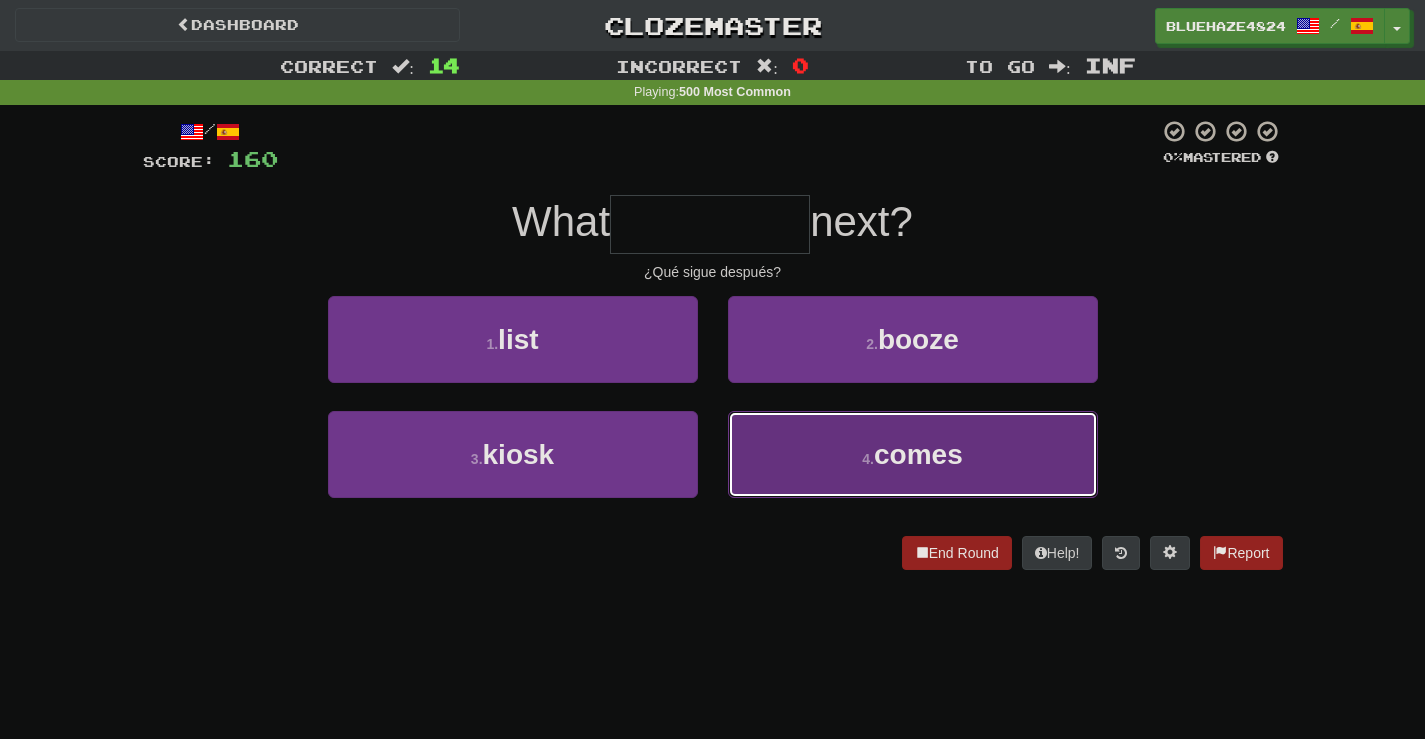 click on "4 .  comes" at bounding box center [913, 454] 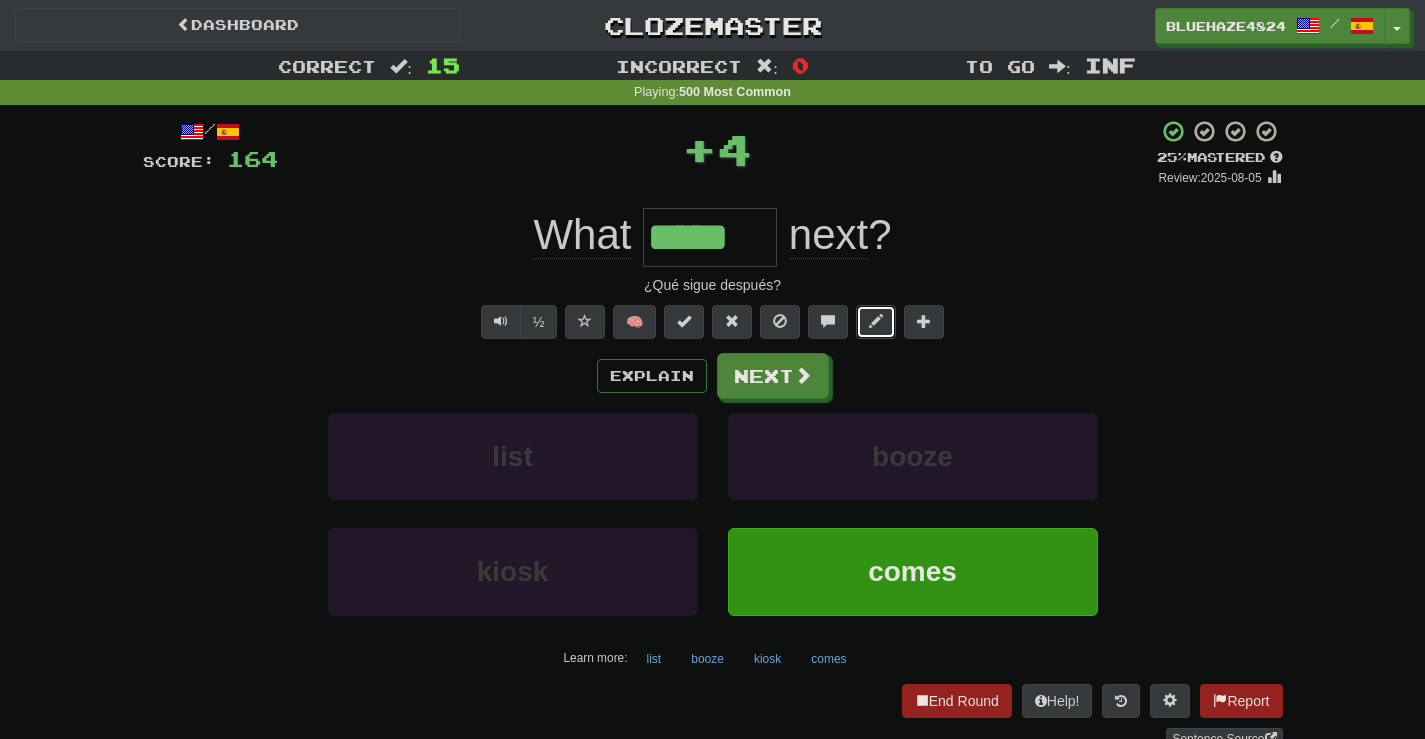 click at bounding box center [876, 322] 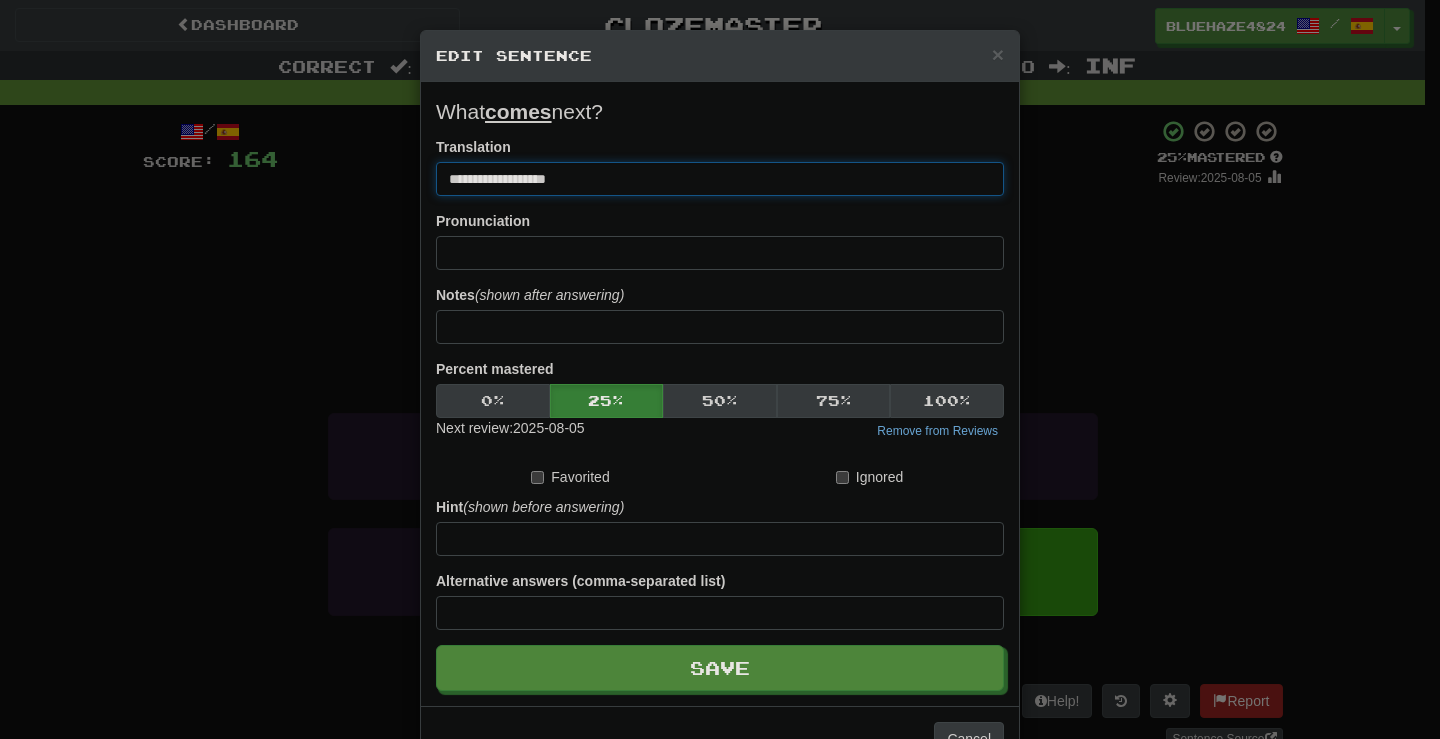 drag, startPoint x: 516, startPoint y: 179, endPoint x: 481, endPoint y: 180, distance: 35.014282 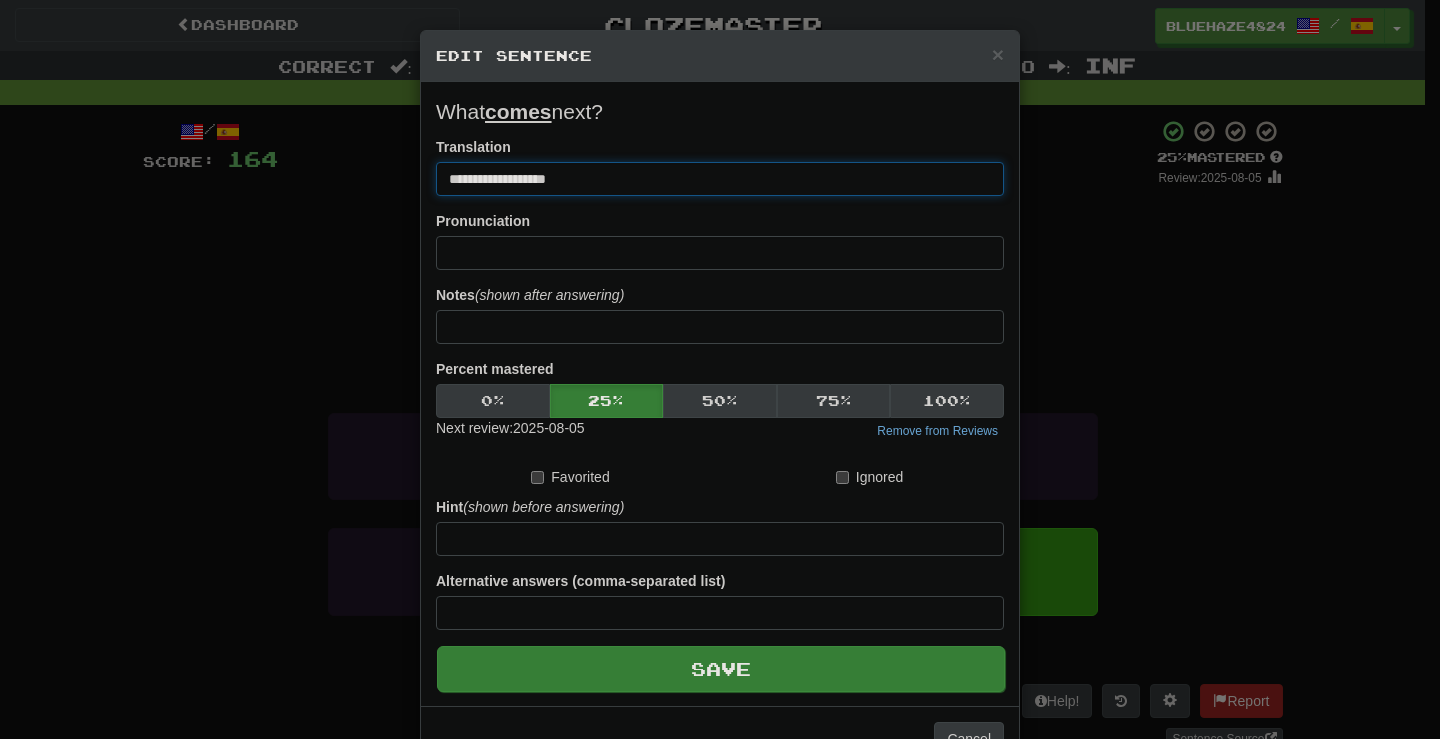 type on "**********" 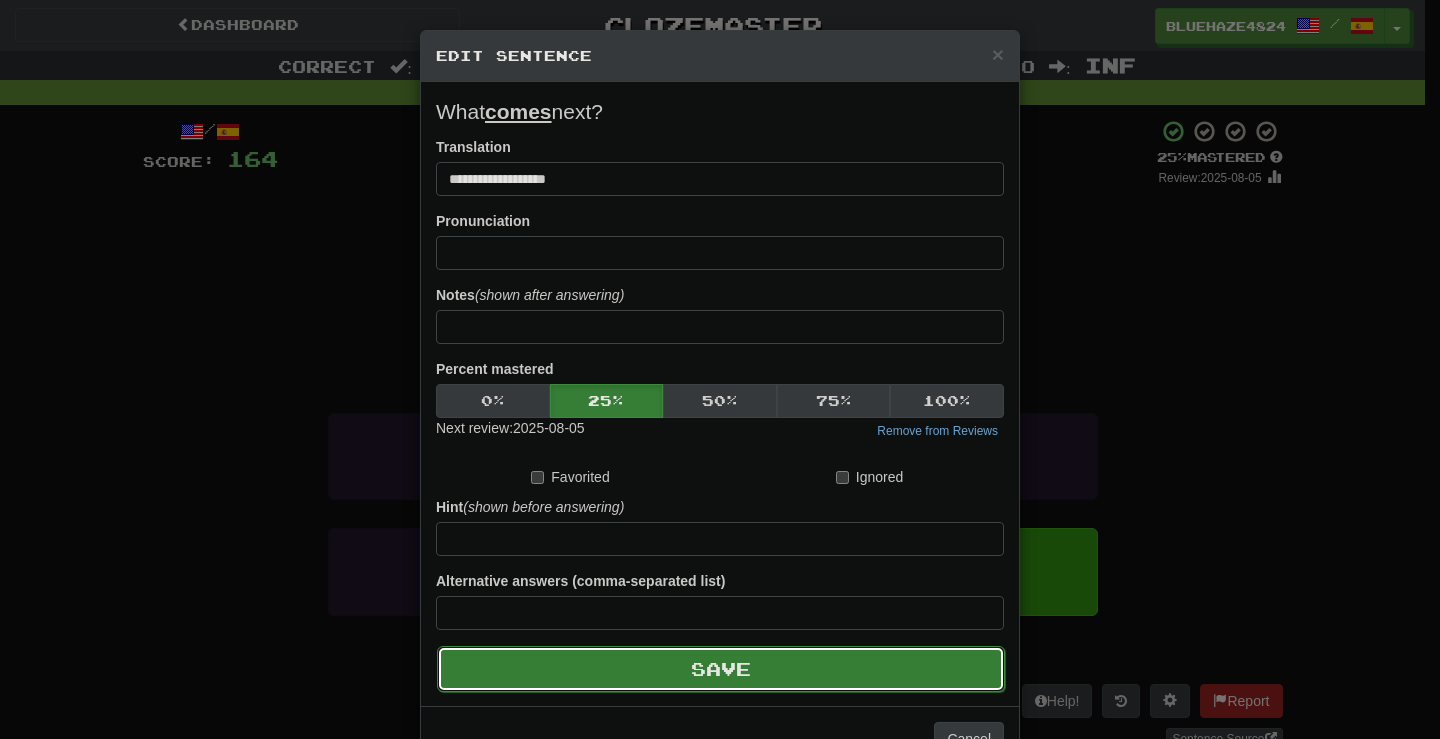 click on "Save" at bounding box center (721, 669) 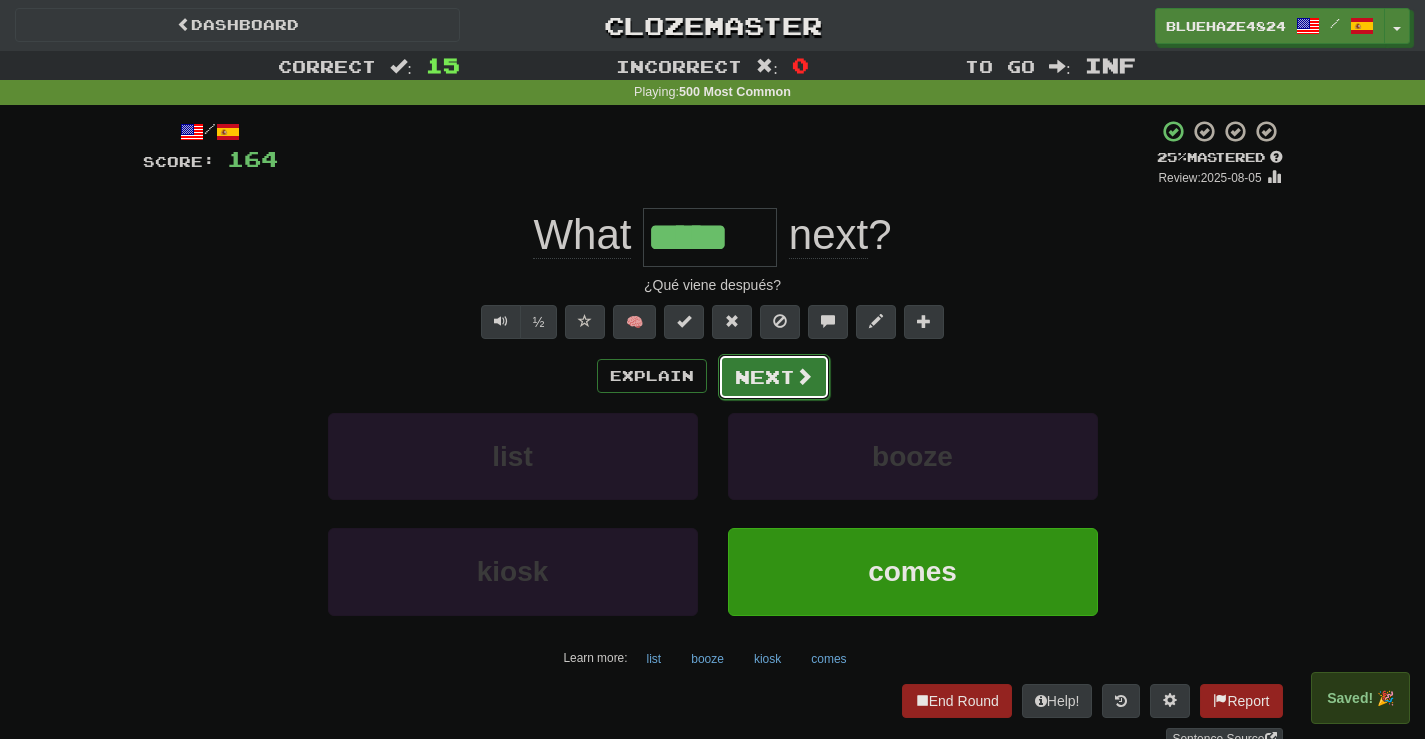 click on "Next" at bounding box center [774, 377] 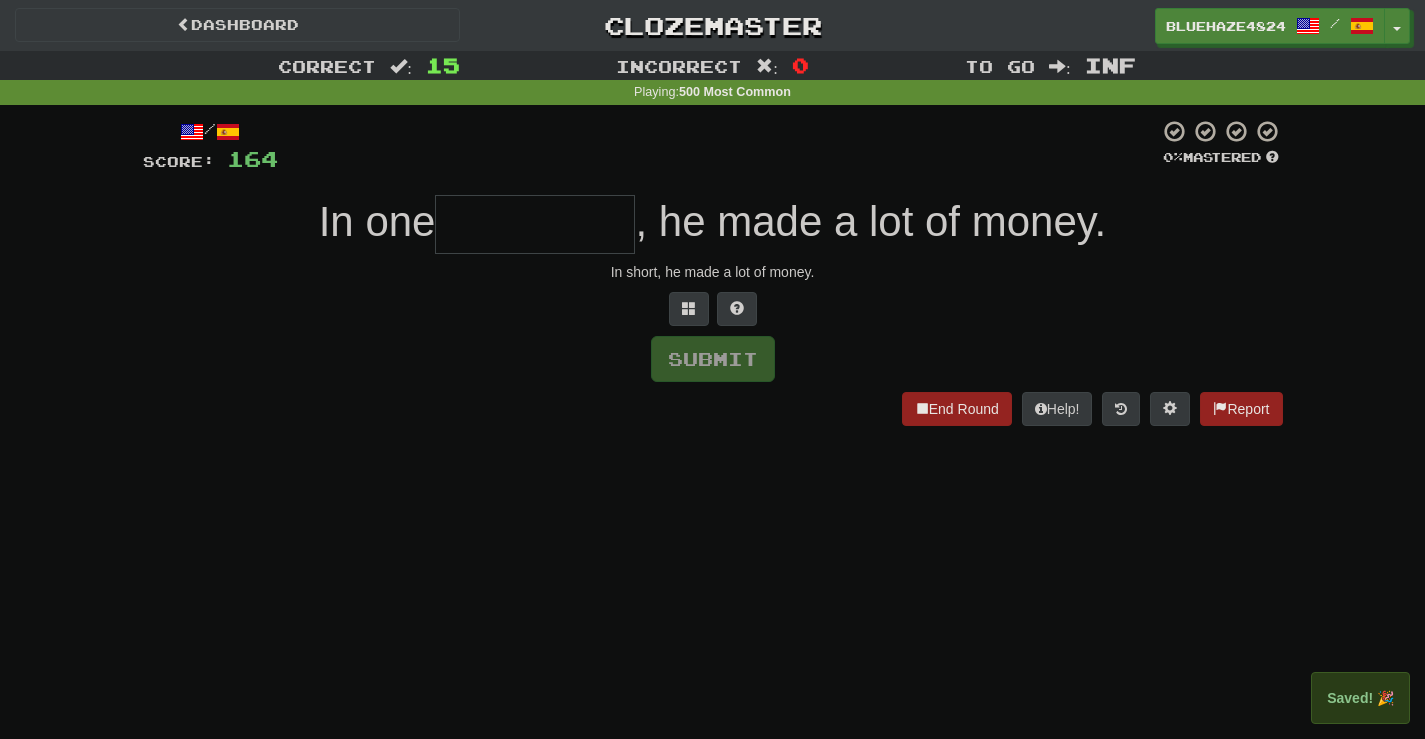 click at bounding box center [535, 224] 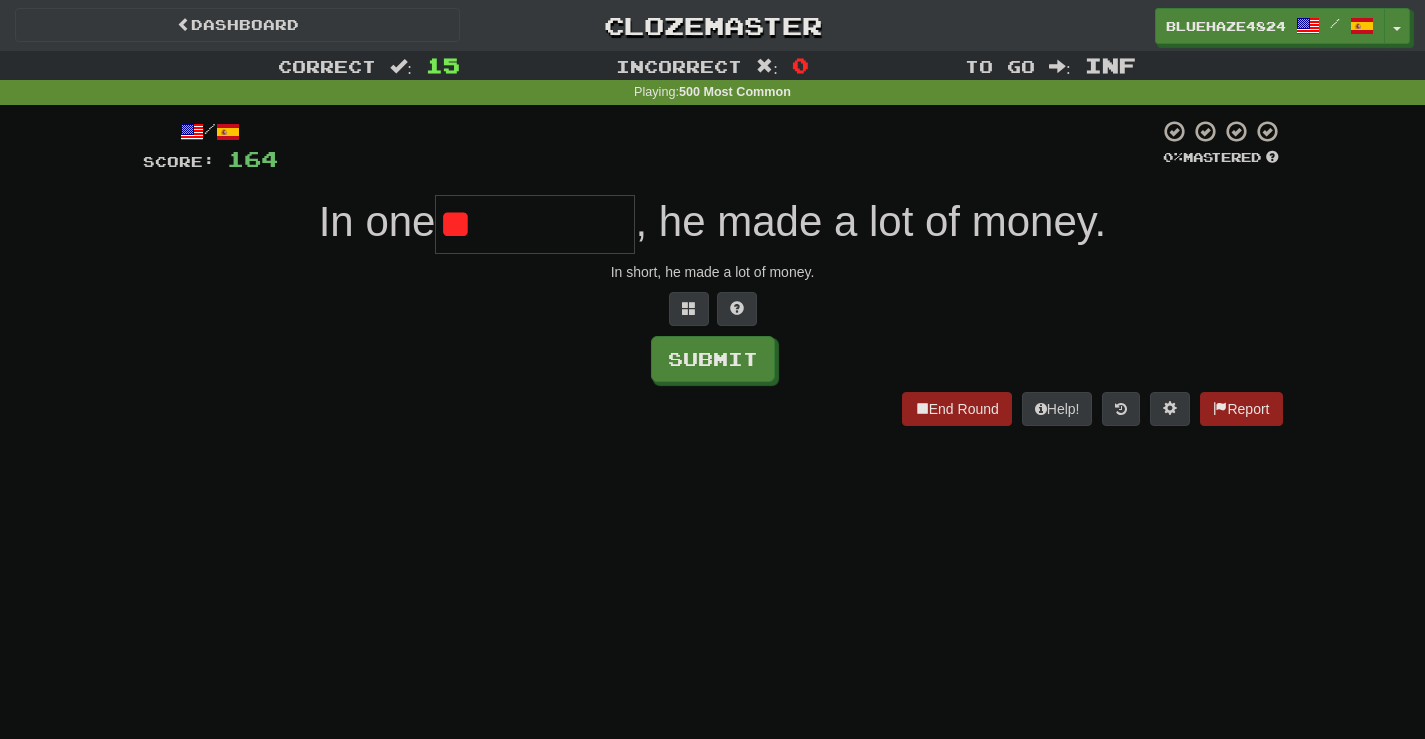 type on "*" 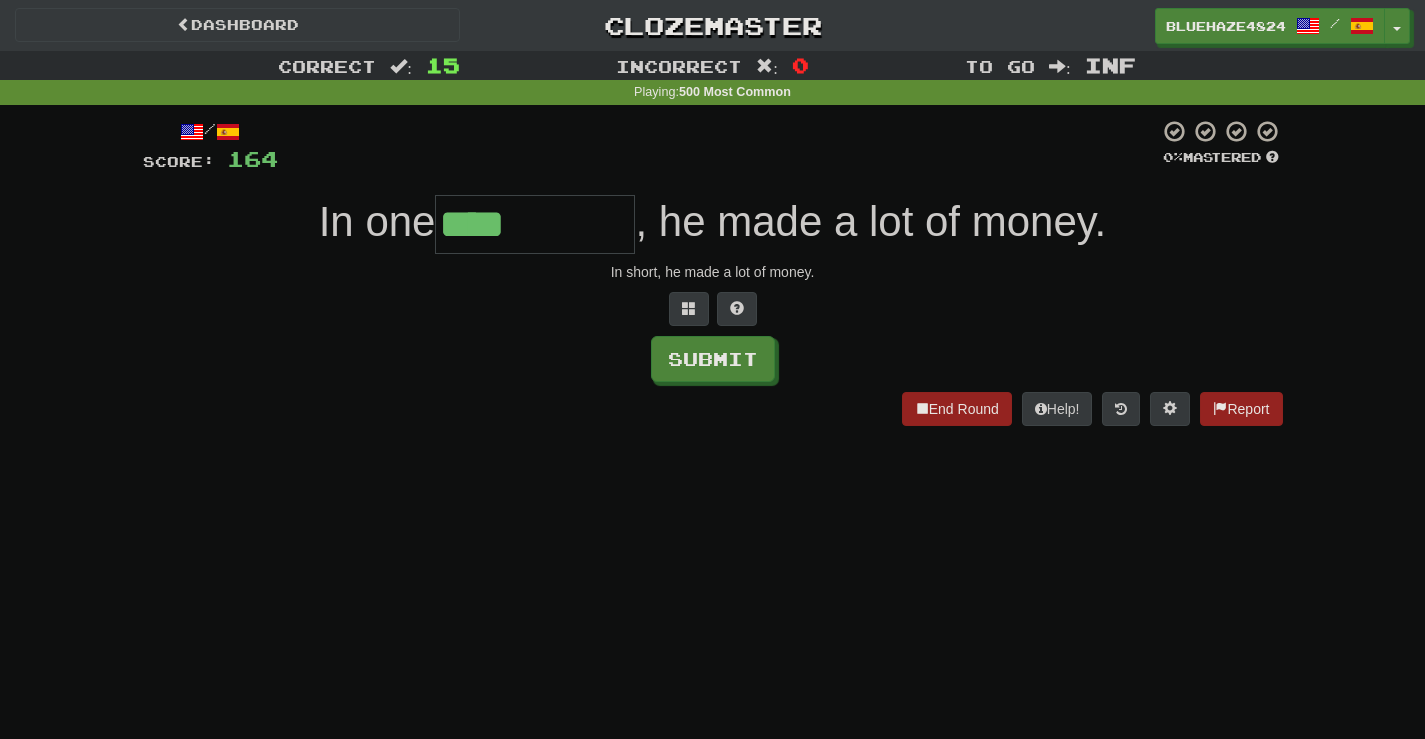type on "****" 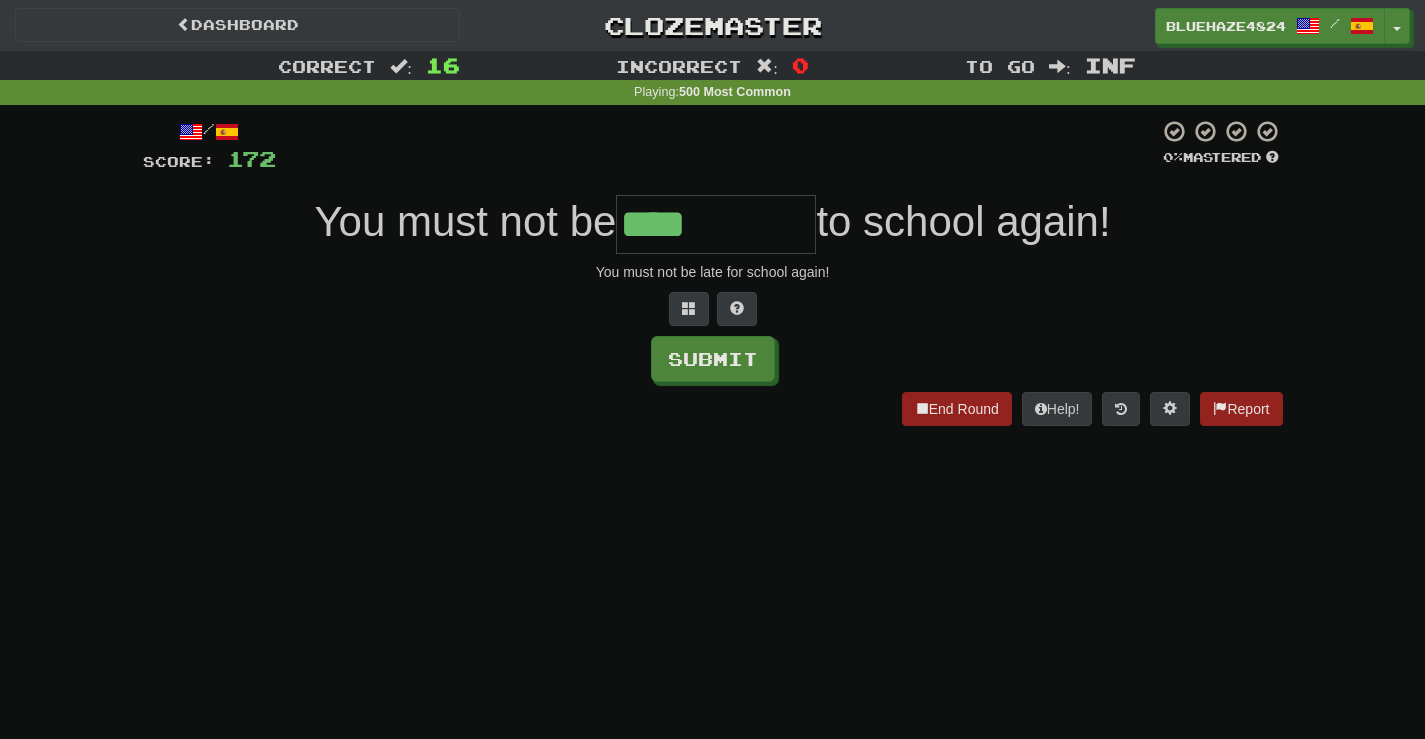 type on "****" 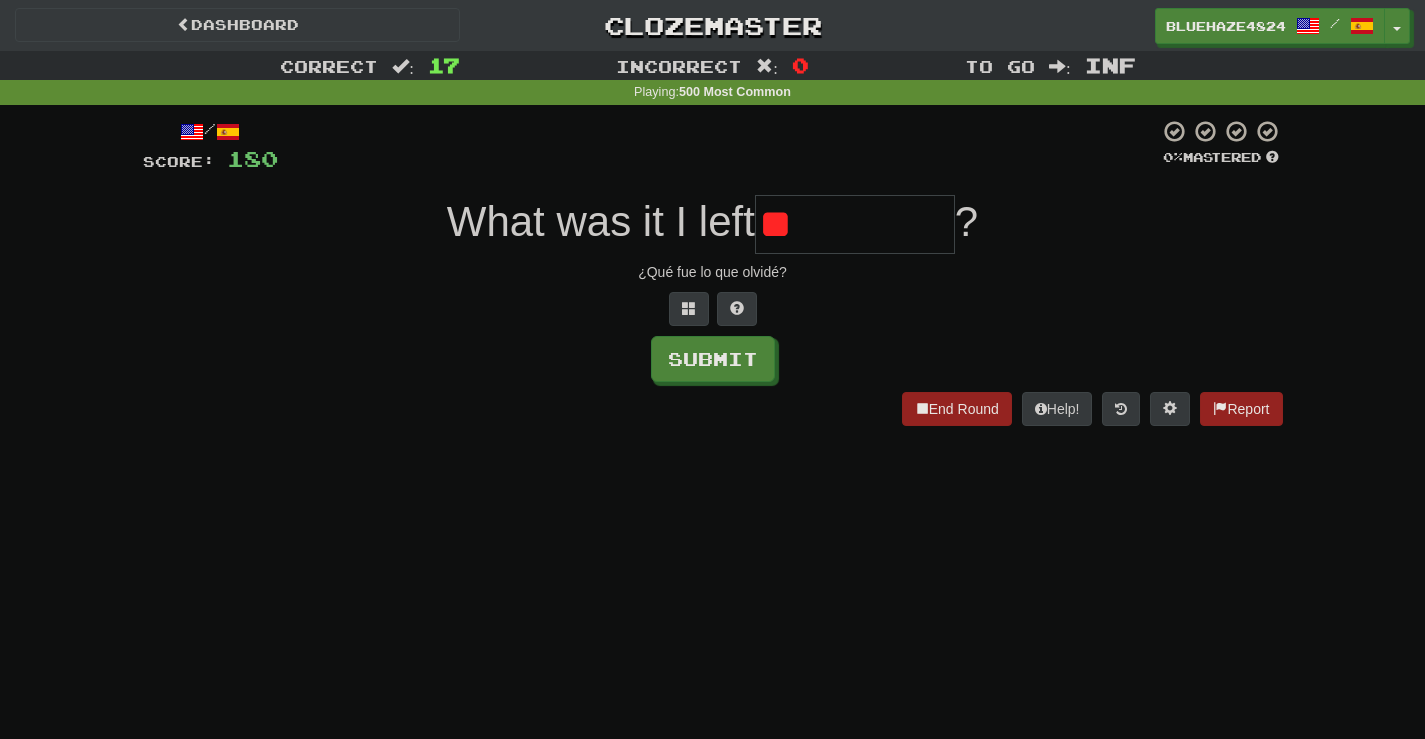 type on "*" 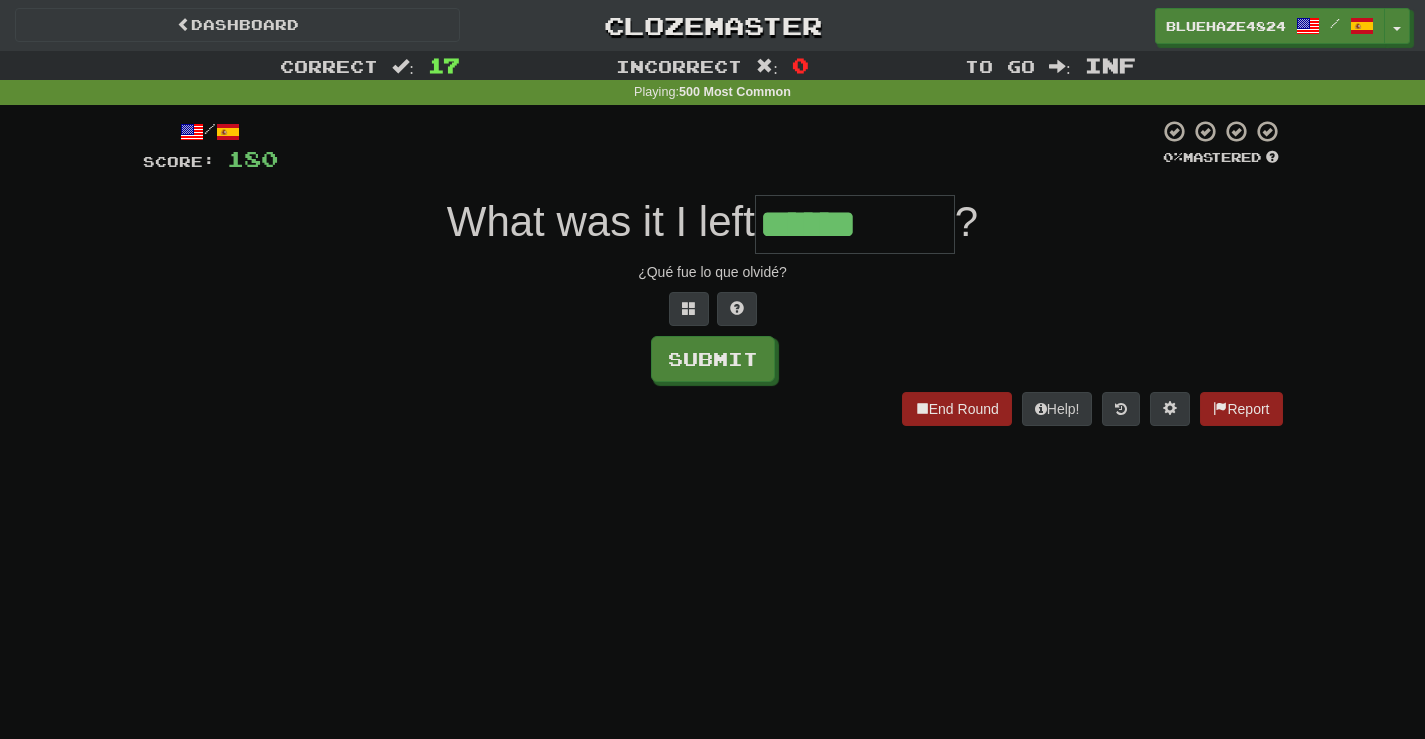 type on "******" 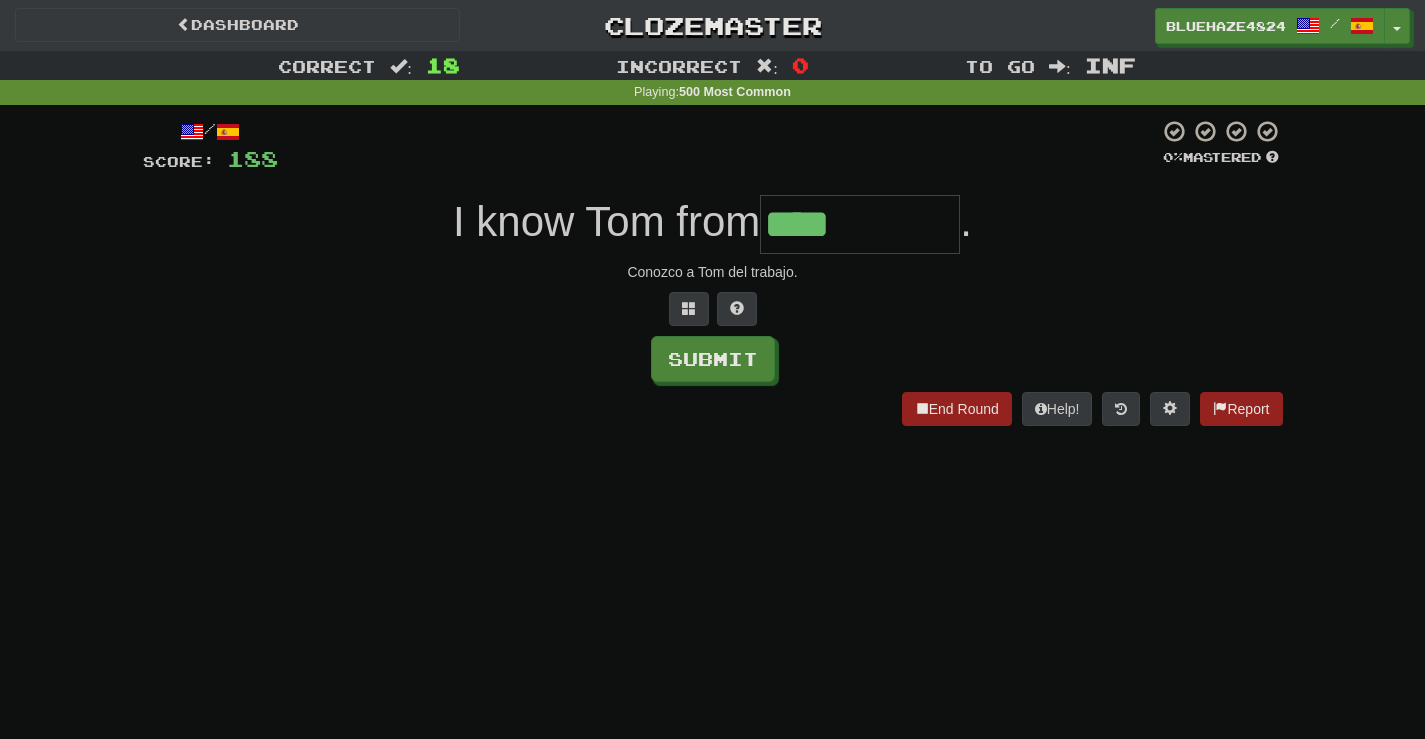 type on "****" 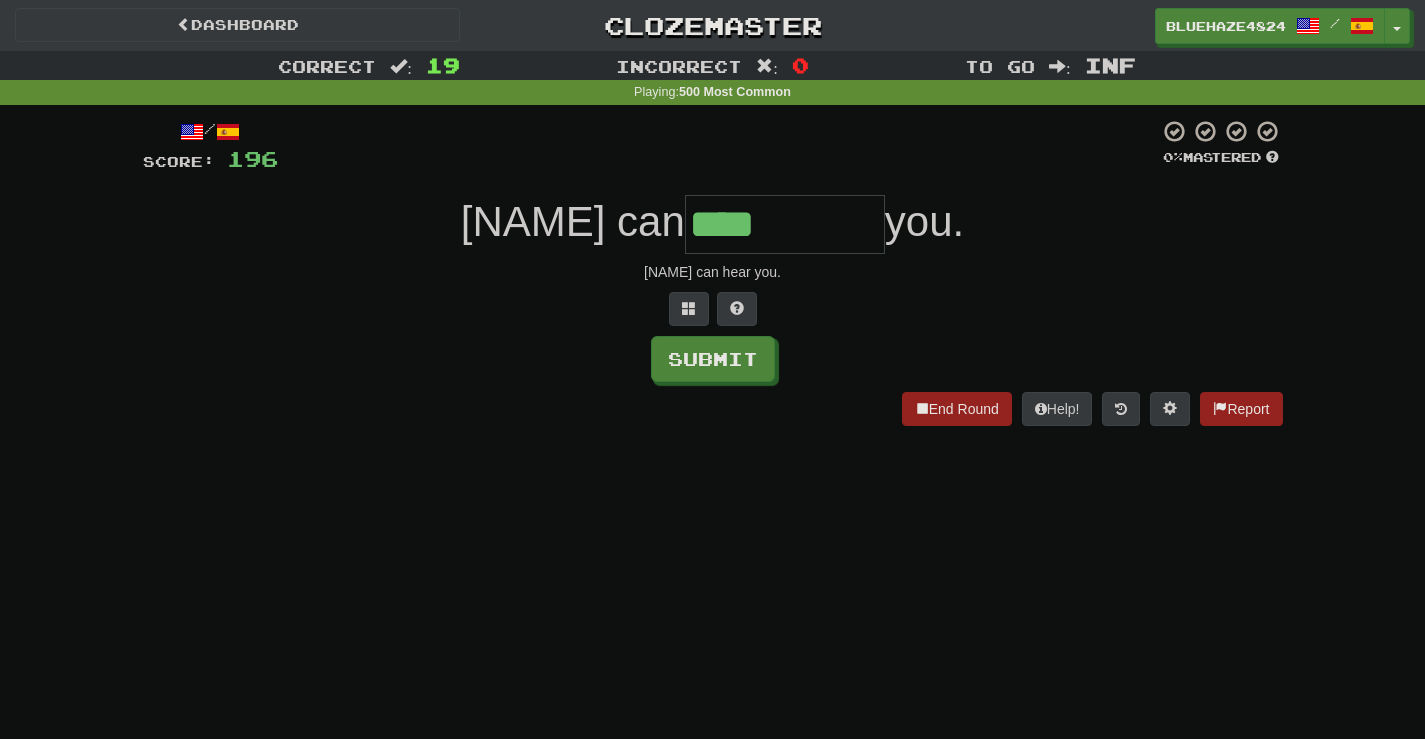 type on "****" 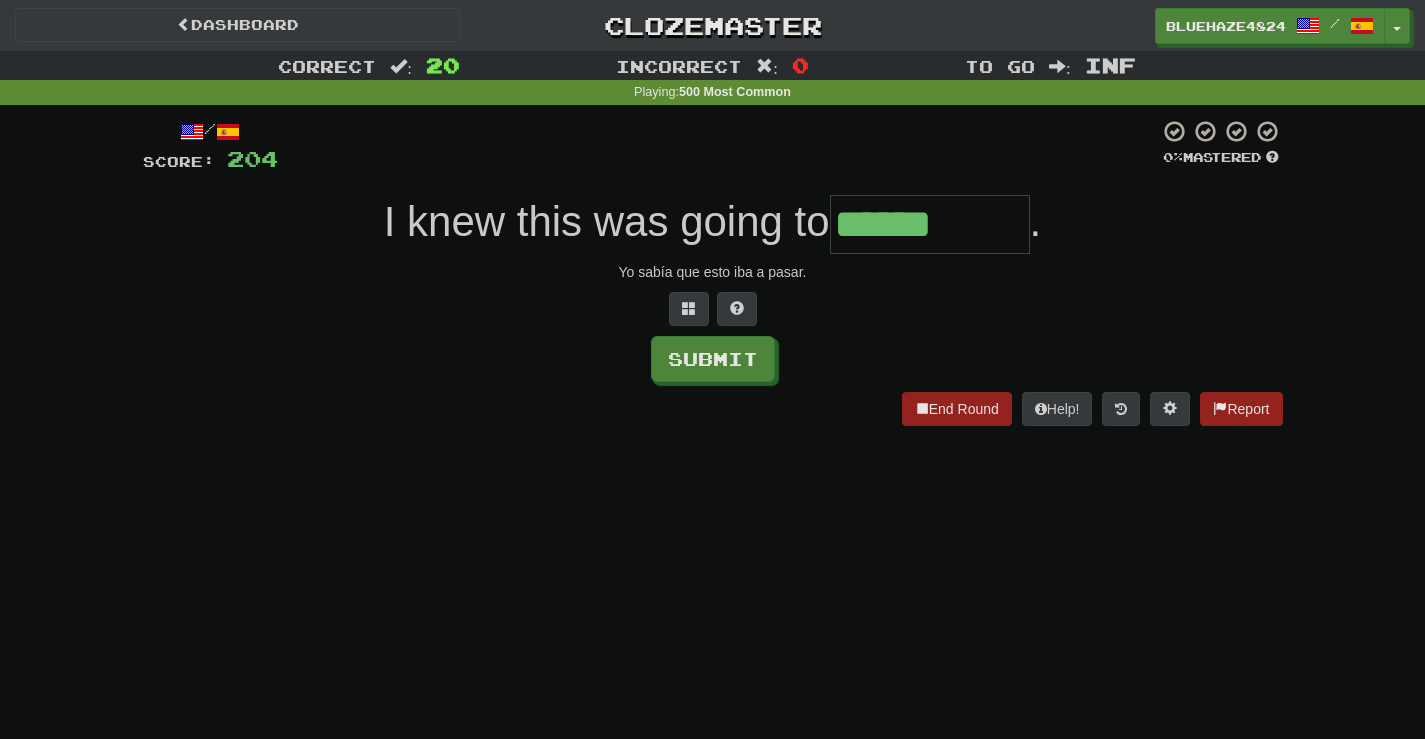 type on "******" 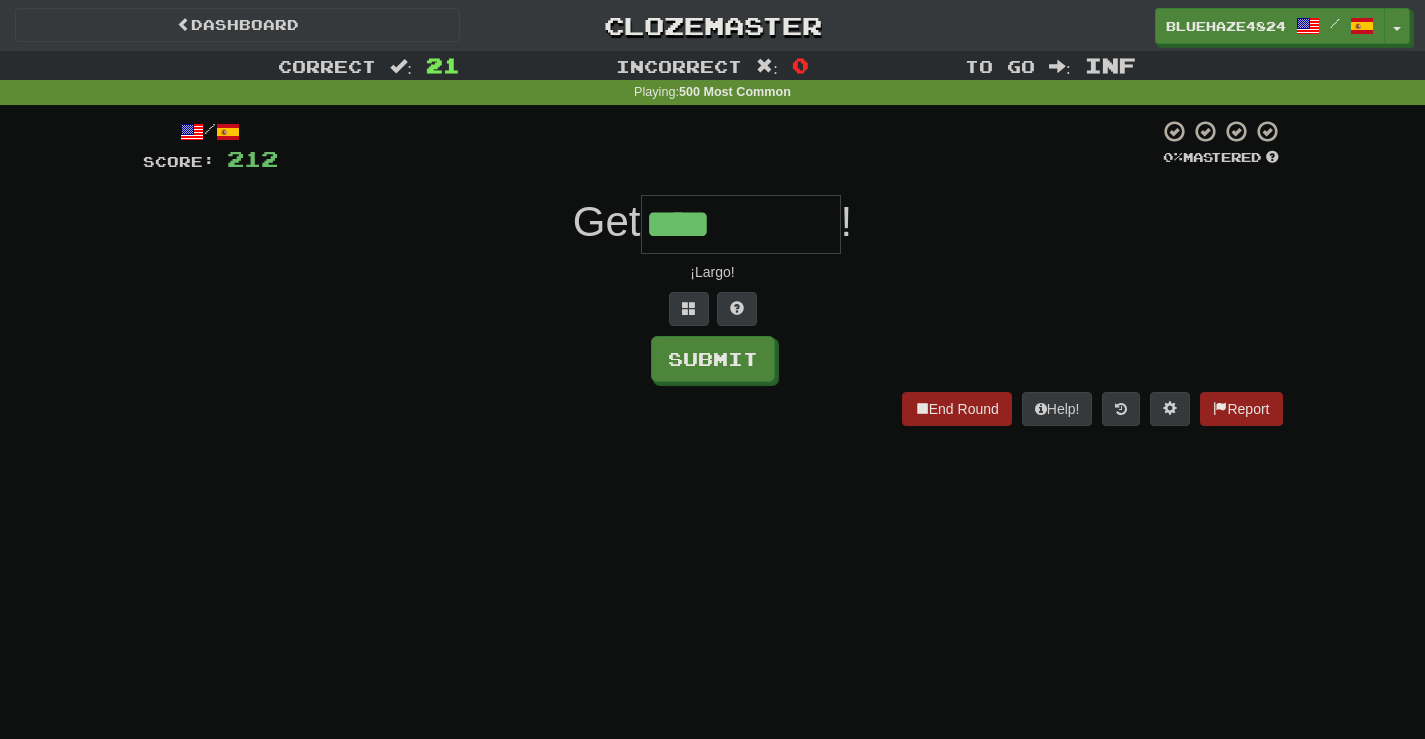 type on "****" 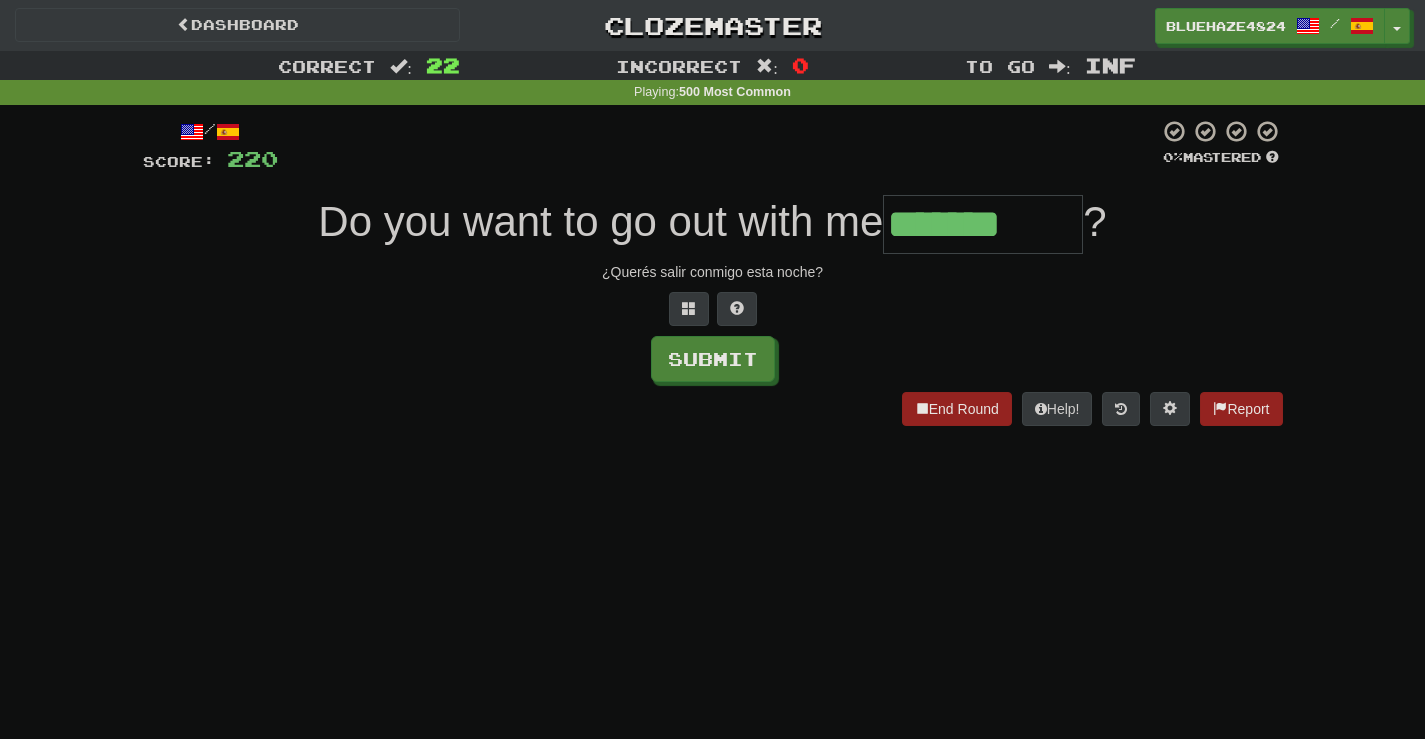 type on "*******" 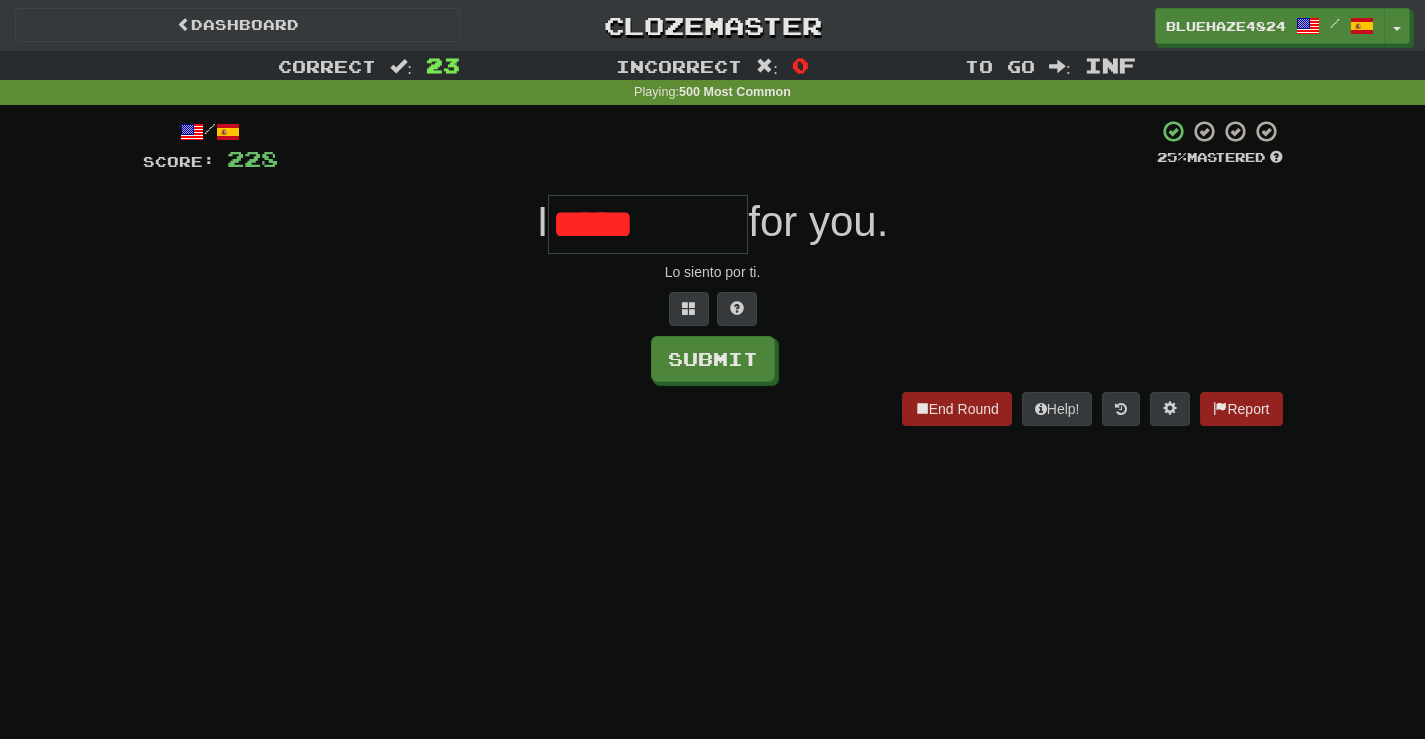 type on "****" 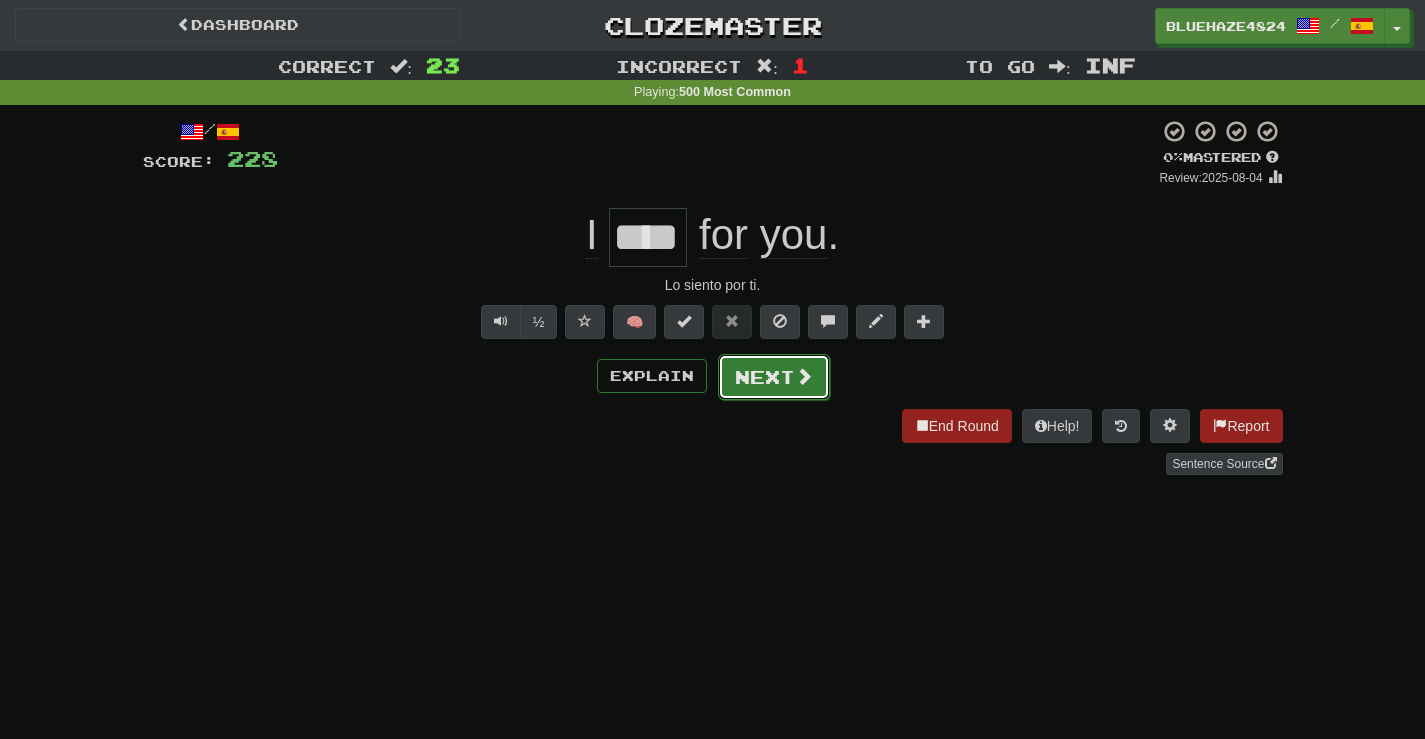 click on "Next" at bounding box center [774, 377] 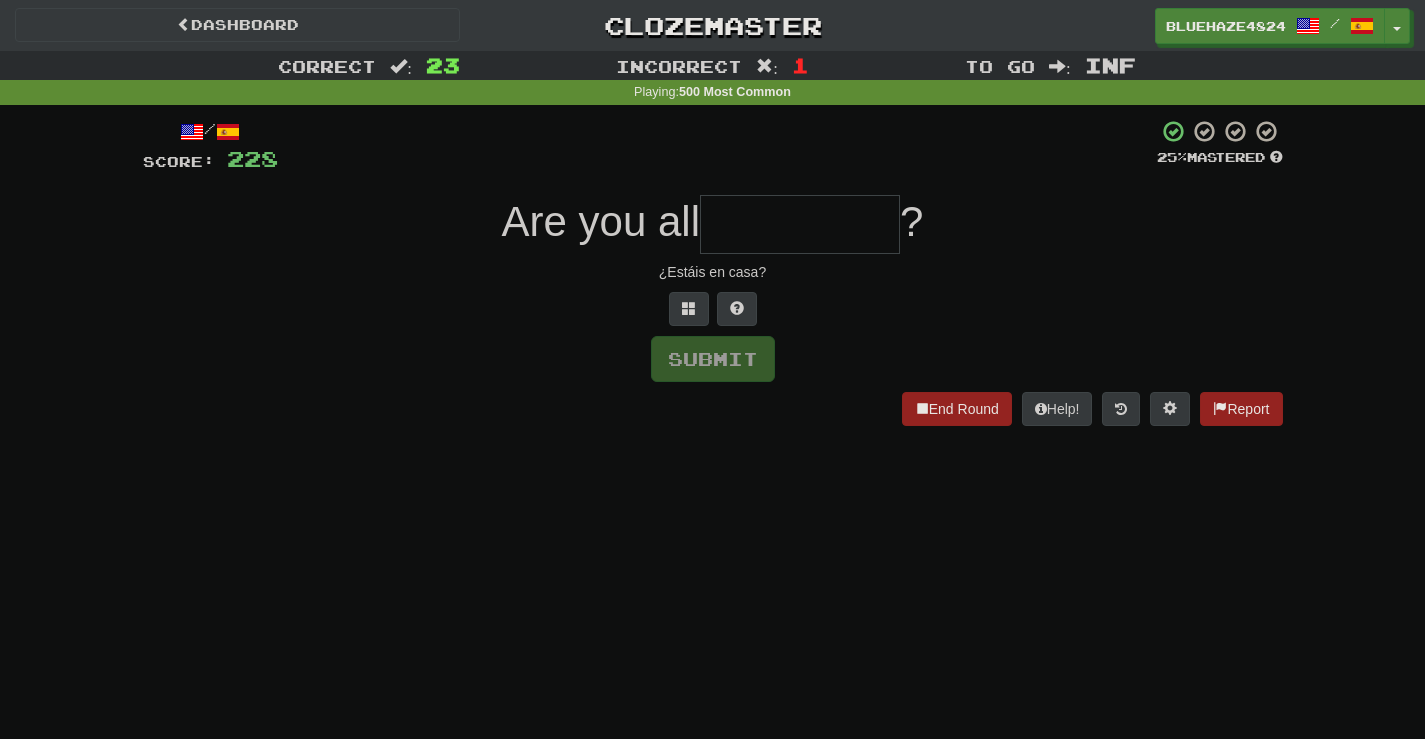 click at bounding box center [800, 224] 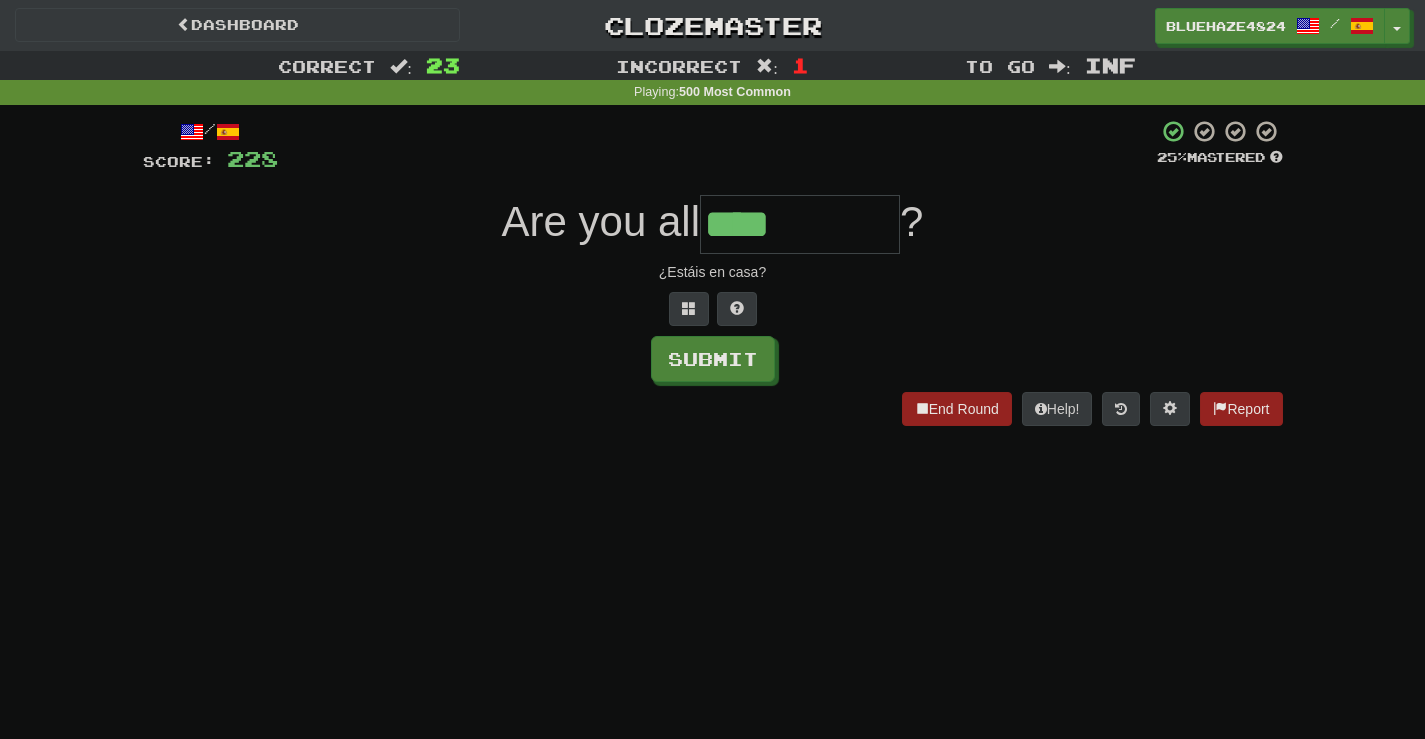 type on "****" 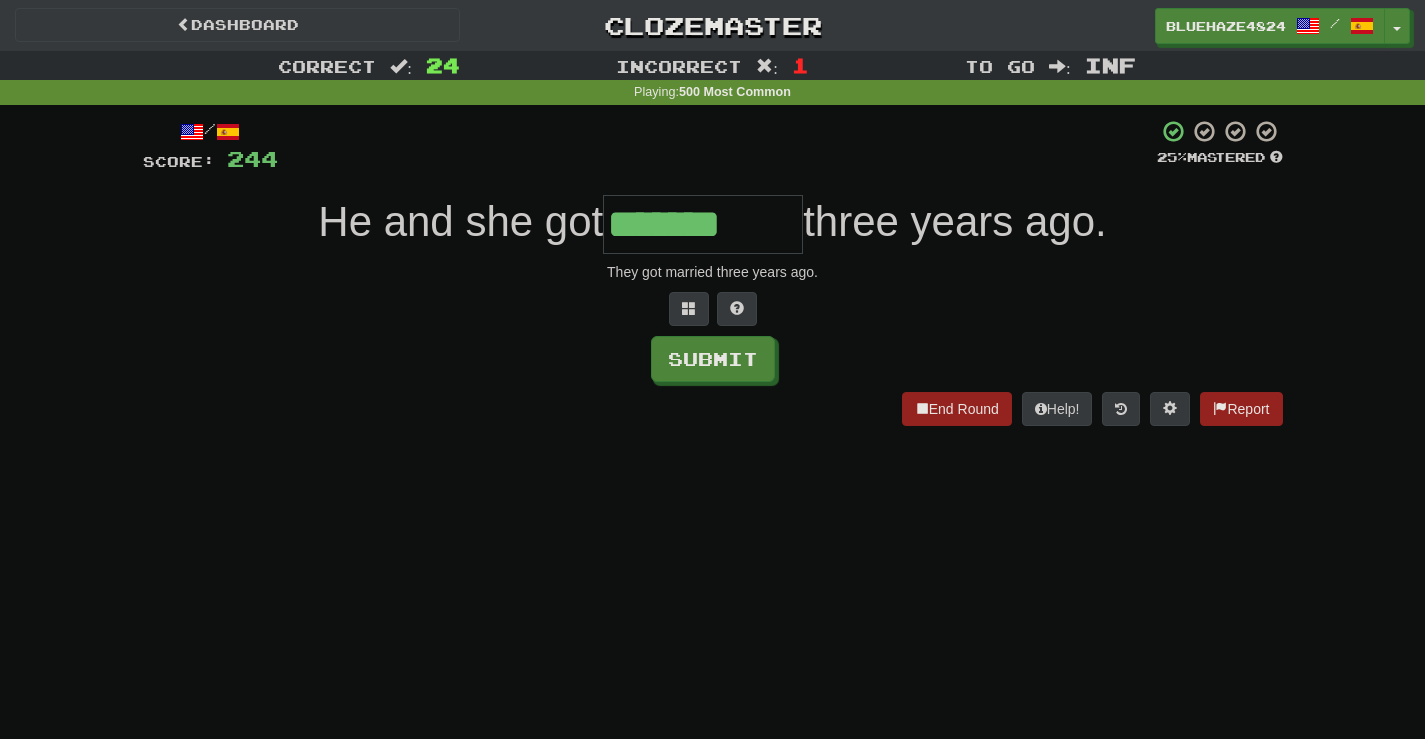 type on "*******" 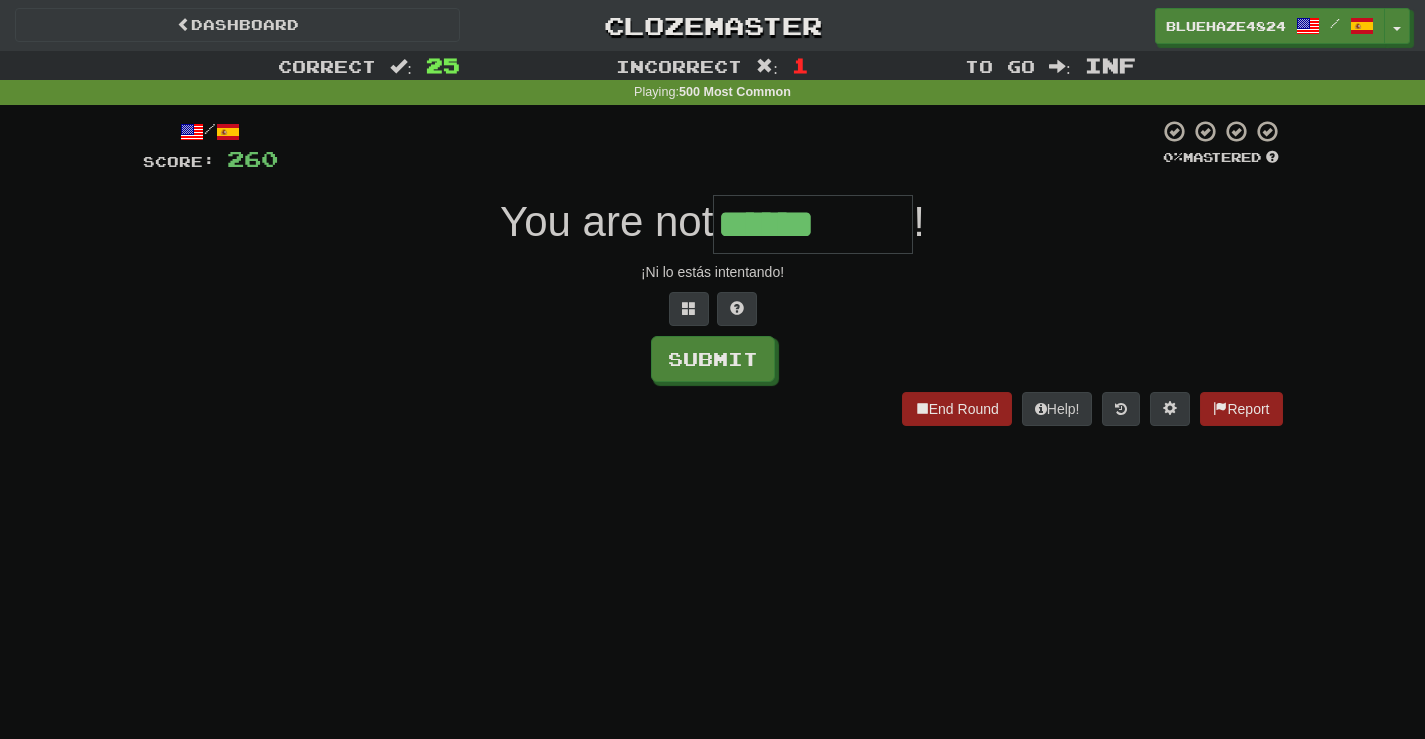 type on "******" 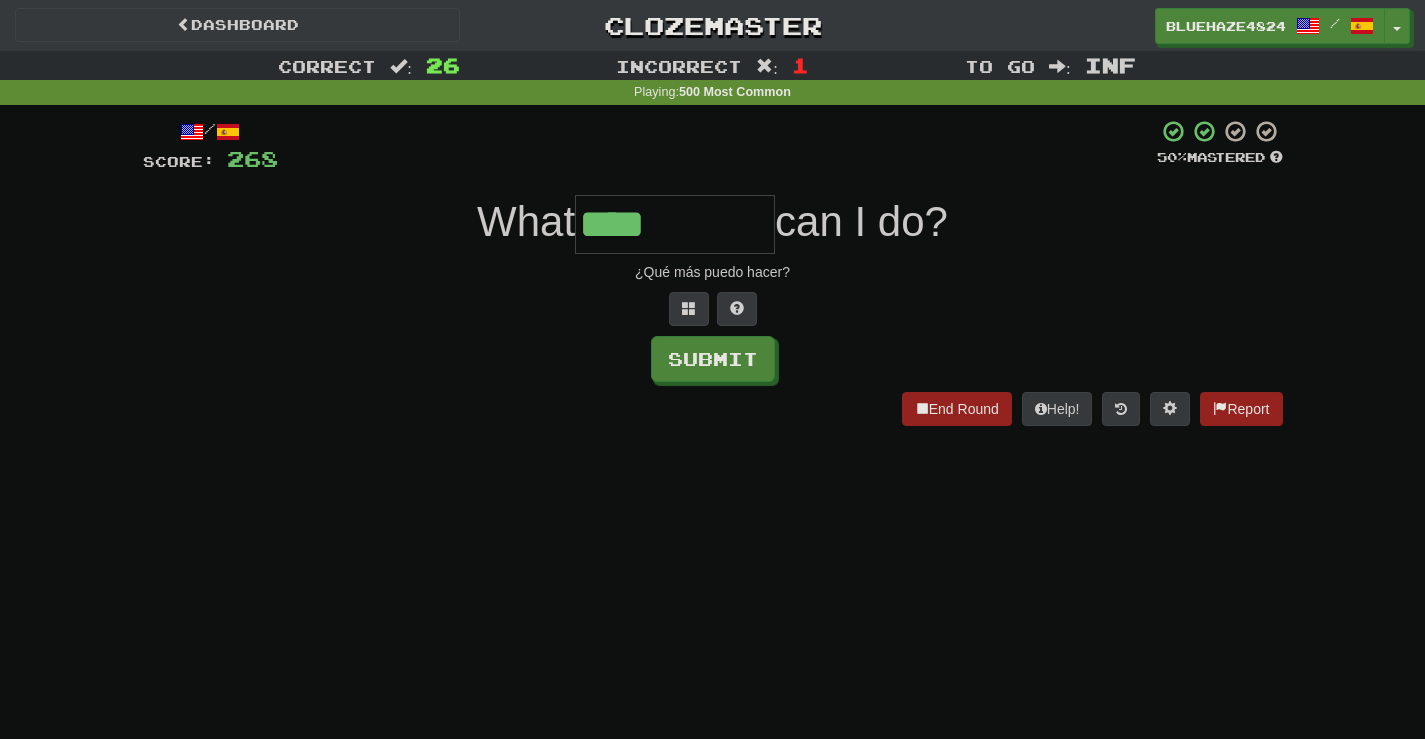 type on "****" 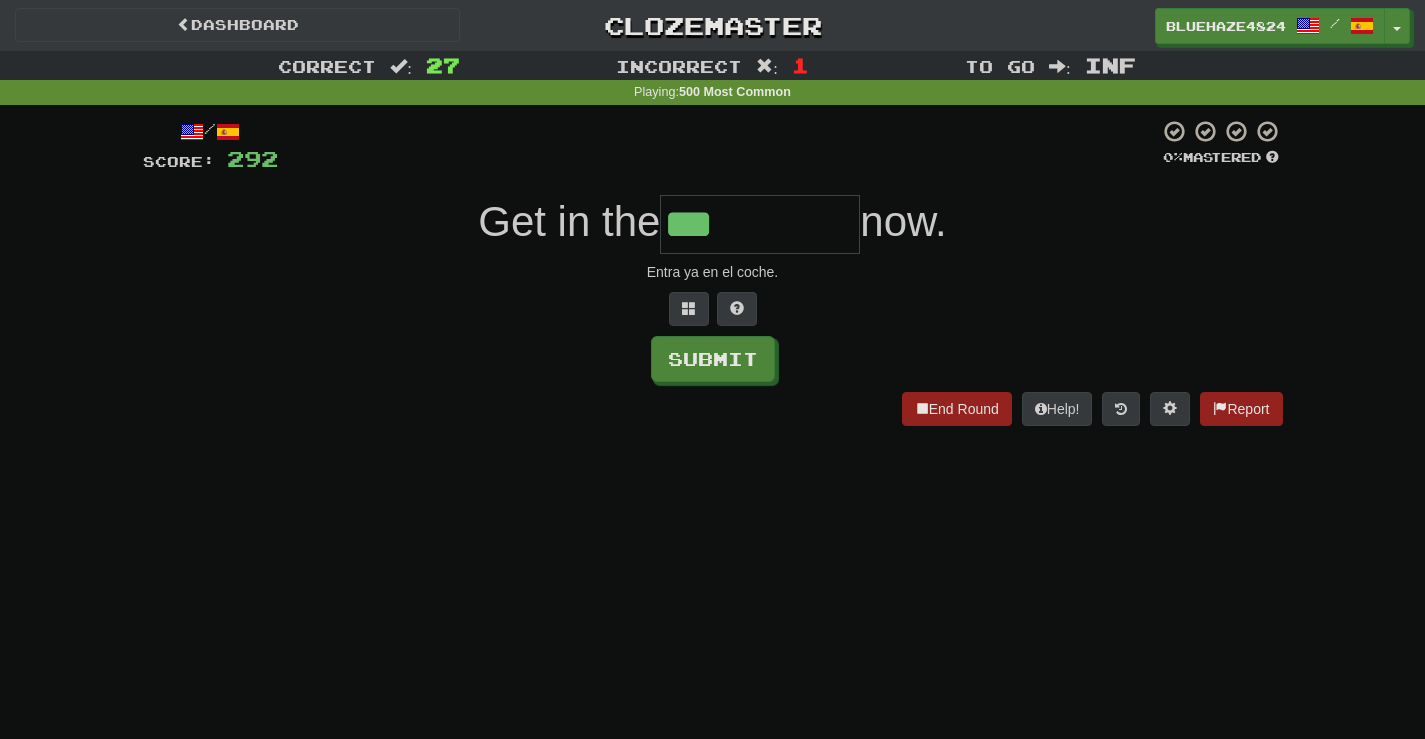 type on "***" 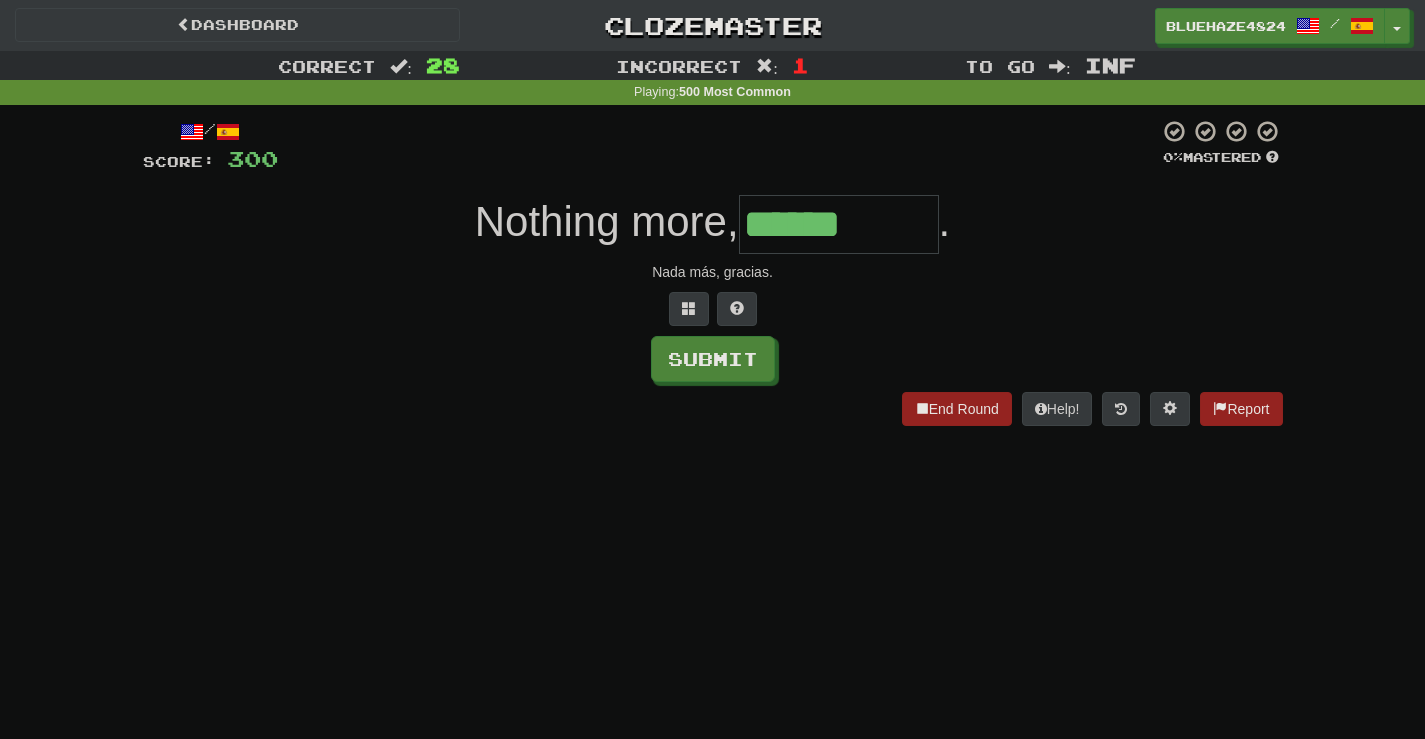 type on "******" 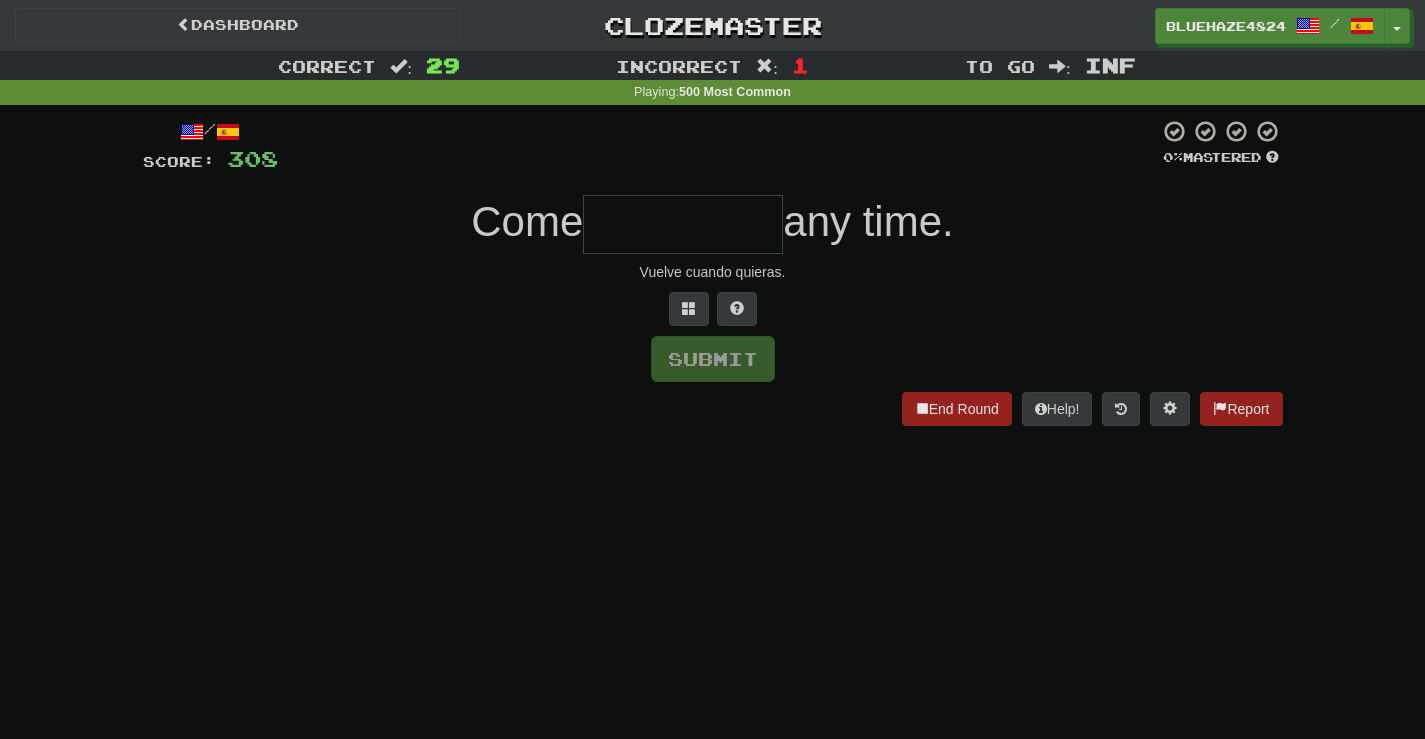type on "*" 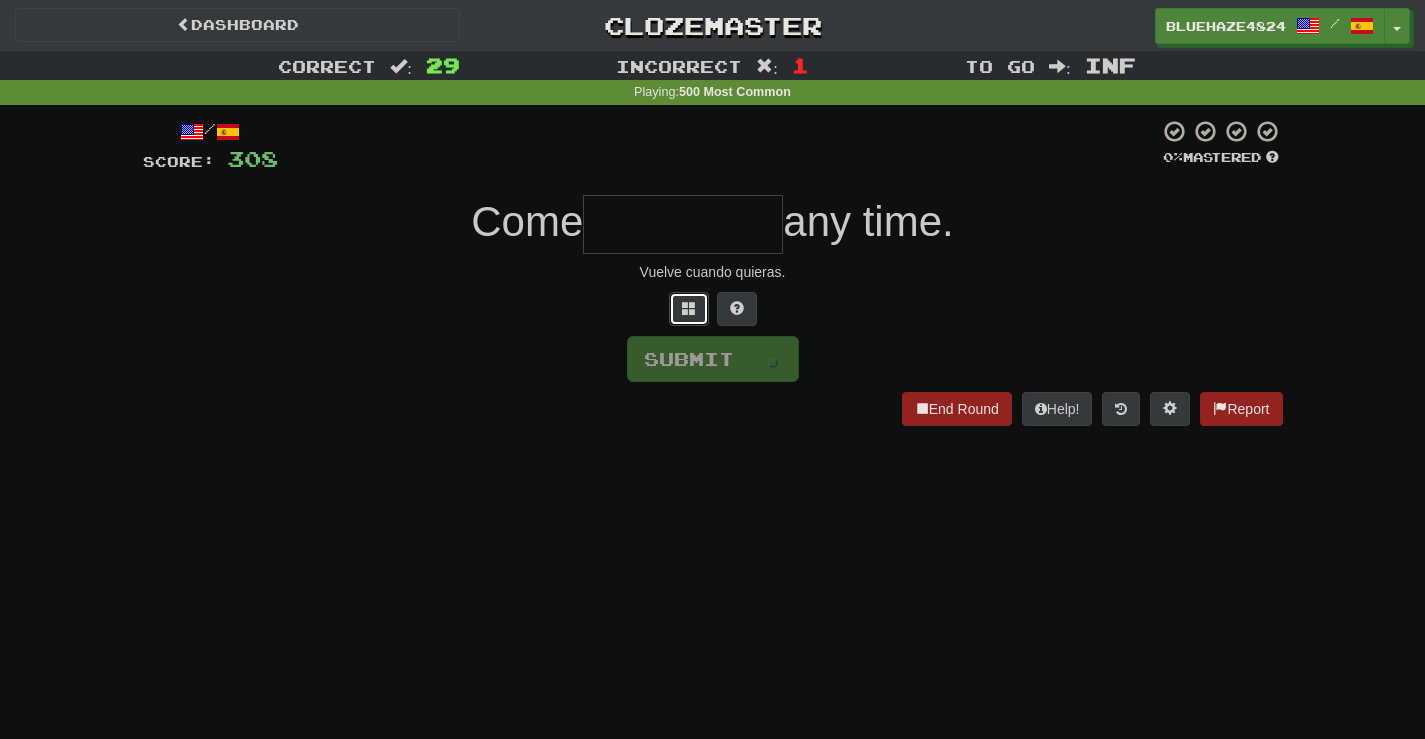 click at bounding box center [689, 309] 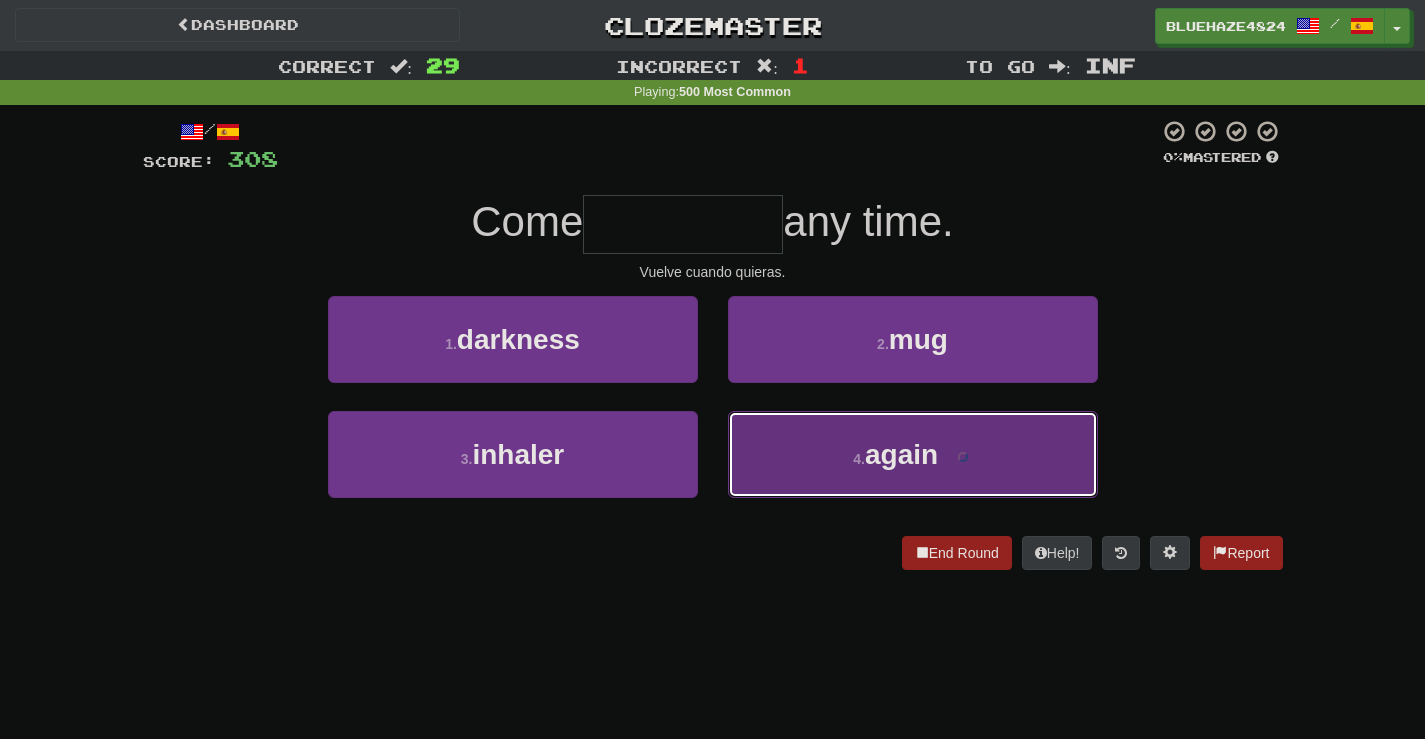 click on "again" at bounding box center [901, 454] 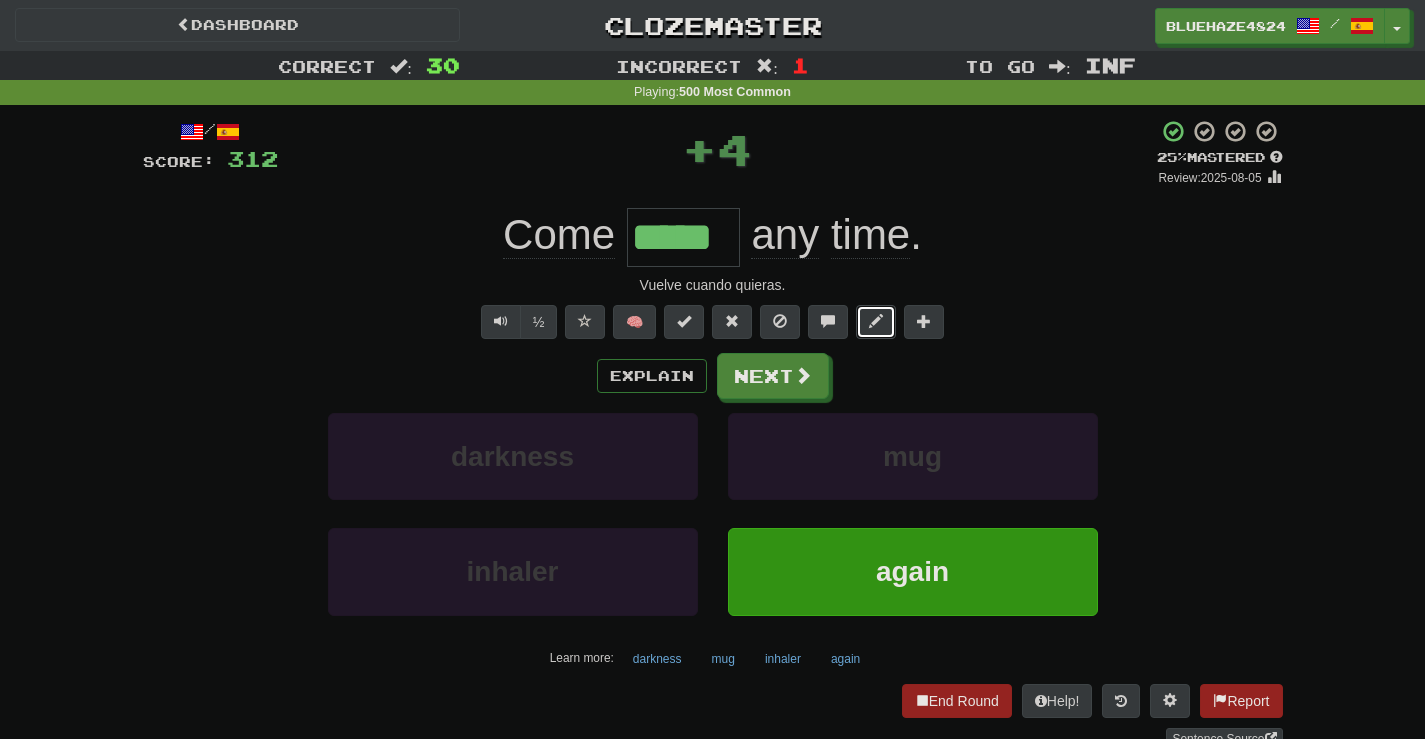 click at bounding box center [876, 322] 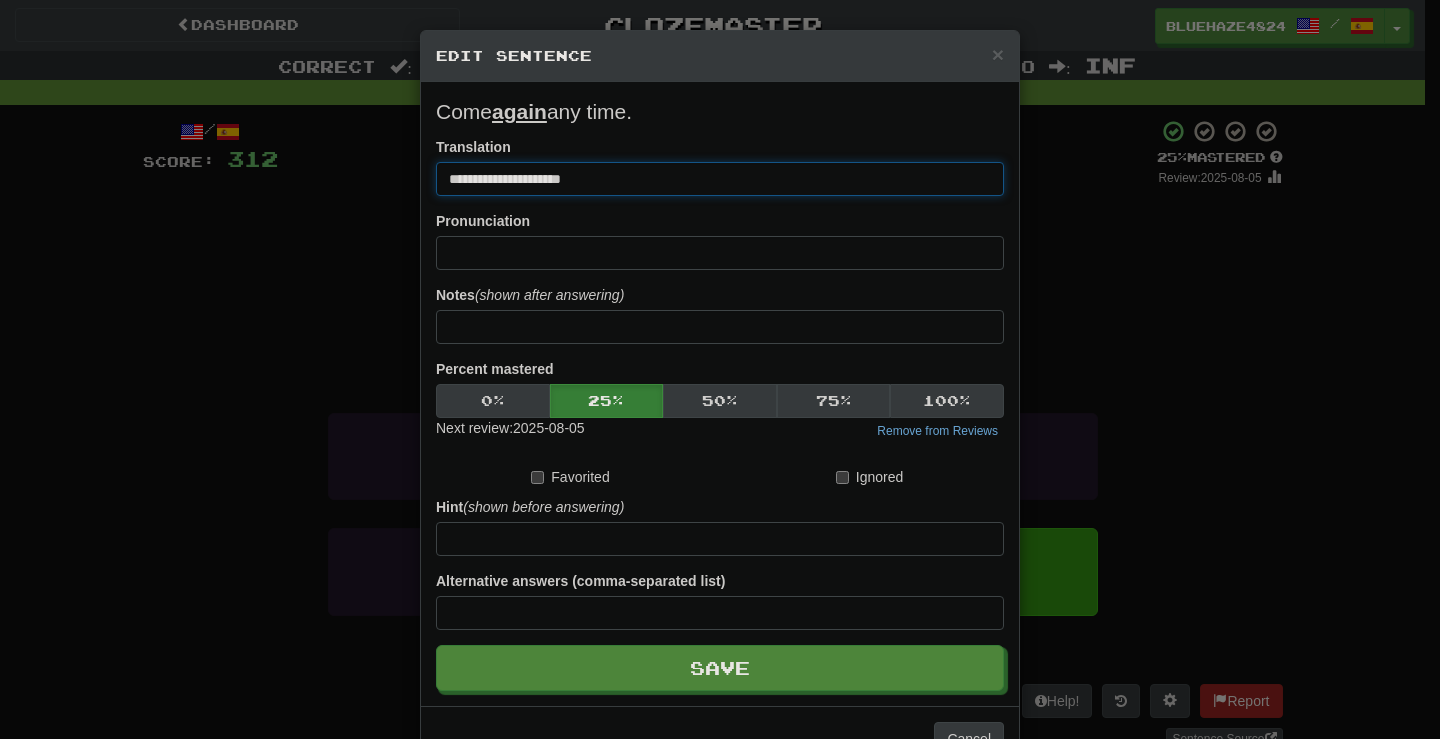 drag, startPoint x: 535, startPoint y: 169, endPoint x: 487, endPoint y: 175, distance: 48.373547 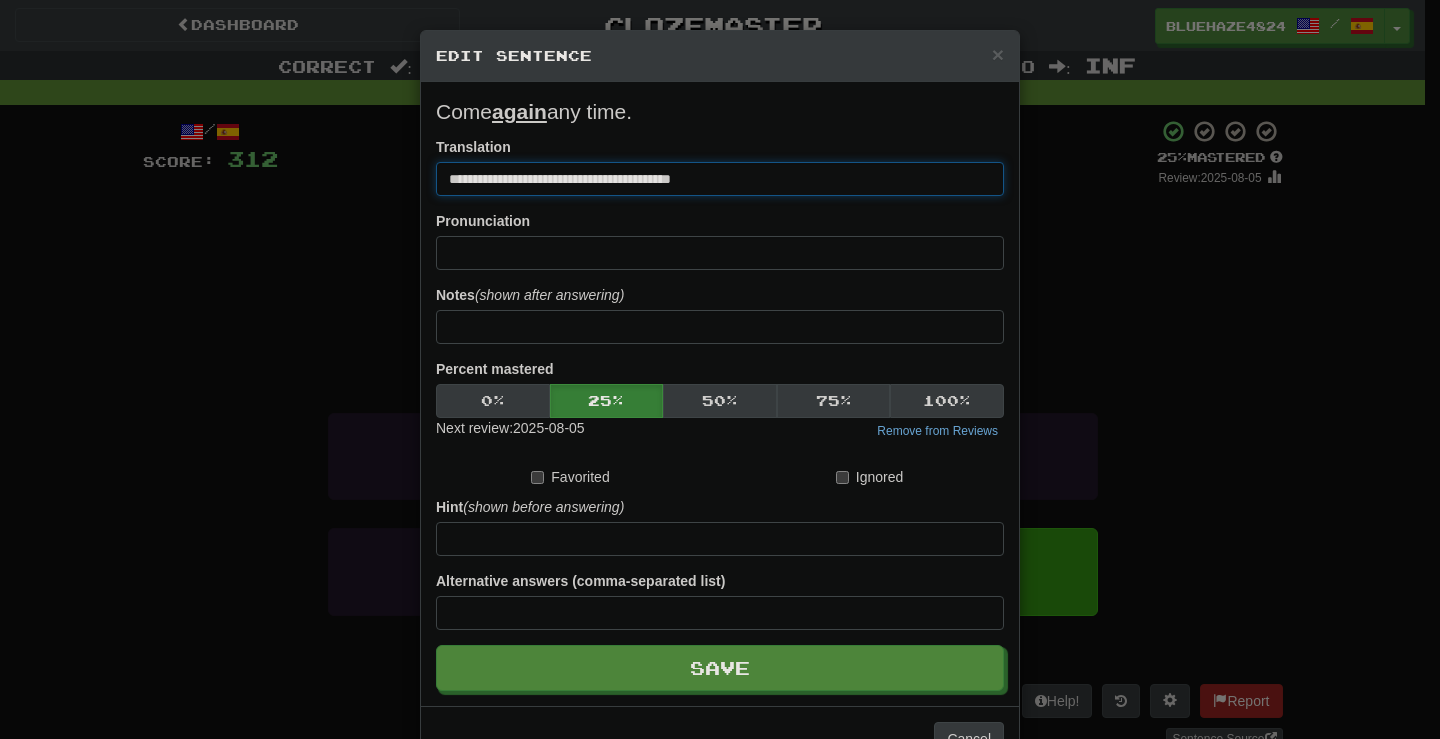 drag, startPoint x: 761, startPoint y: 183, endPoint x: 630, endPoint y: 183, distance: 131 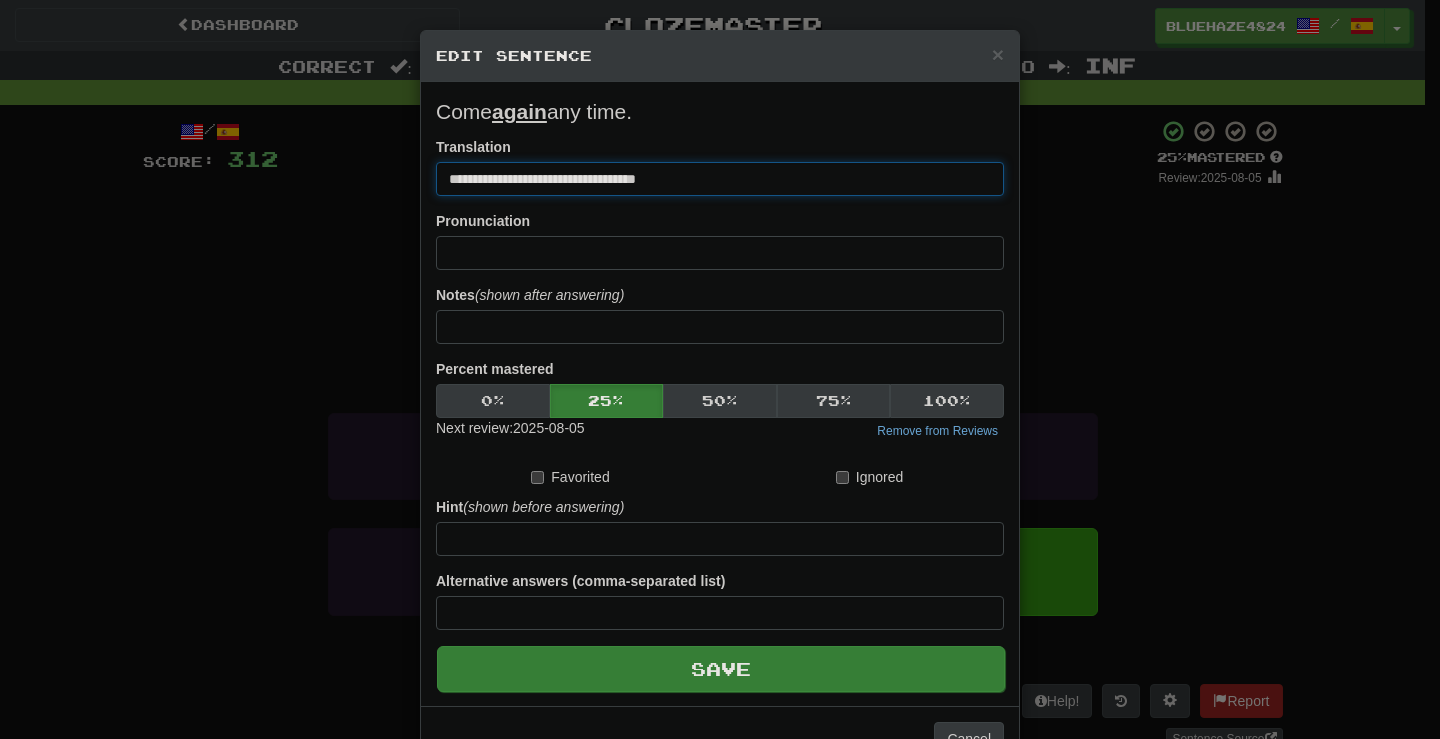 type on "**********" 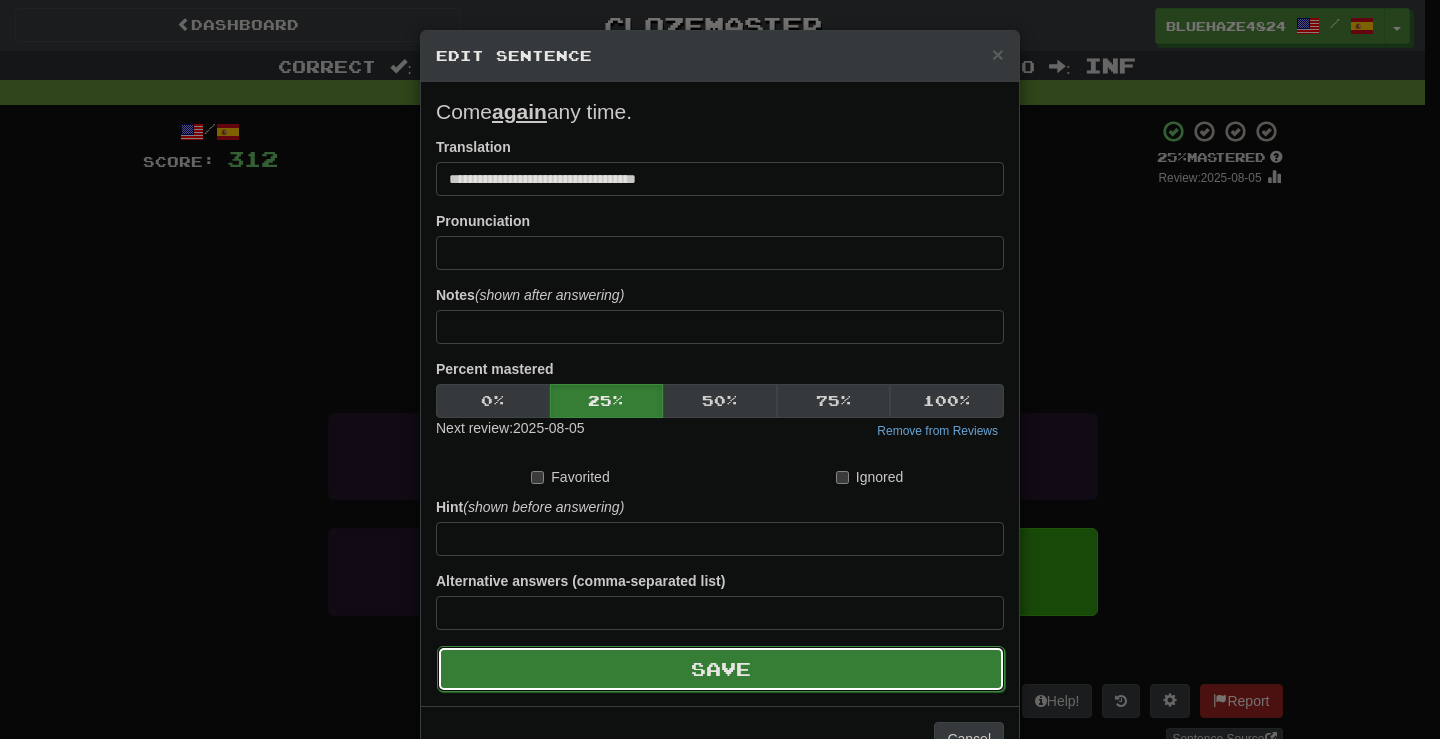 click on "Save" at bounding box center [721, 669] 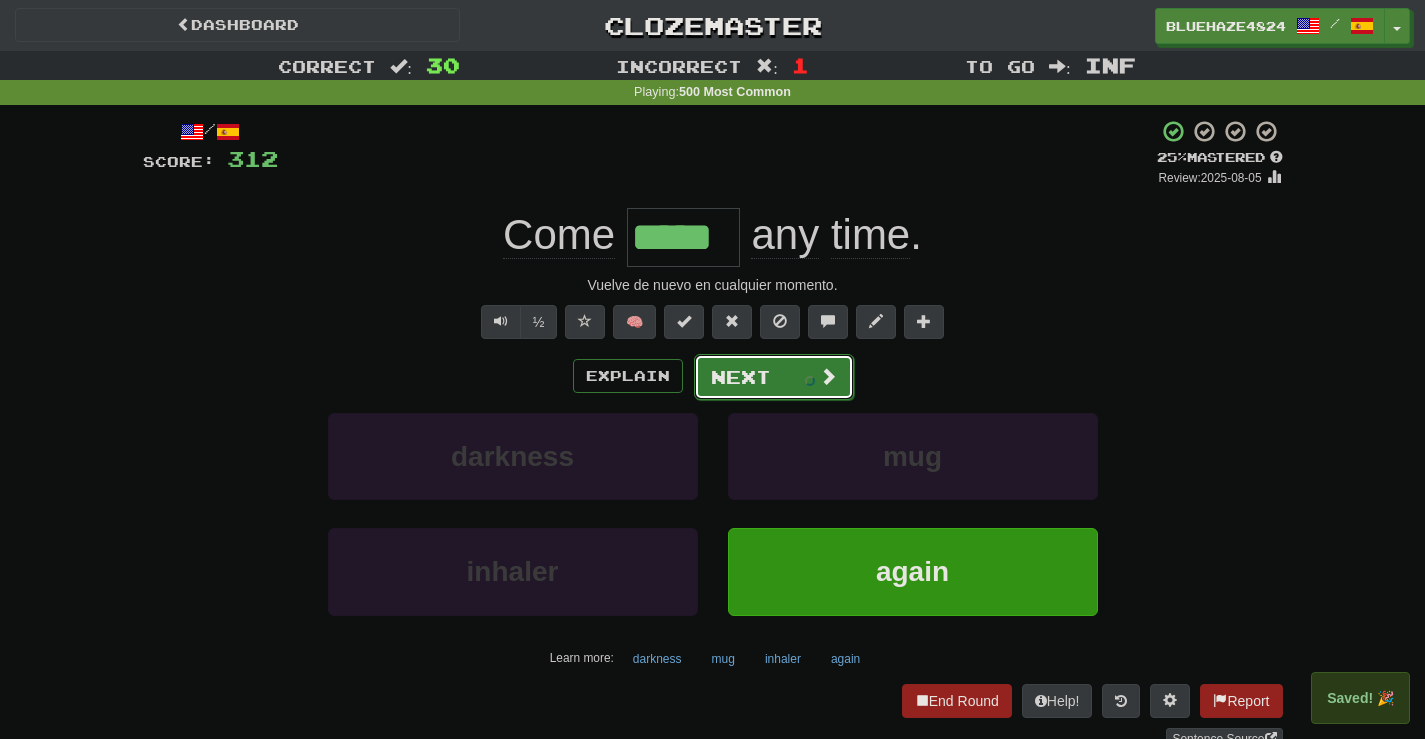 click on "Next" at bounding box center [774, 377] 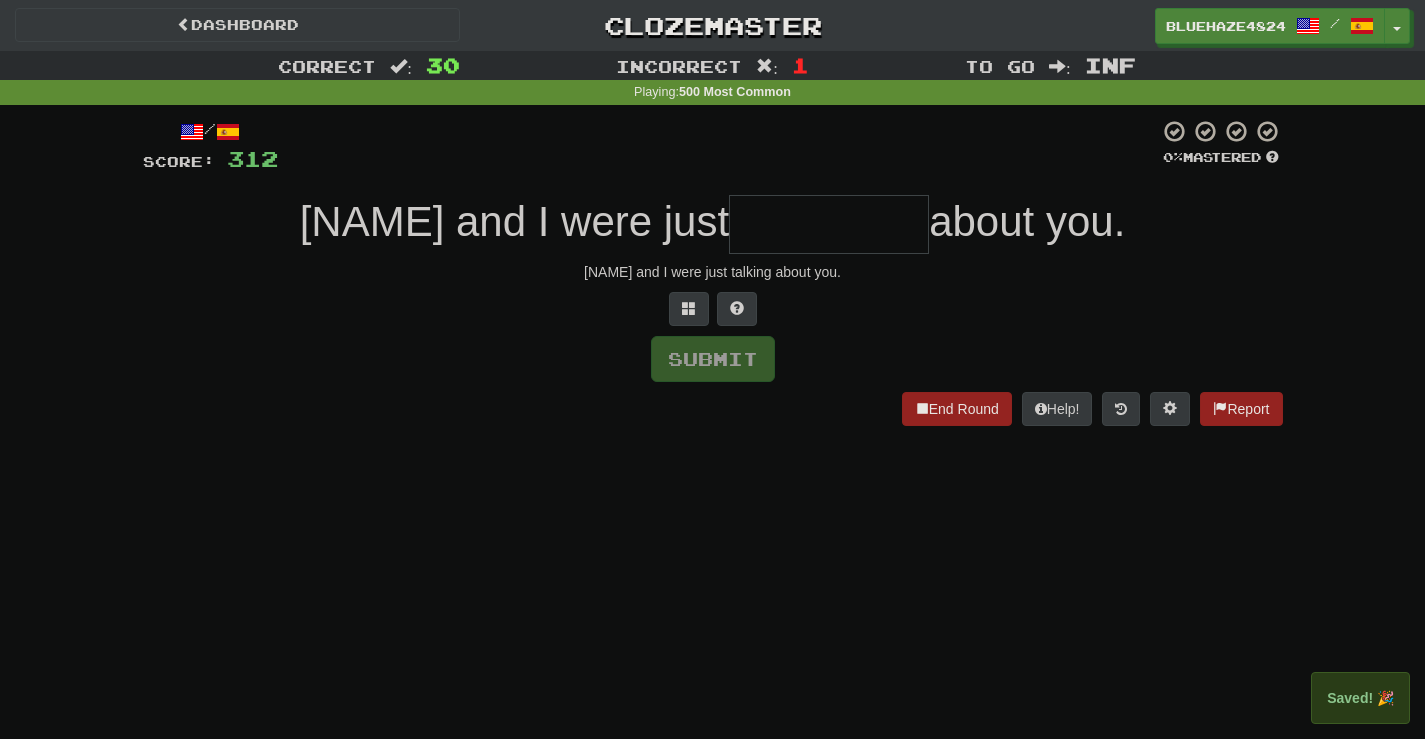 click at bounding box center [829, 224] 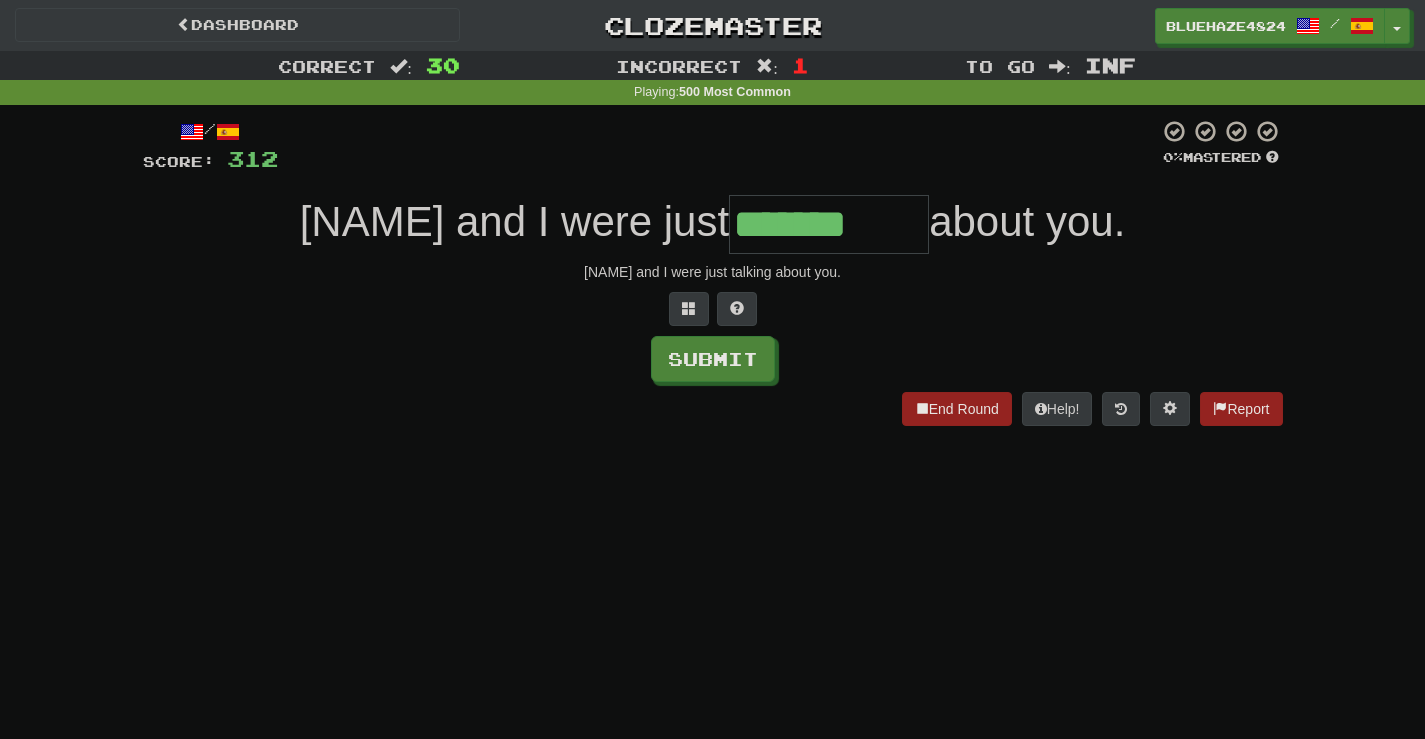 type on "*******" 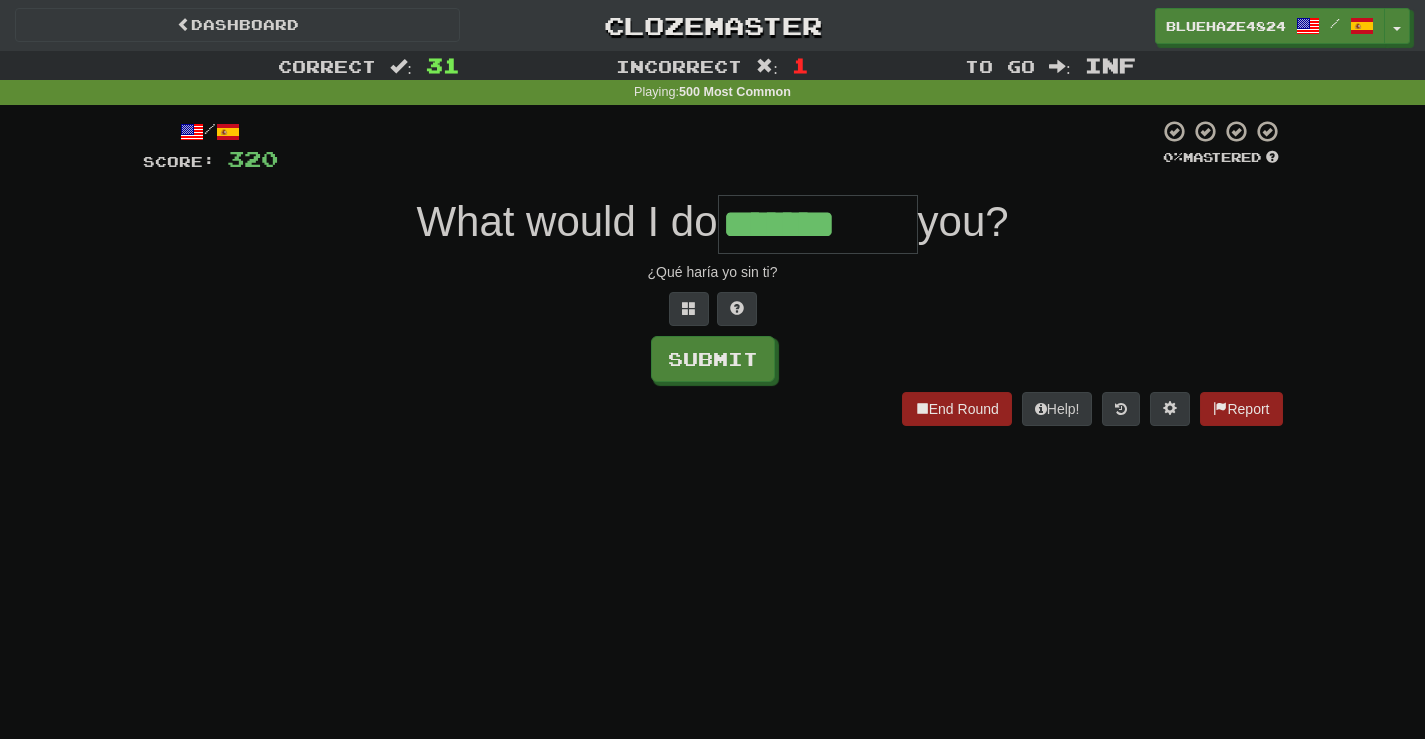 type on "*******" 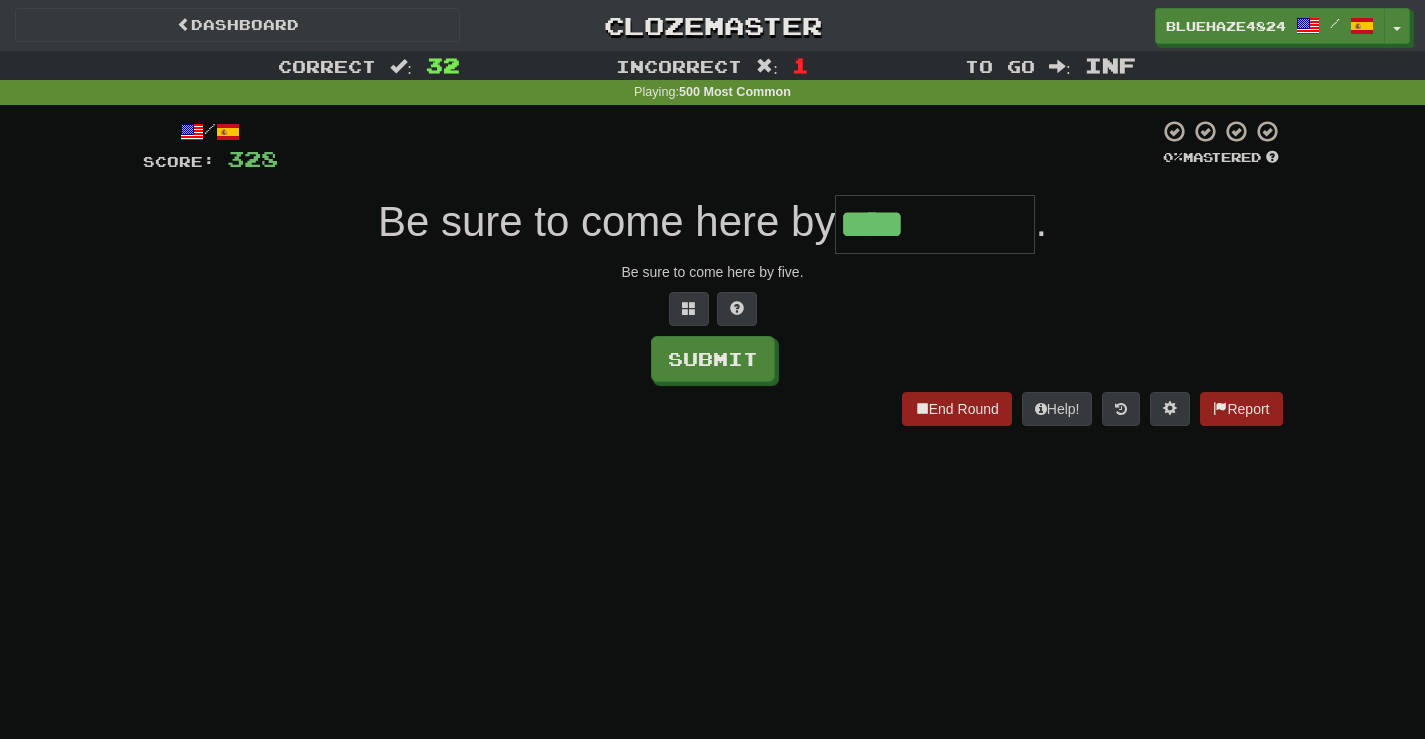 type on "****" 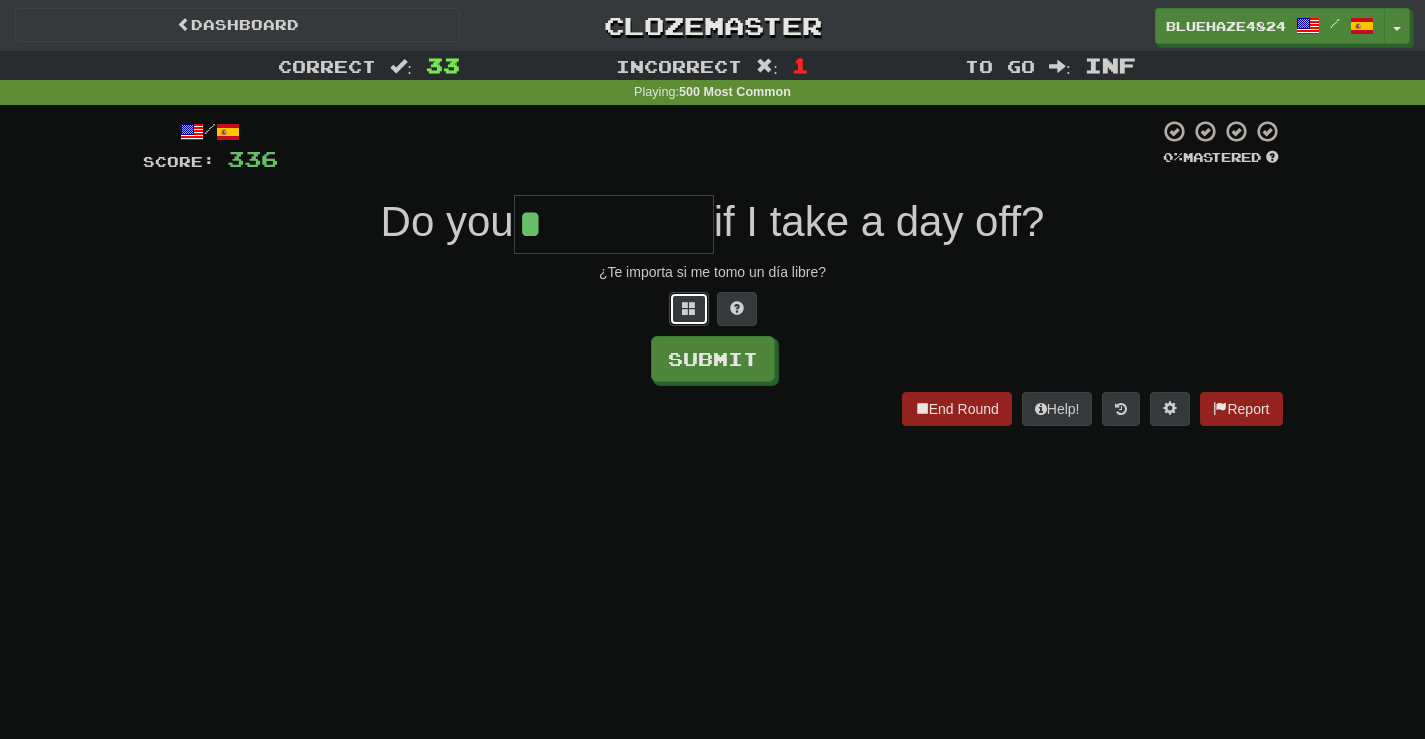 click at bounding box center (689, 308) 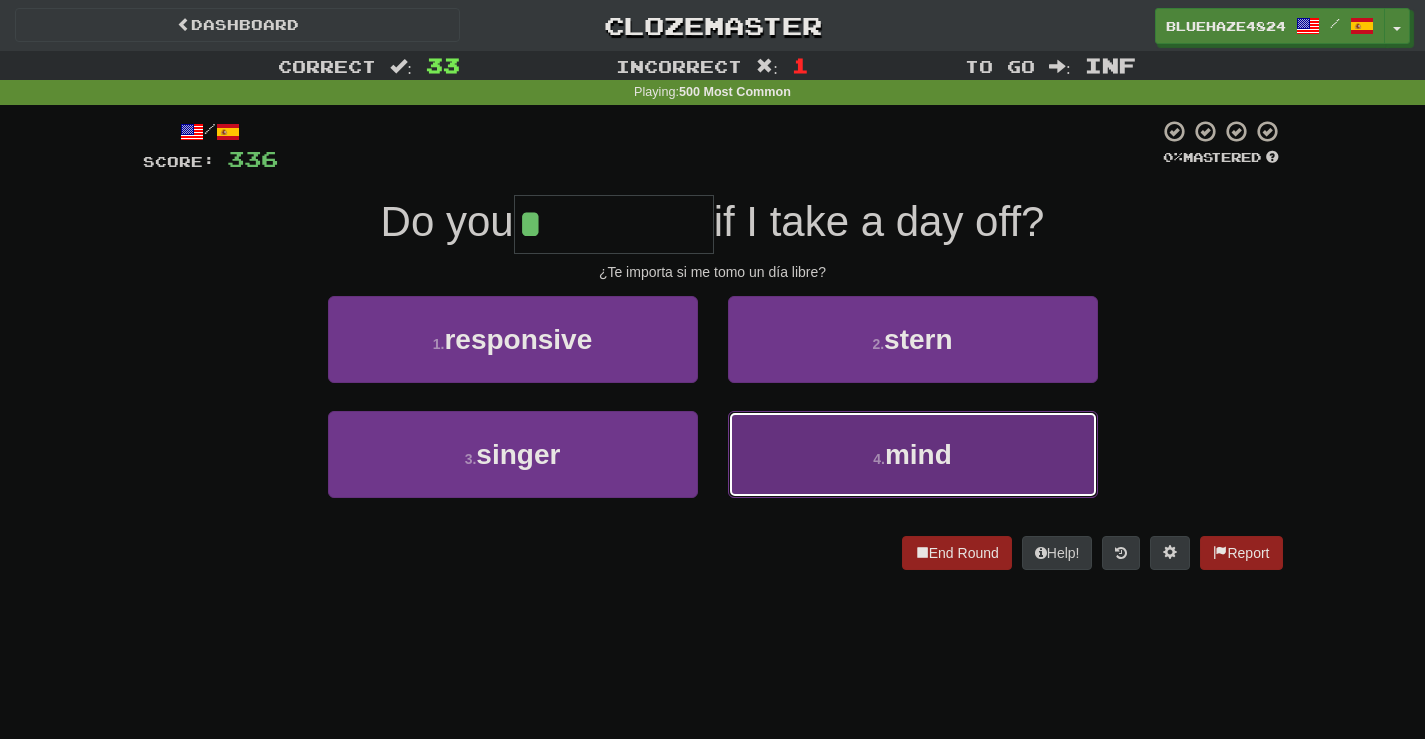 click on "mind" at bounding box center [918, 454] 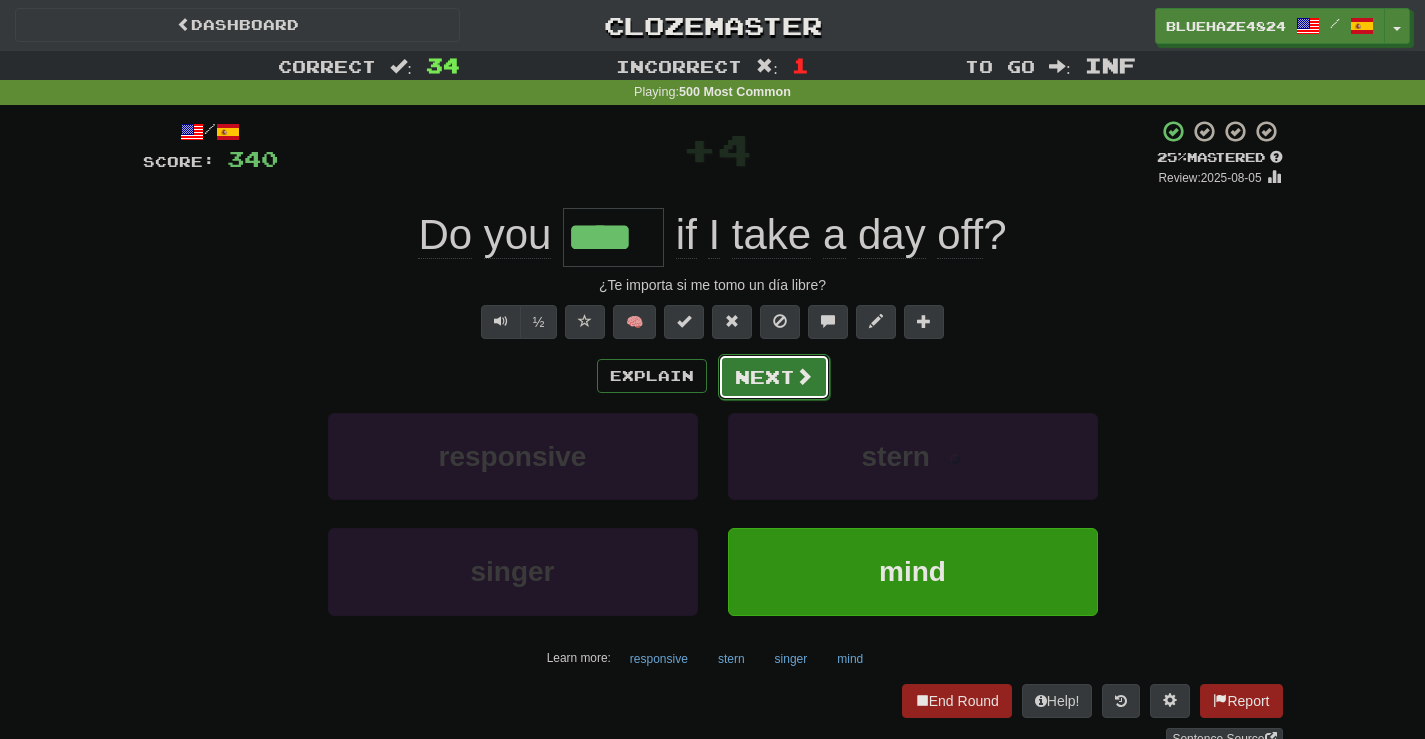 click on "Next" at bounding box center (774, 377) 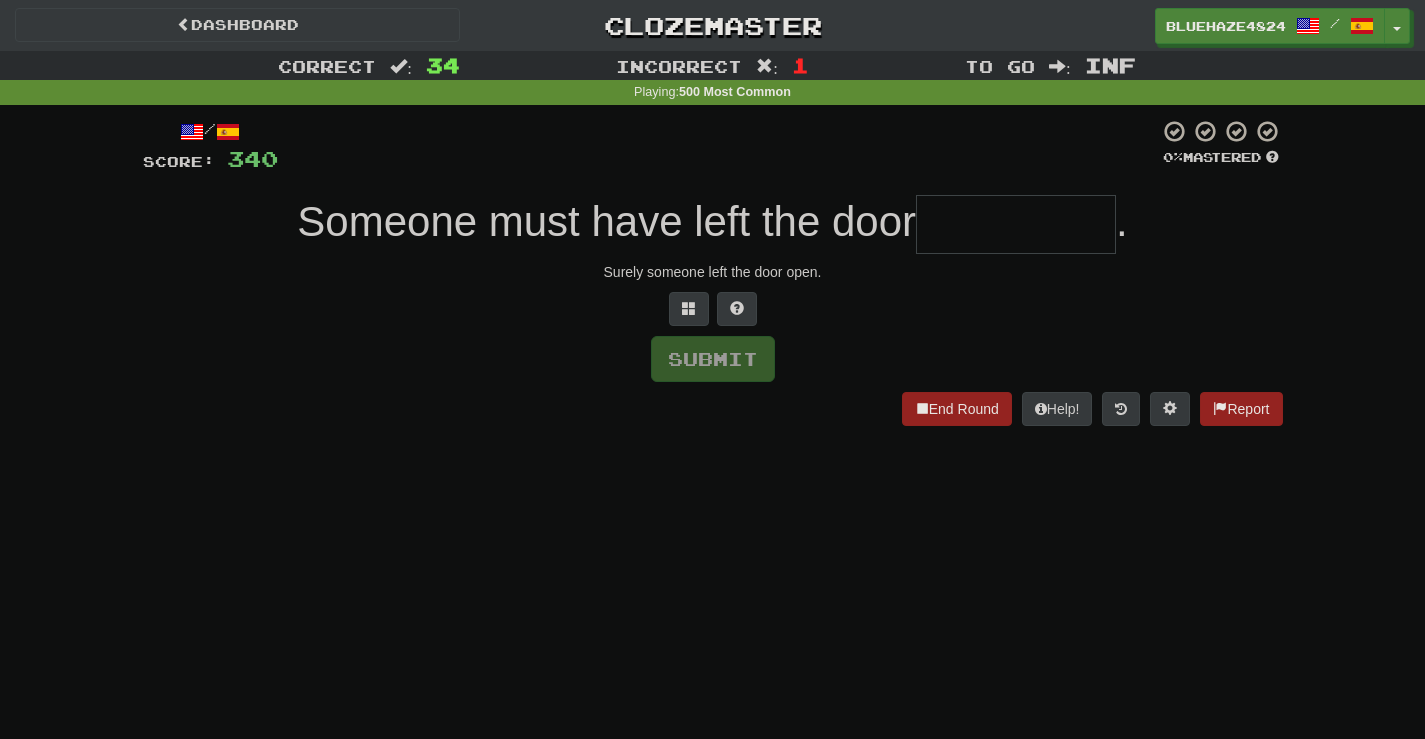 click at bounding box center (1016, 224) 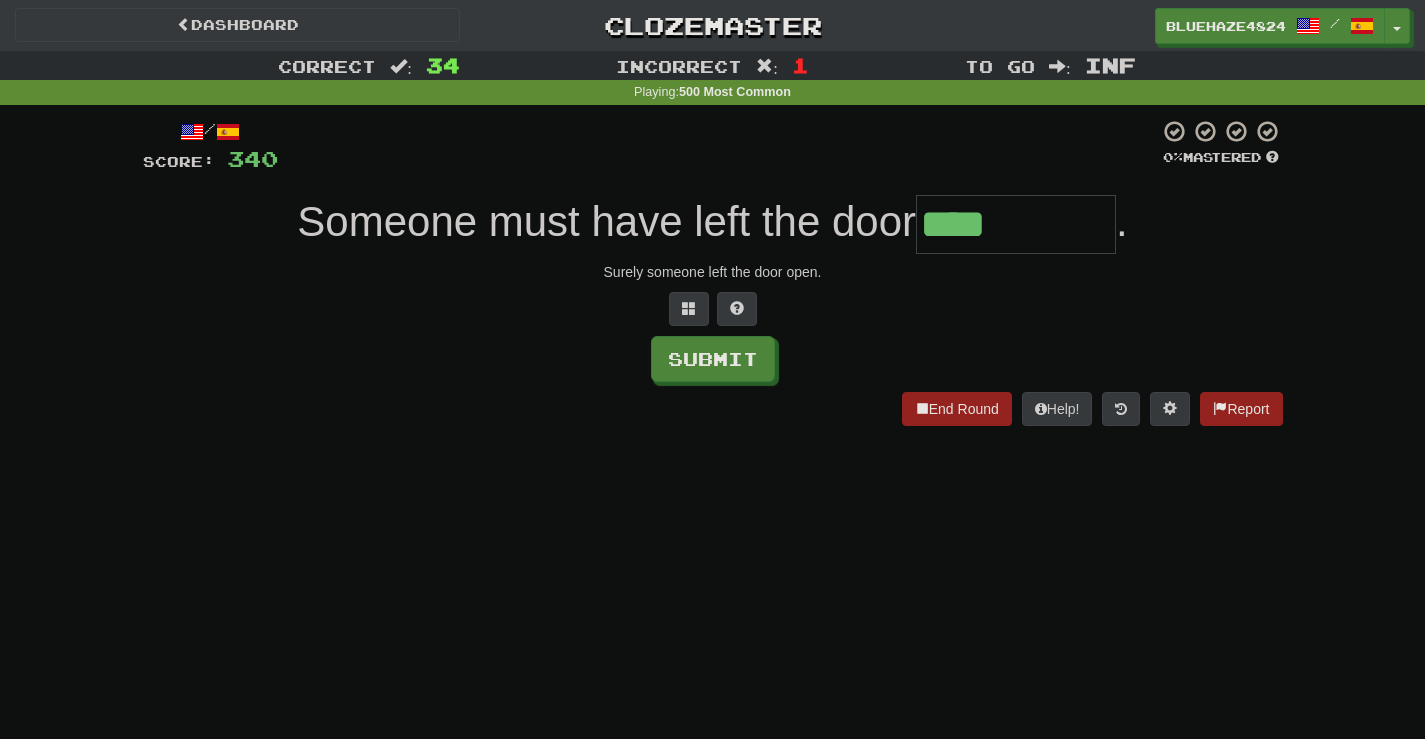 type on "****" 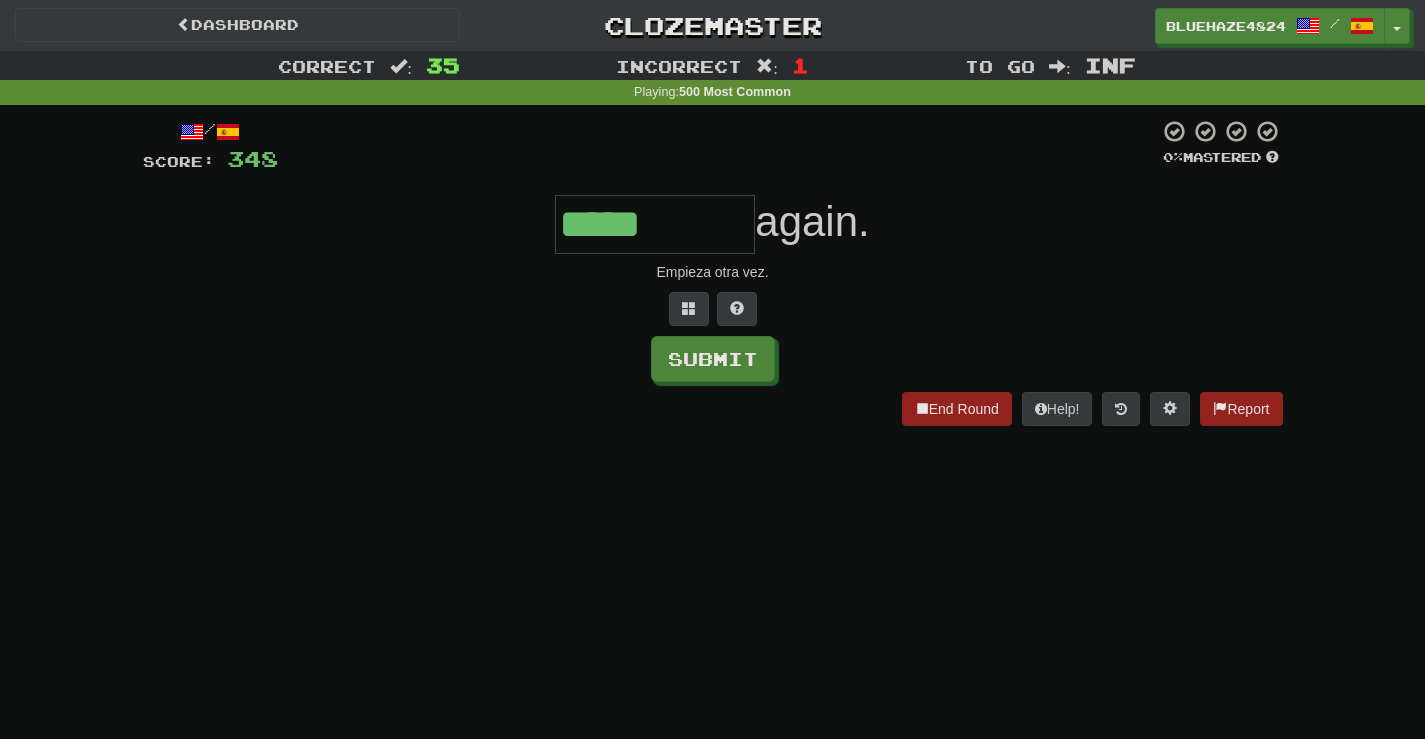 type on "*****" 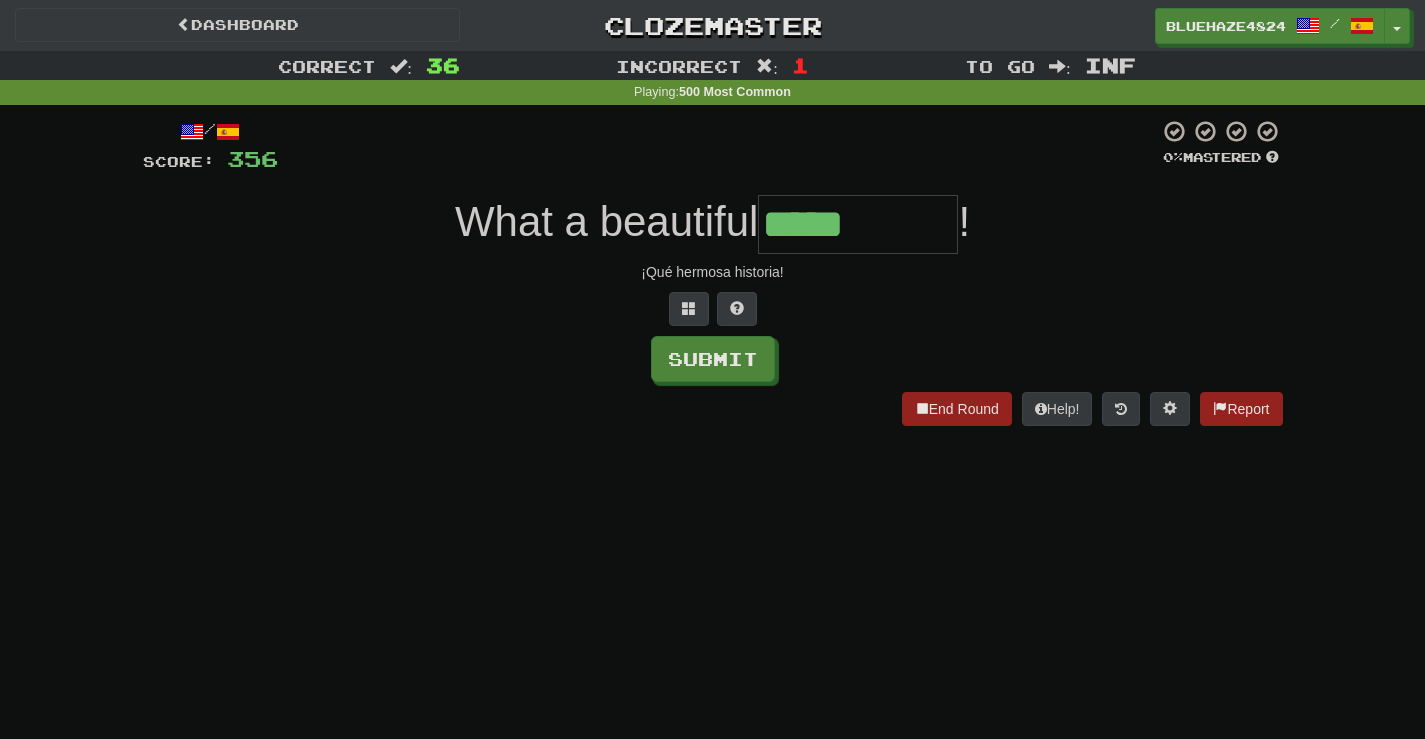 type on "*****" 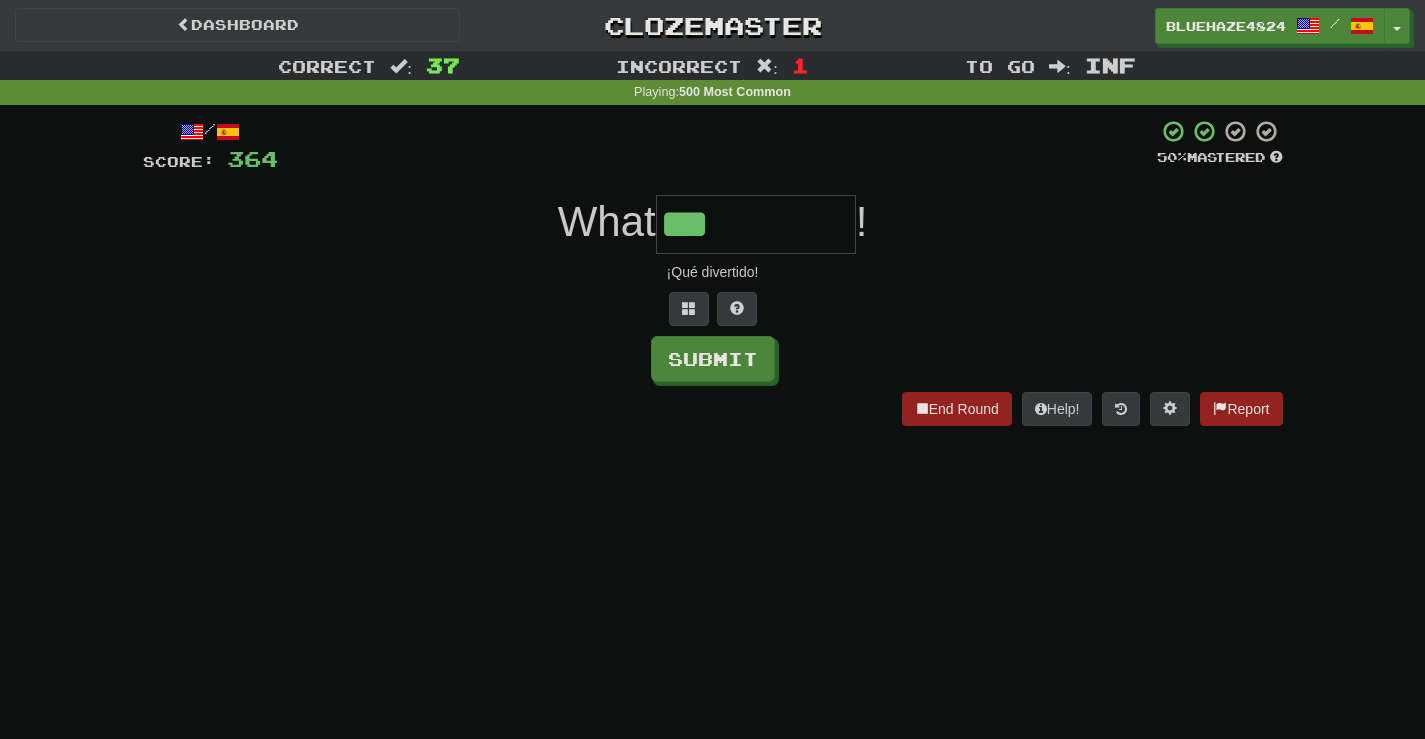 type on "***" 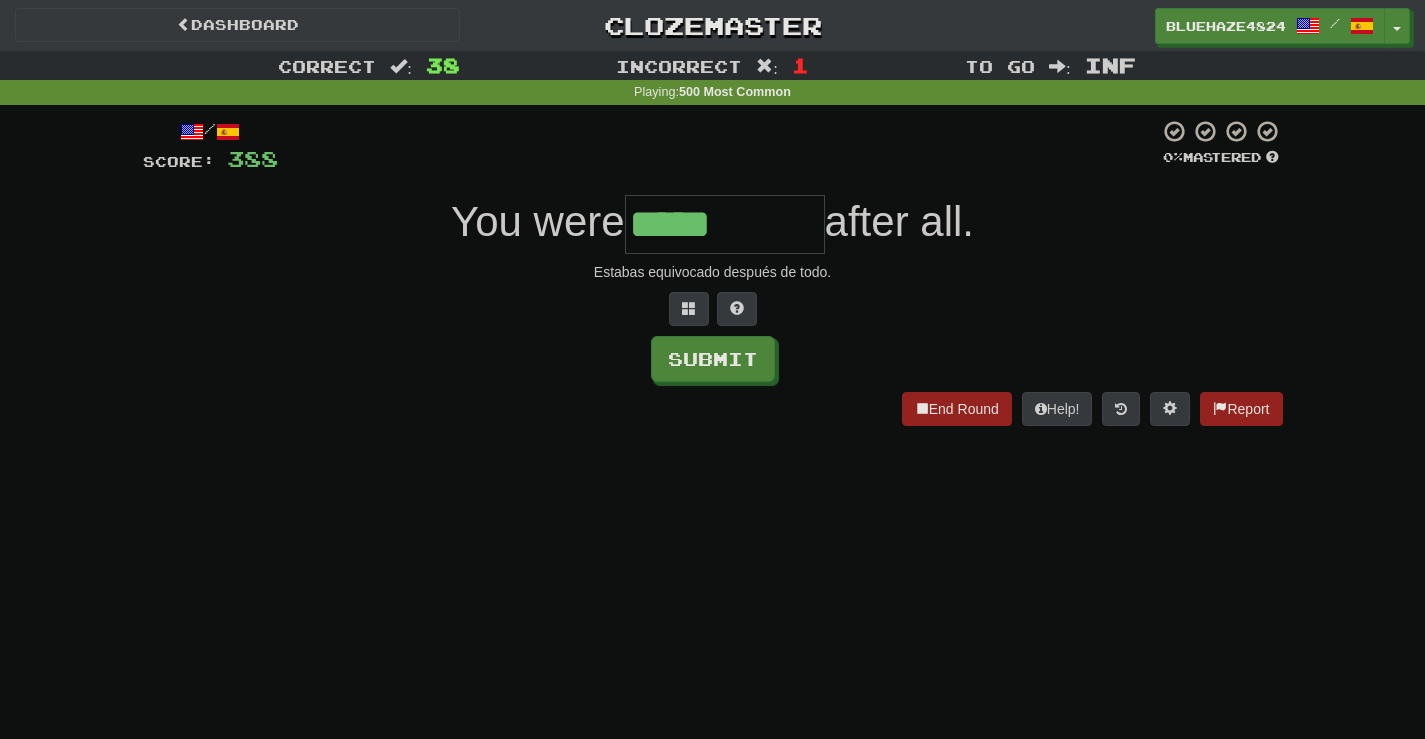 type on "*****" 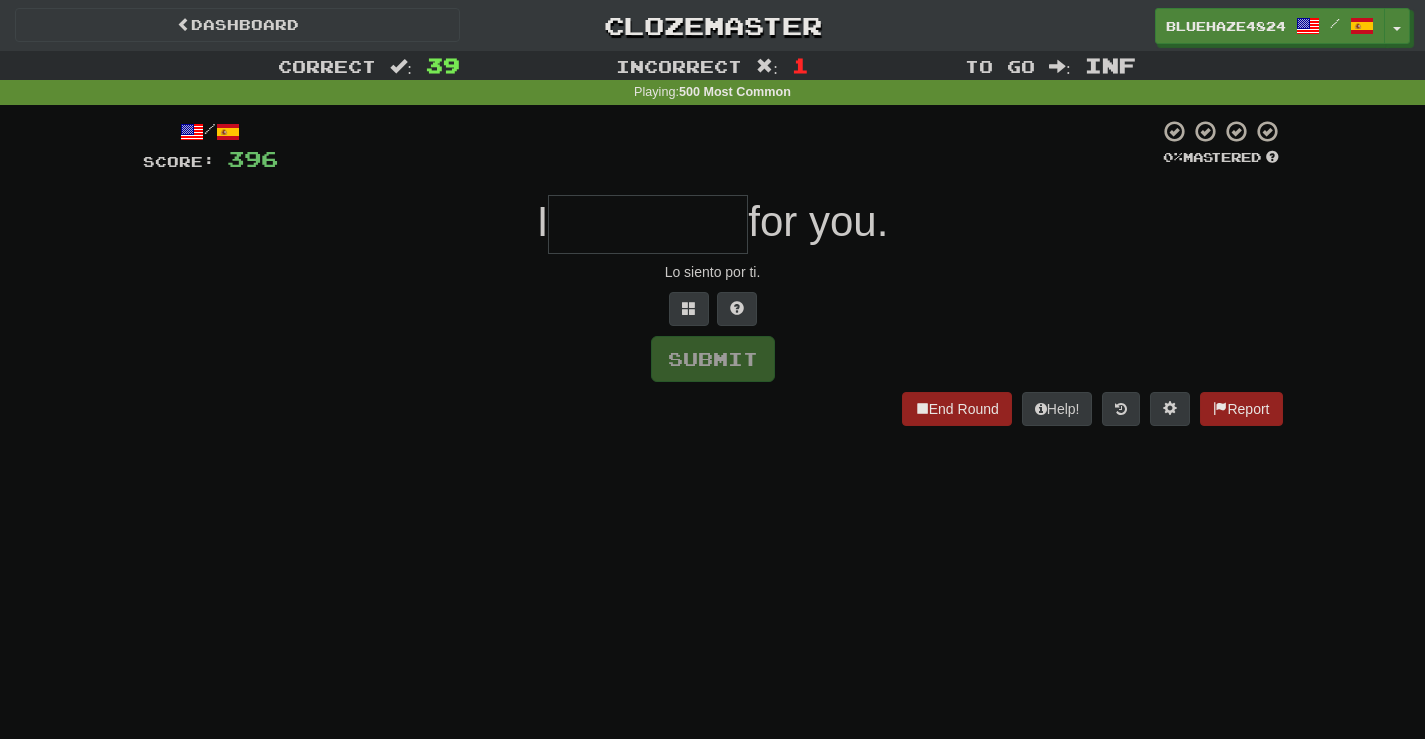 type on "*" 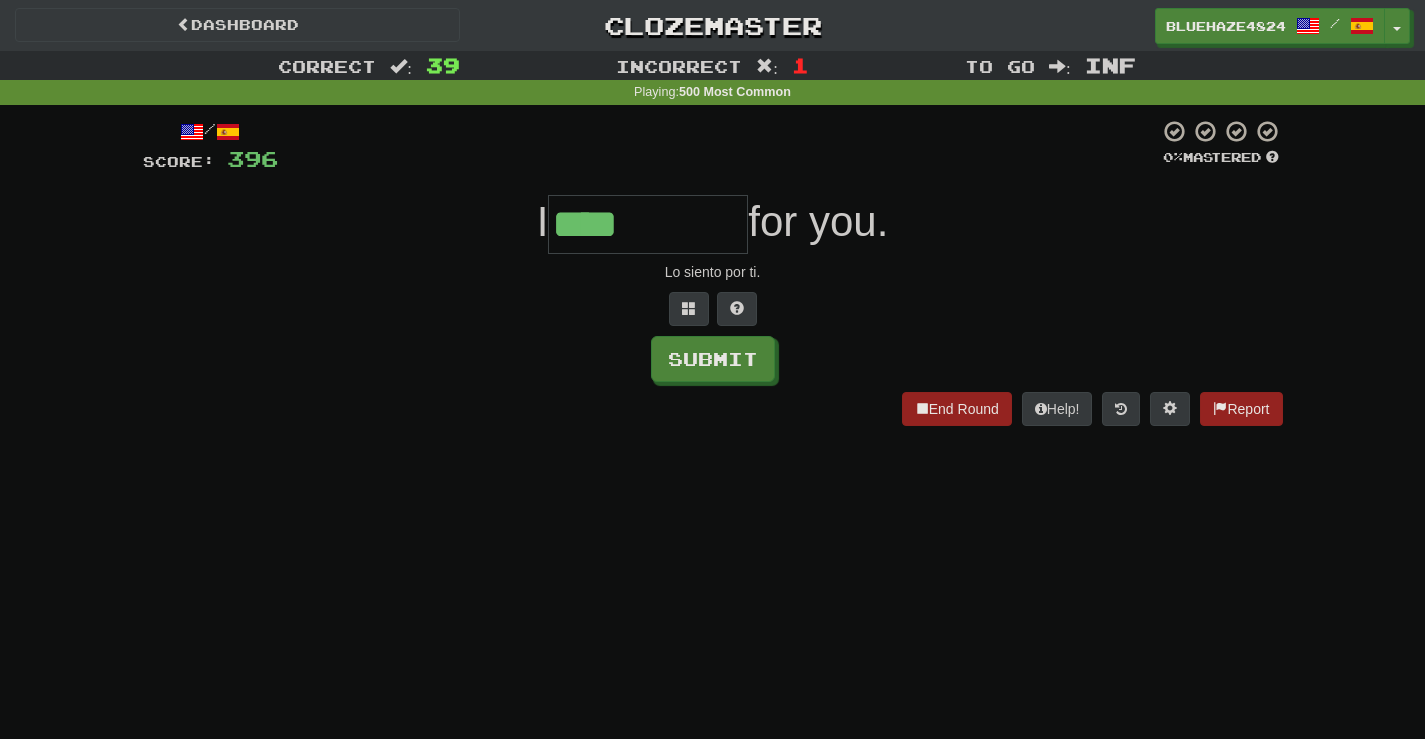 type on "****" 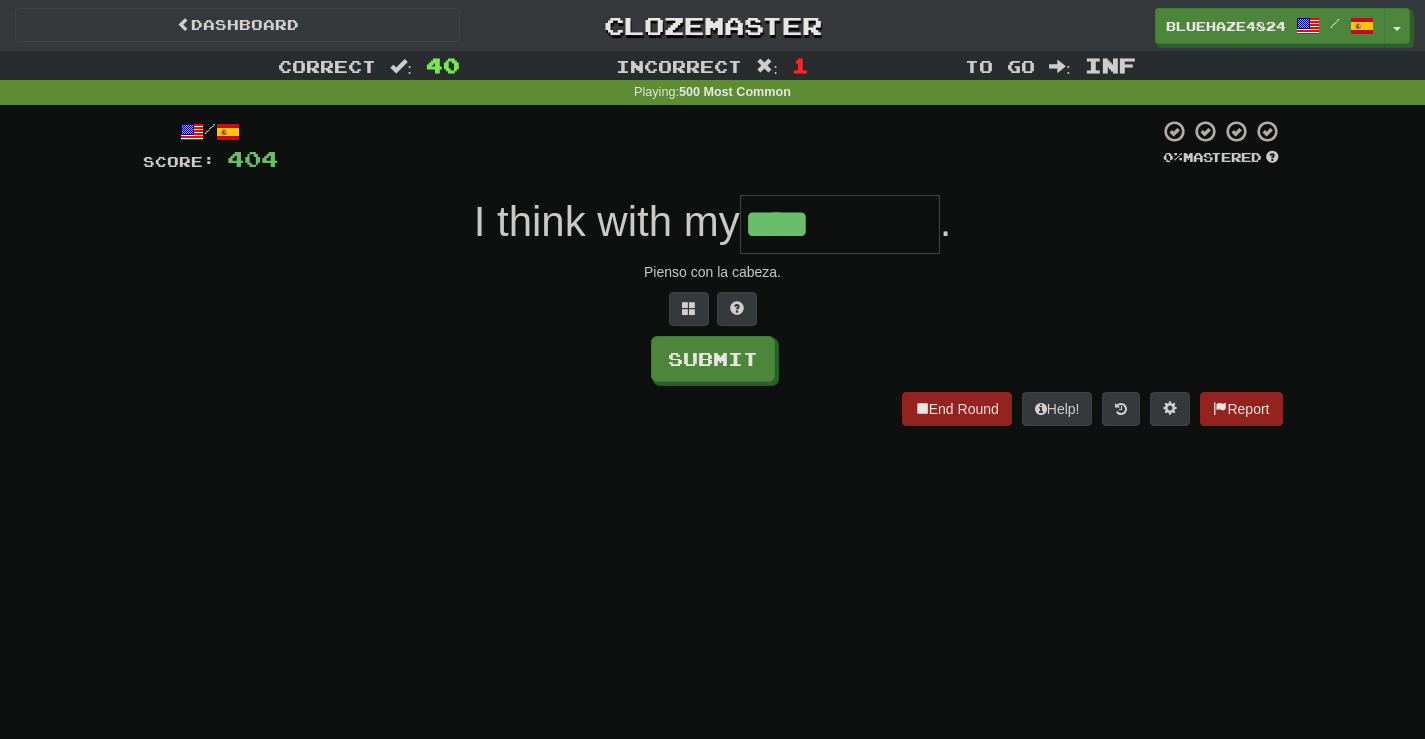 type on "****" 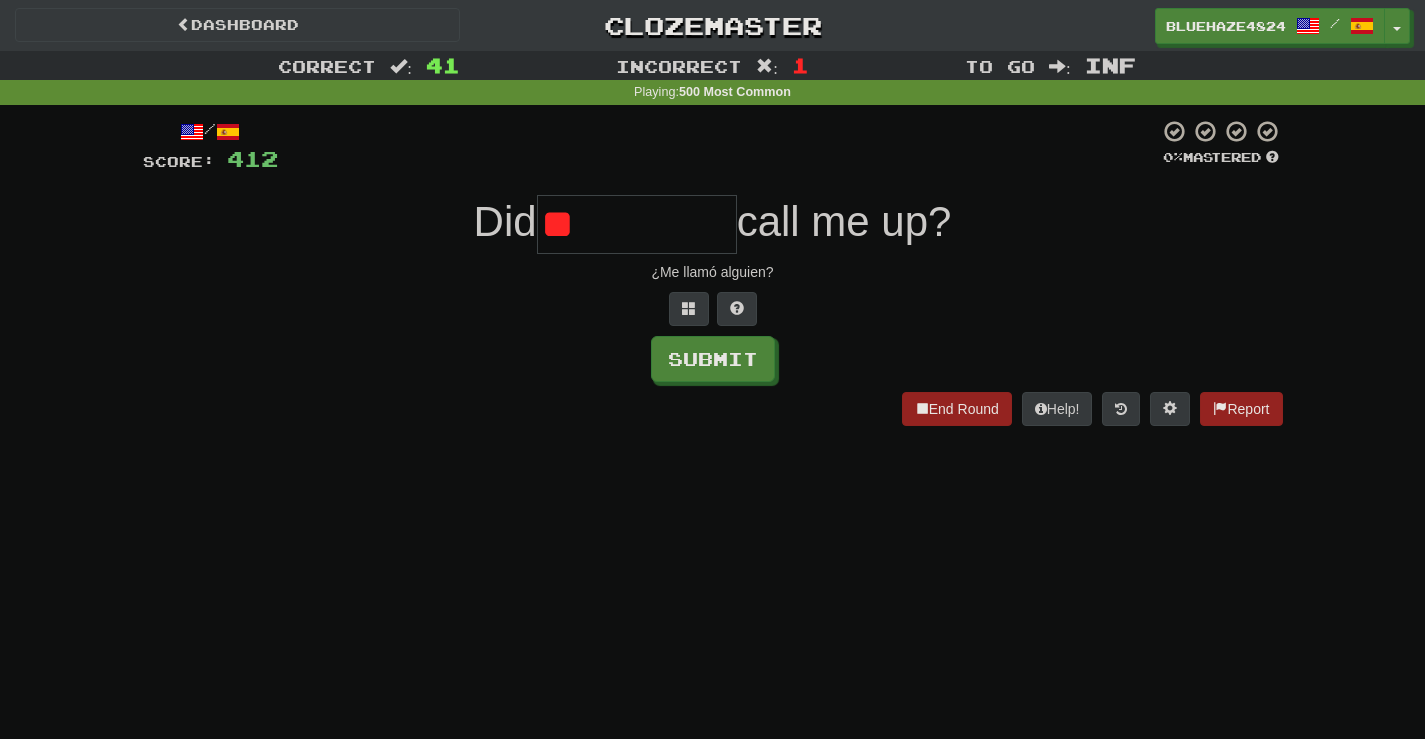 type on "*" 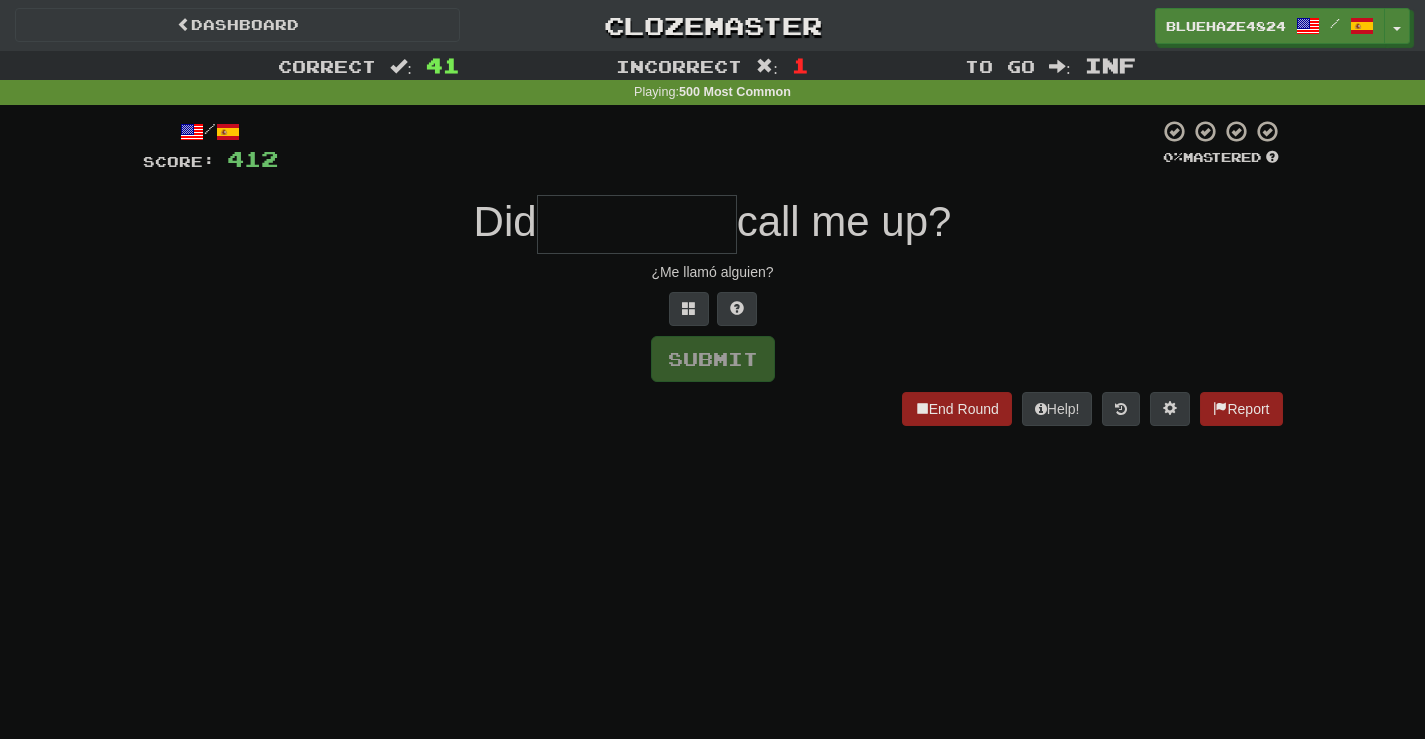 type on "*" 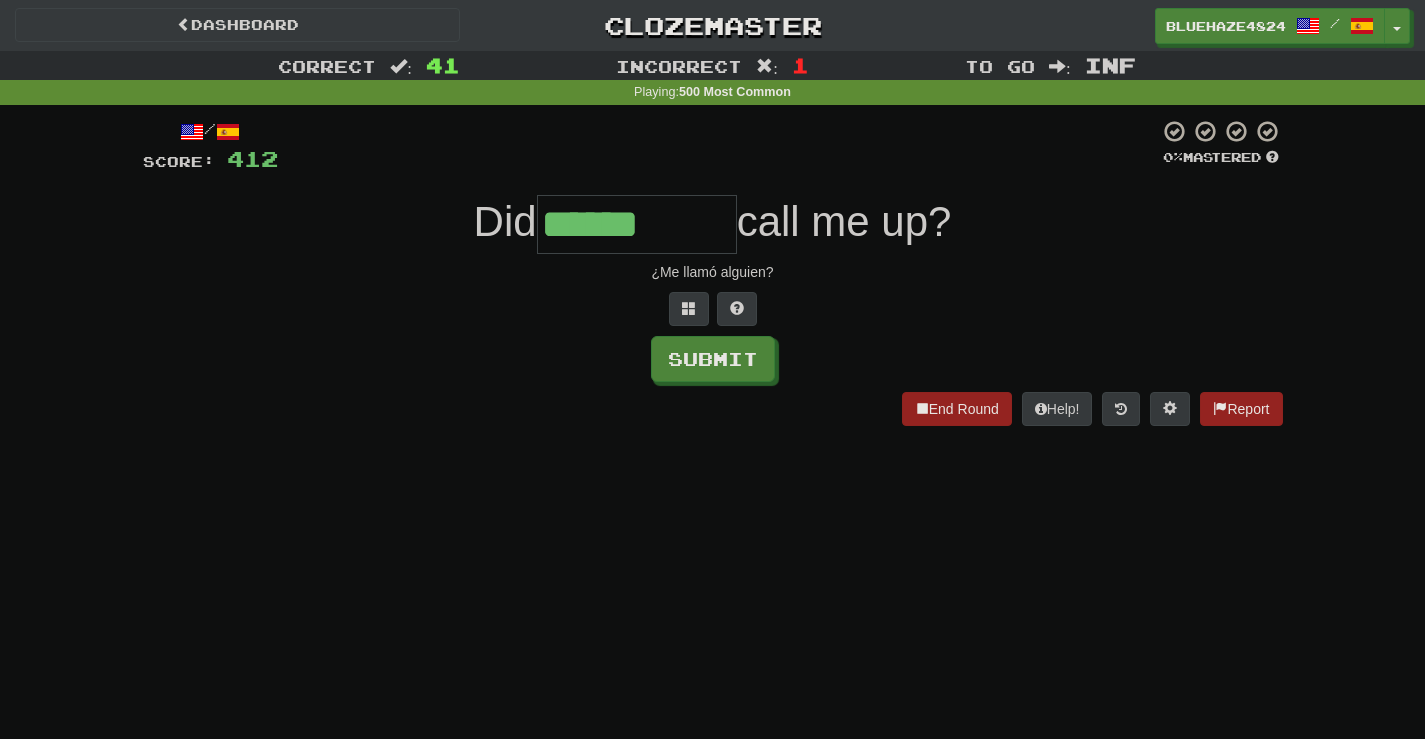 type on "******" 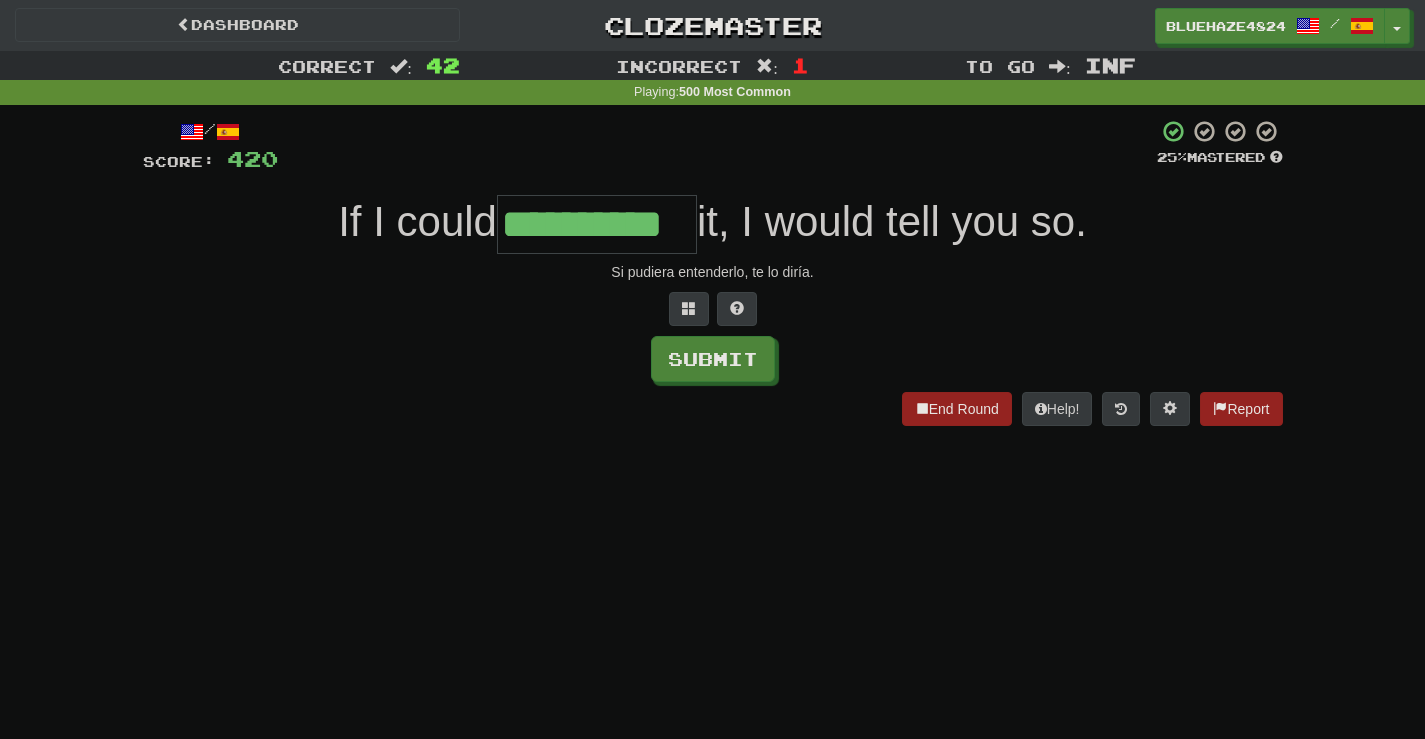 scroll, scrollTop: 0, scrollLeft: 18, axis: horizontal 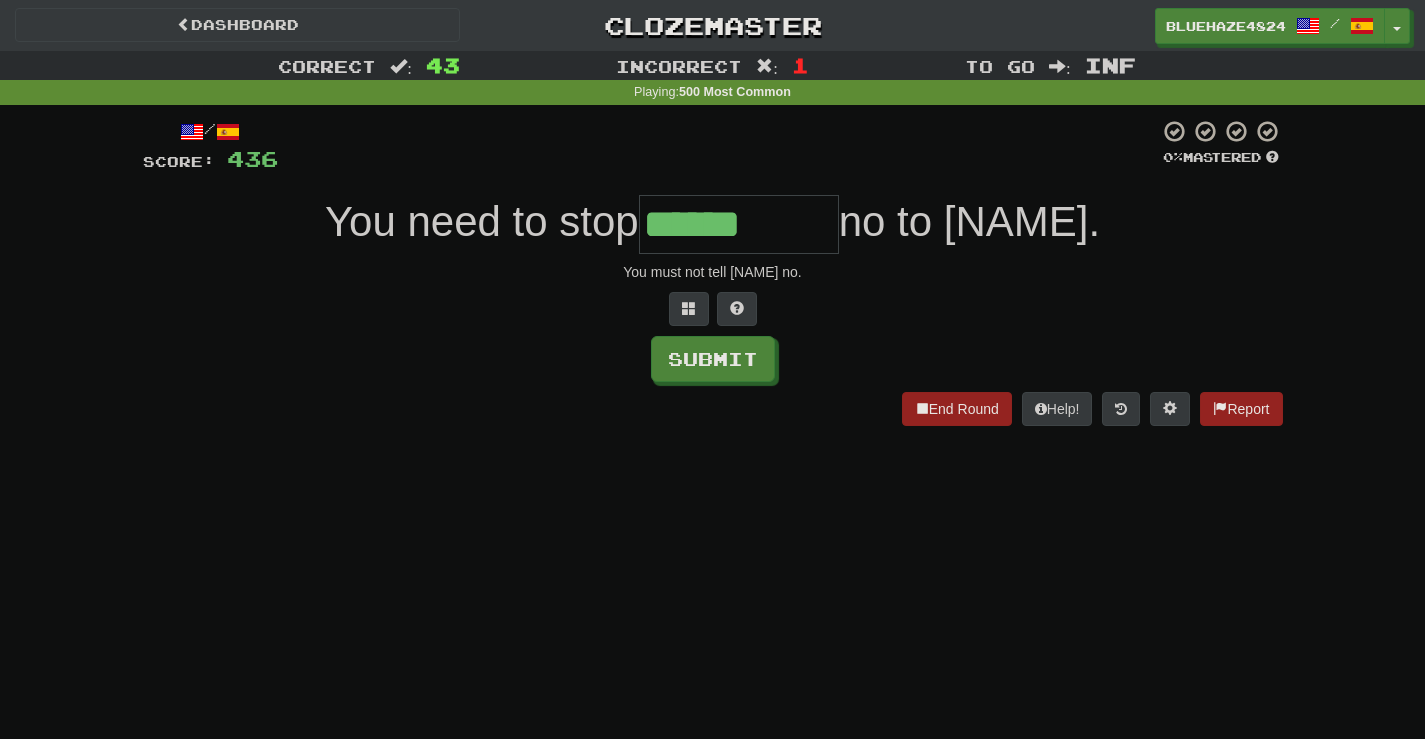 type on "******" 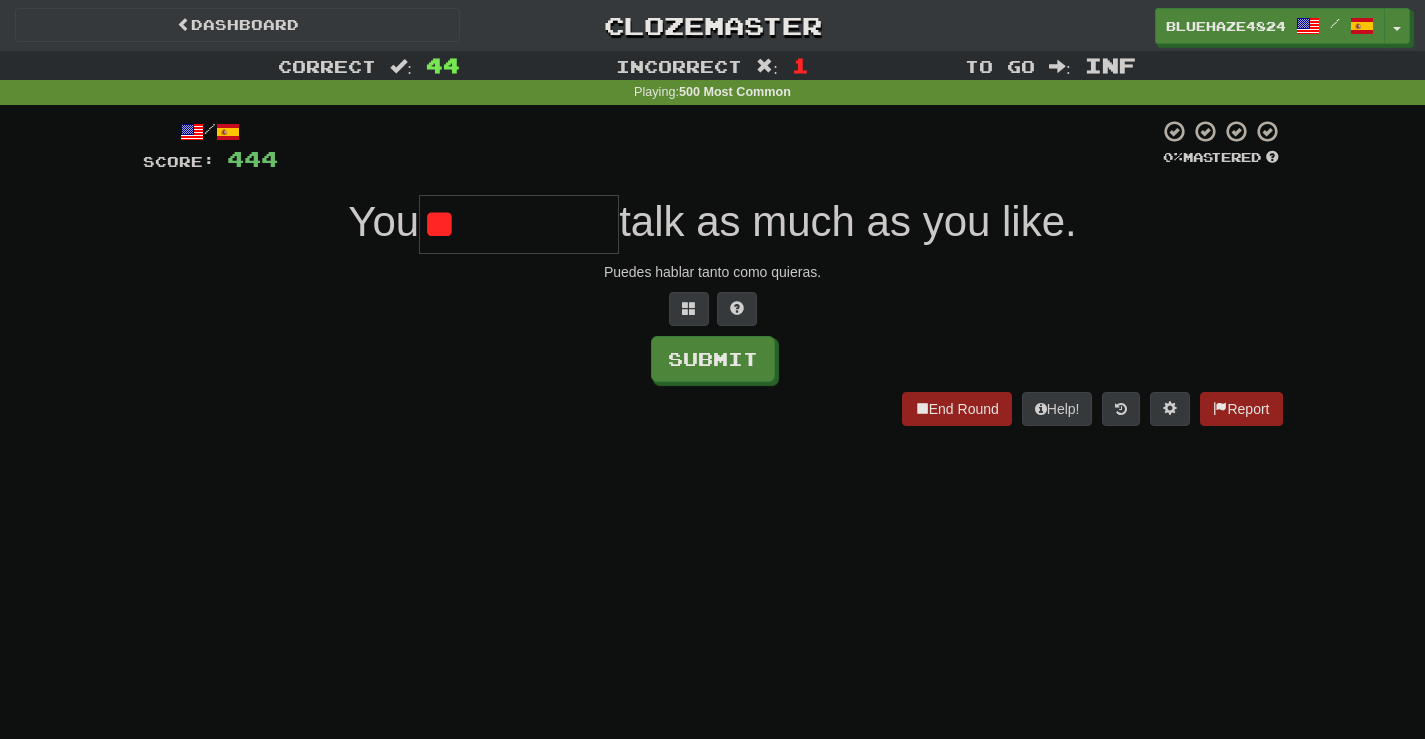 type on "*" 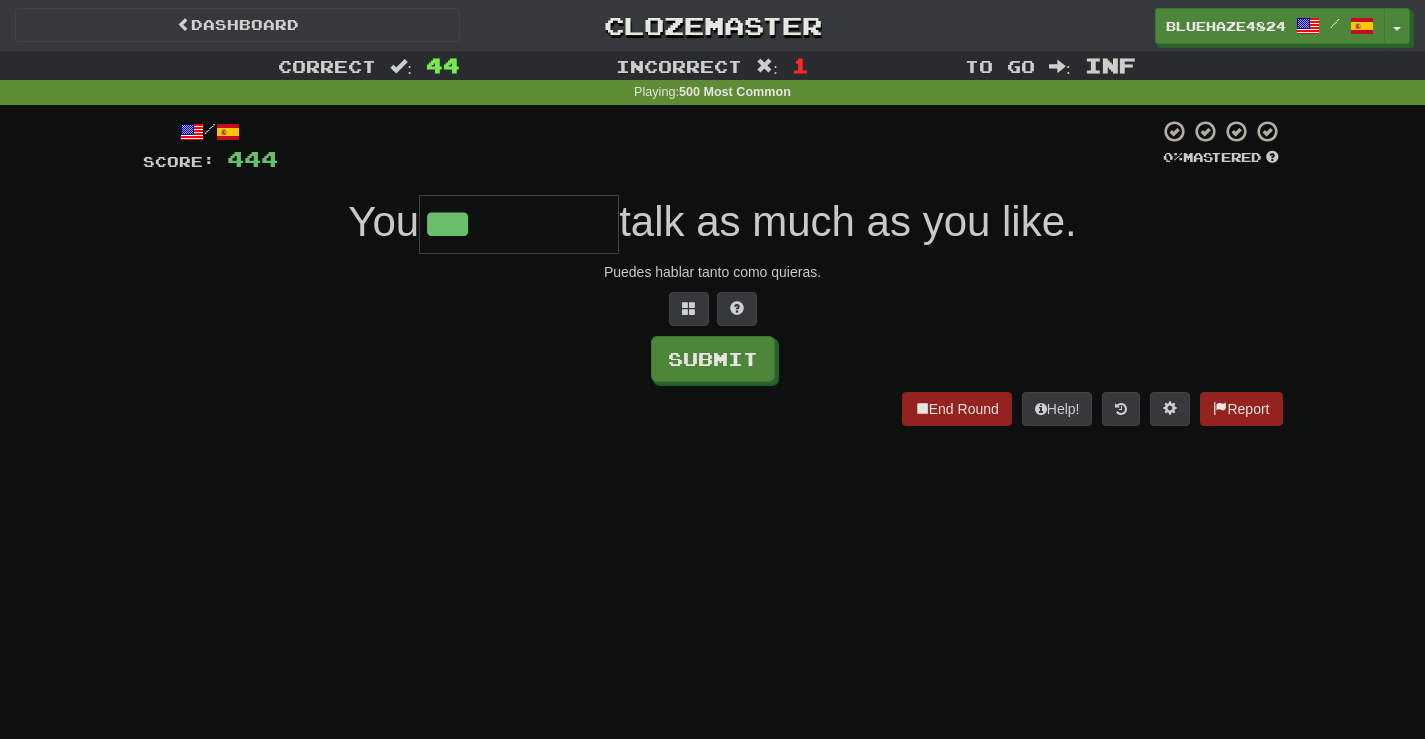 type on "***" 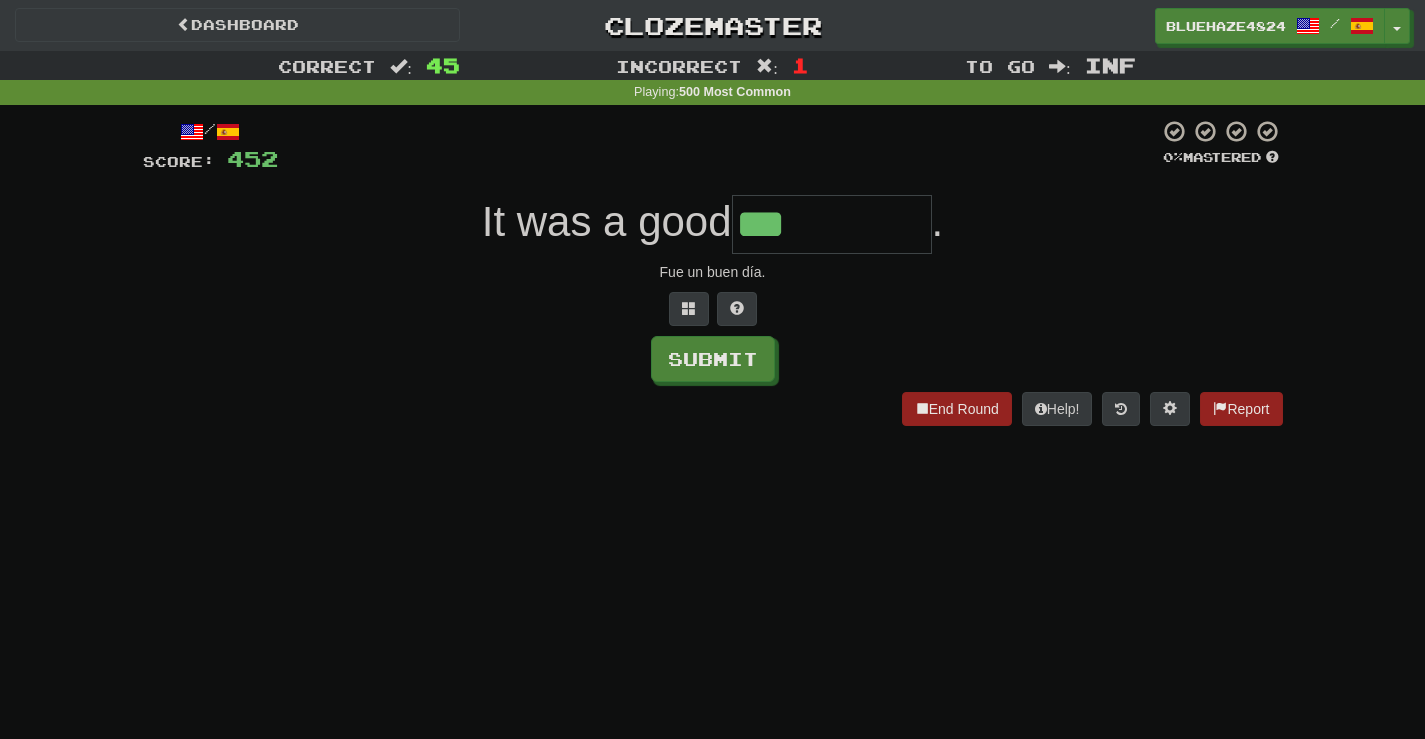 type on "***" 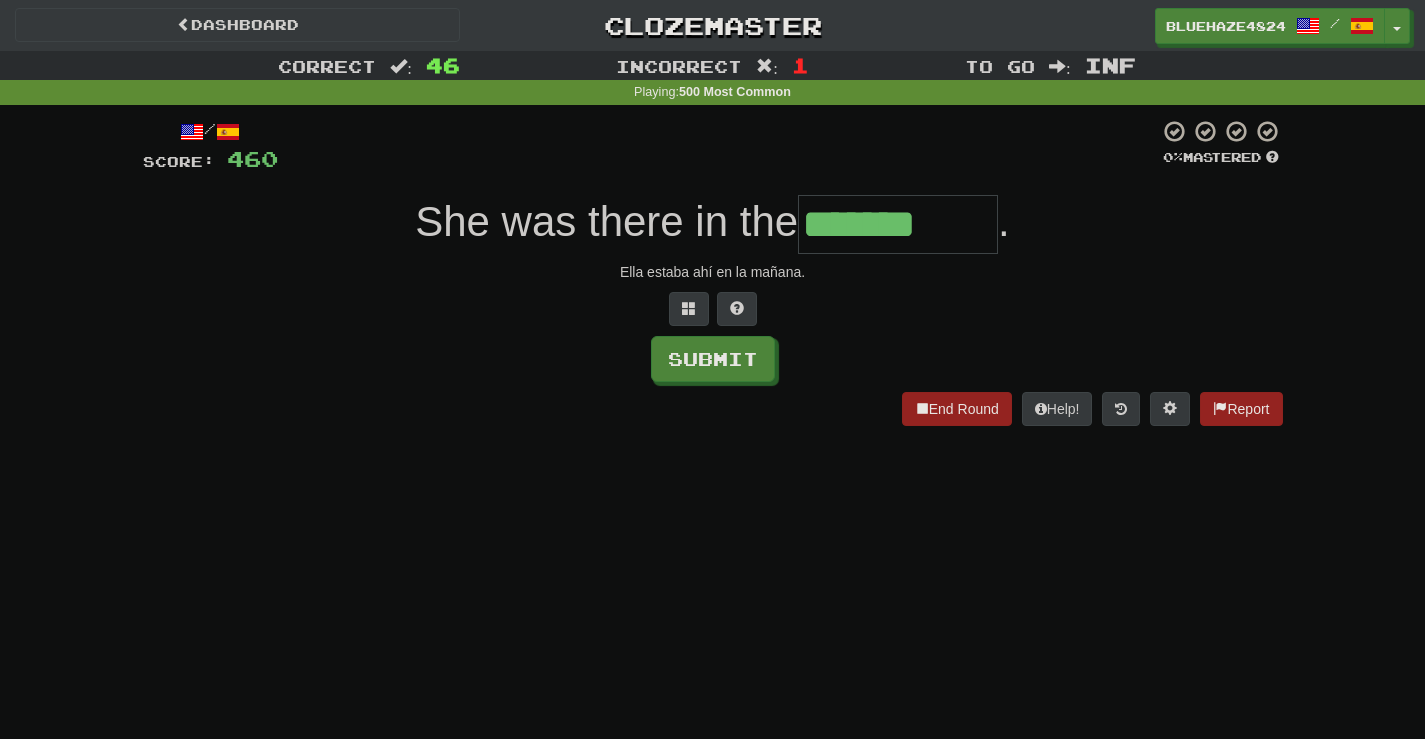 type on "*******" 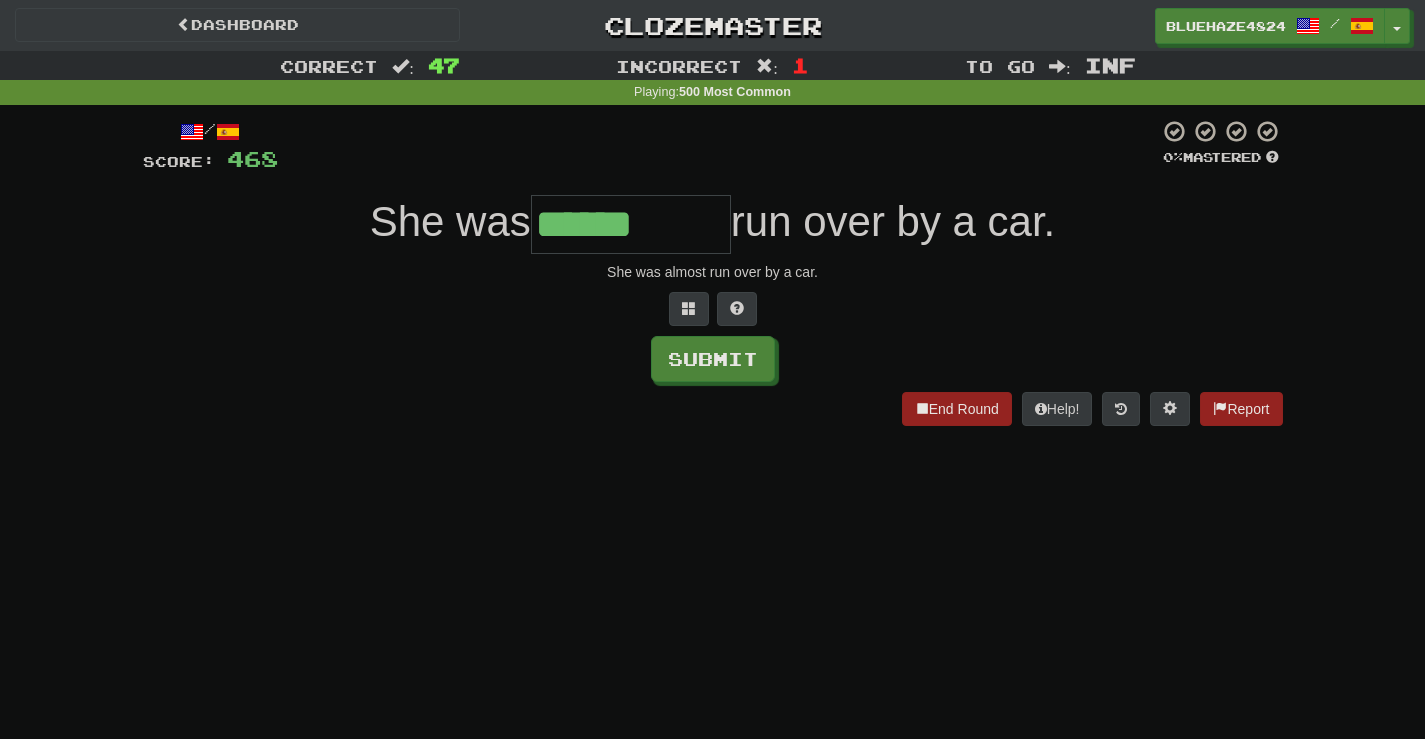 type on "******" 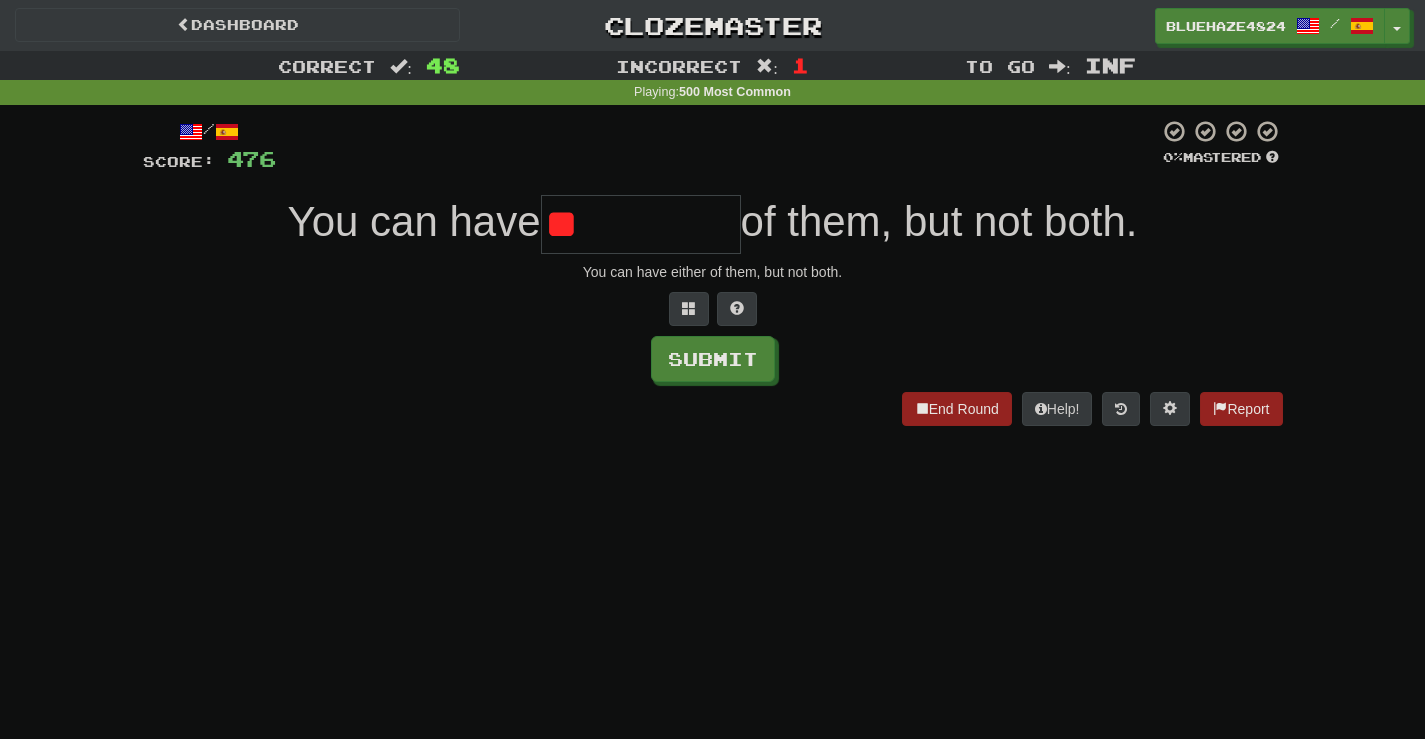type on "*" 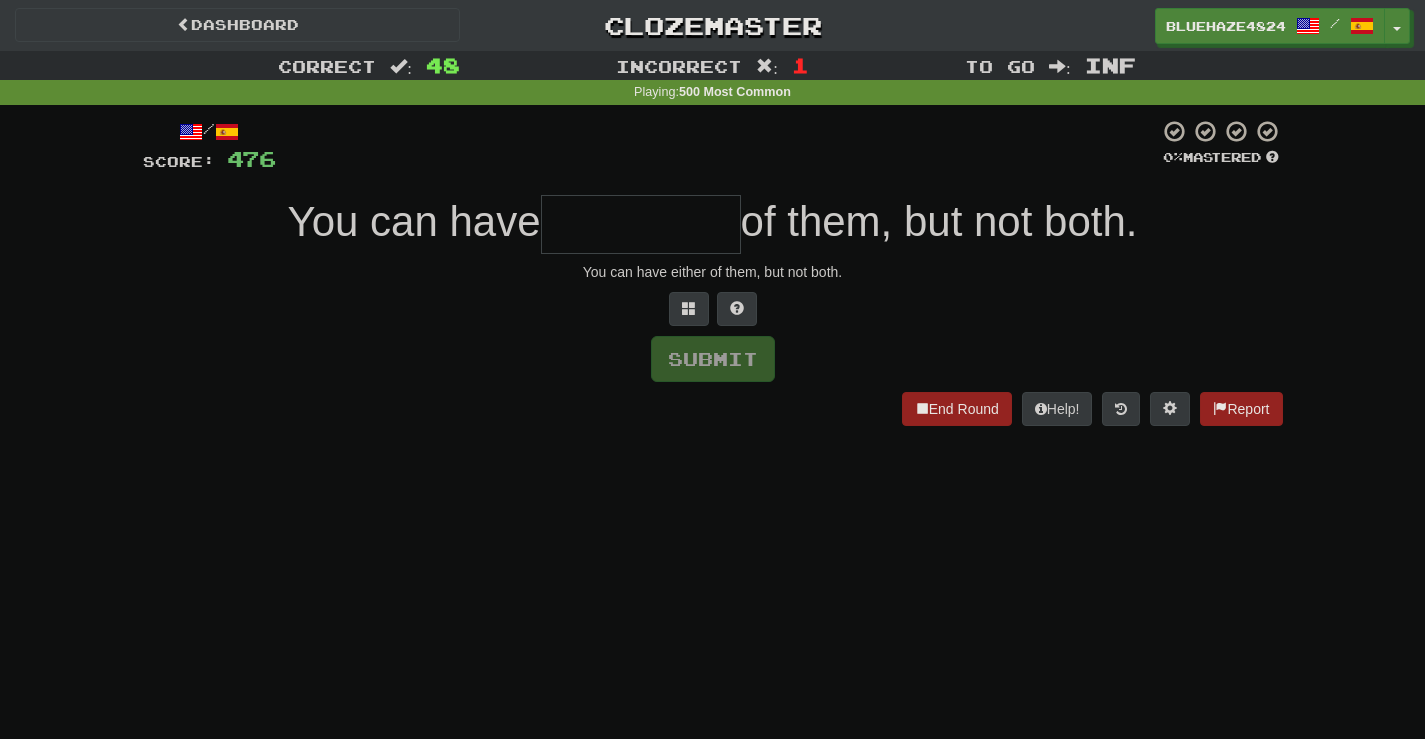 type on "*" 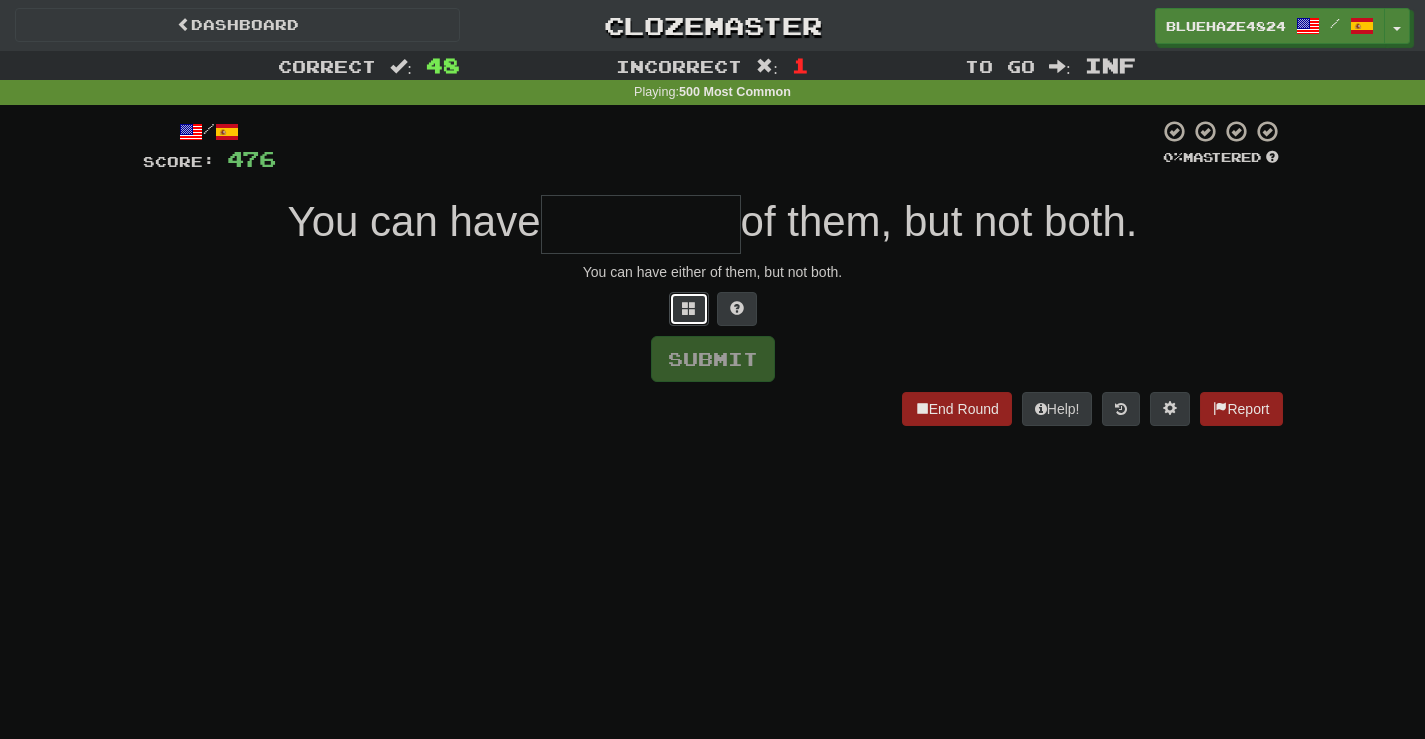 click at bounding box center (689, 309) 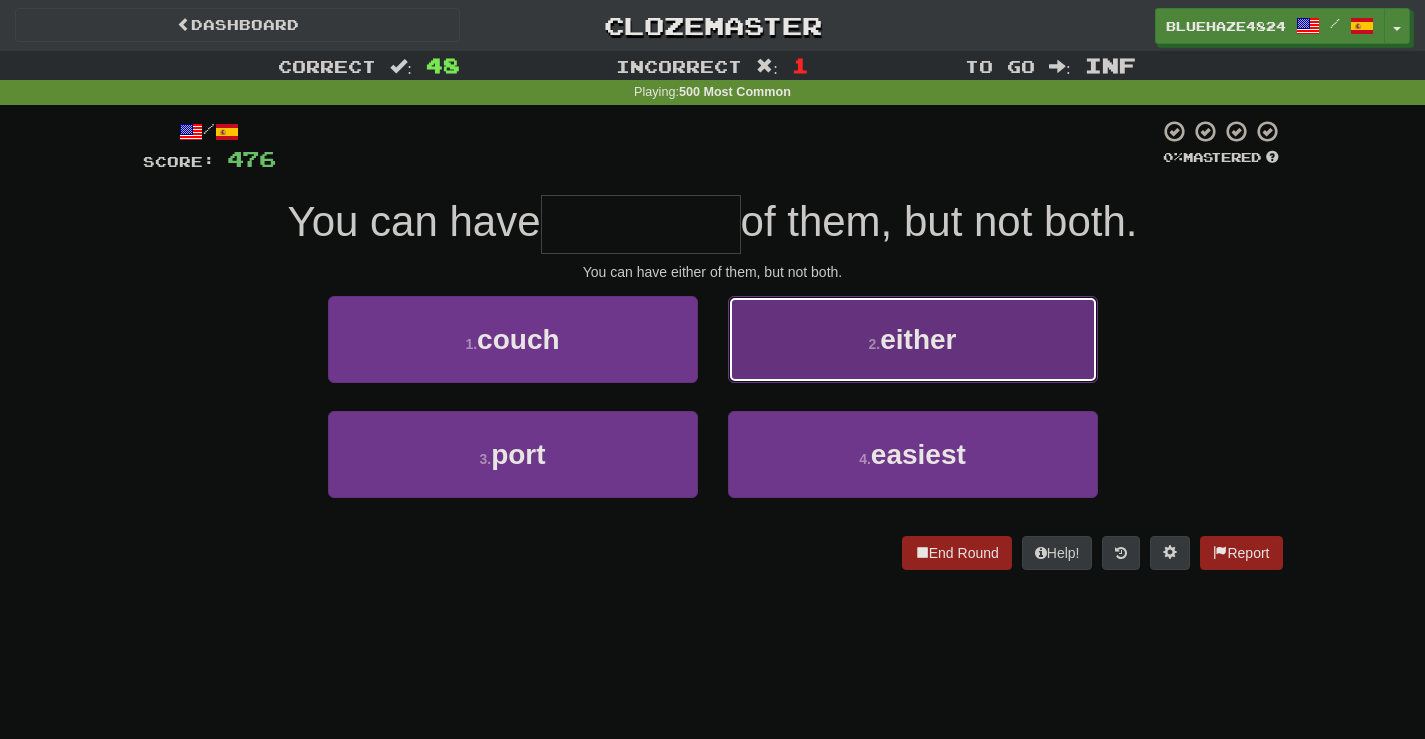 click on "2 .  either" at bounding box center [913, 339] 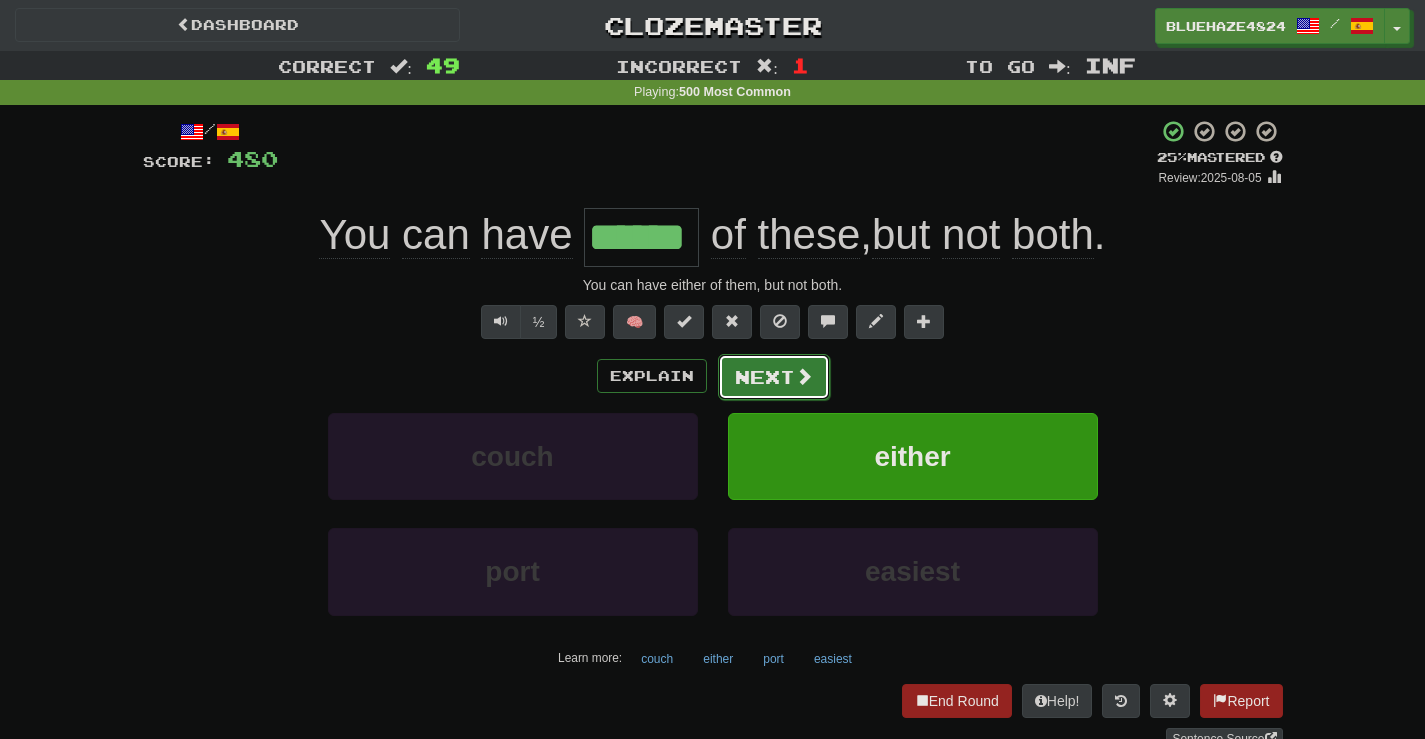 click on "Next" at bounding box center [774, 377] 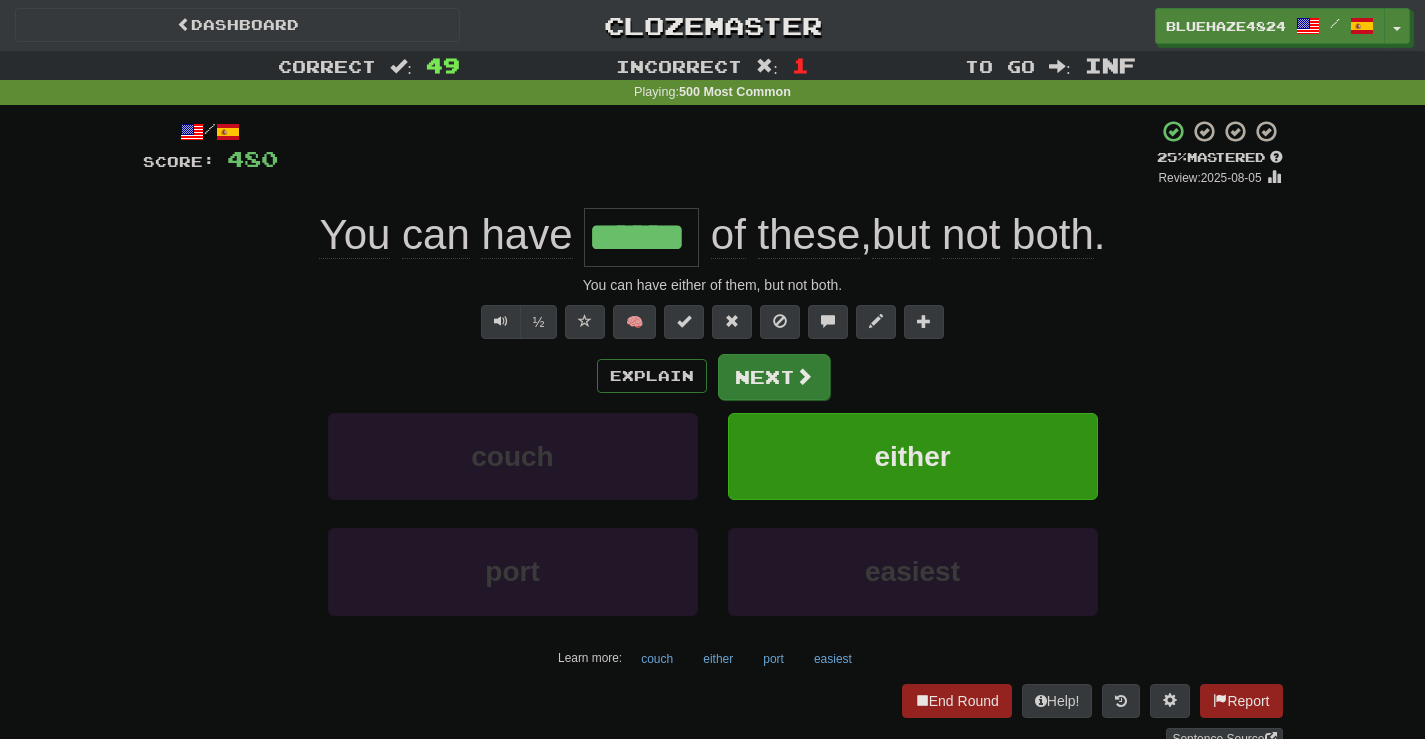 click on "Explain Next couch either port easiest Learn more: couch either port easiest" at bounding box center (713, 513) 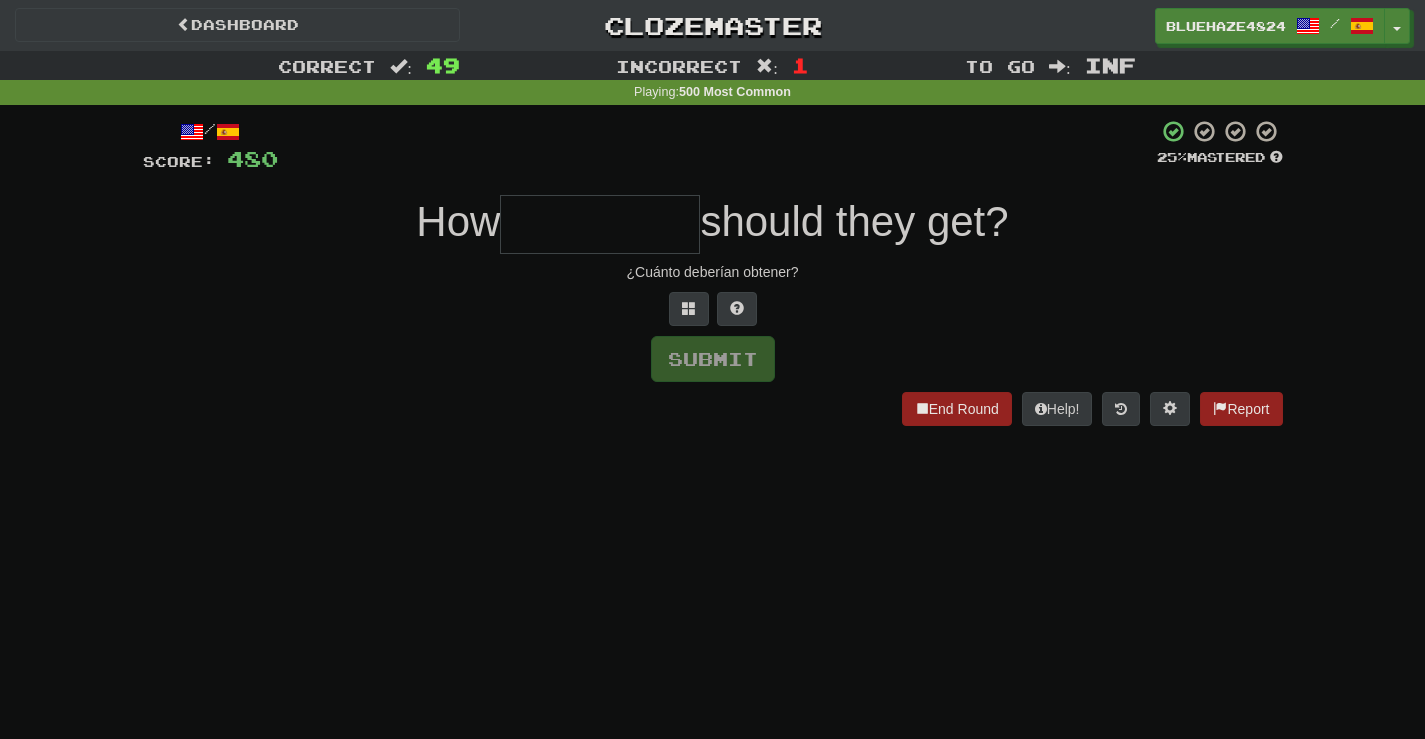 click at bounding box center [600, 224] 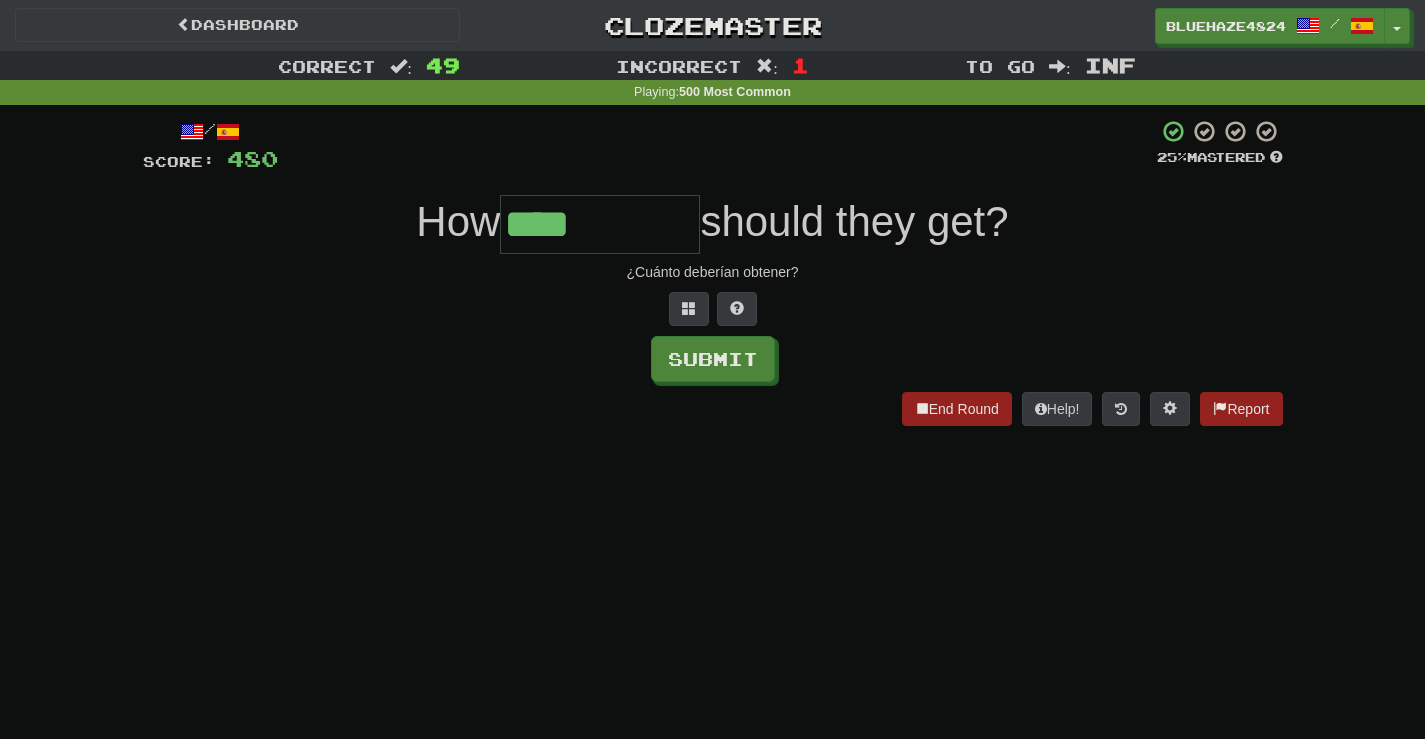 type on "****" 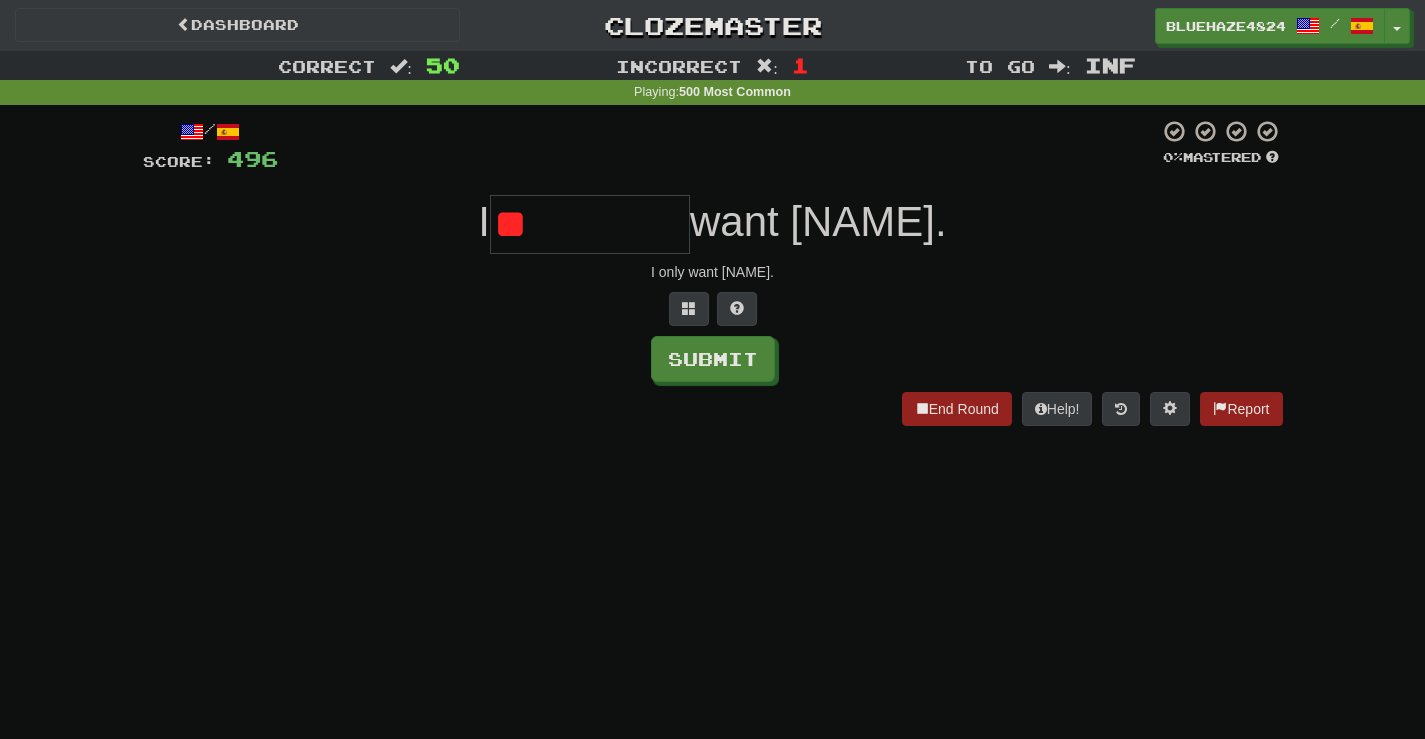 type on "*" 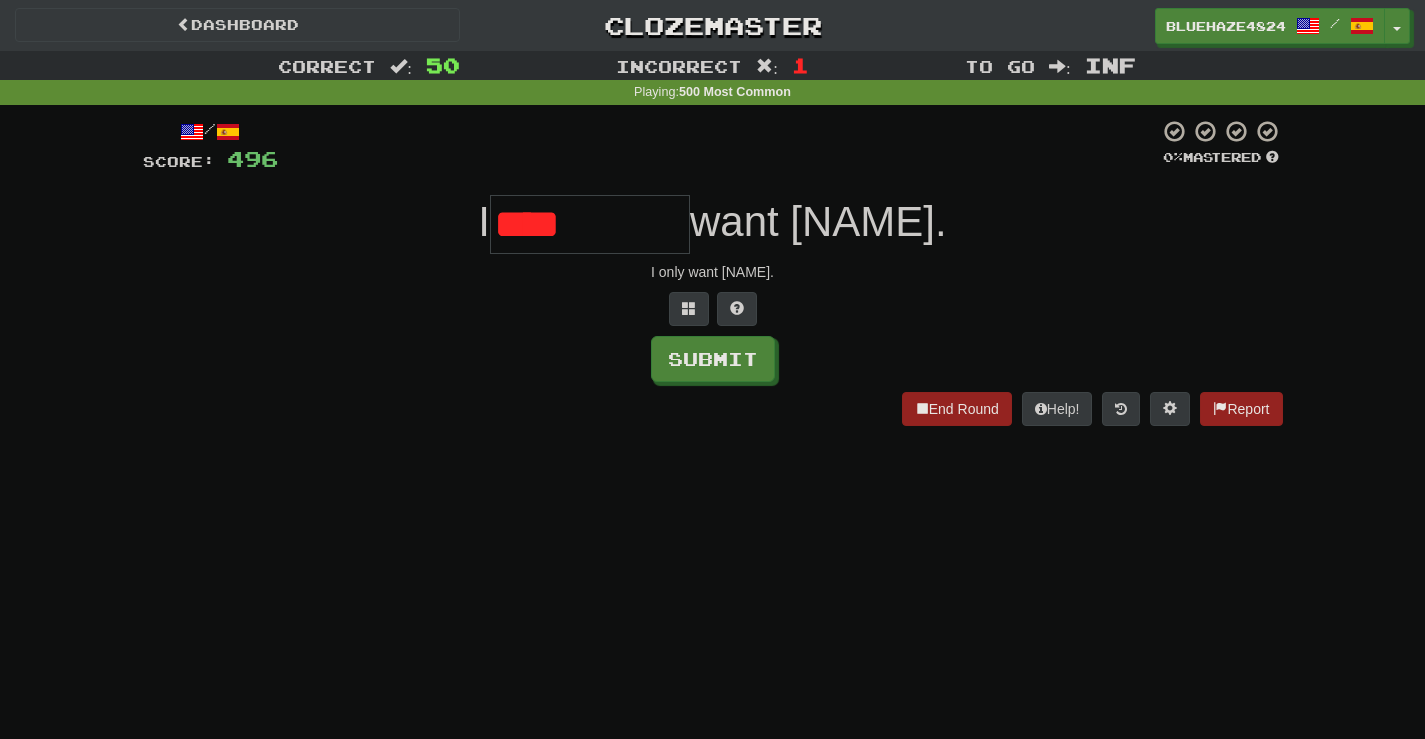 type on "****" 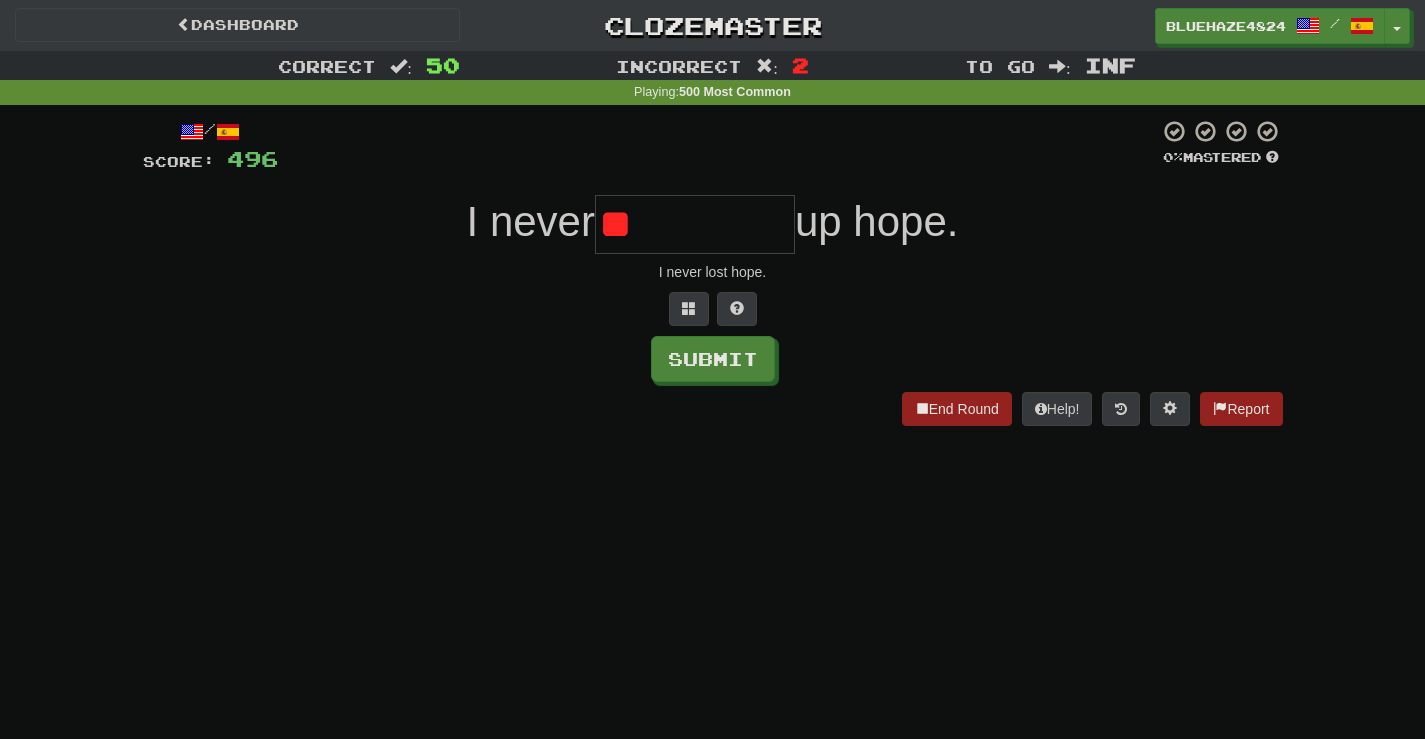 type on "*" 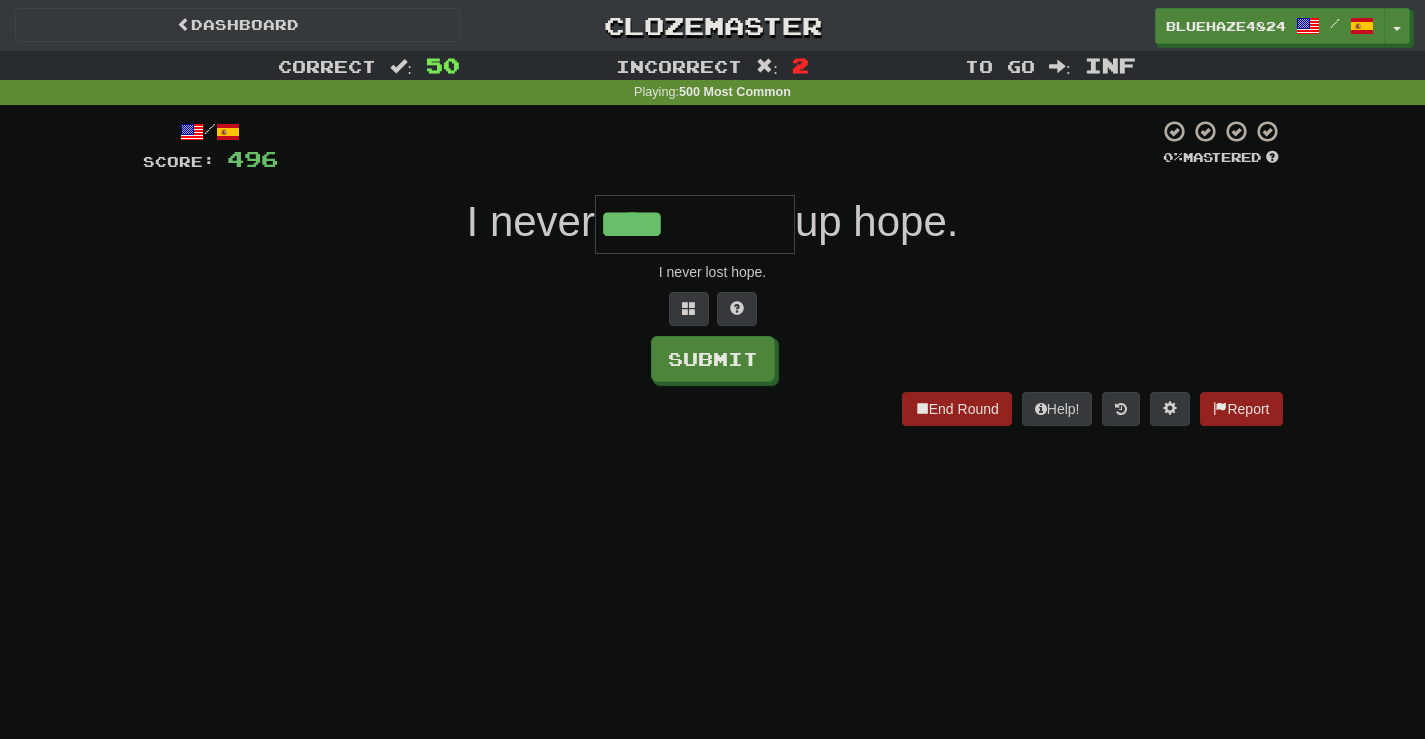 type on "****" 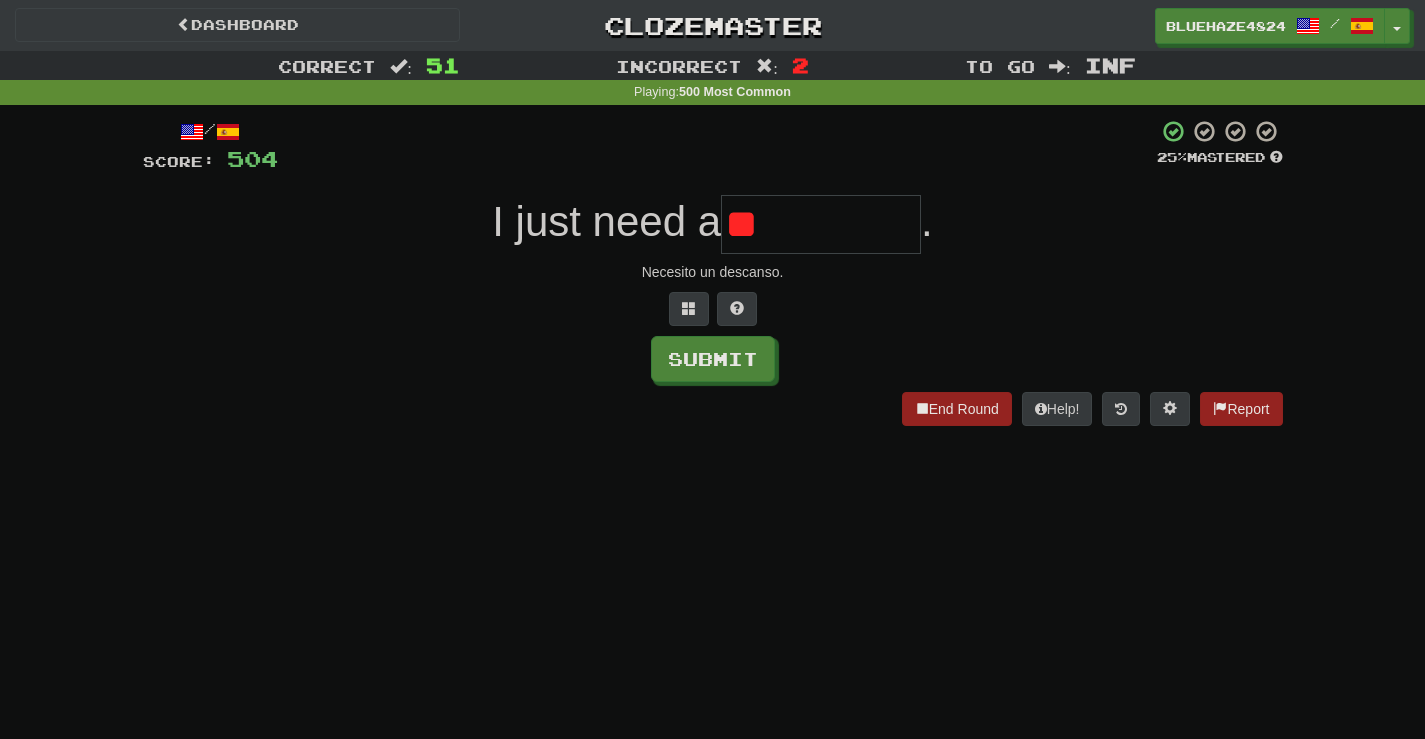 type on "*" 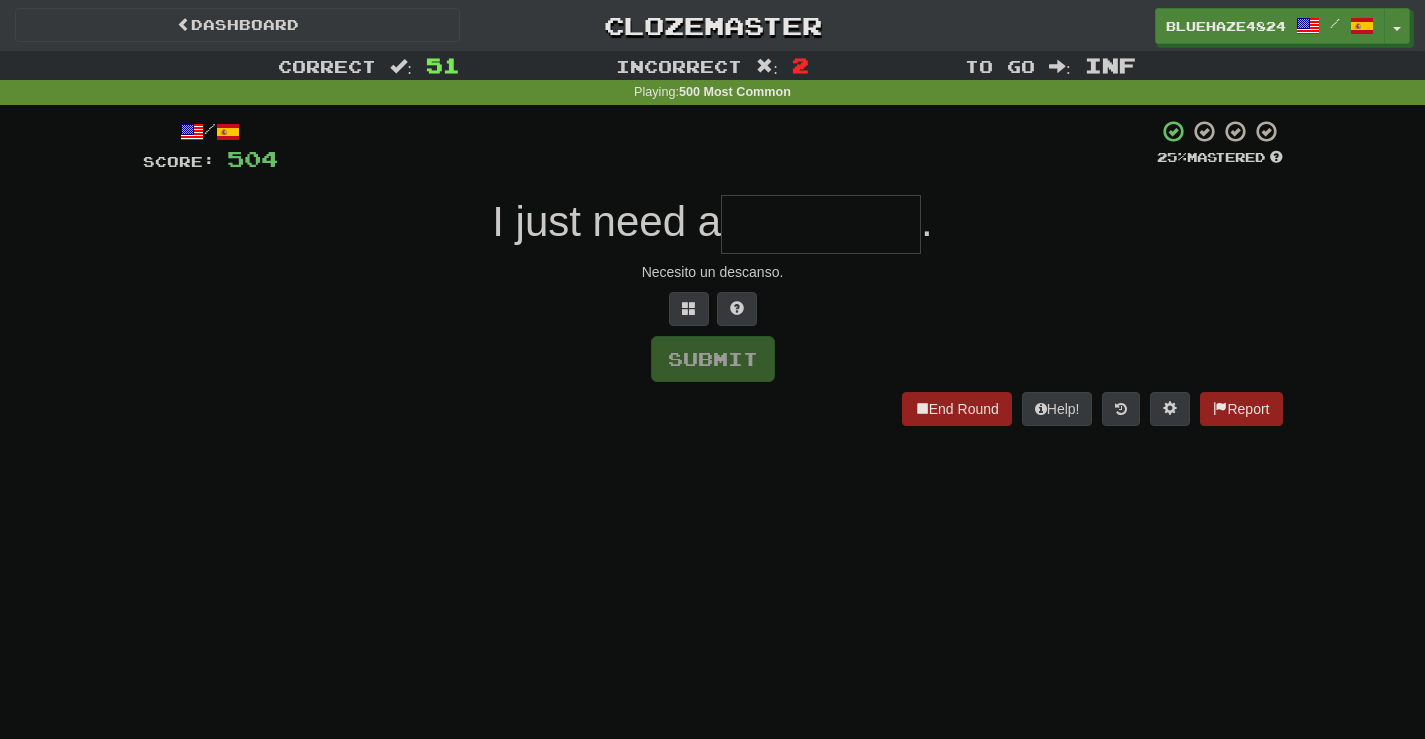 type on "*" 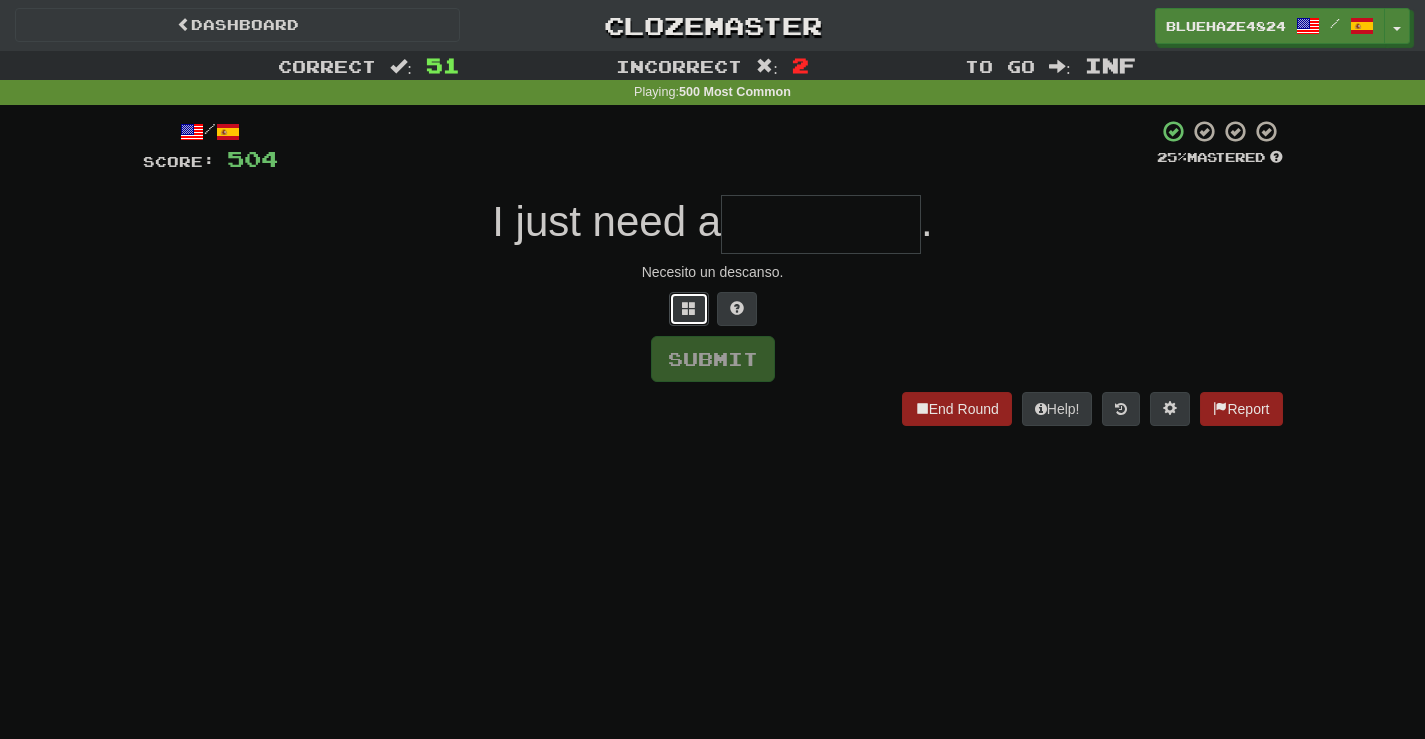 click at bounding box center (689, 309) 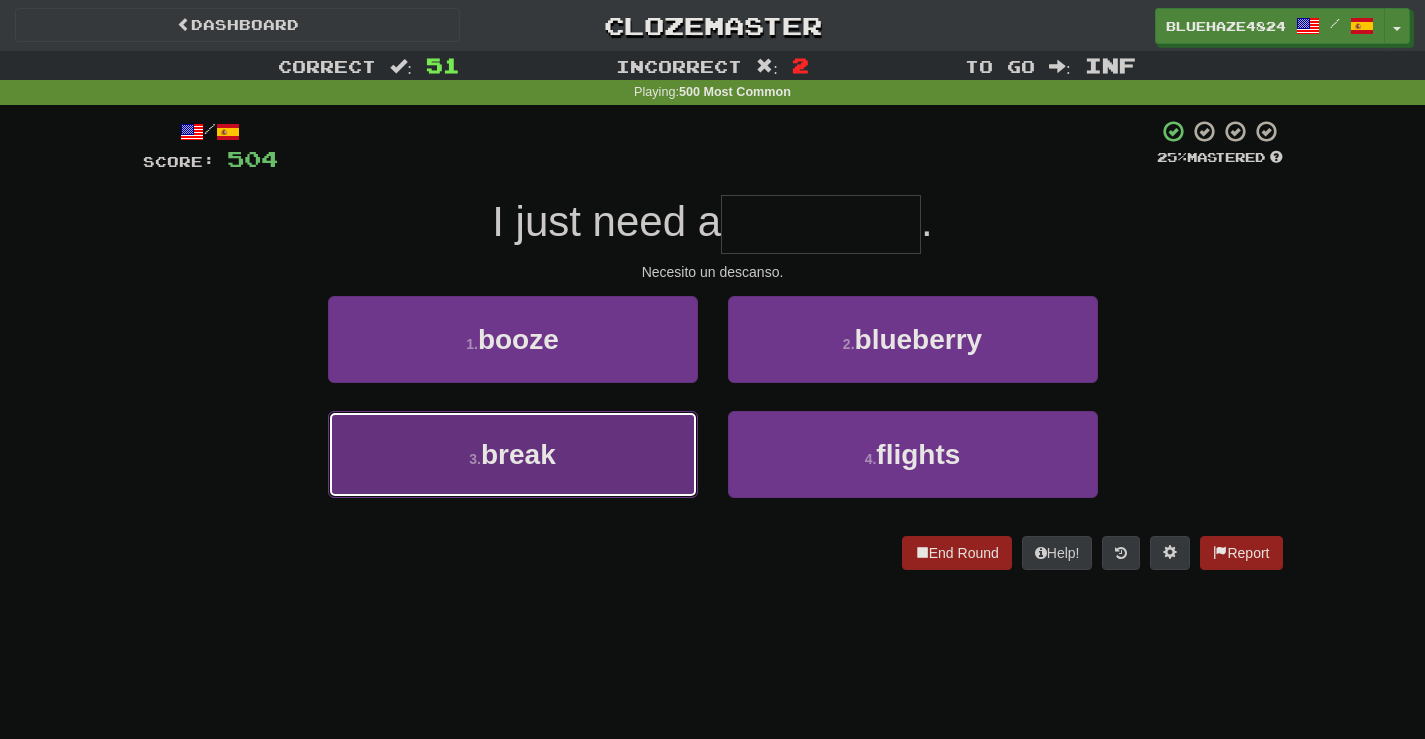 click on "3 .  break" at bounding box center [513, 454] 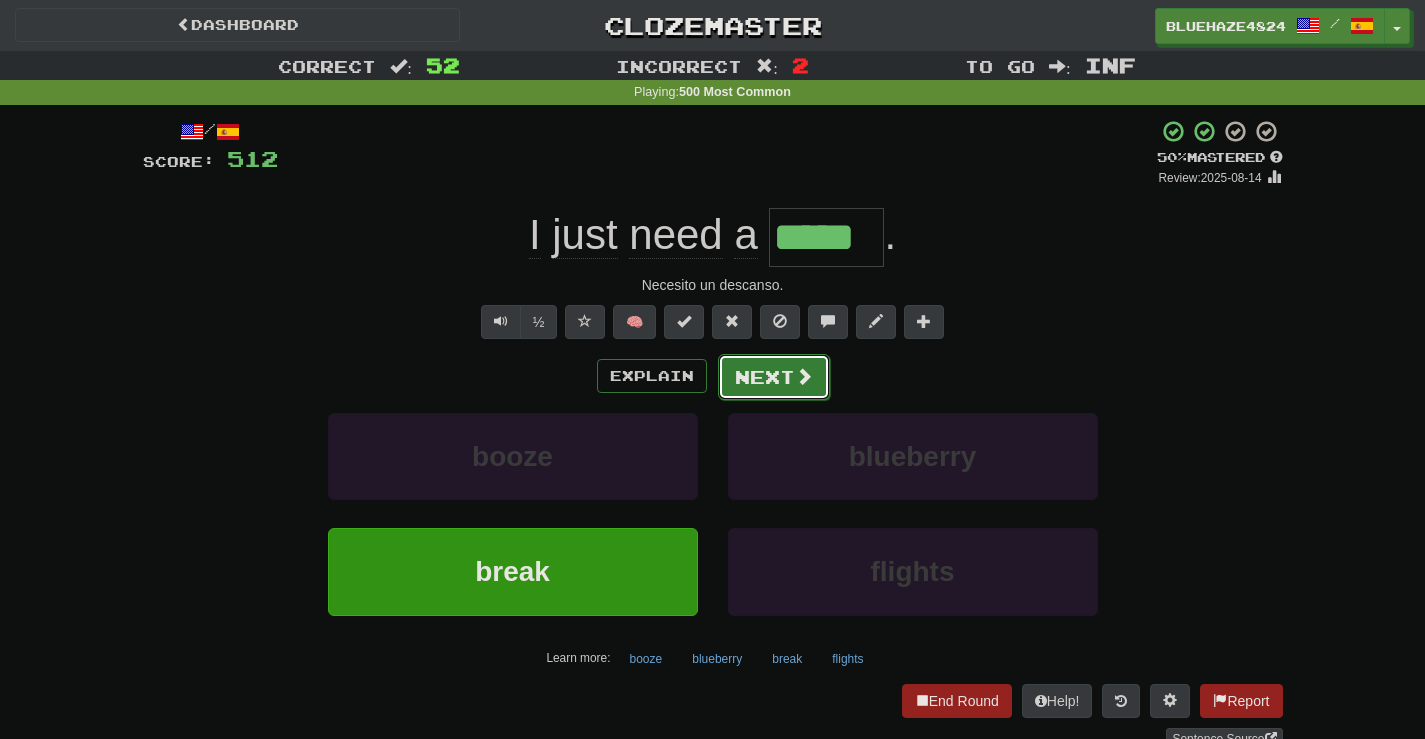 click at bounding box center [804, 376] 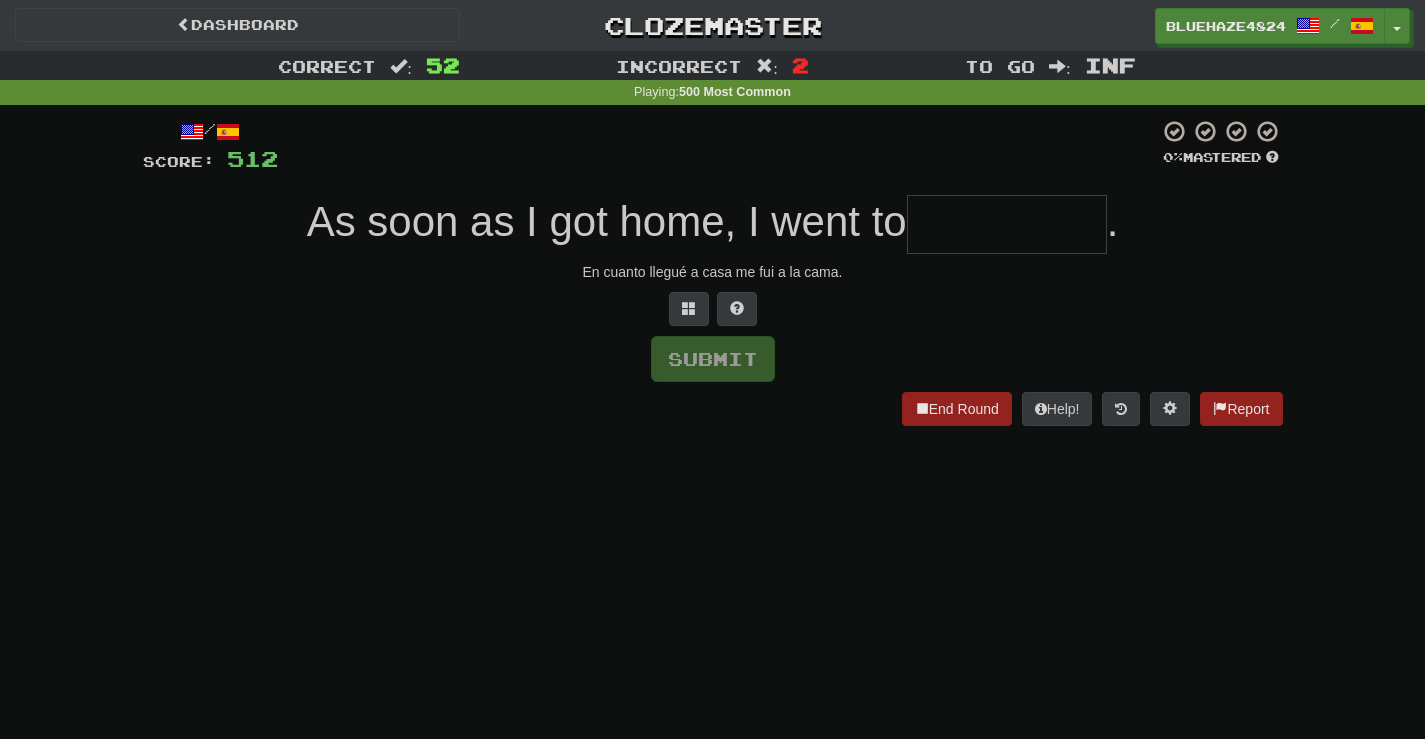 click at bounding box center [1007, 224] 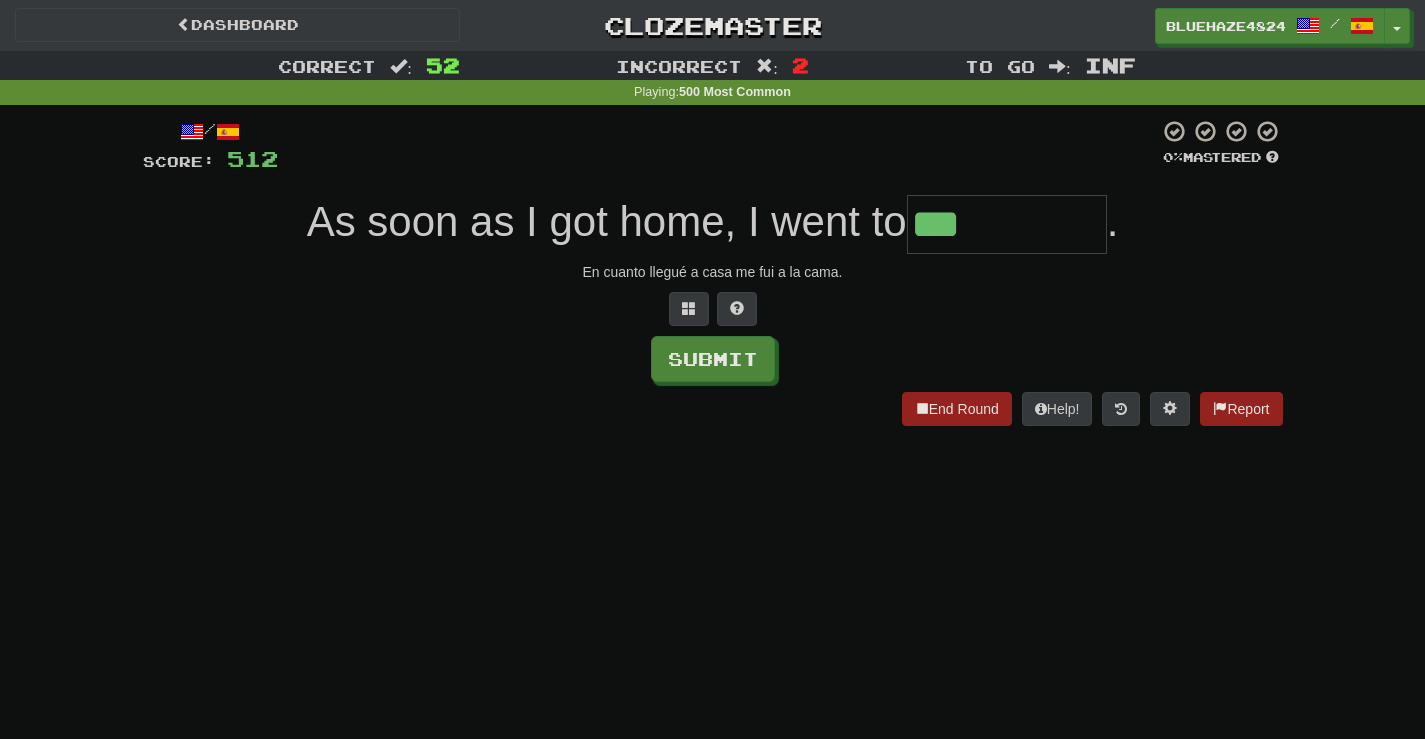 type on "***" 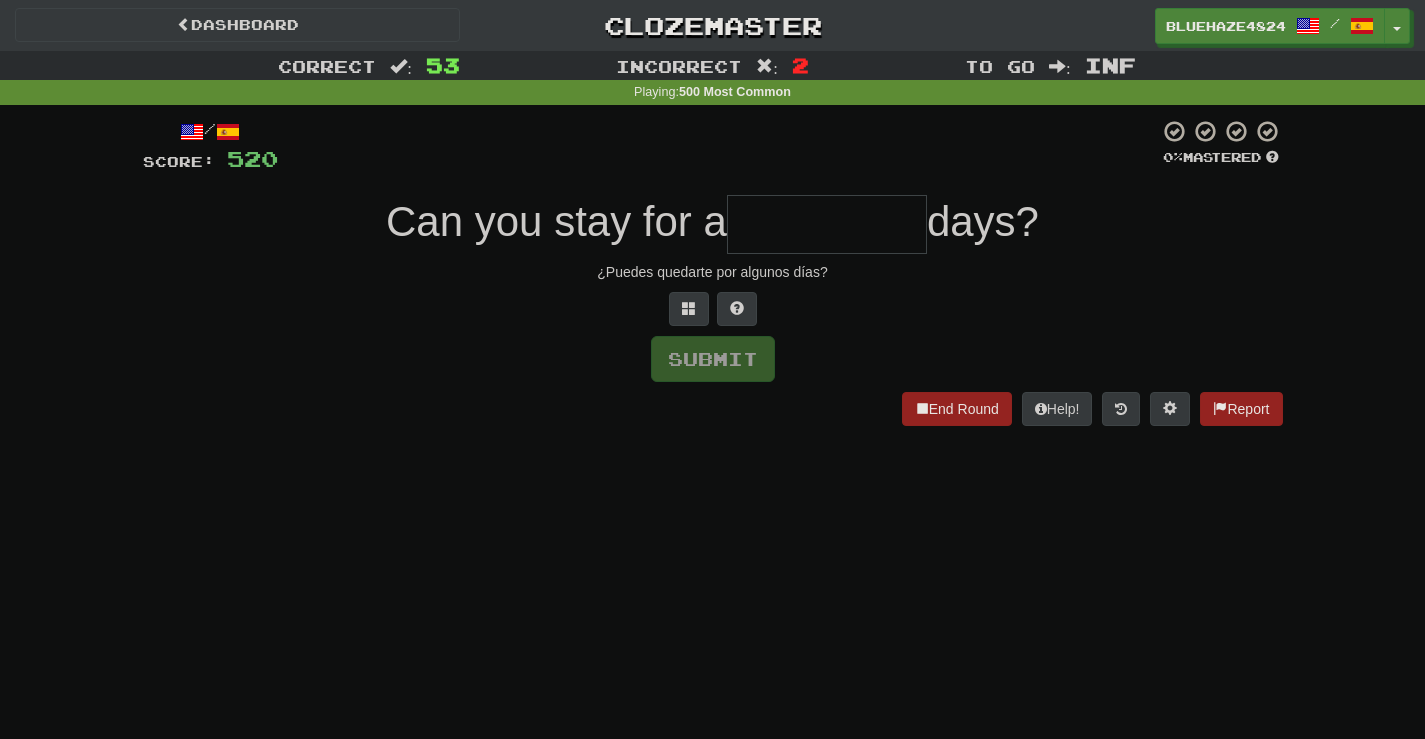 type on "*" 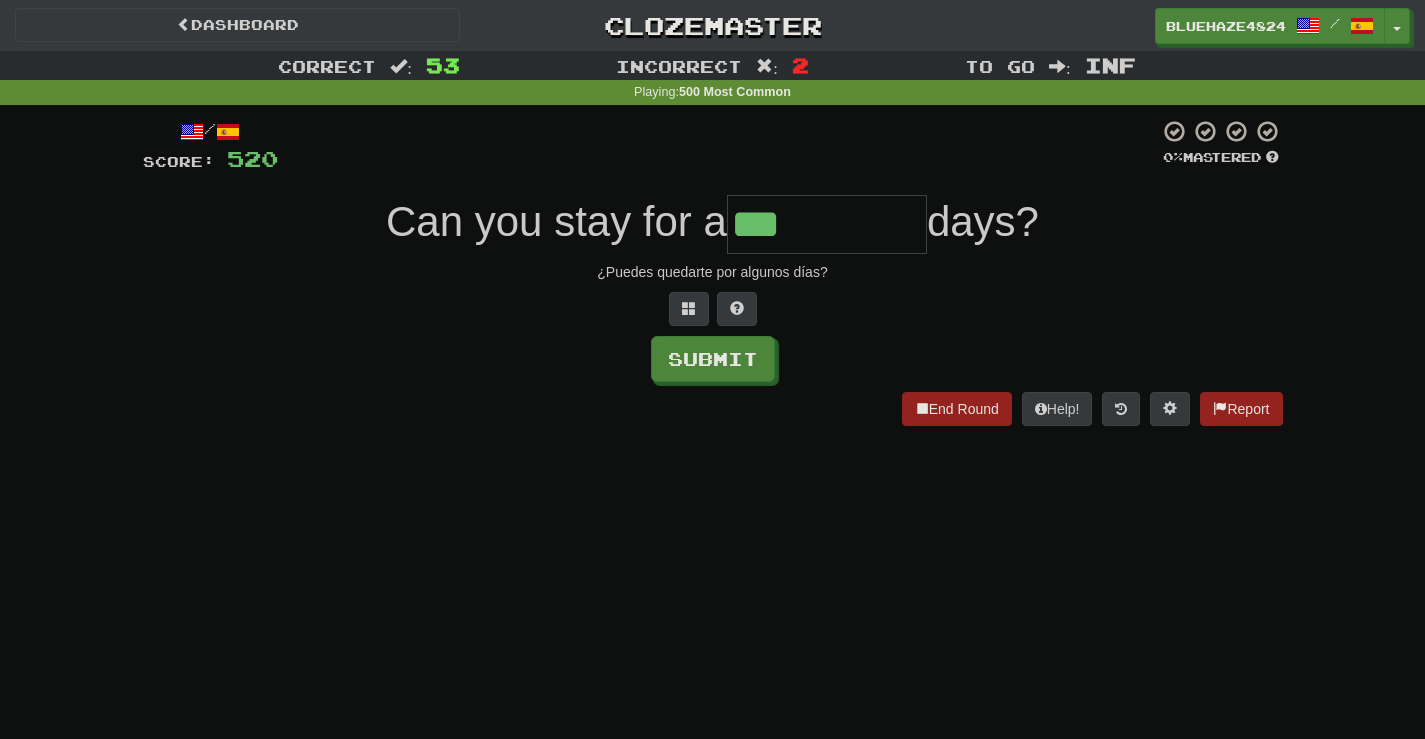 type on "***" 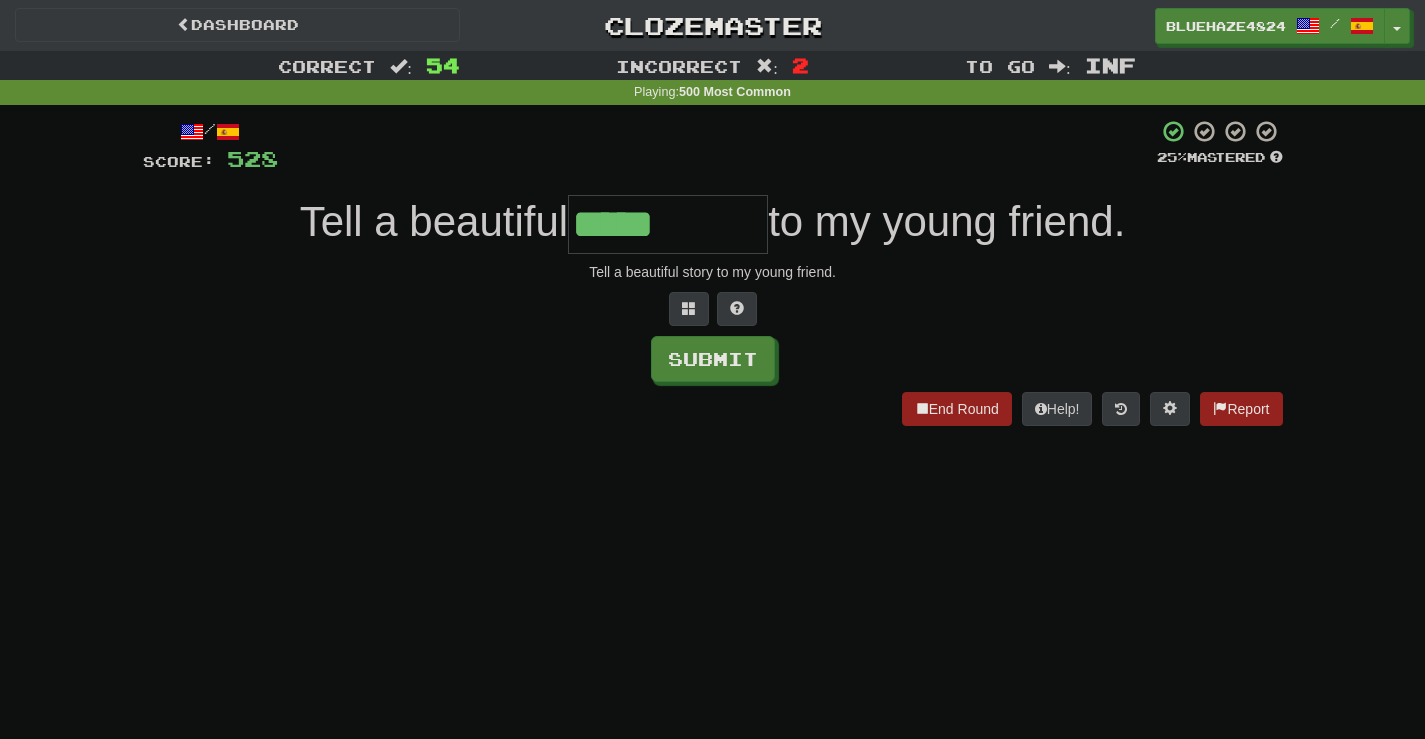 type on "*****" 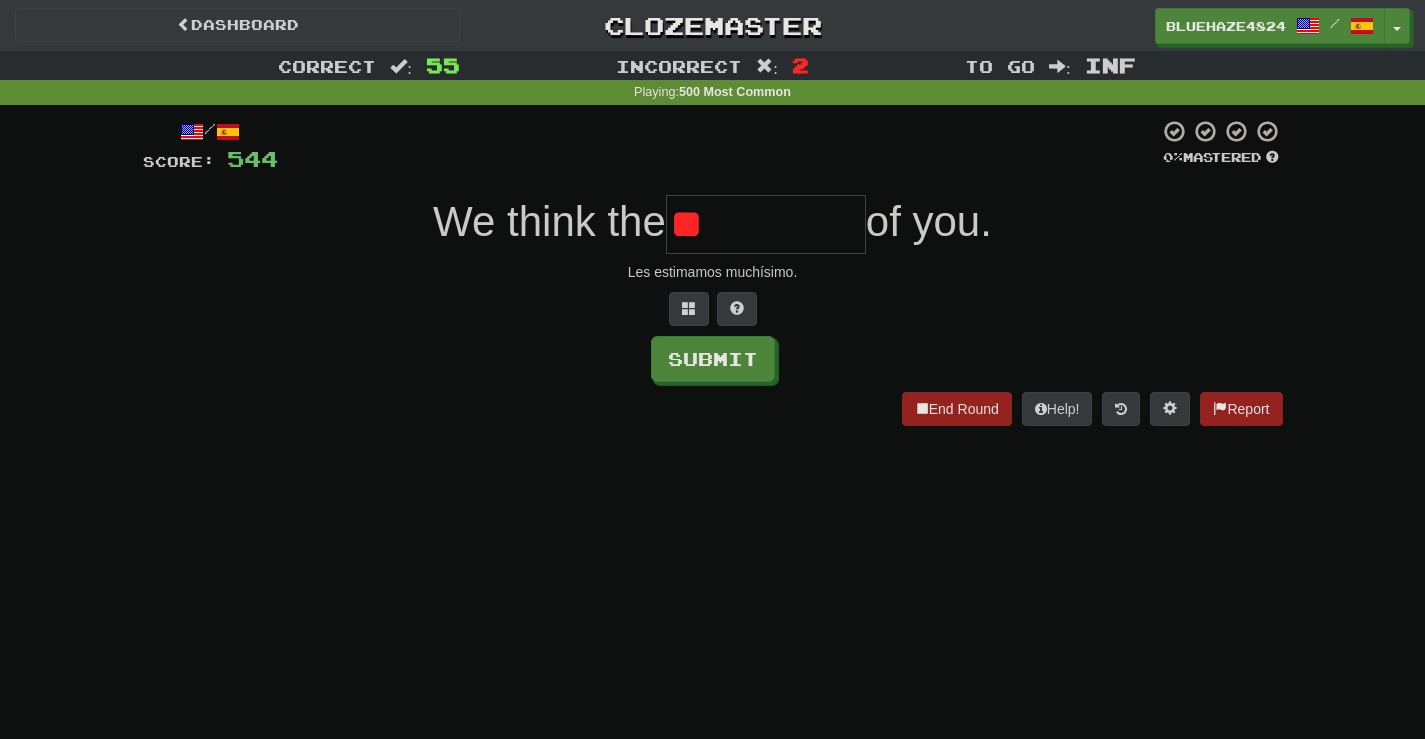 type on "*" 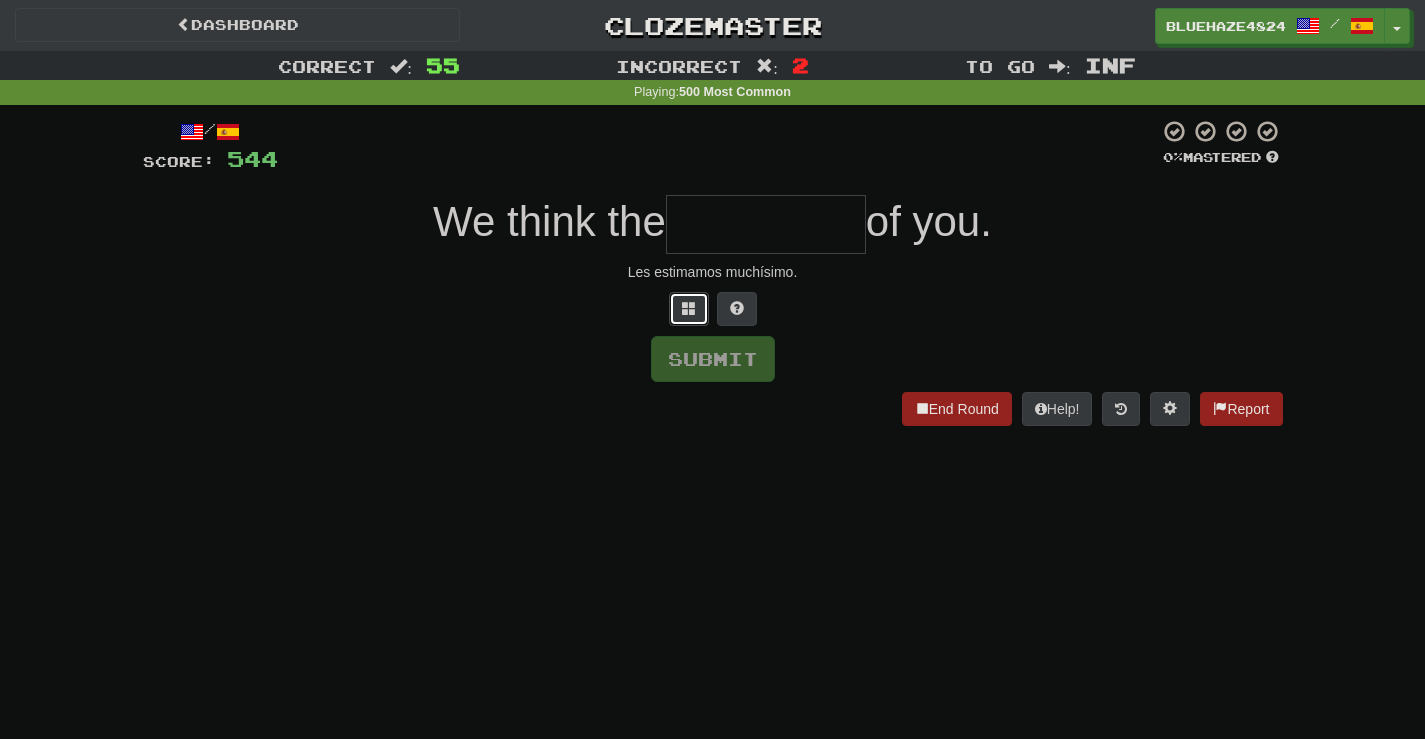 click at bounding box center (689, 309) 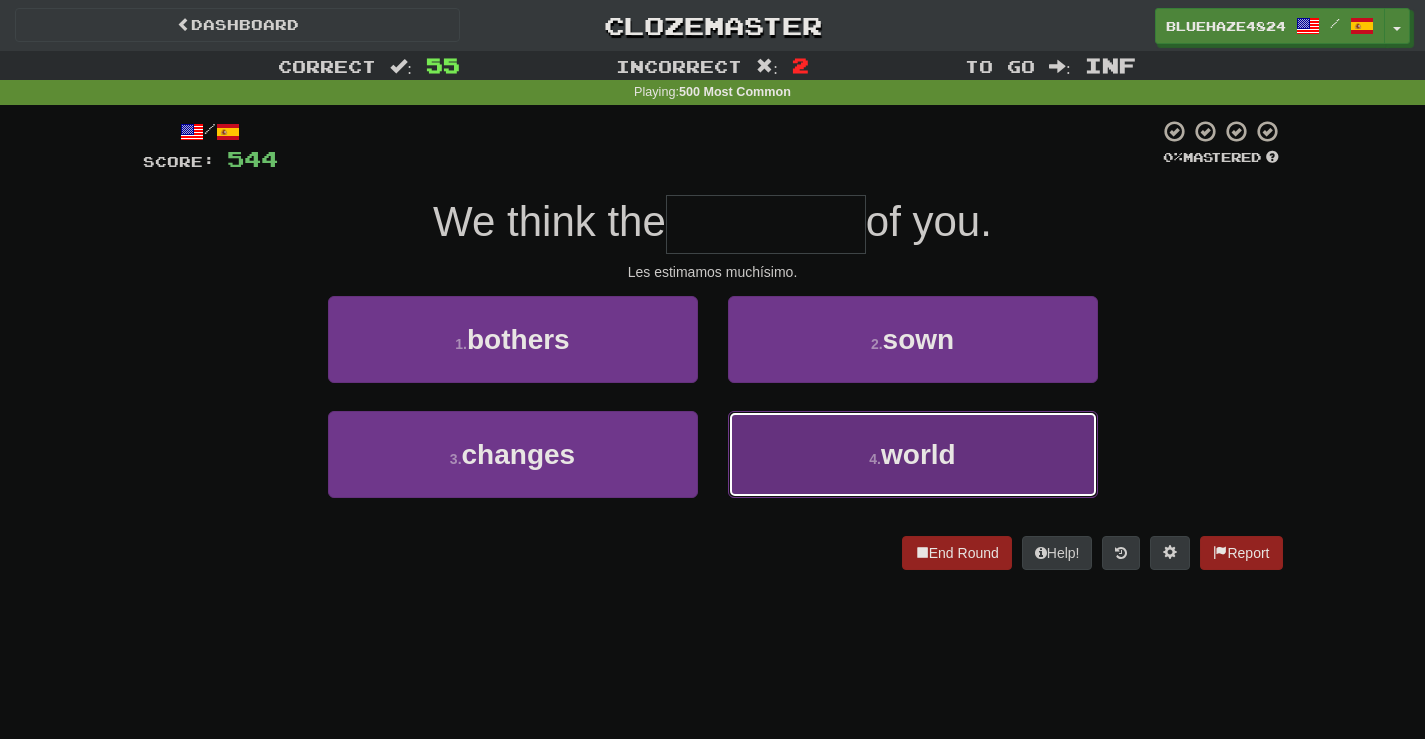 click on "world" at bounding box center [918, 454] 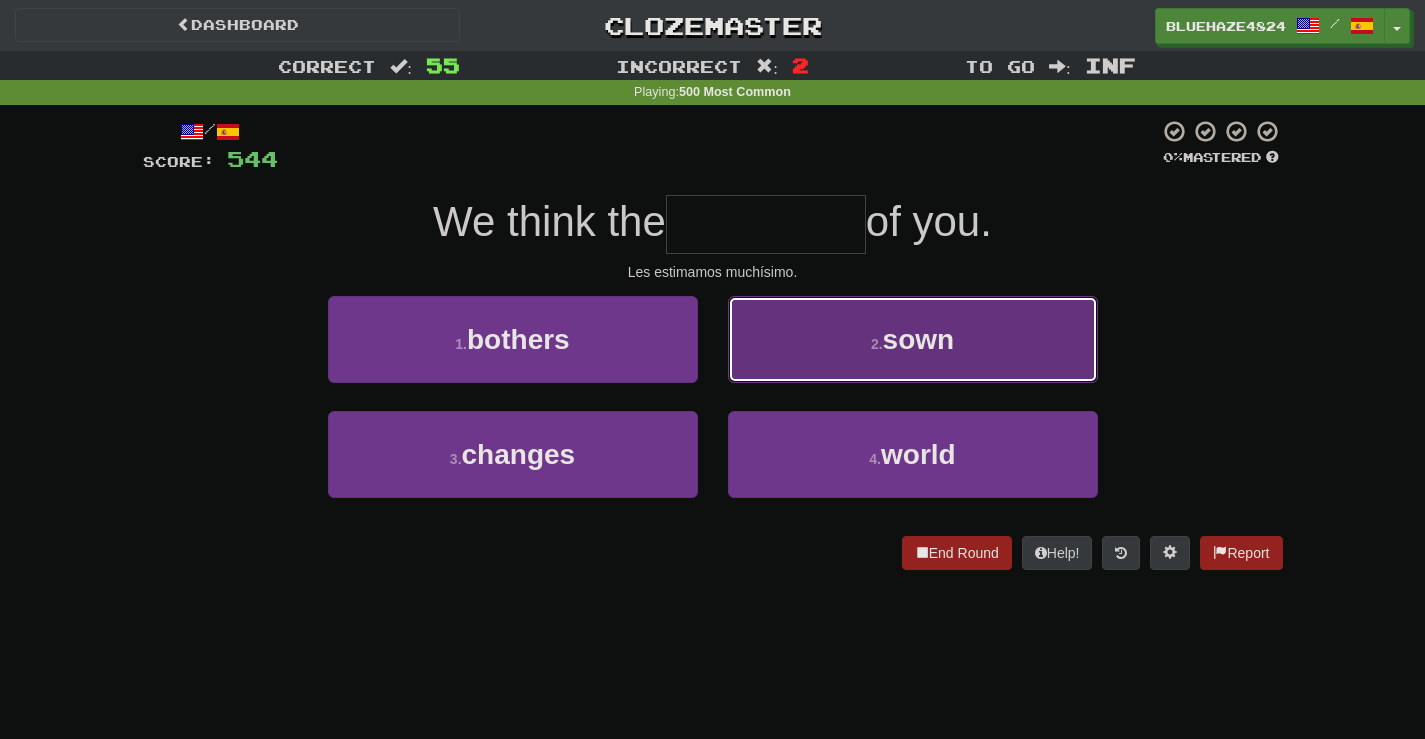 click on "sown" at bounding box center [919, 339] 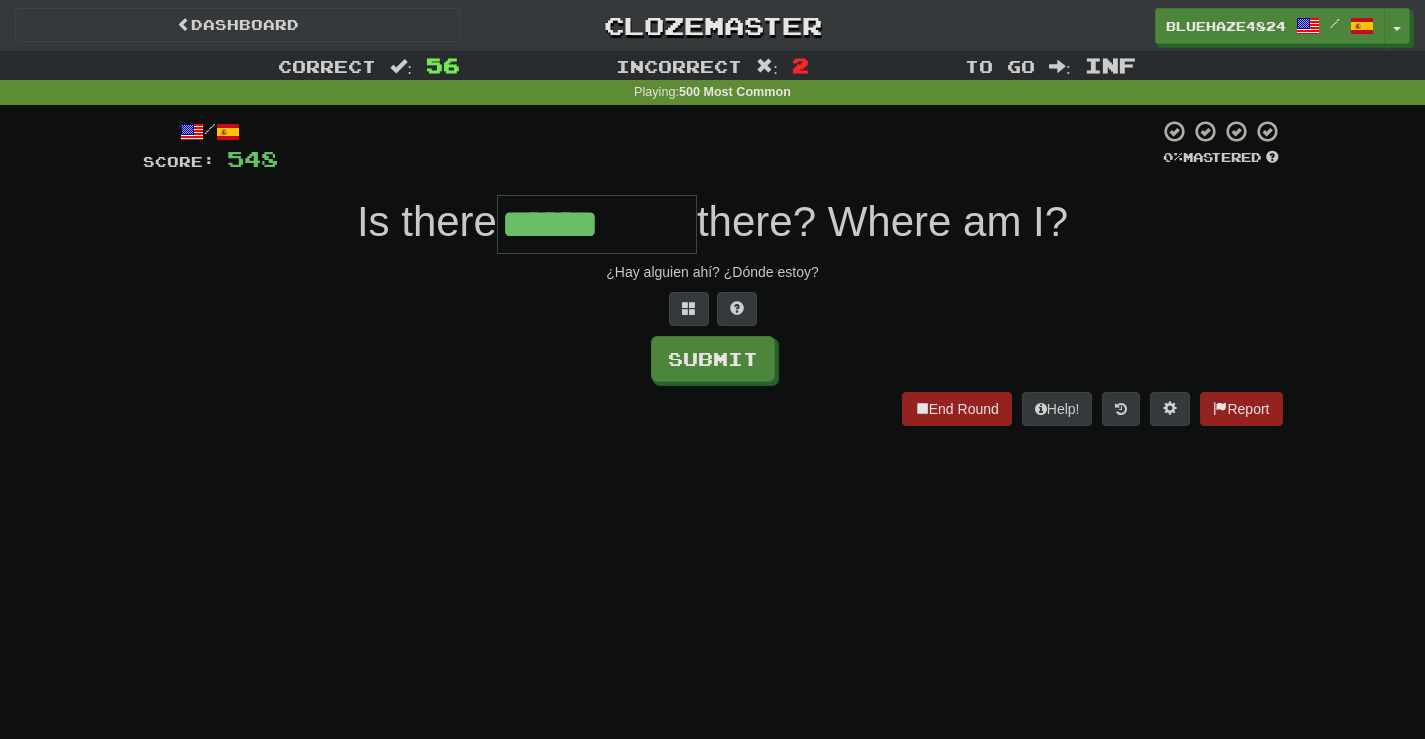 type on "******" 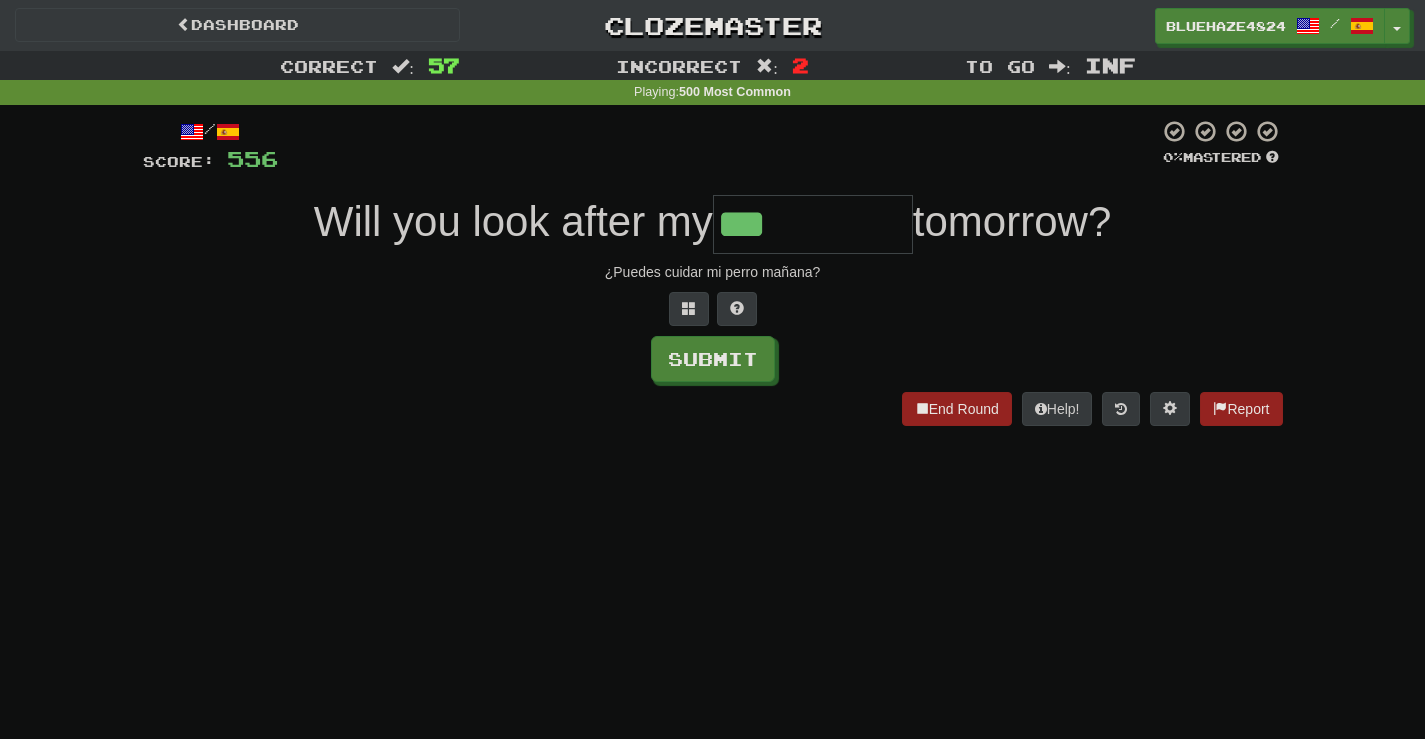 type on "***" 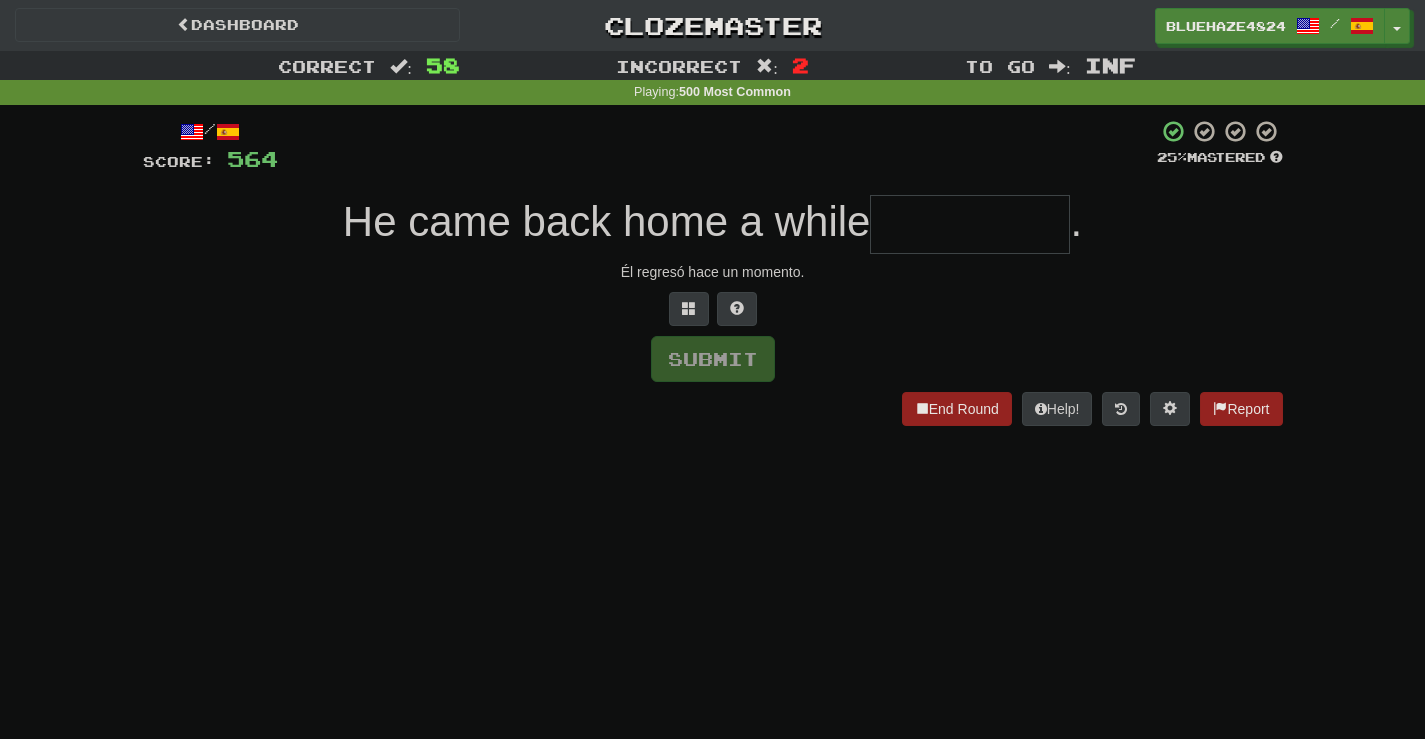 type on "*" 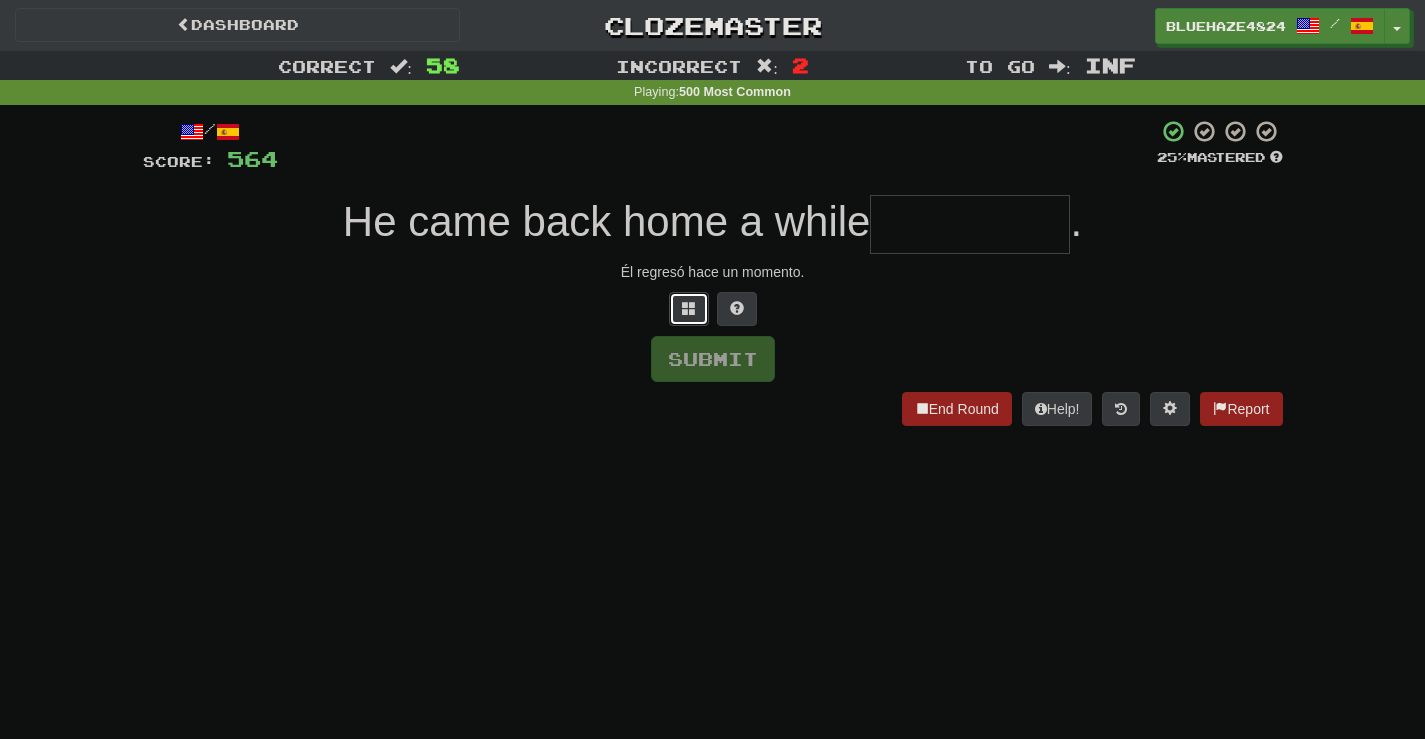 click at bounding box center (689, 309) 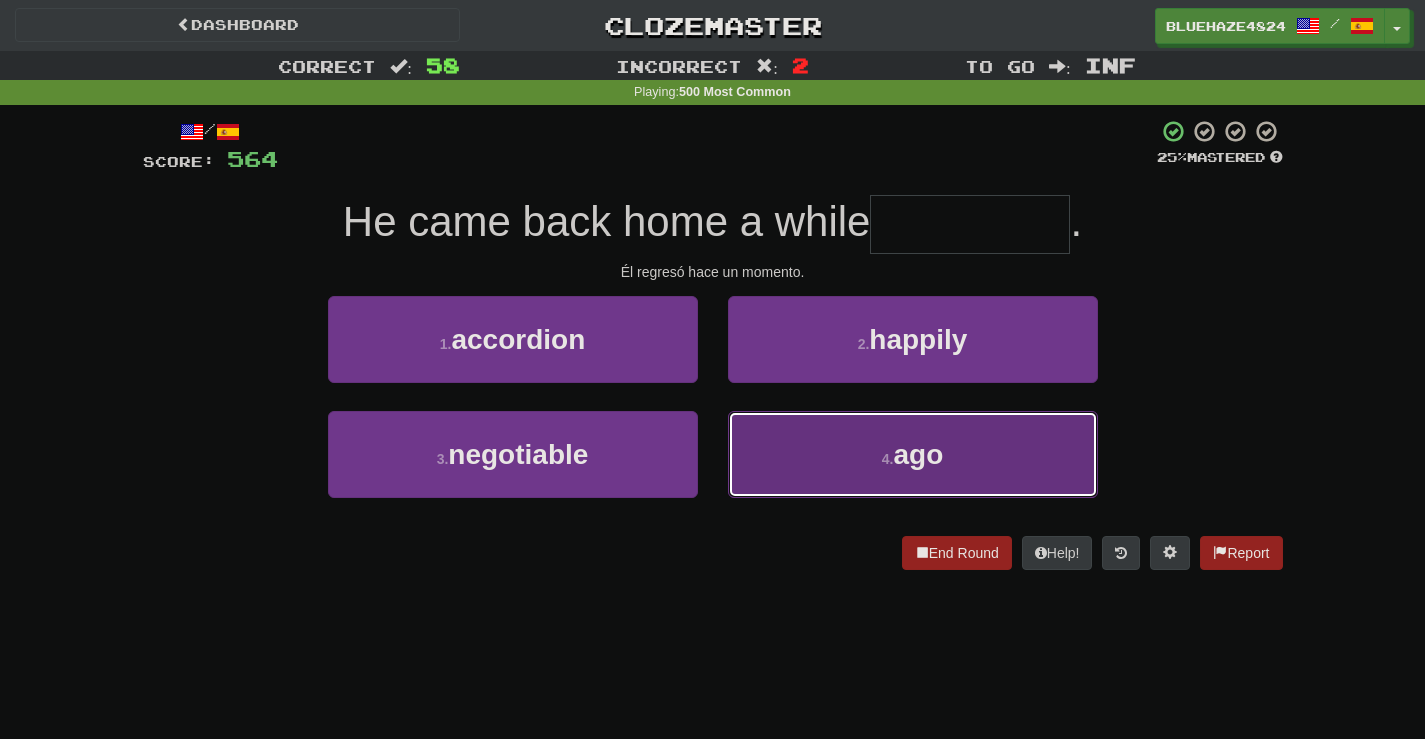 click on "4 .  ago" at bounding box center (913, 454) 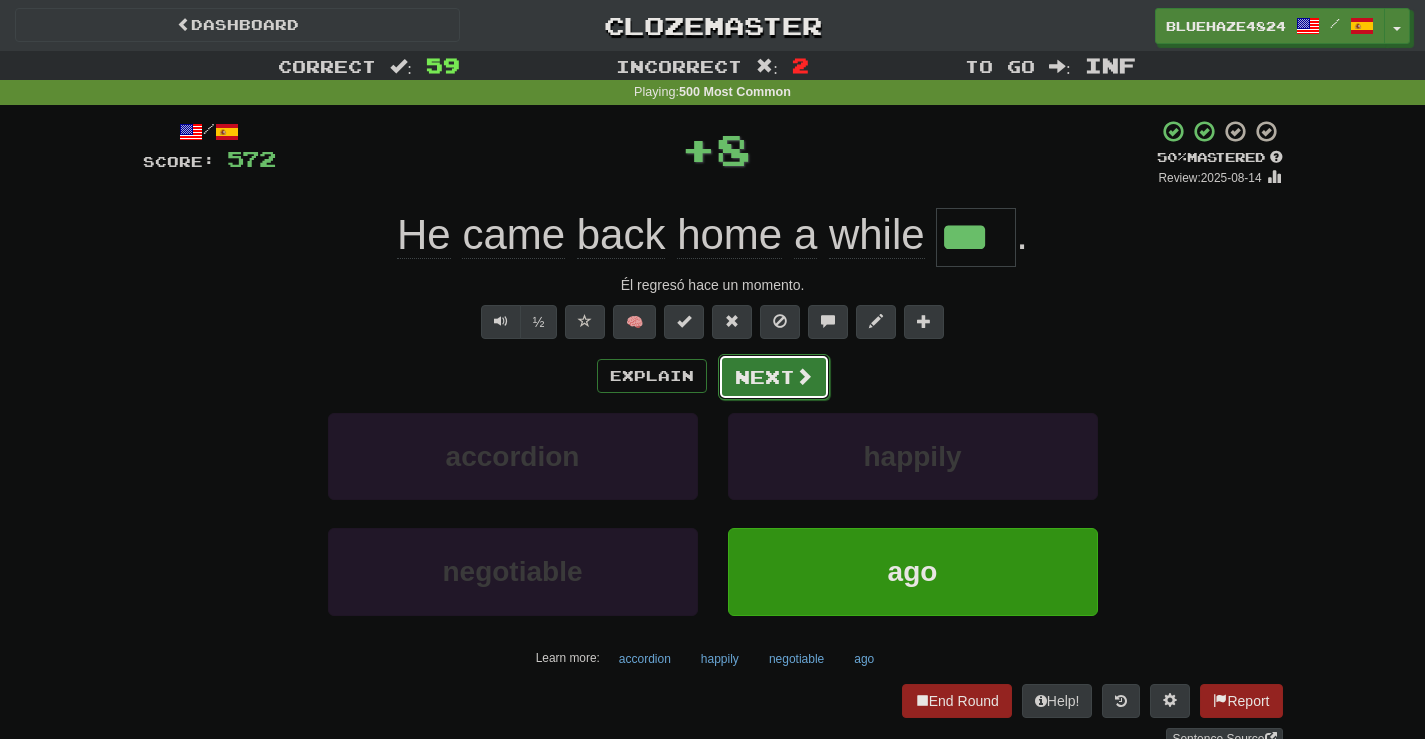 click on "Next" at bounding box center (774, 377) 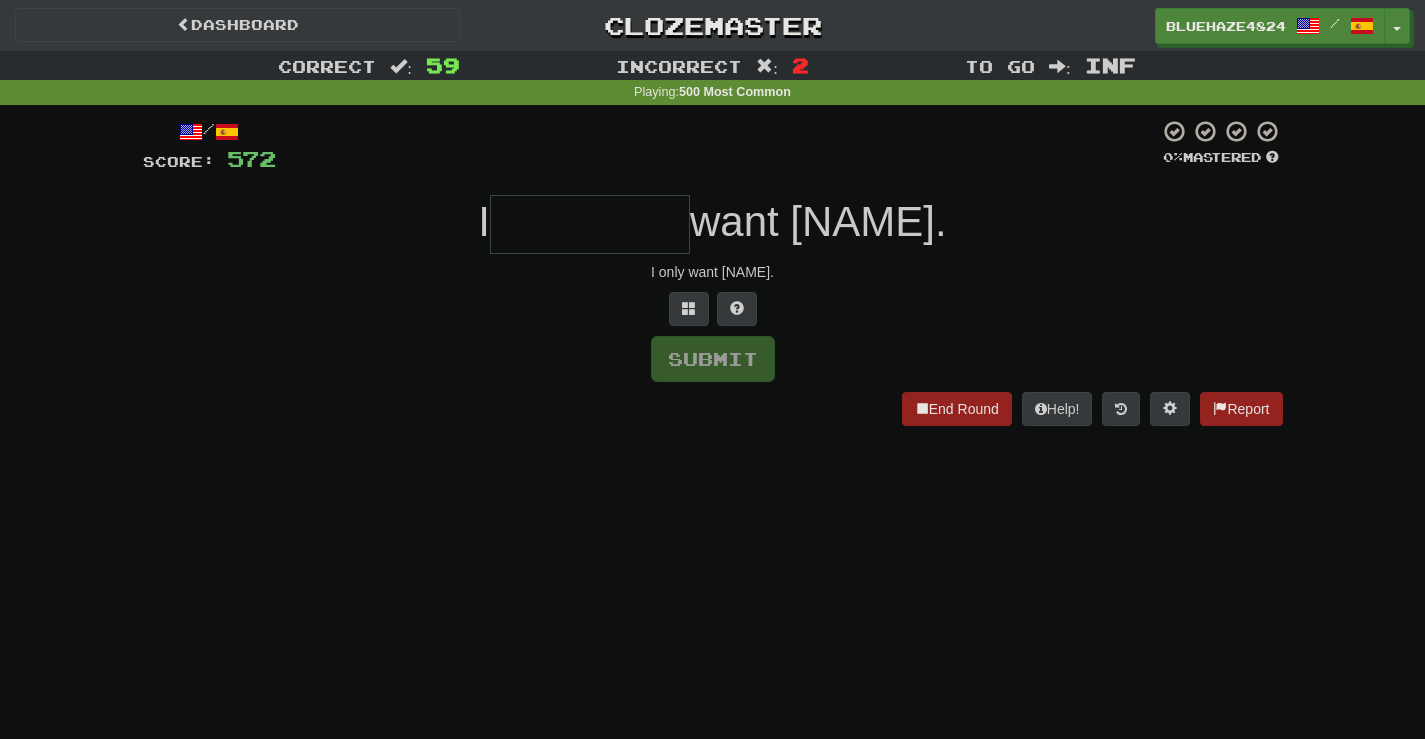 click at bounding box center [590, 224] 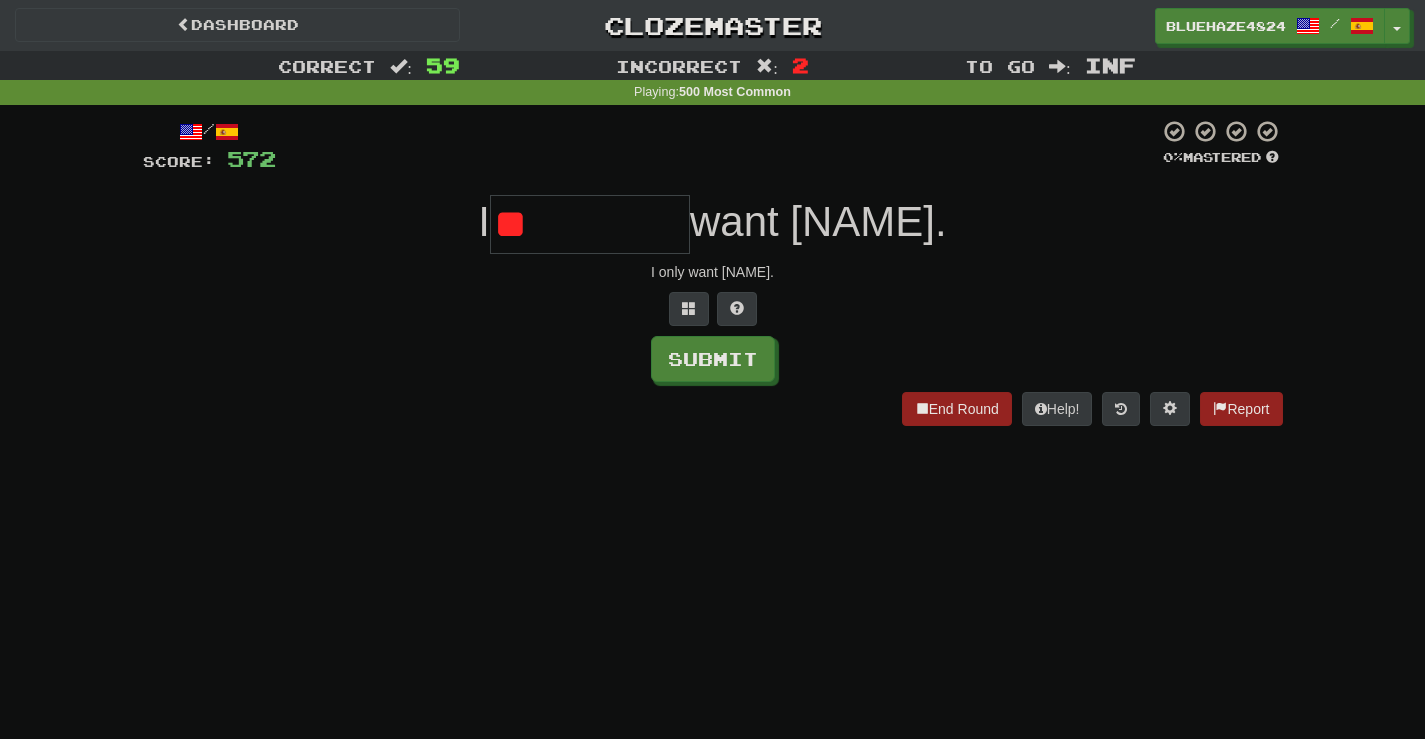 type on "*" 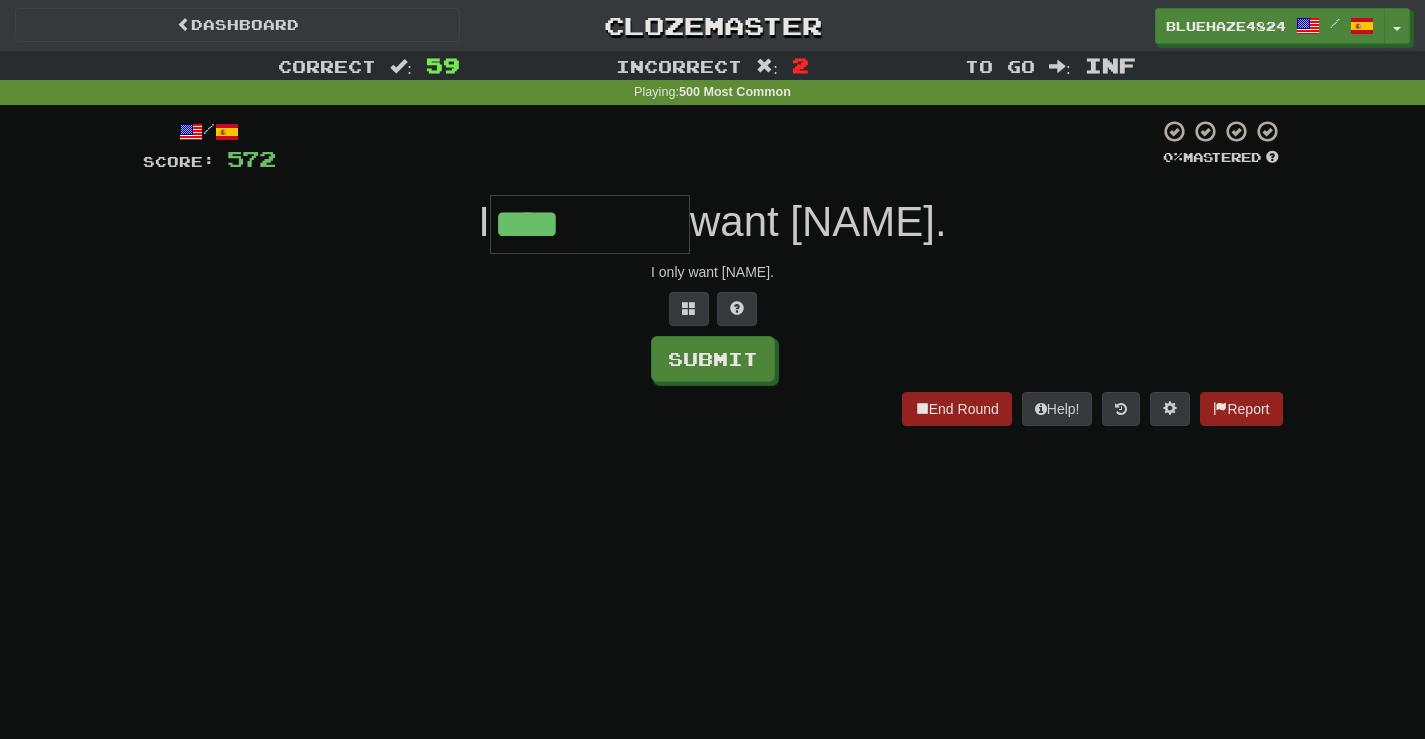 type on "****" 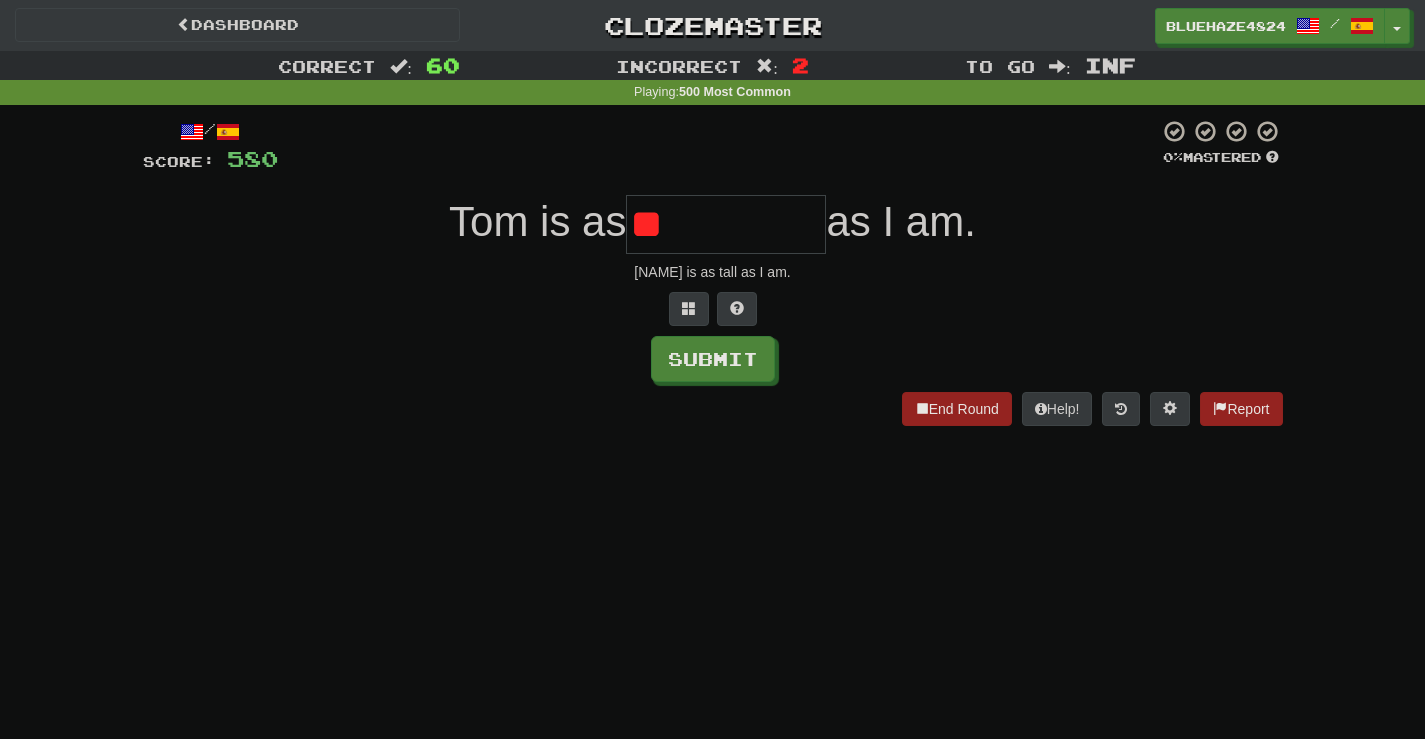type on "*" 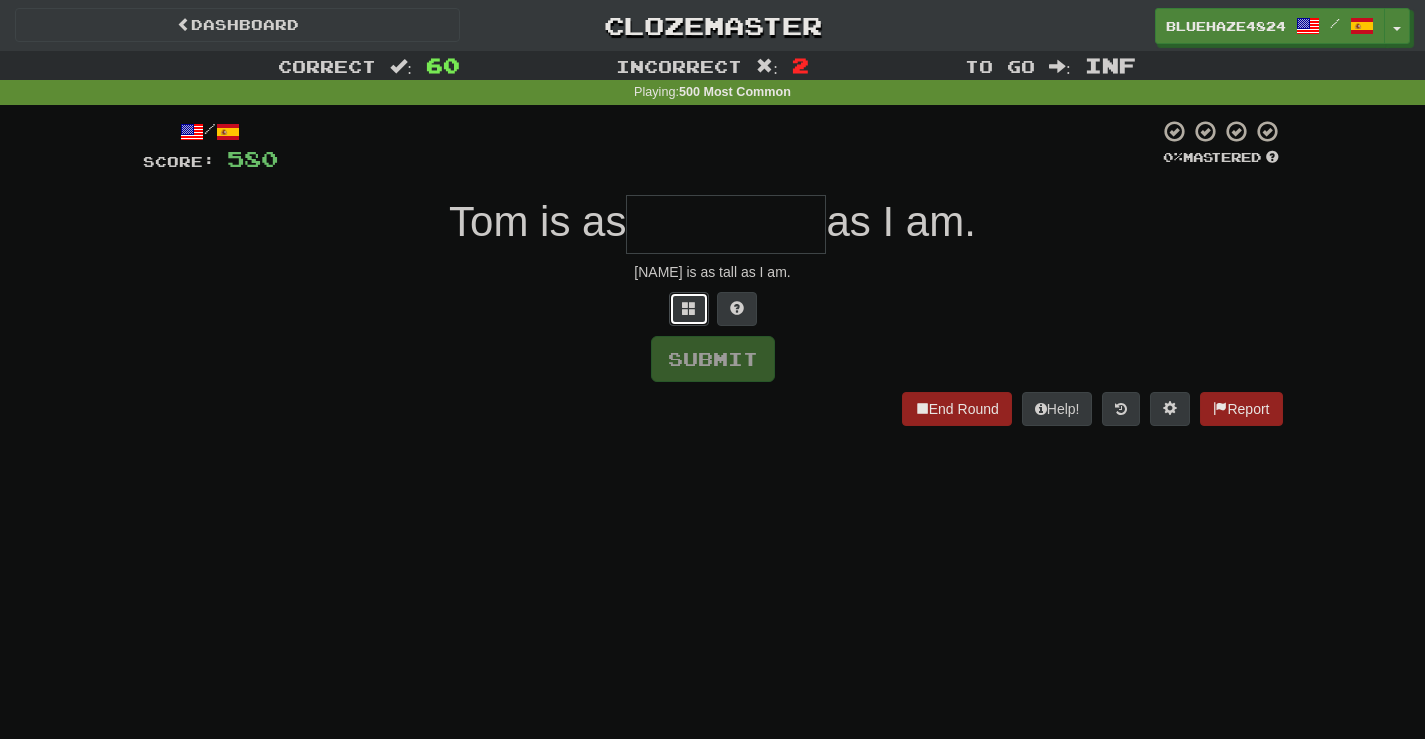 click at bounding box center [689, 308] 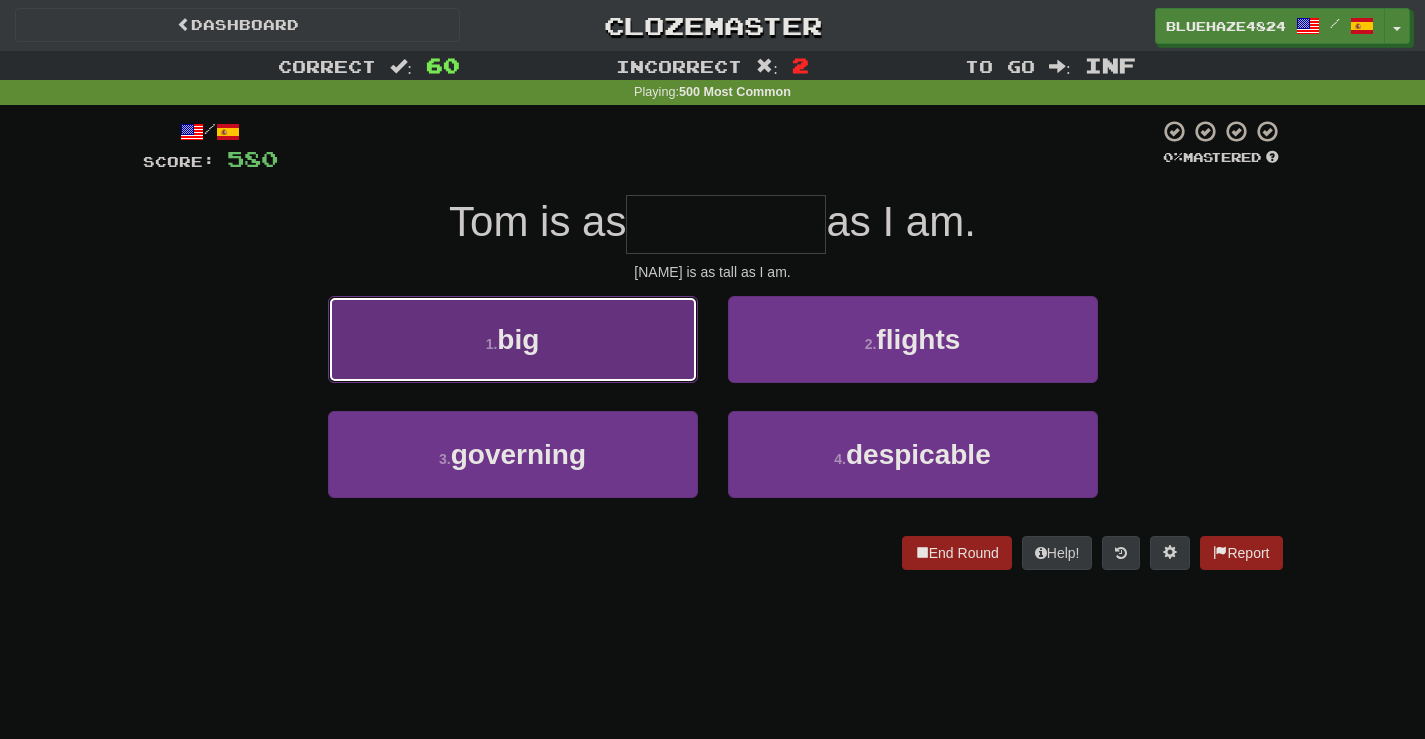 click on "1 .  big" at bounding box center [513, 339] 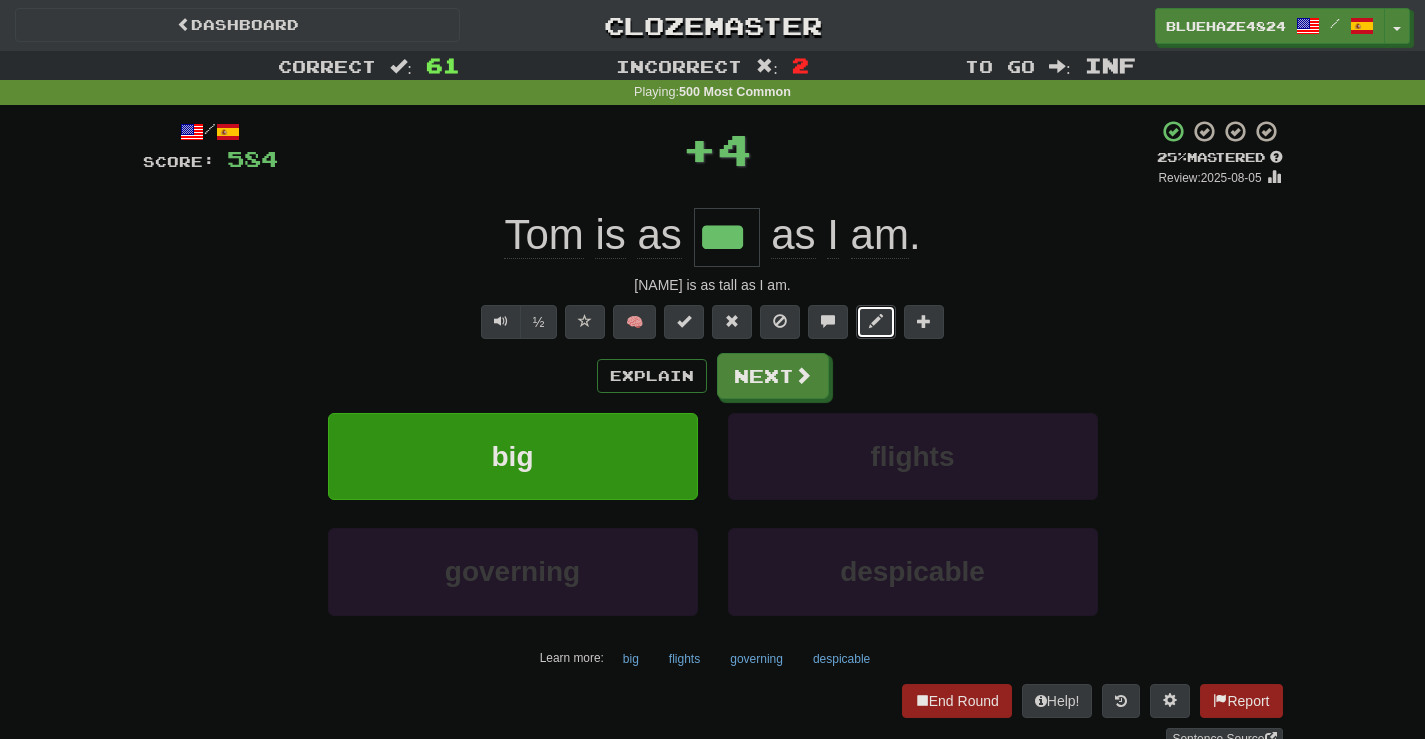click at bounding box center [876, 322] 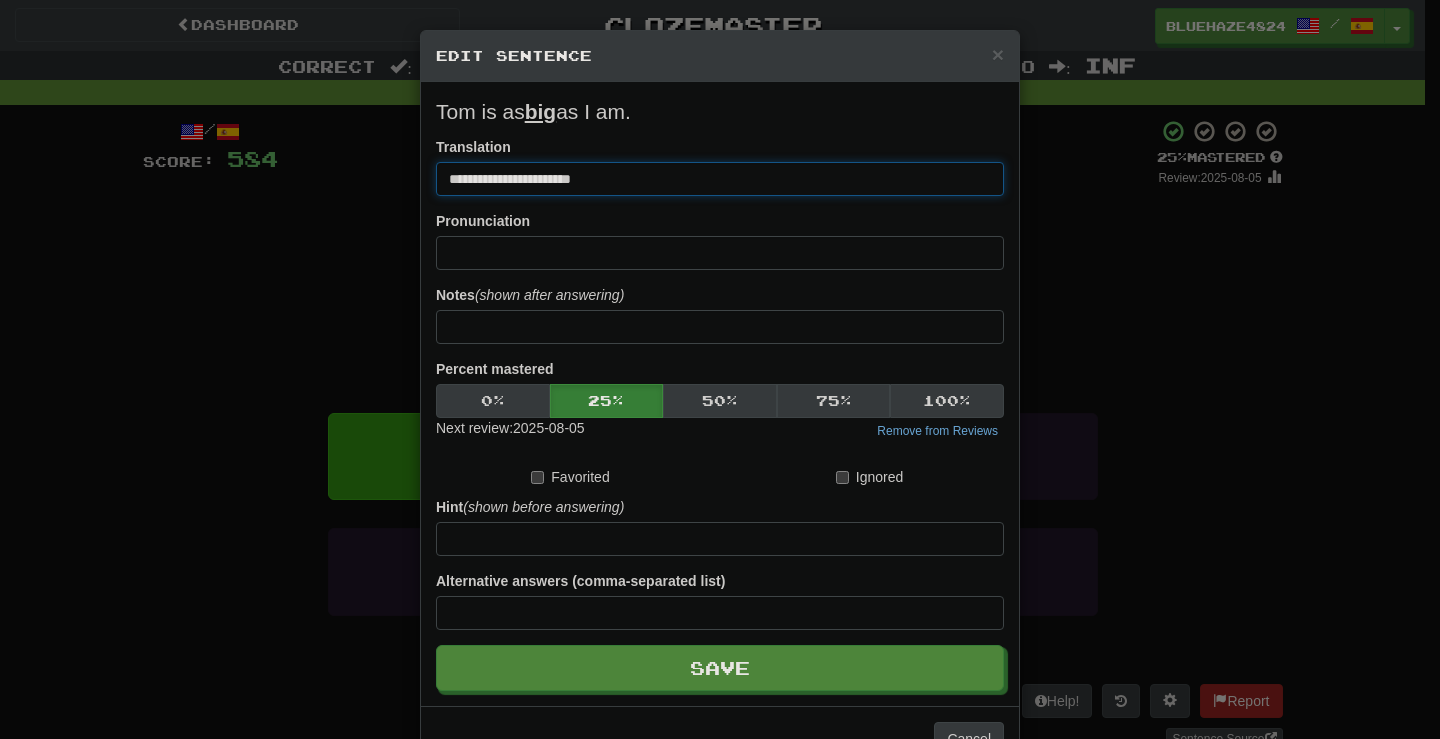 drag, startPoint x: 539, startPoint y: 179, endPoint x: 511, endPoint y: 180, distance: 28.01785 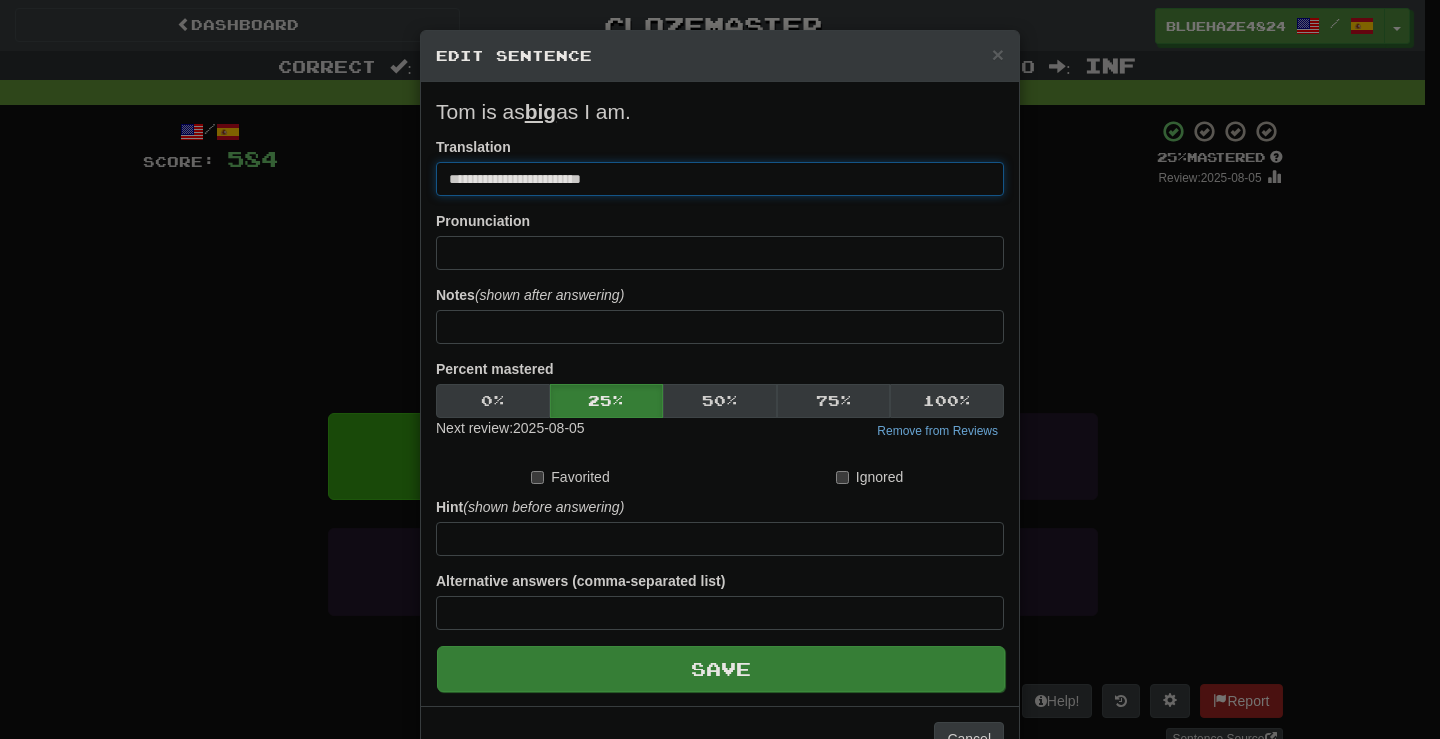 type on "**********" 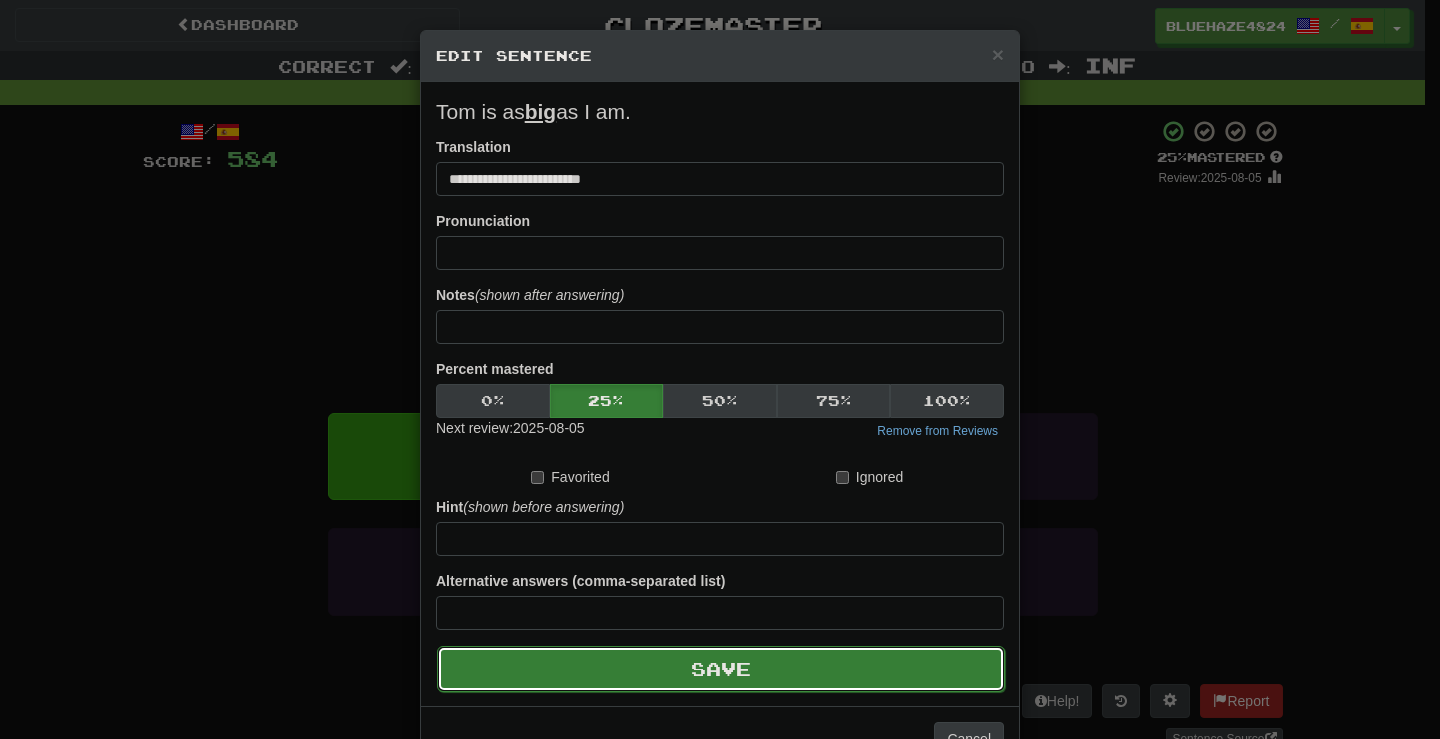 click on "Save" at bounding box center [721, 669] 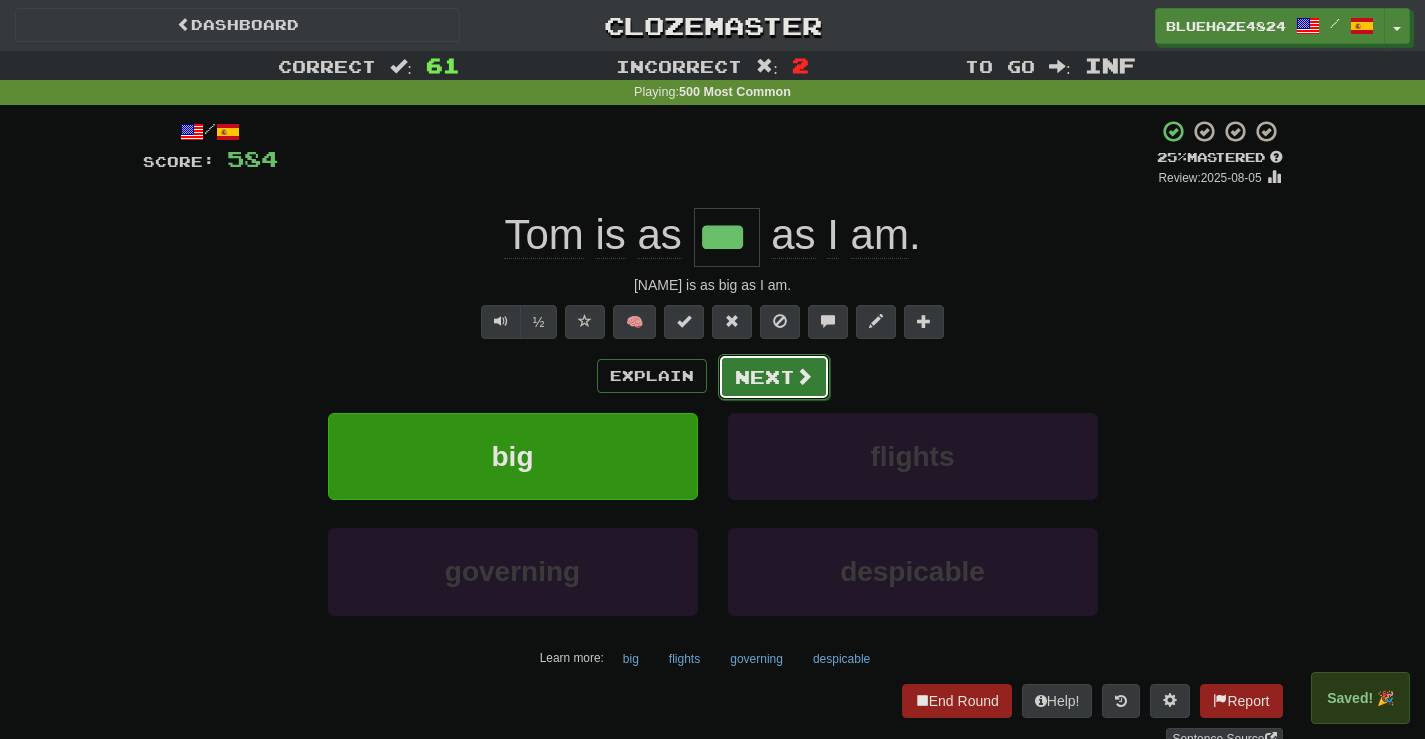 click on "Next" at bounding box center (774, 377) 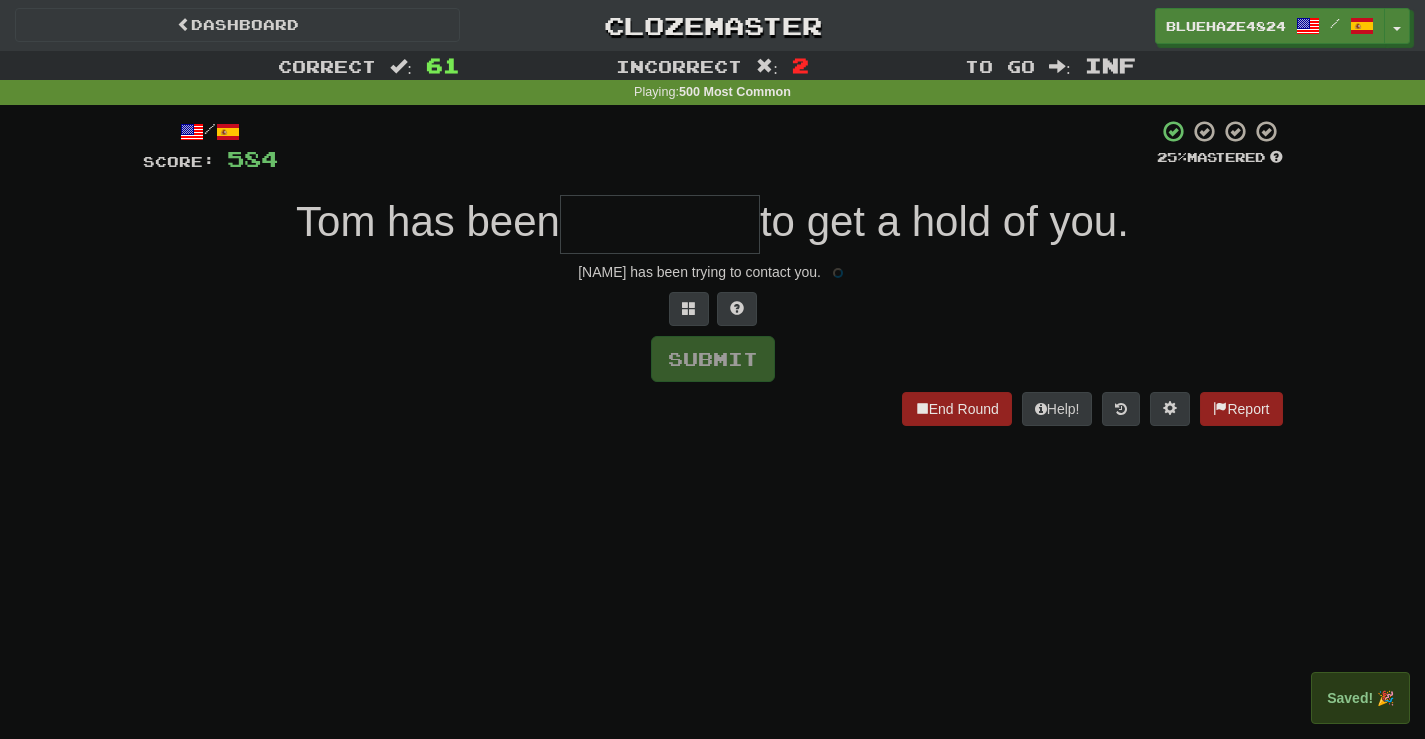 click at bounding box center (660, 224) 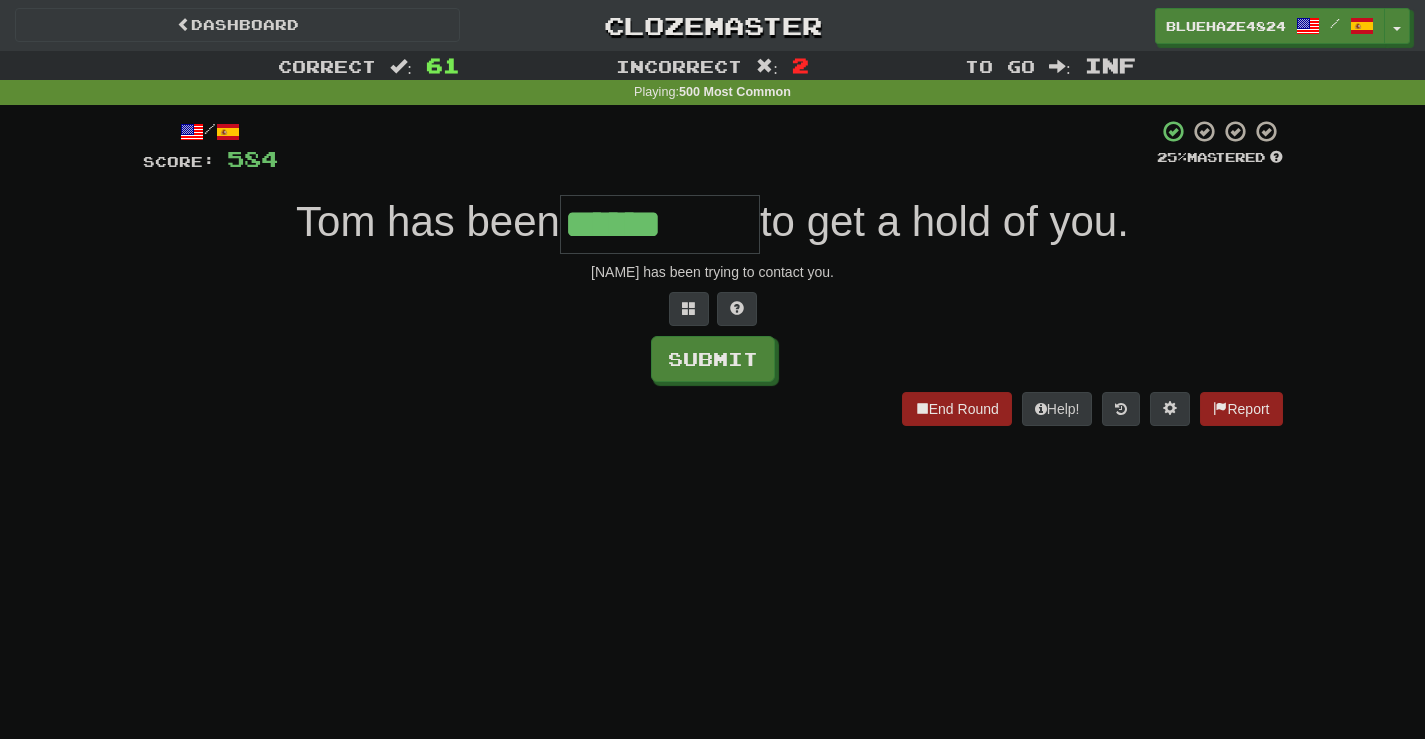 type on "******" 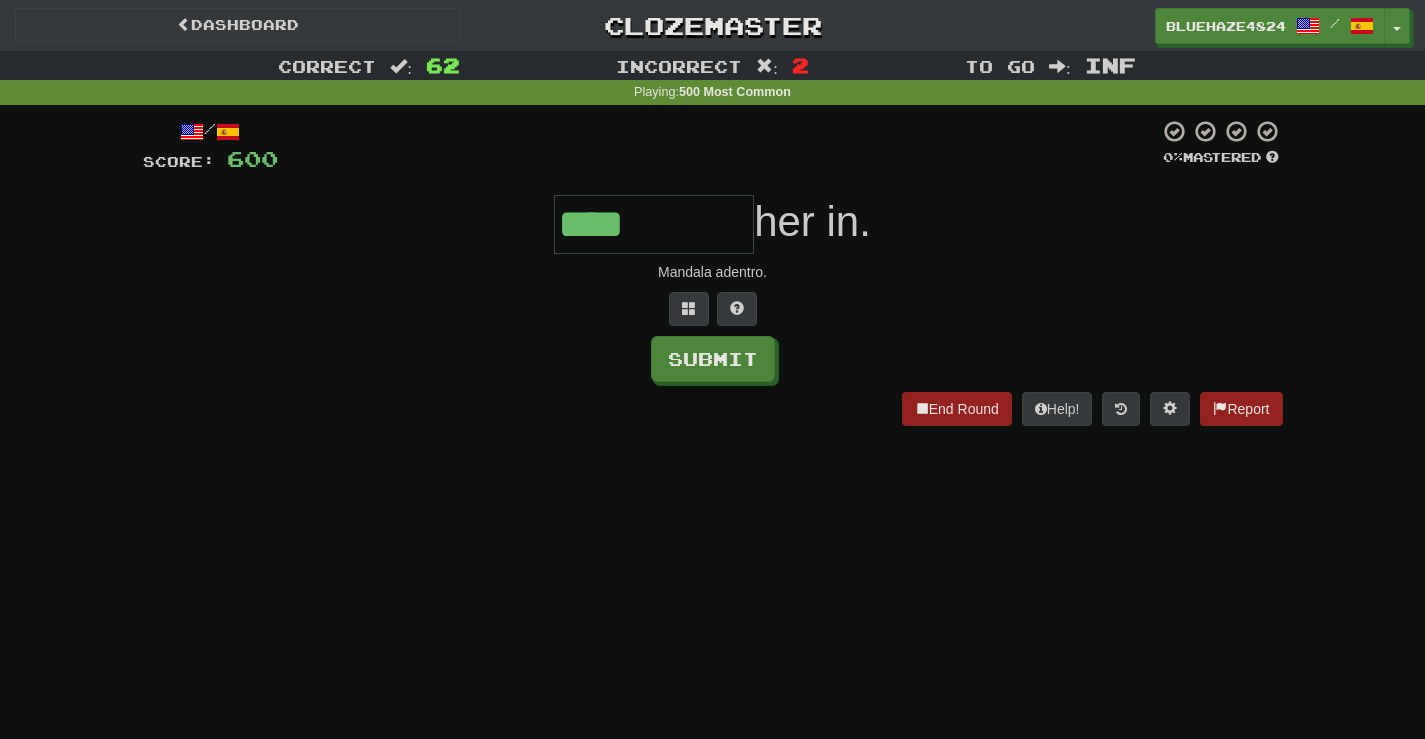 type on "****" 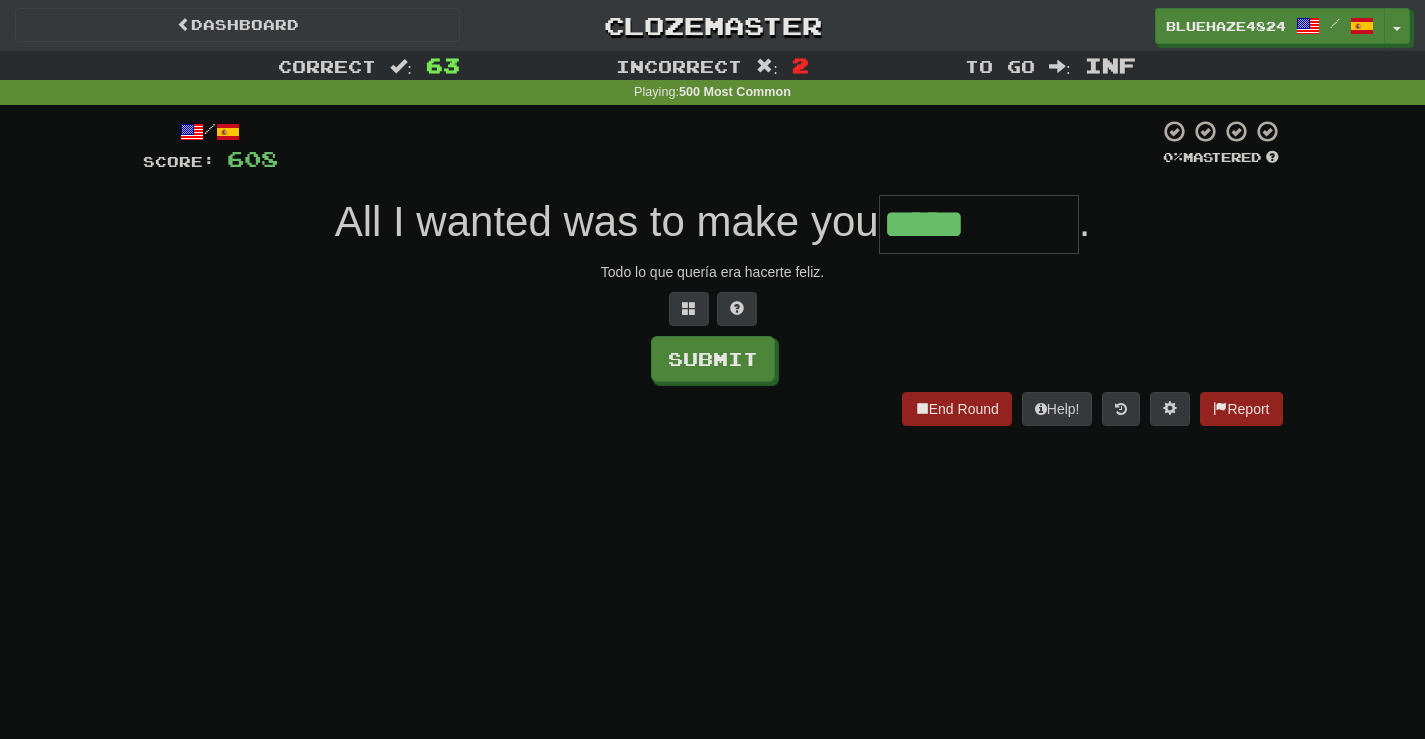 type on "*****" 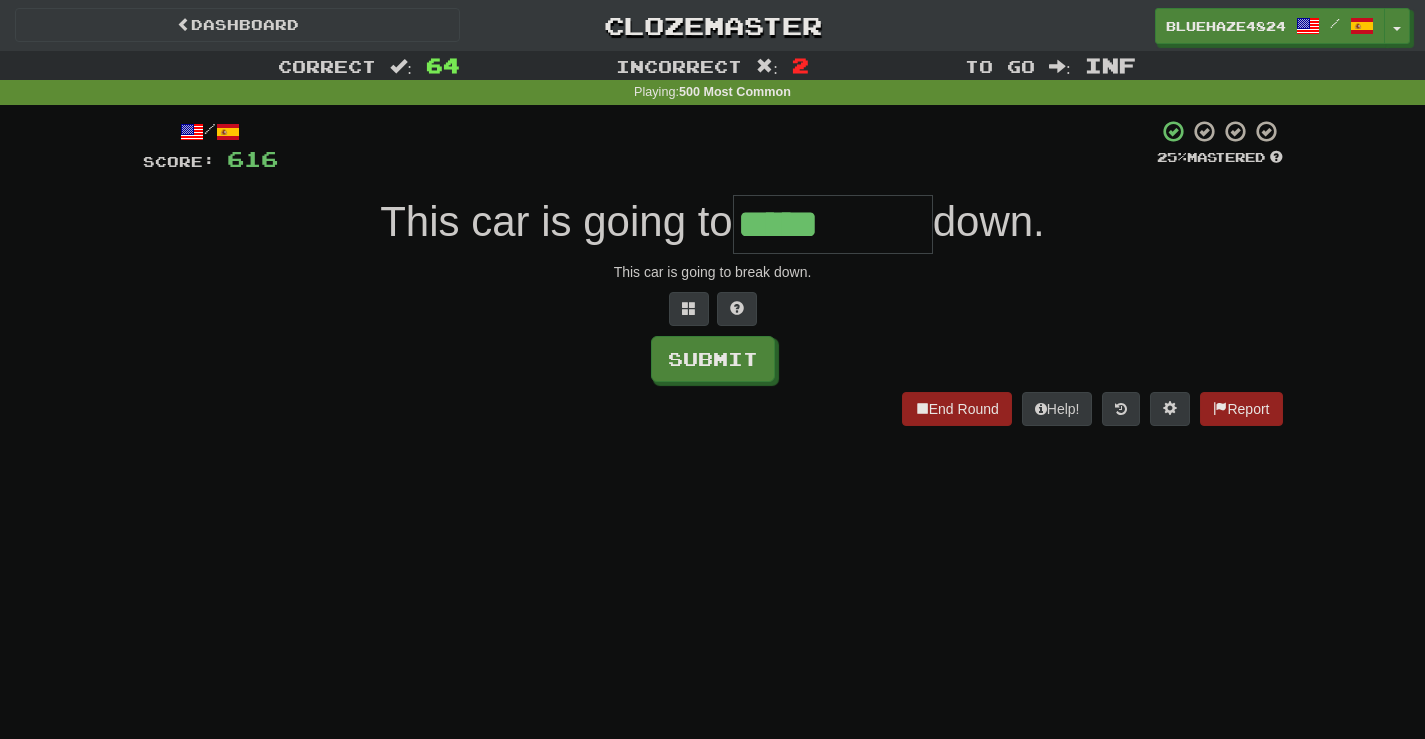 type on "*****" 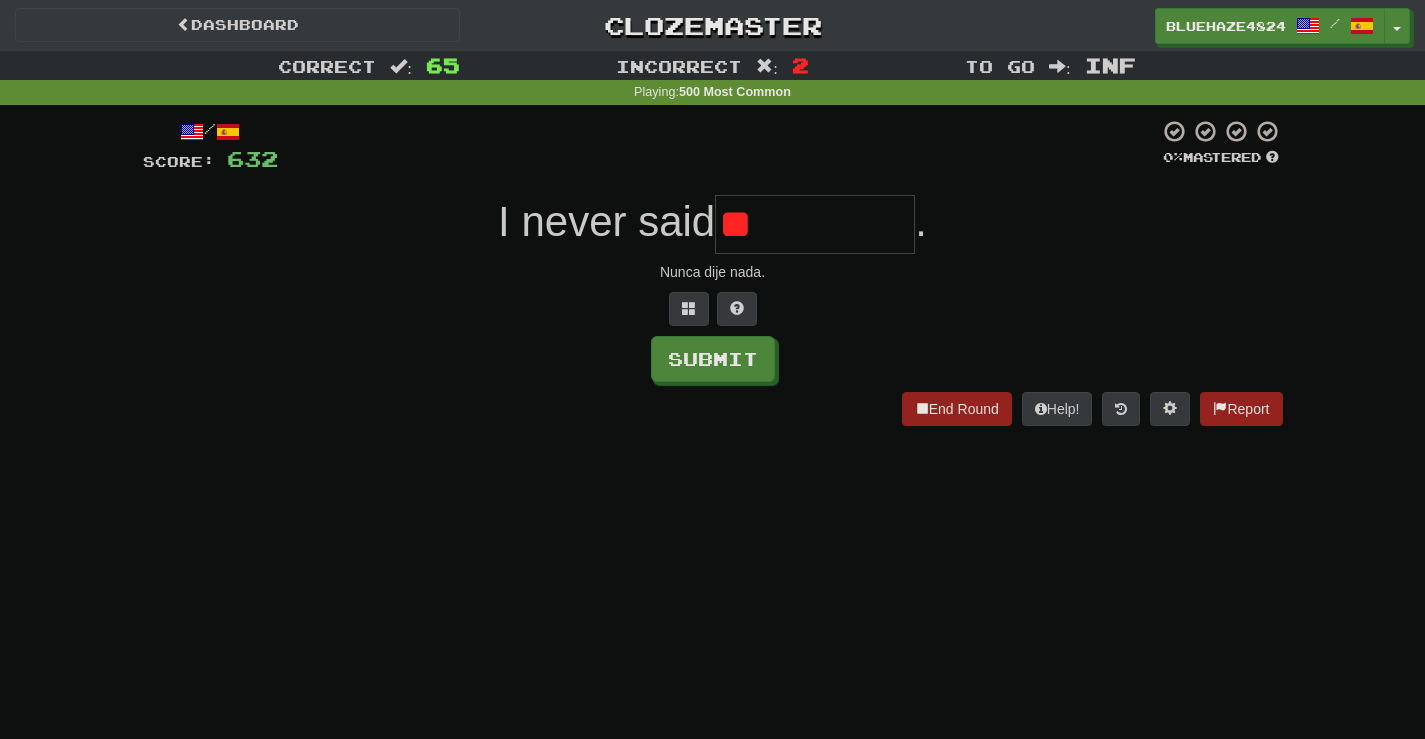type on "*" 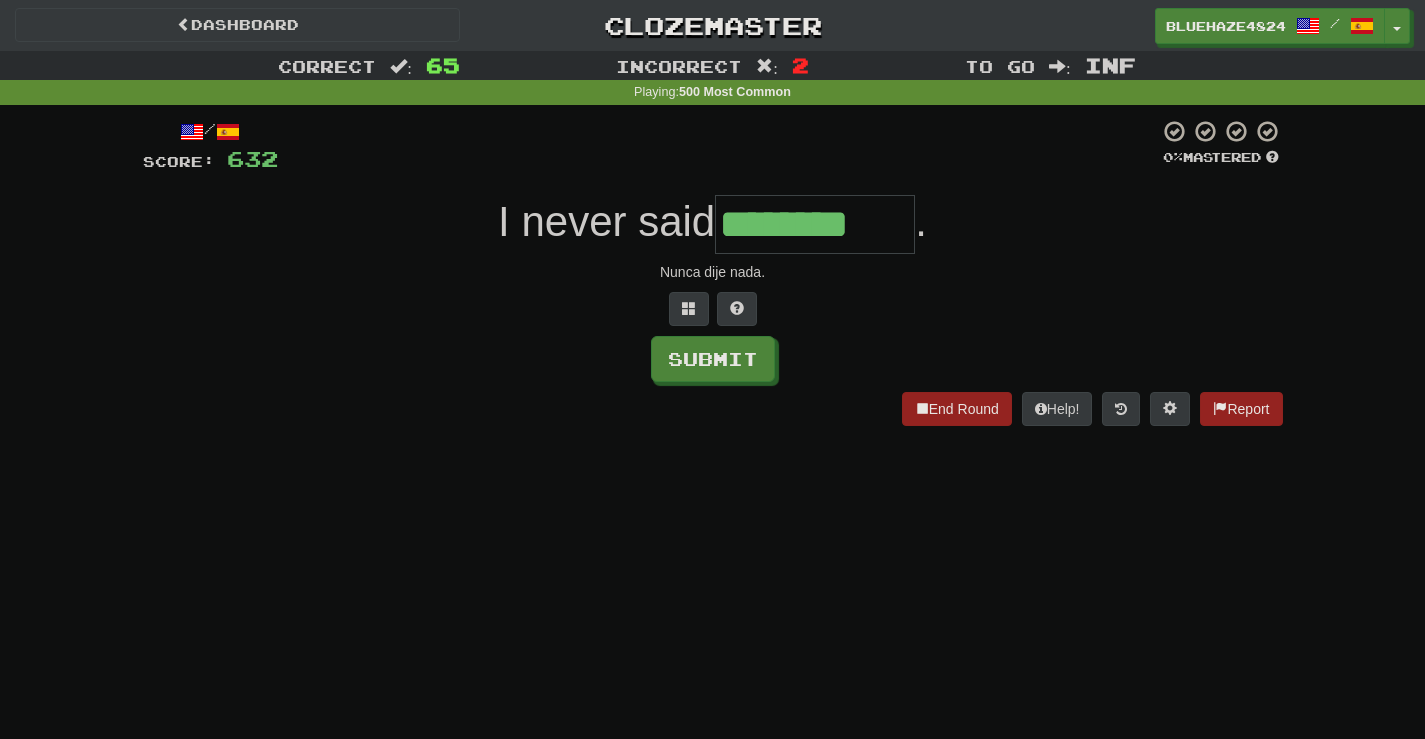 type on "********" 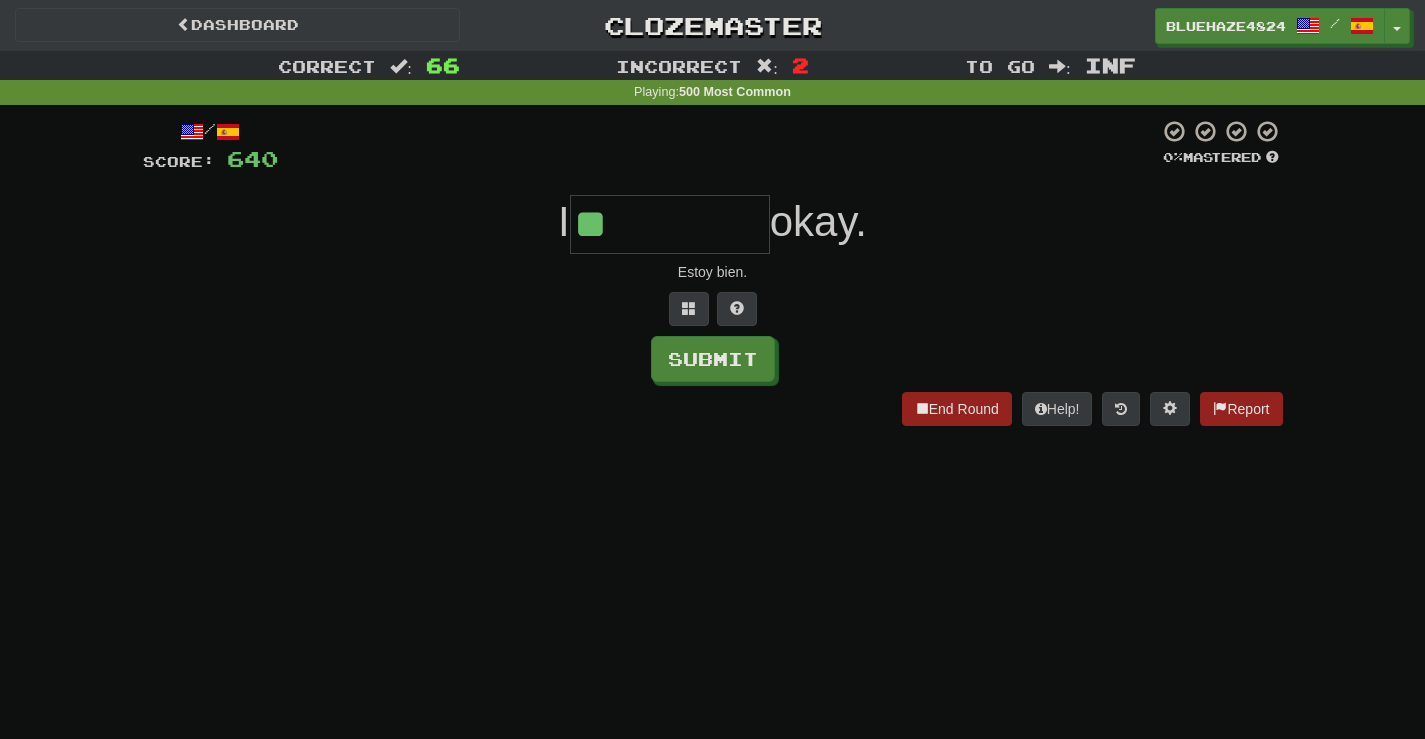 type on "**" 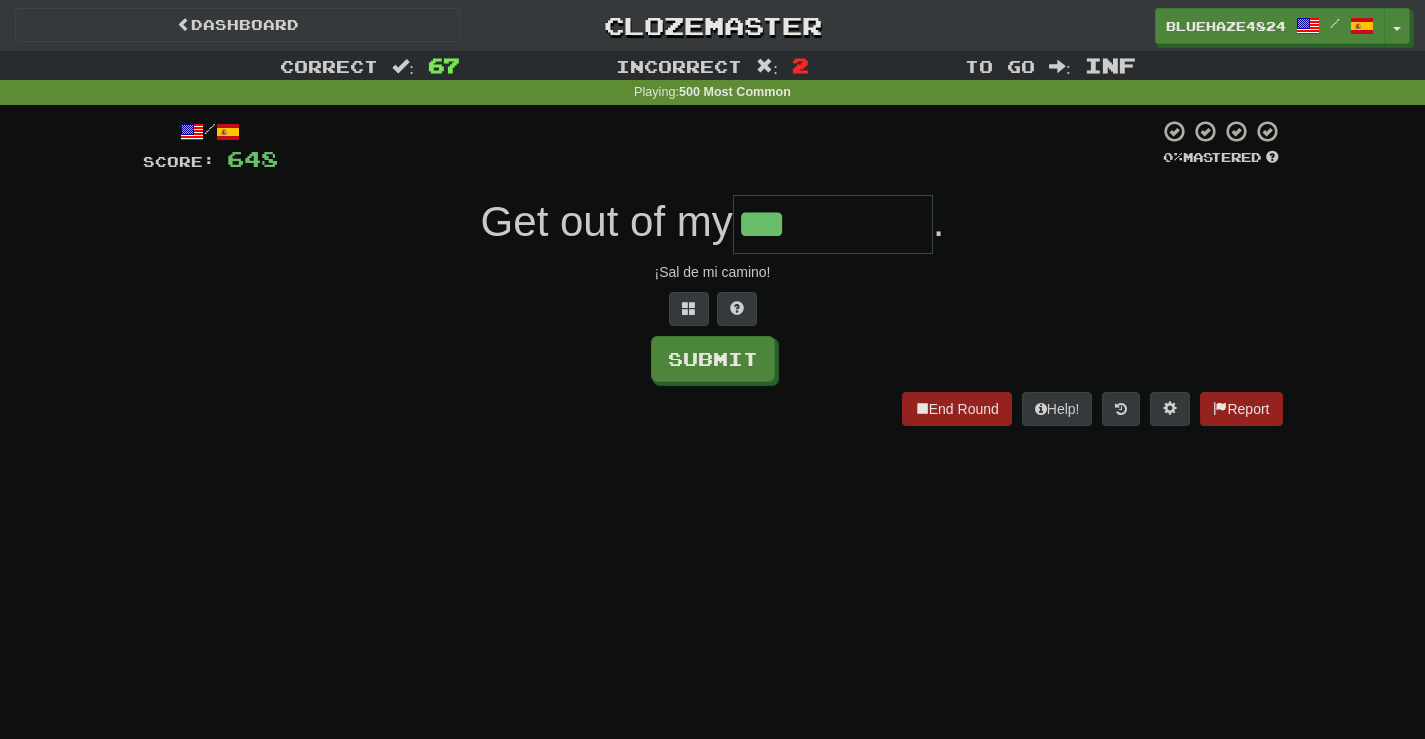 type on "***" 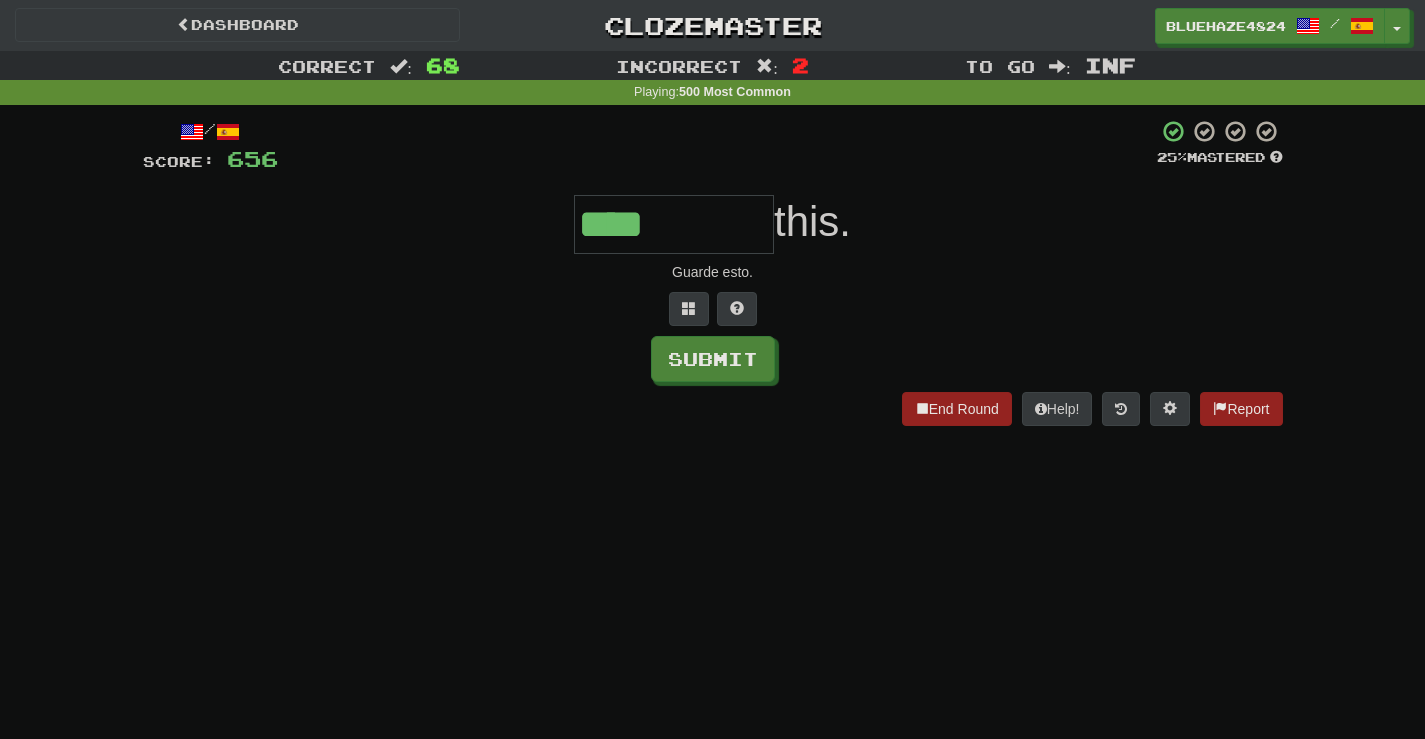type on "****" 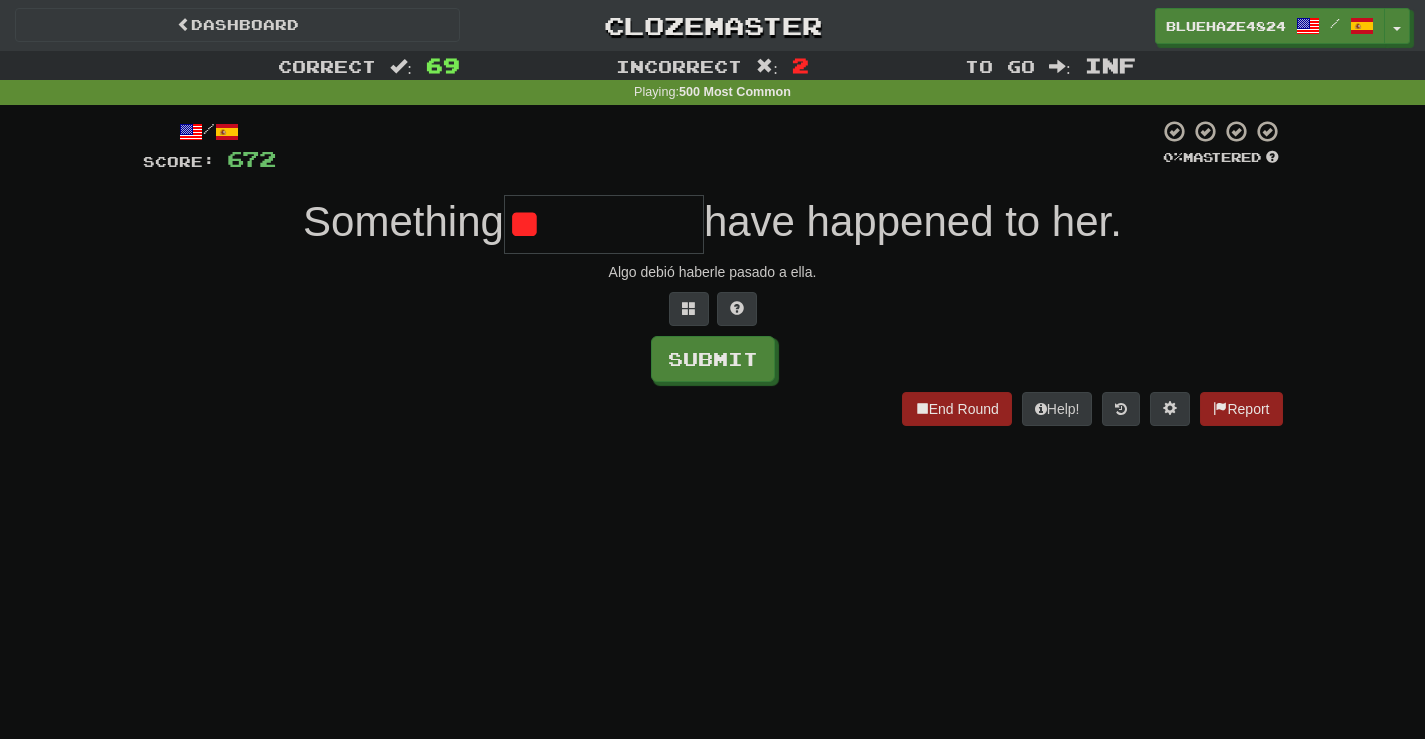 type on "*" 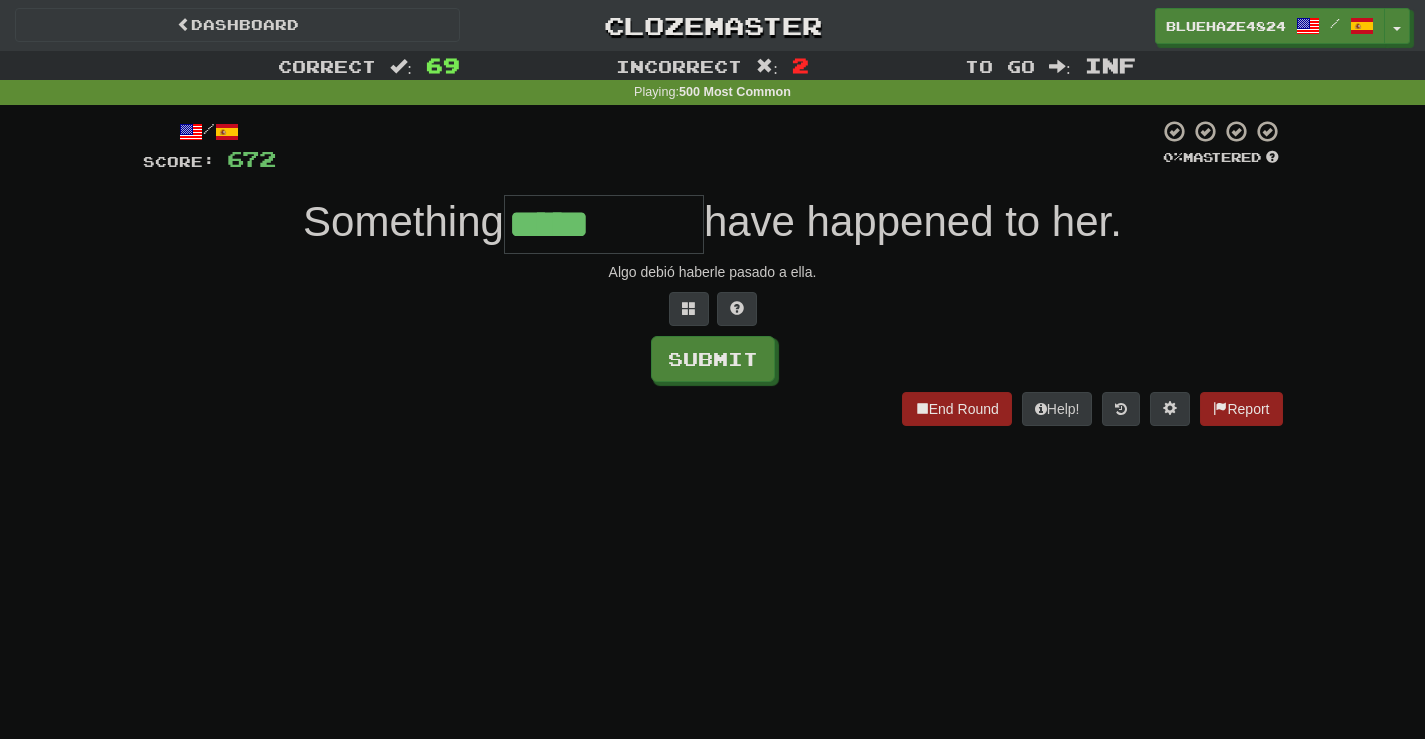 type on "*****" 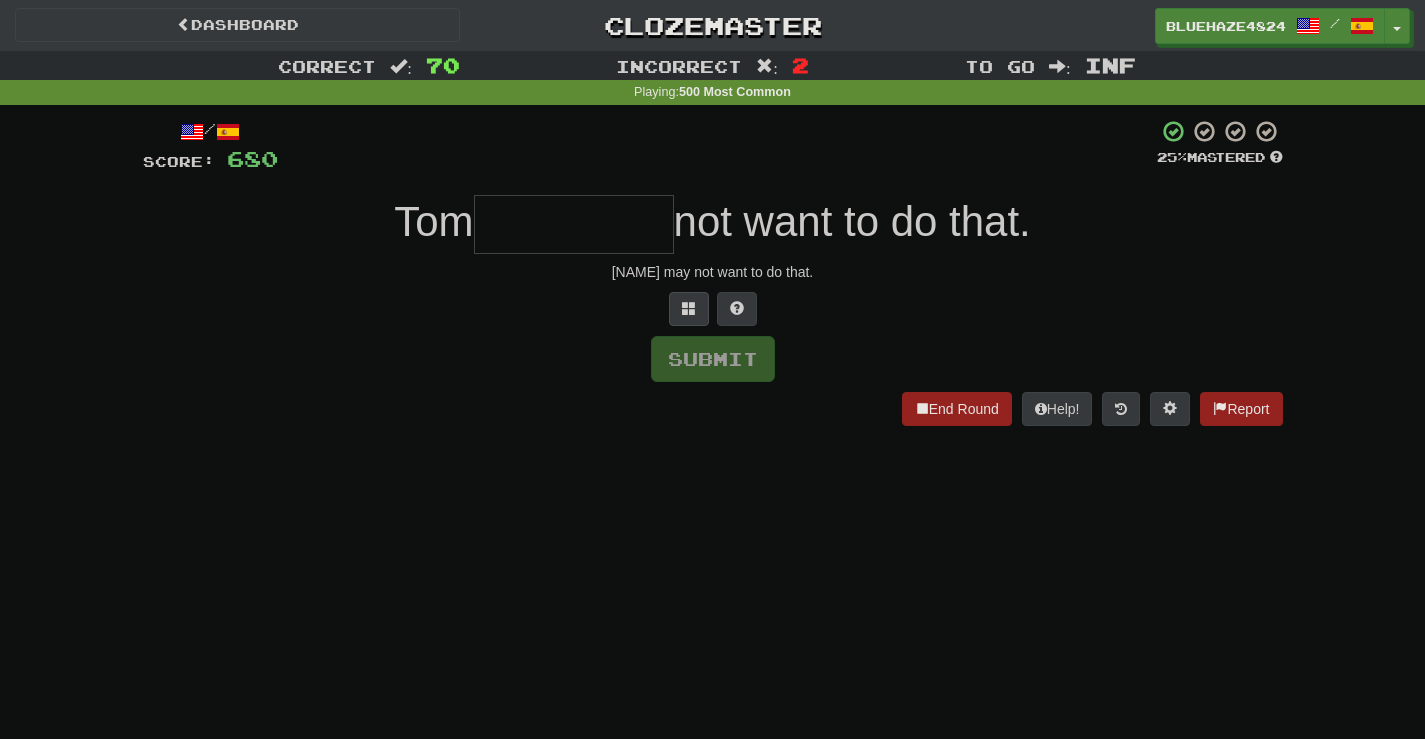 type on "*" 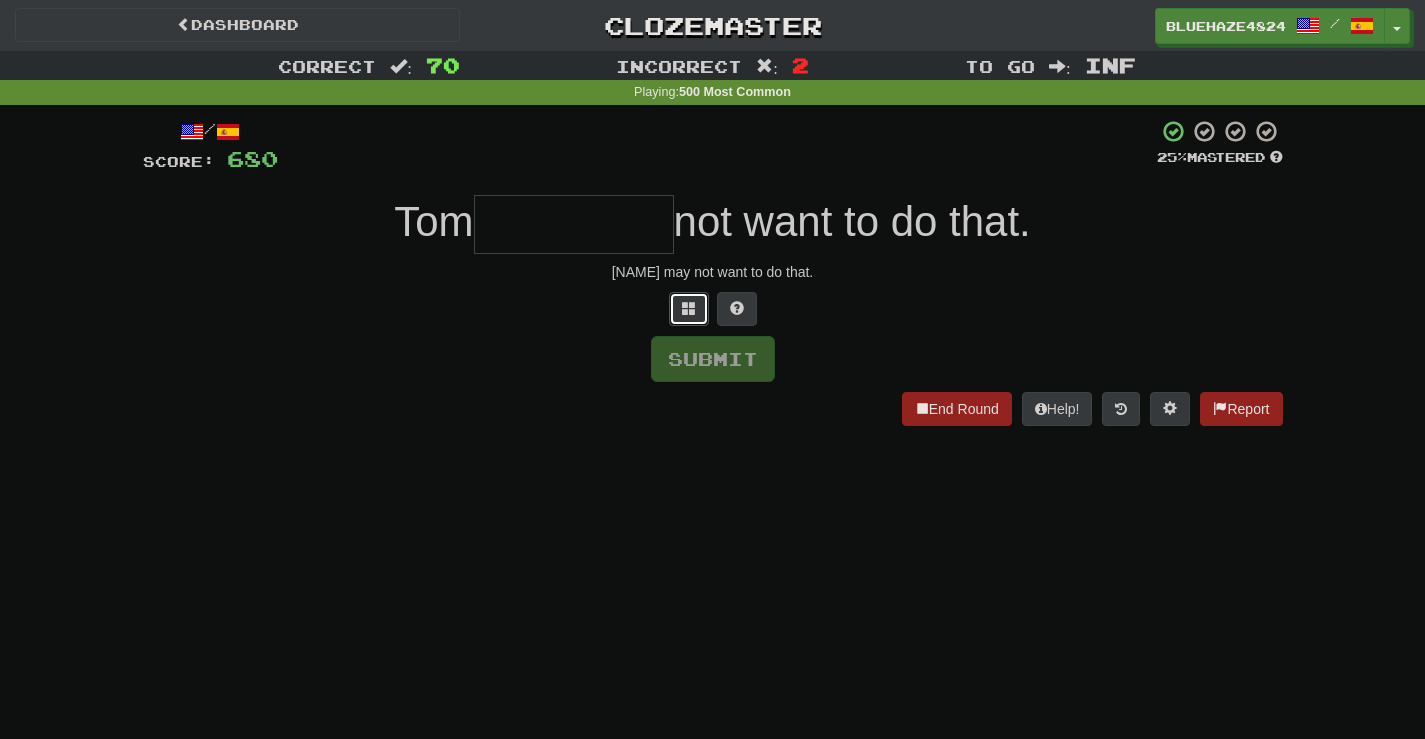 drag, startPoint x: 679, startPoint y: 299, endPoint x: 680, endPoint y: 281, distance: 18.027756 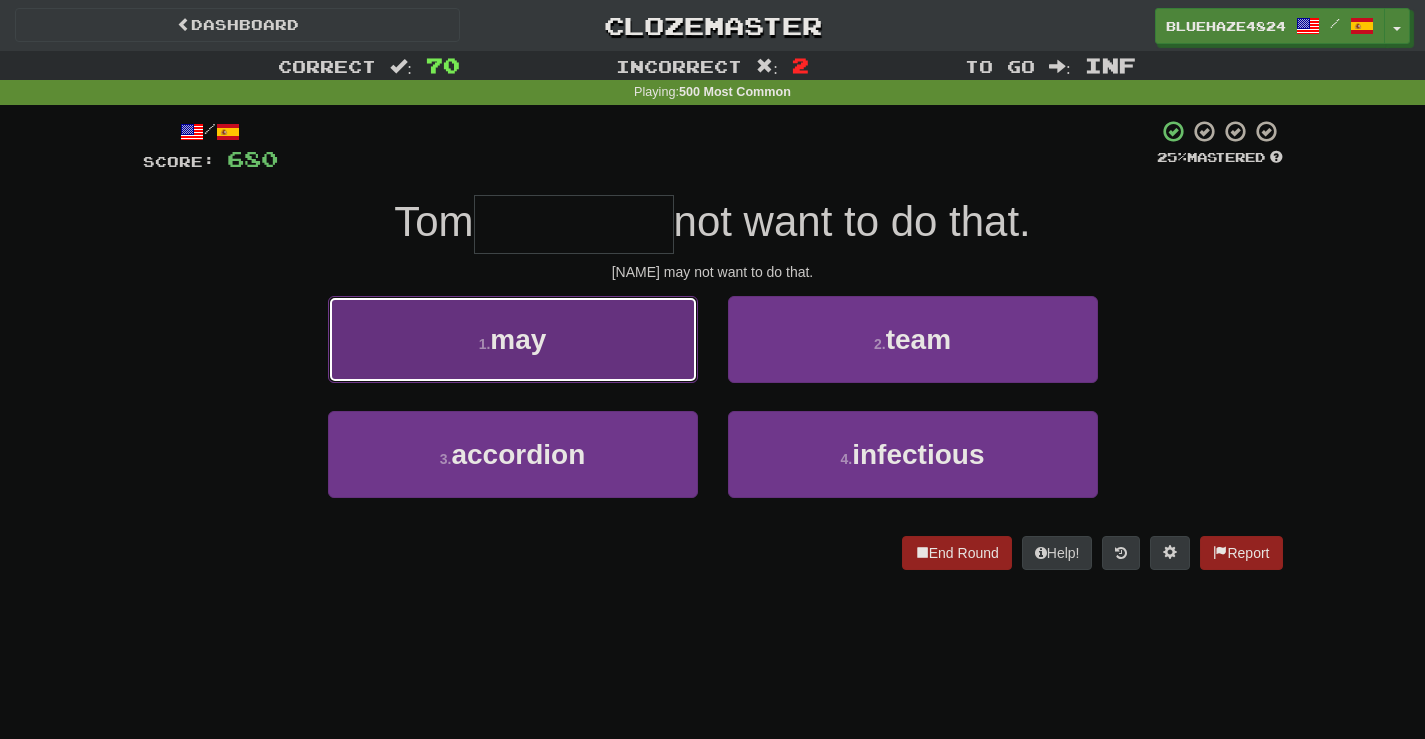 click on "1 .  may" at bounding box center (513, 339) 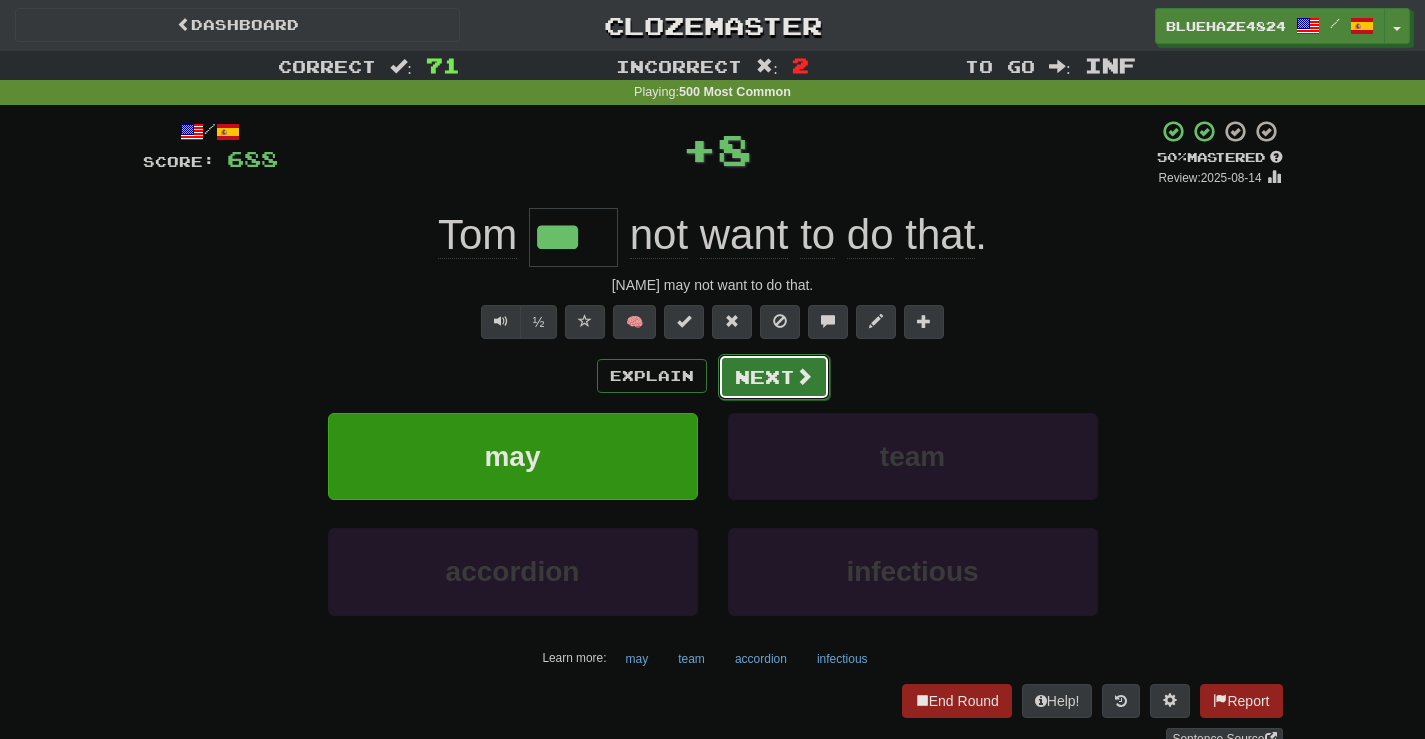 click on "Next" at bounding box center [774, 377] 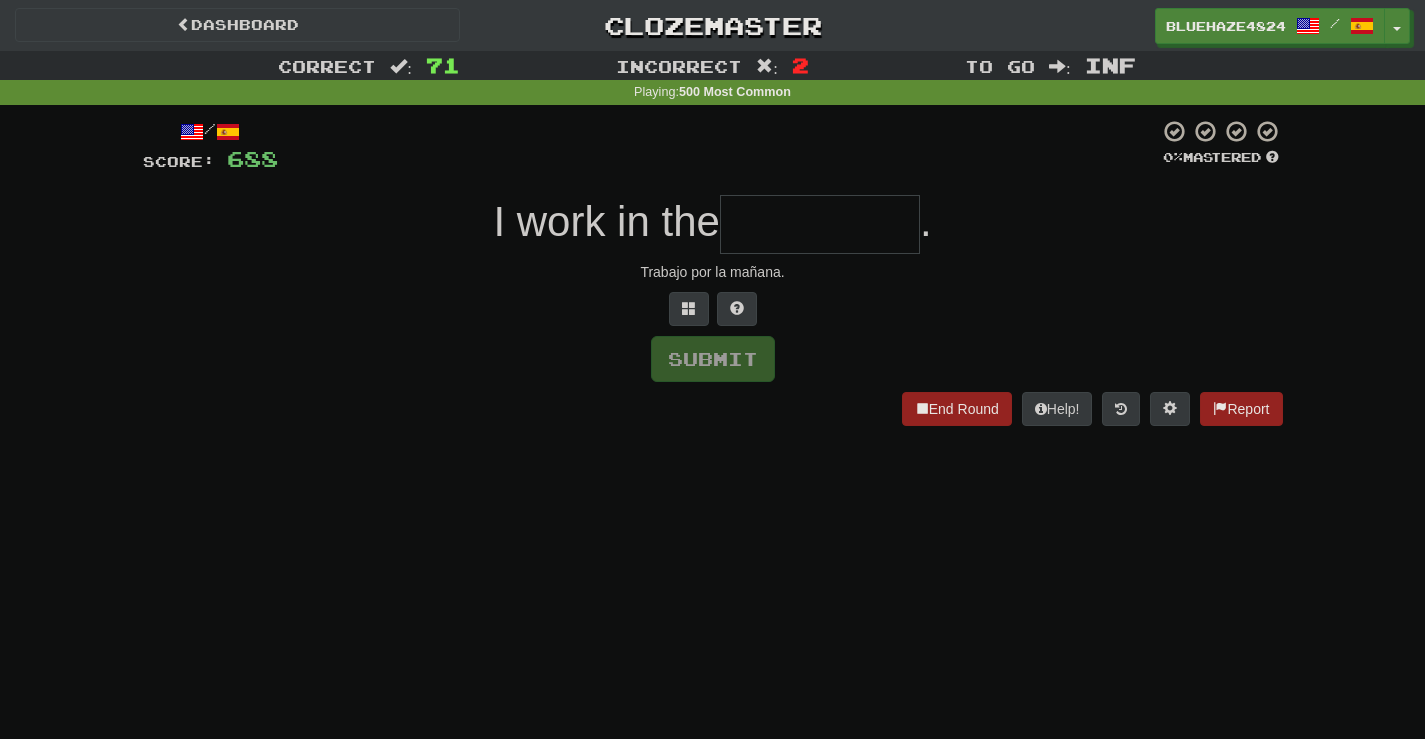 click at bounding box center (820, 224) 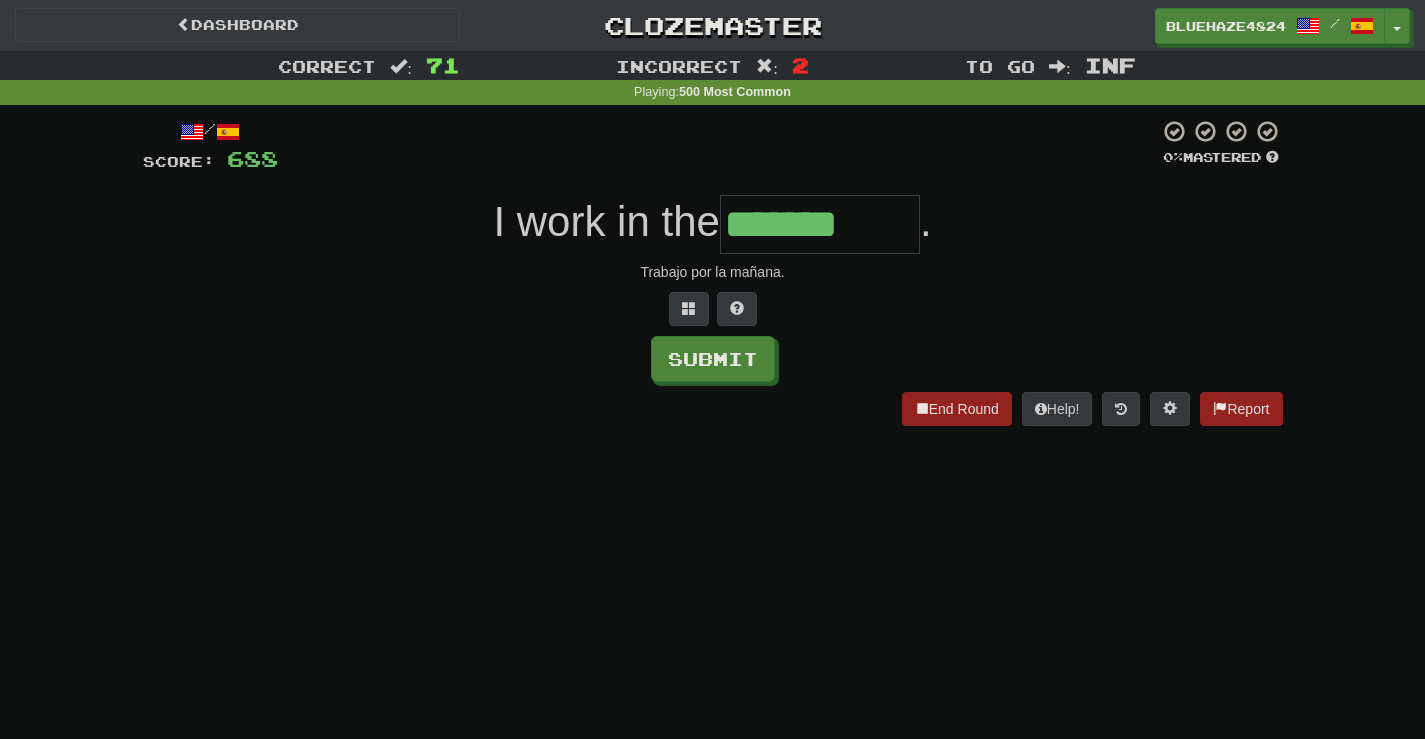 type on "*******" 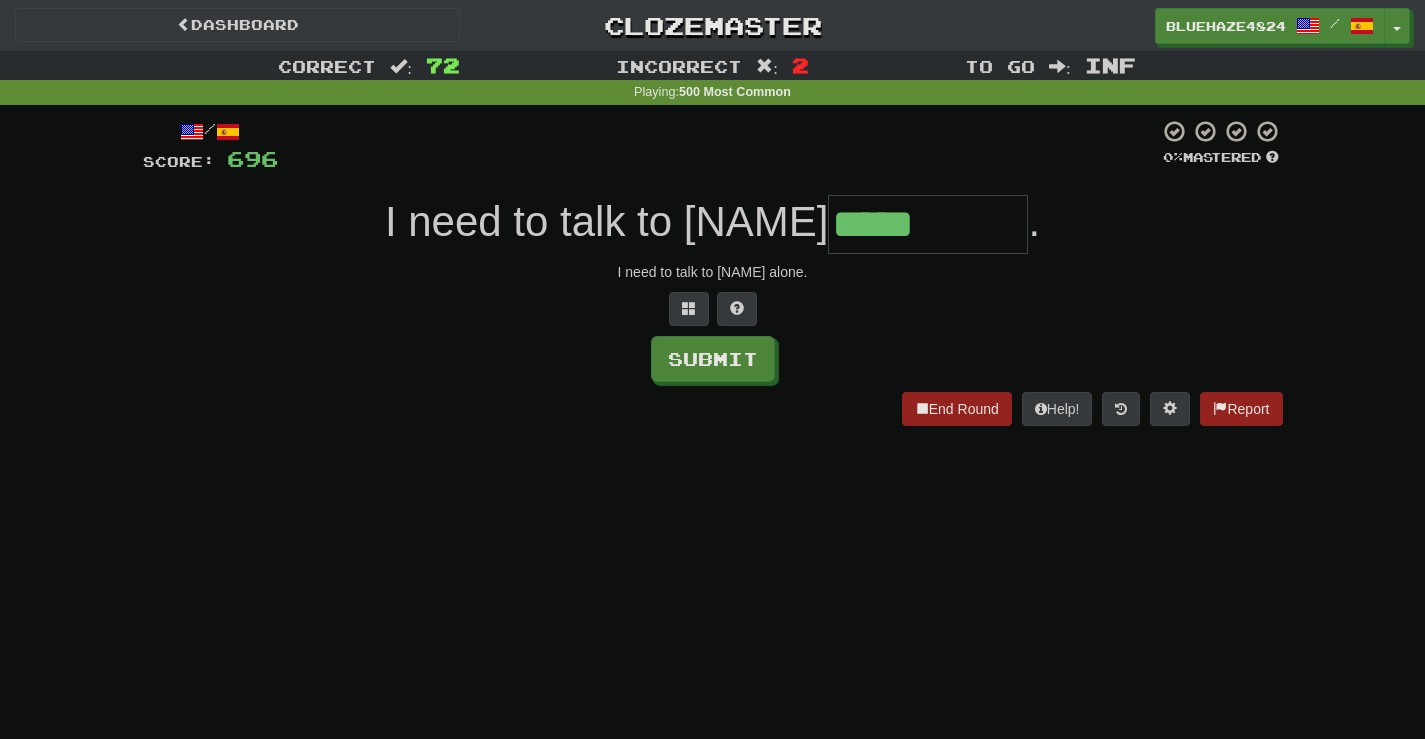type on "*****" 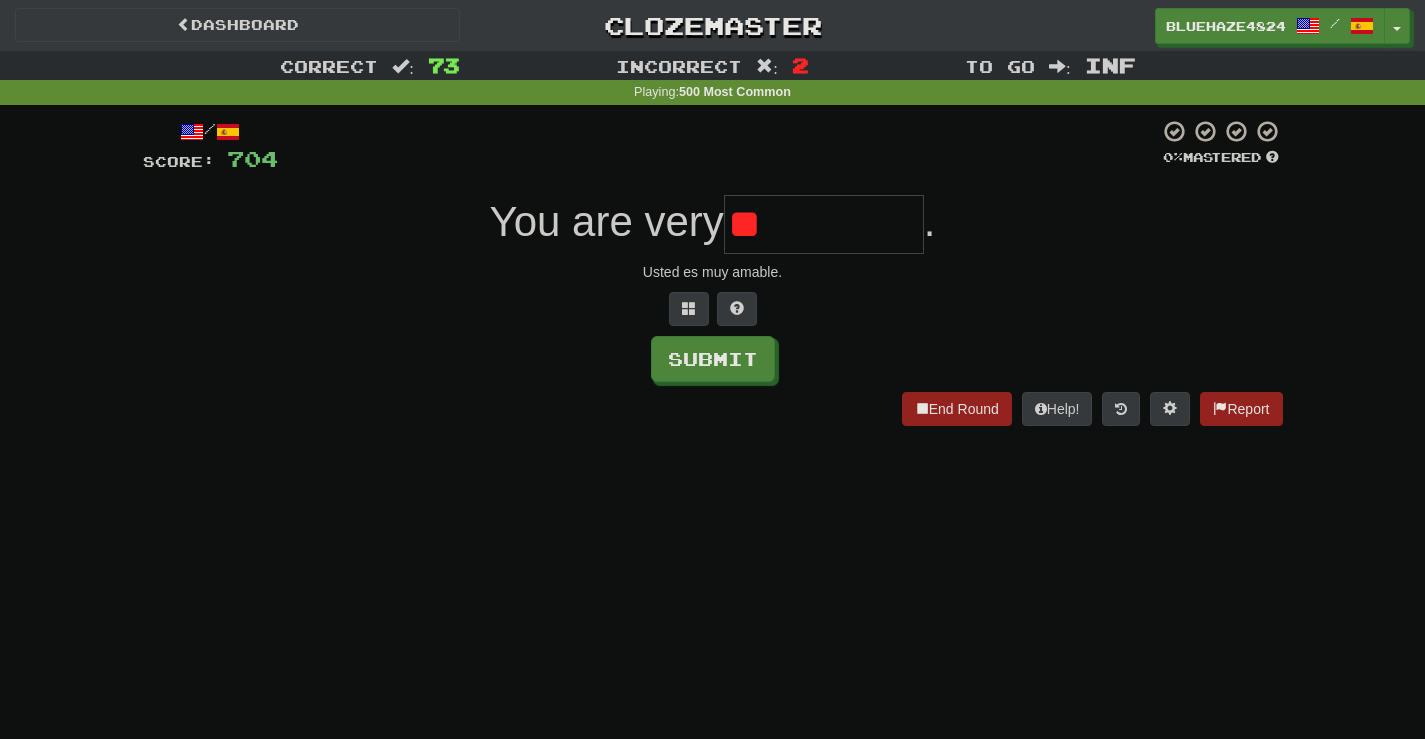 type on "*" 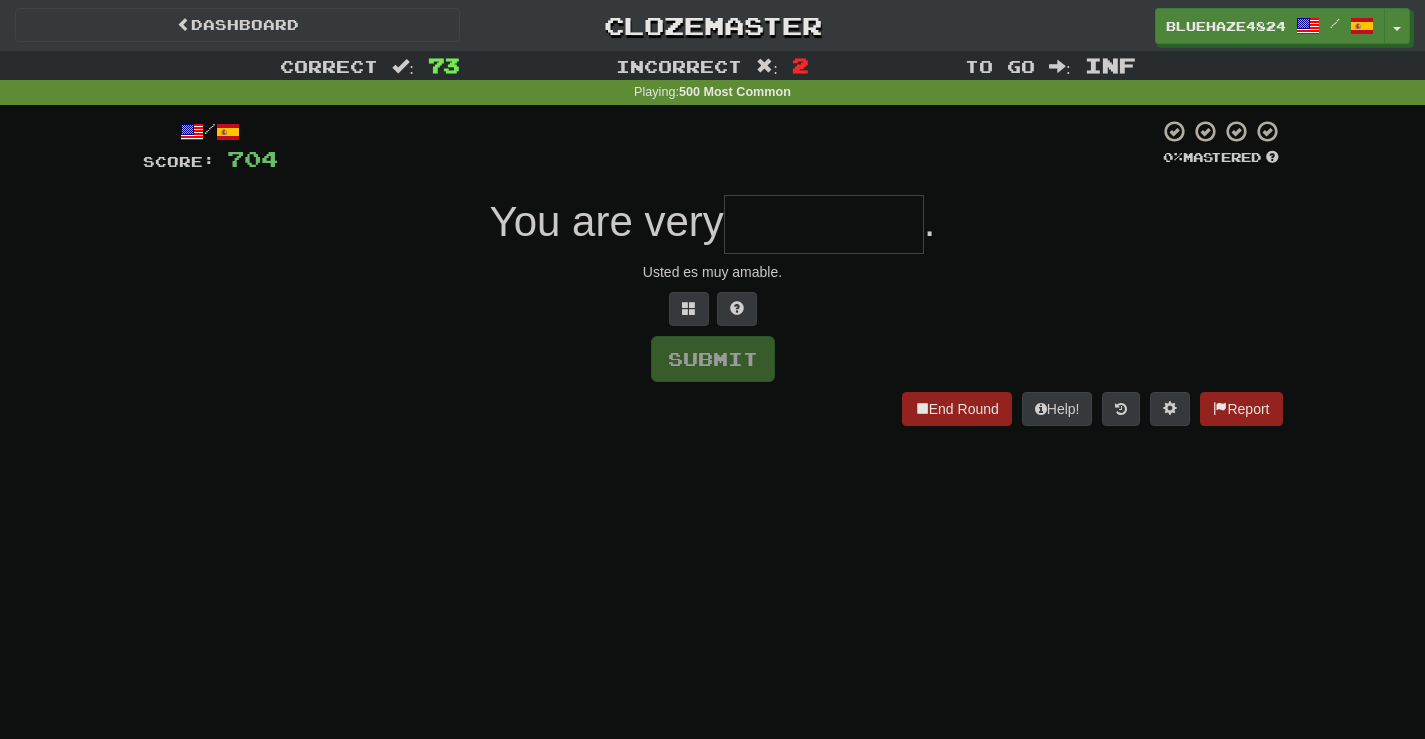 type on "*" 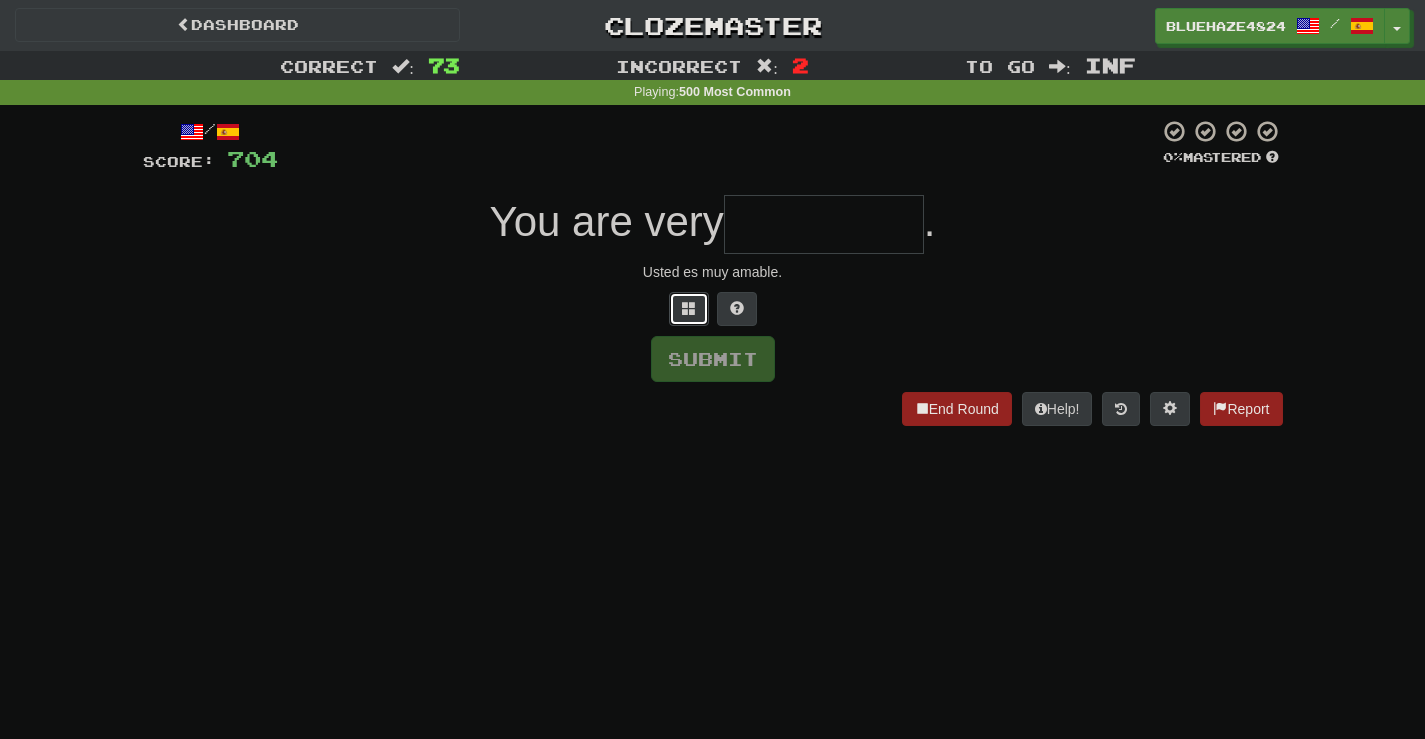 click at bounding box center [689, 309] 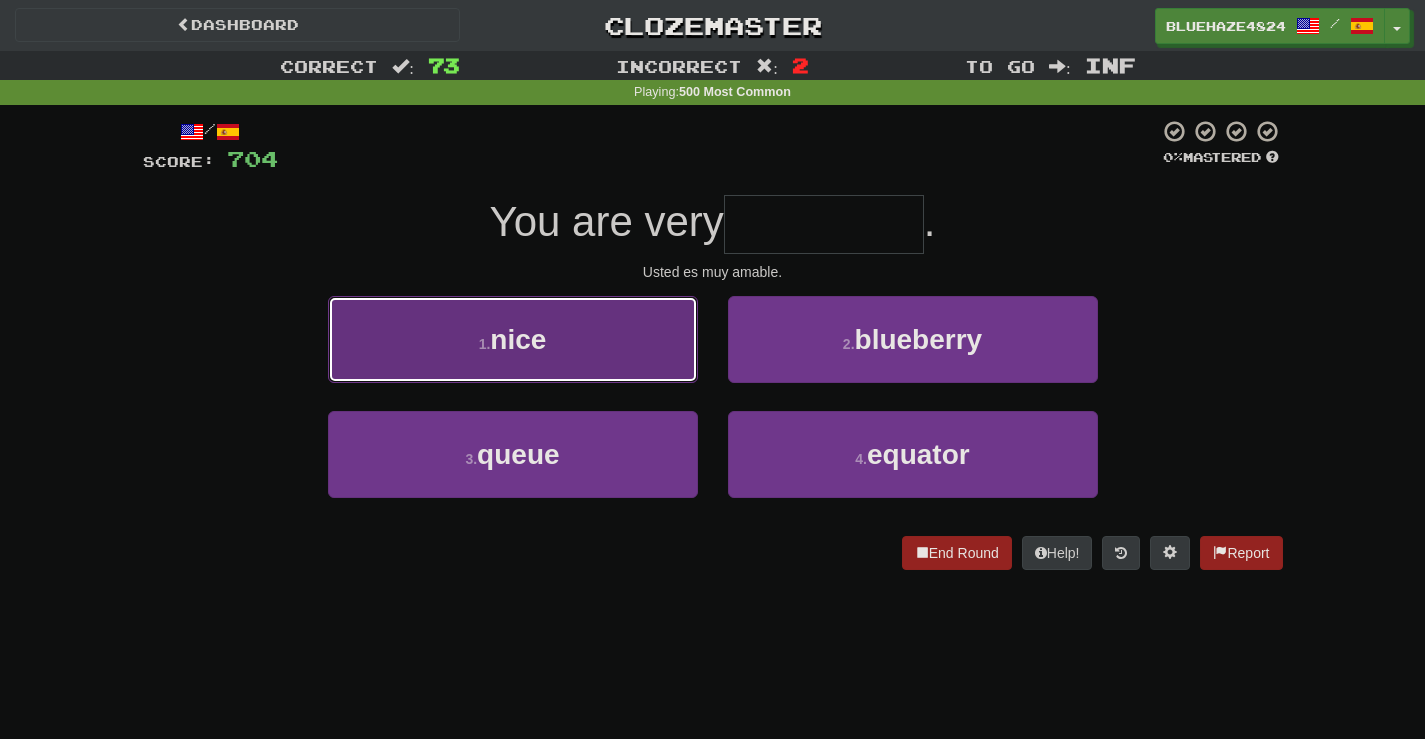 click on "1 .  nice" at bounding box center [513, 339] 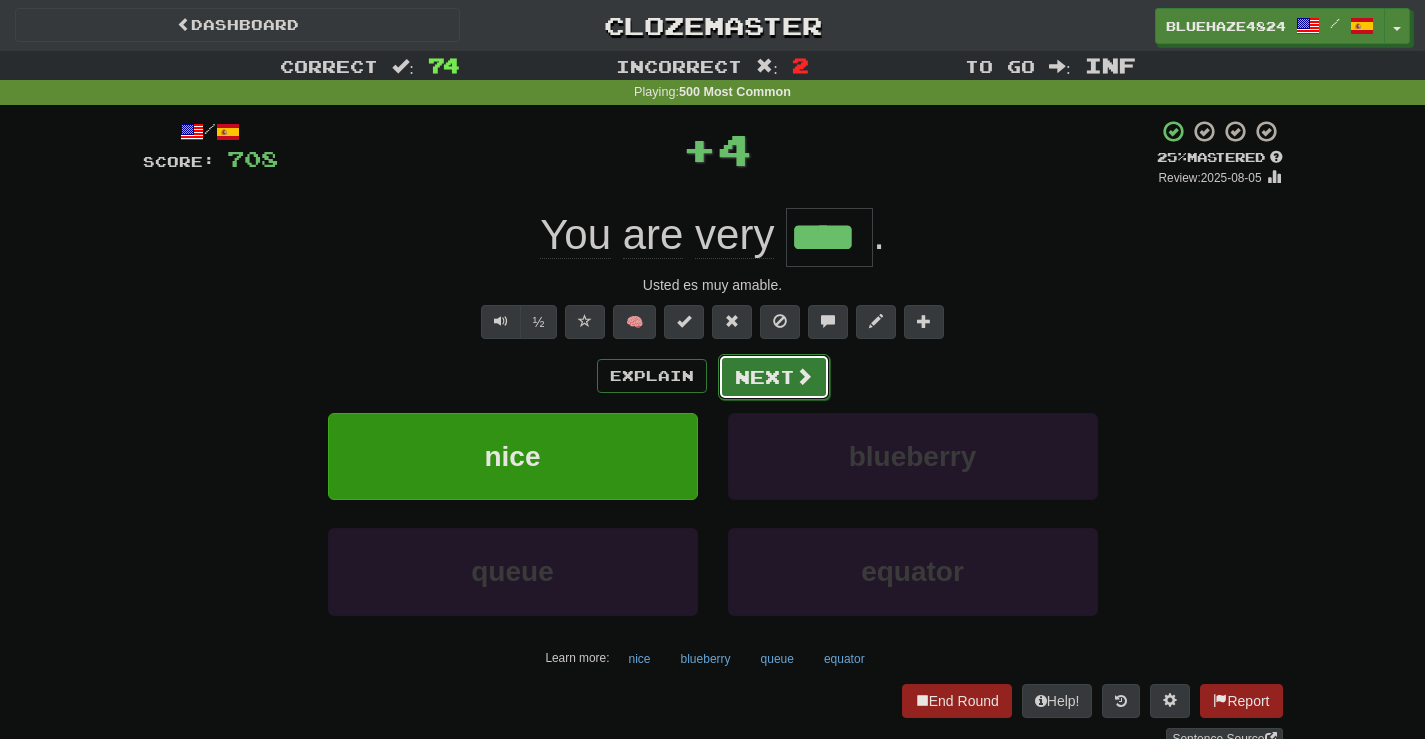 click on "Next" at bounding box center (774, 377) 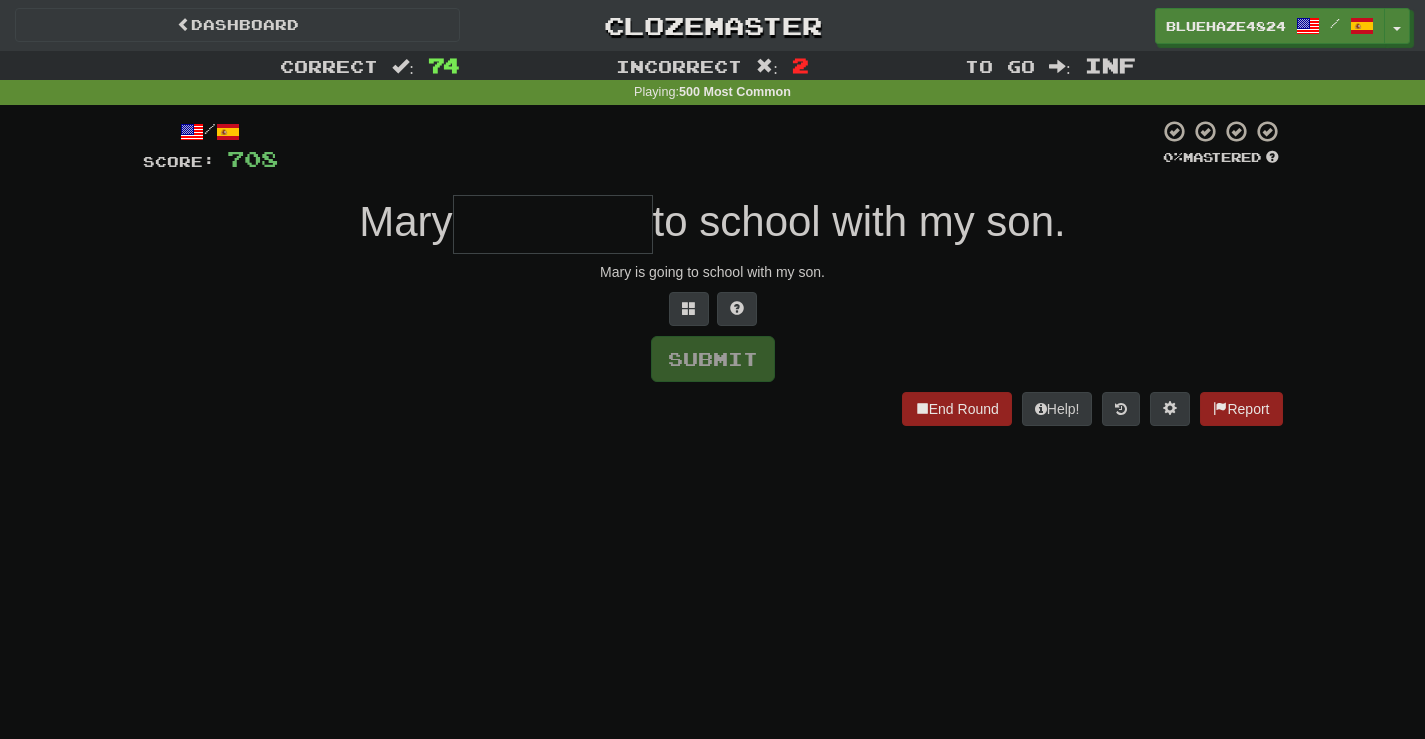 click at bounding box center (553, 224) 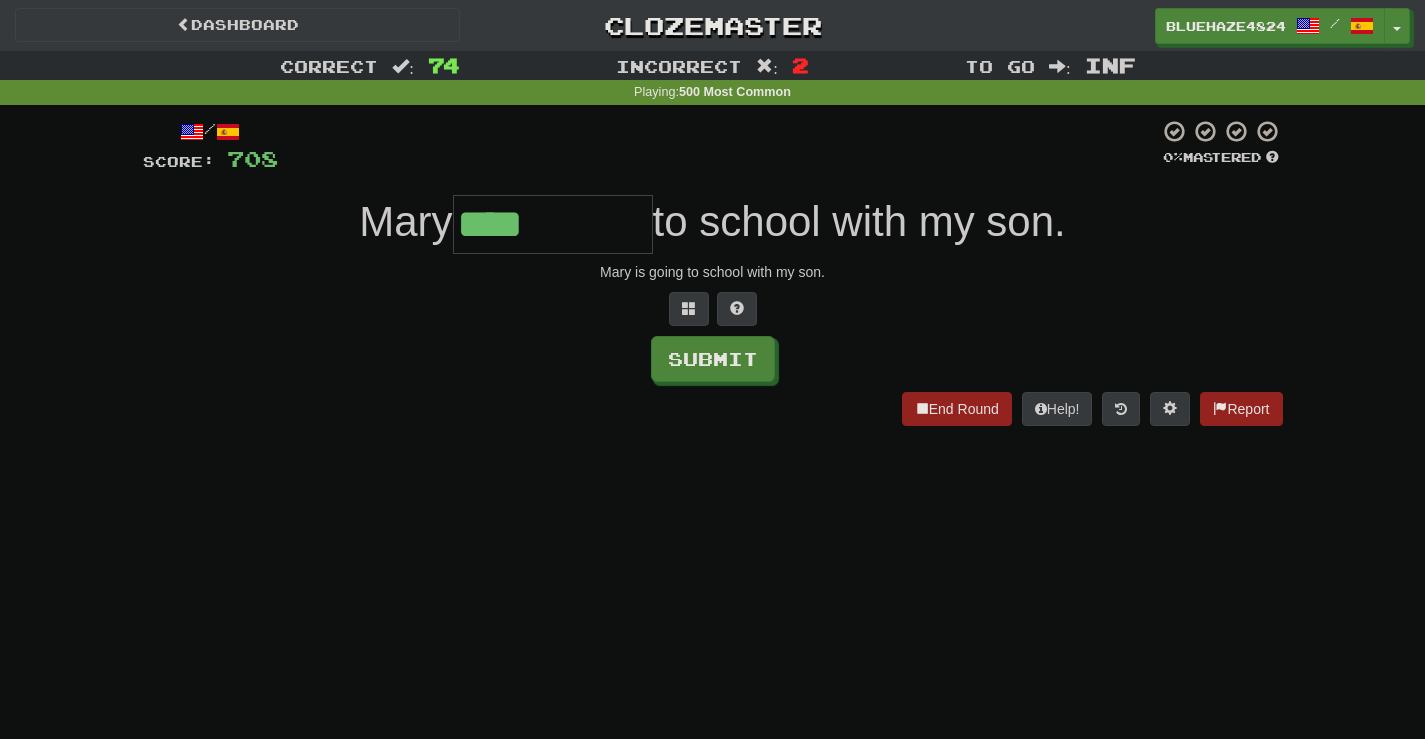 type on "****" 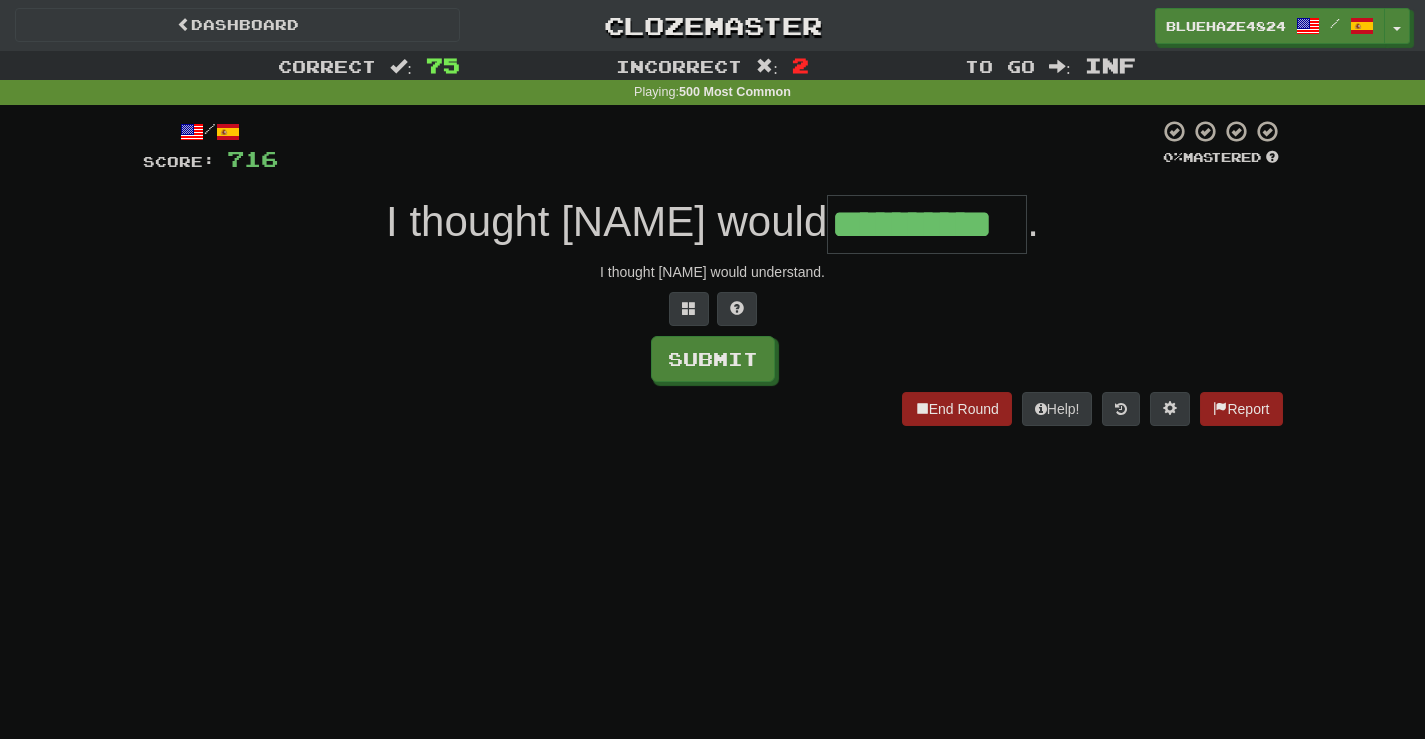 scroll, scrollTop: 0, scrollLeft: 18, axis: horizontal 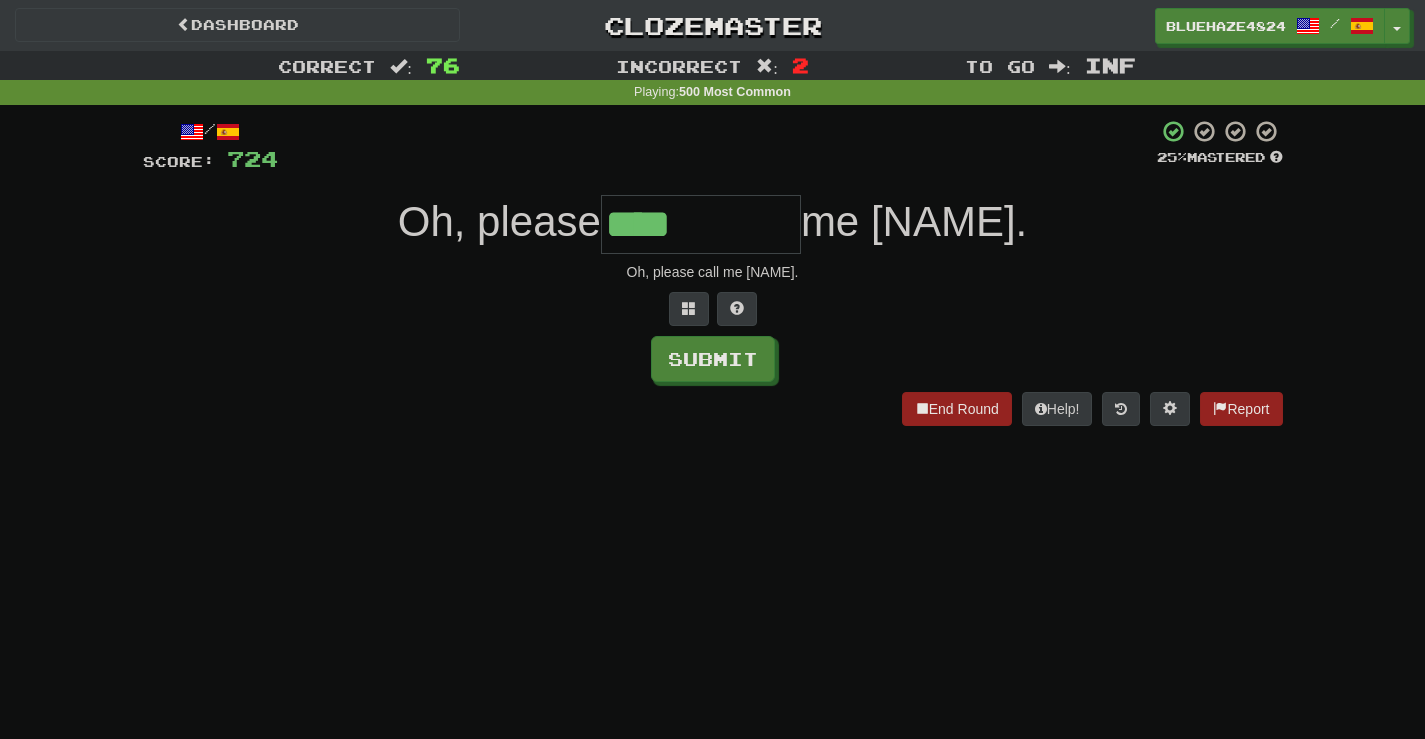 type on "****" 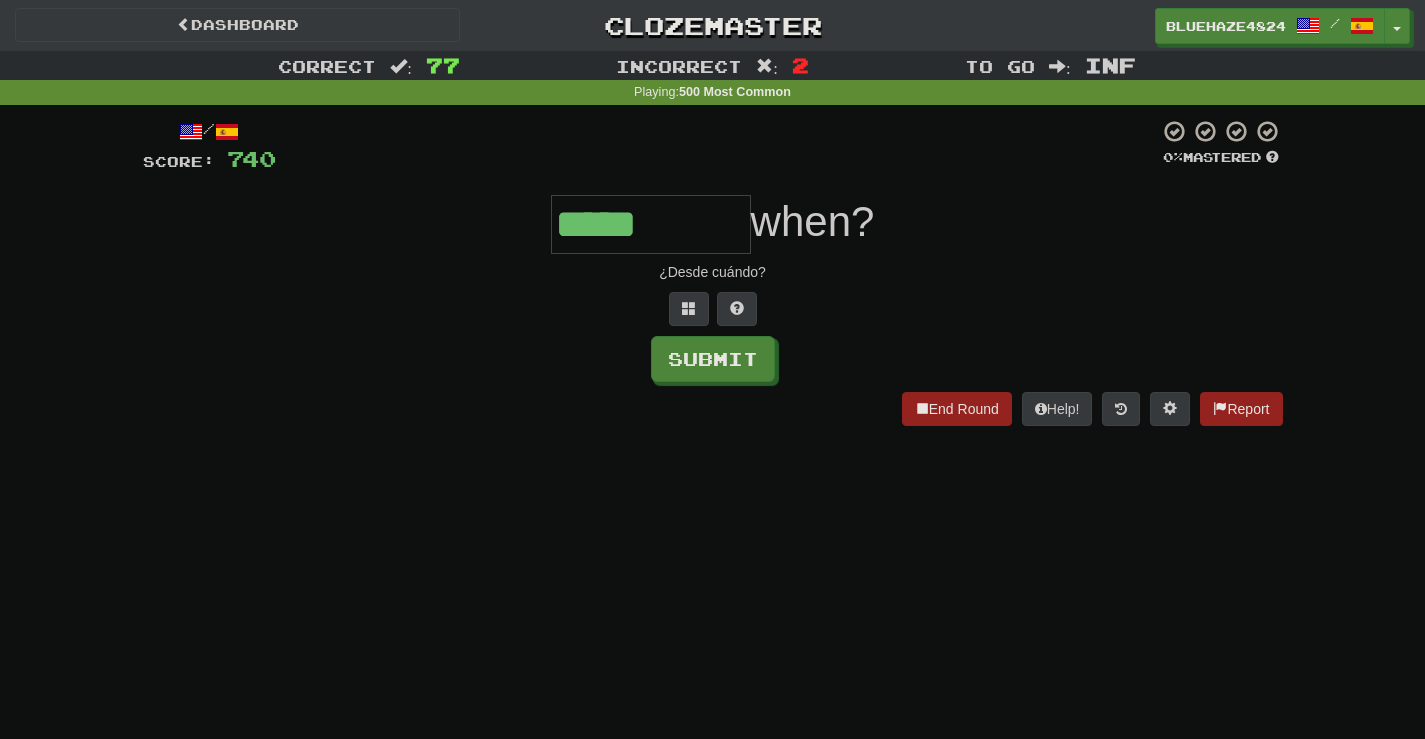 type on "*****" 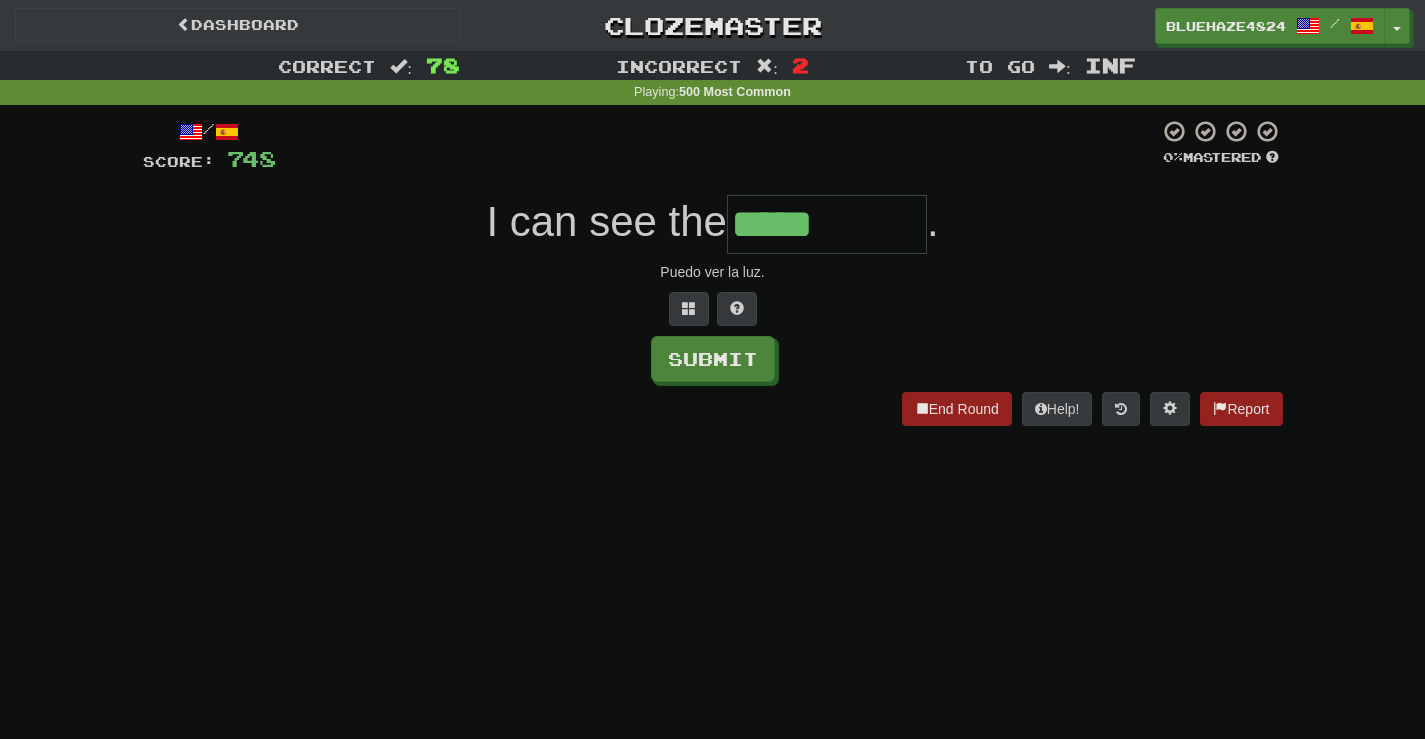 type on "*****" 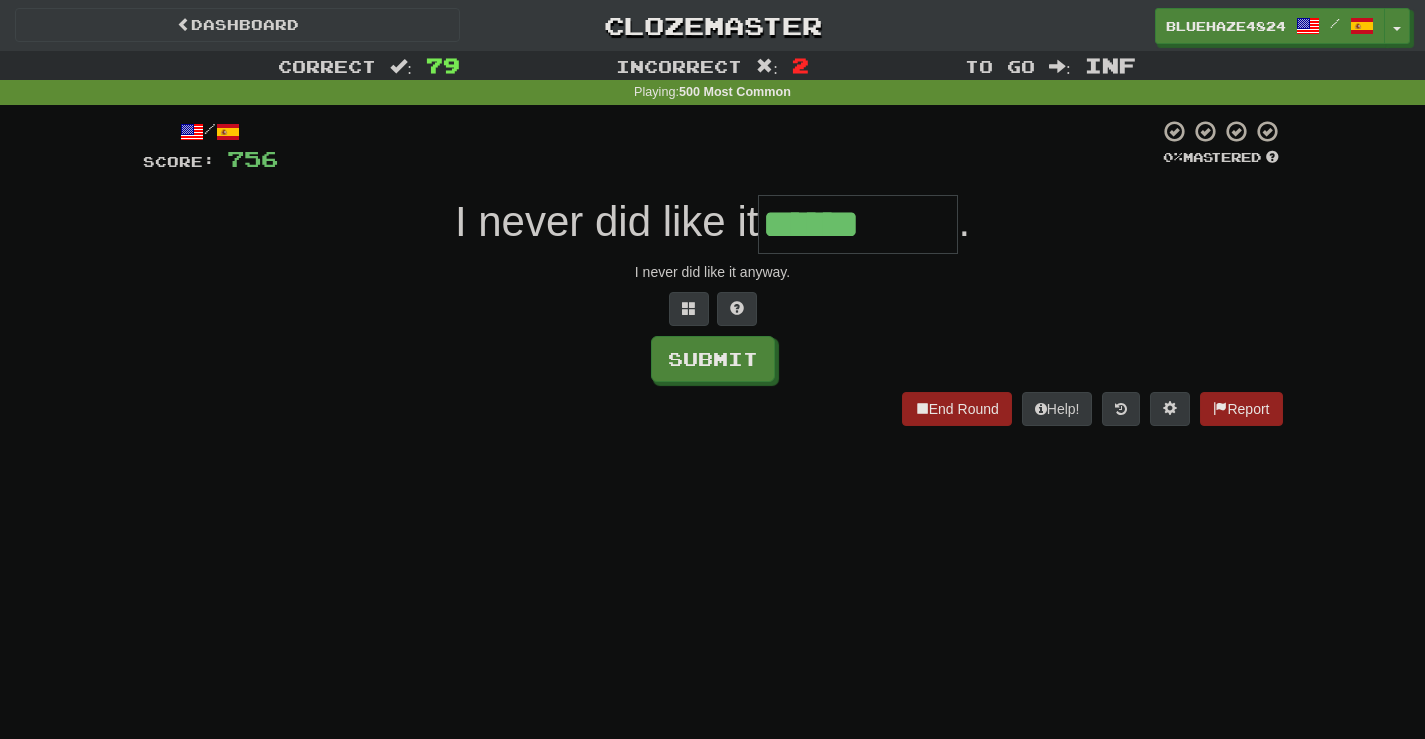 type on "******" 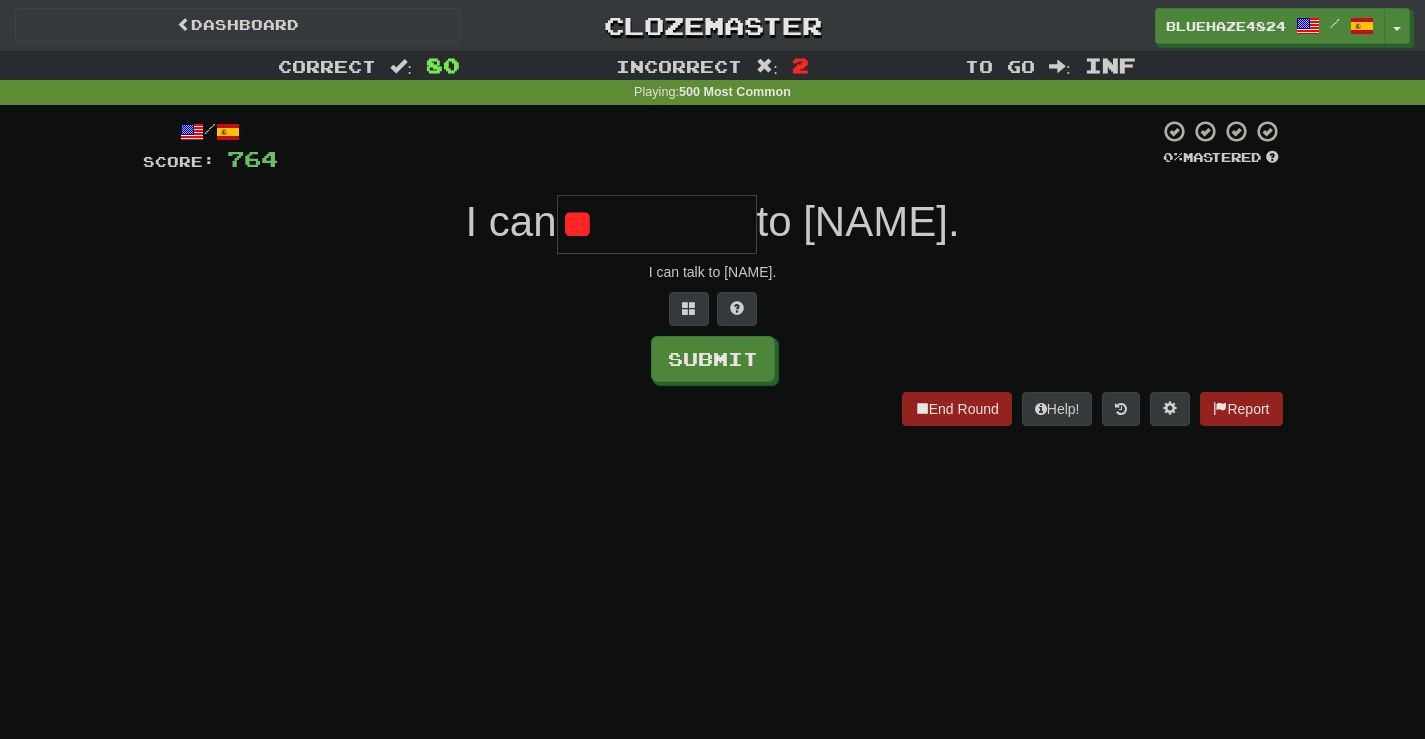 type on "*" 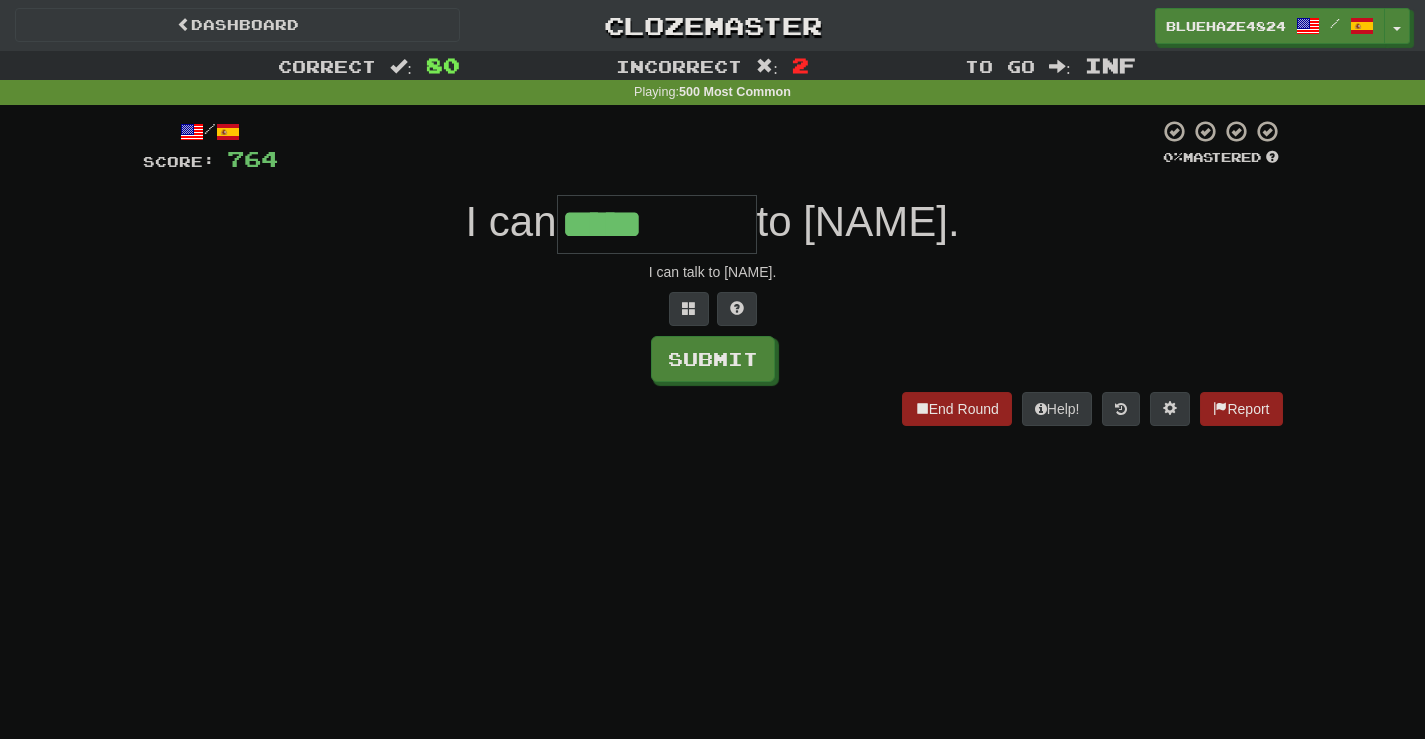 type on "*****" 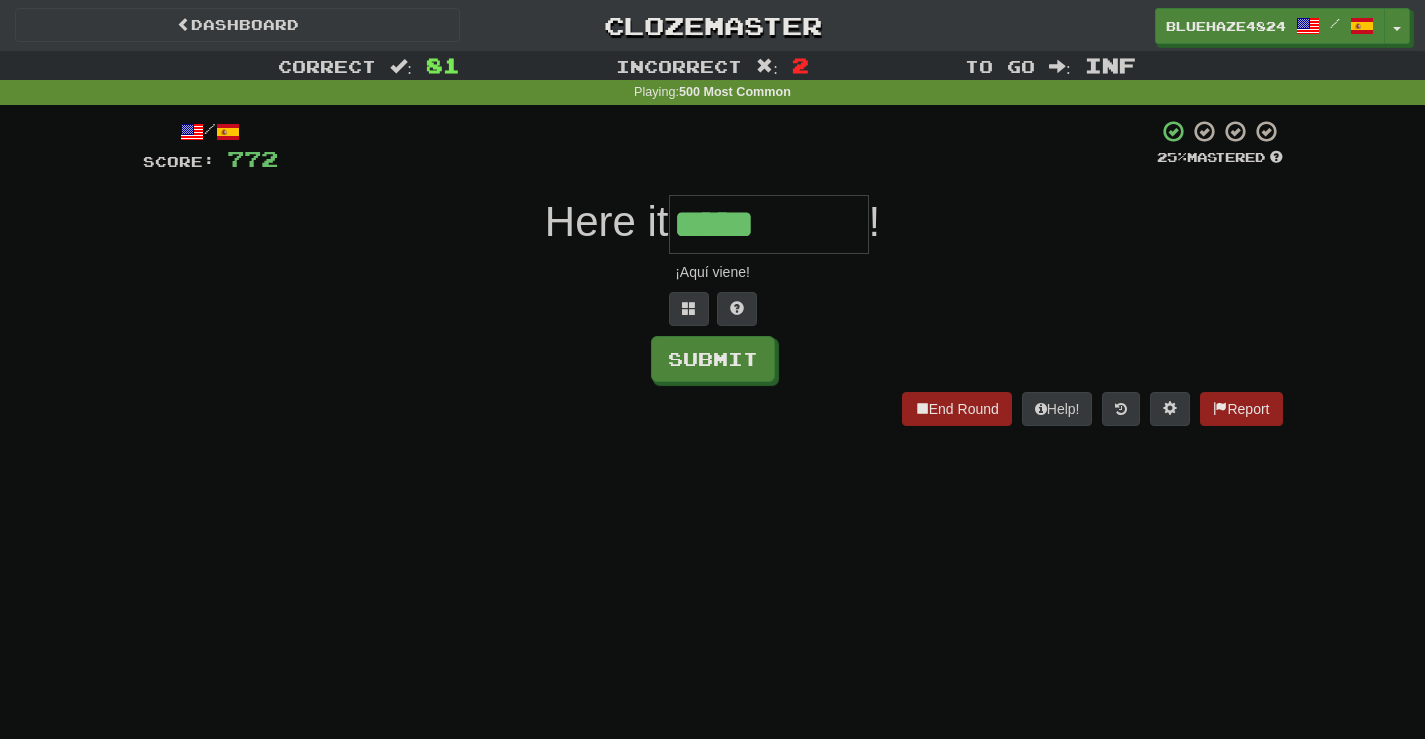 type on "*****" 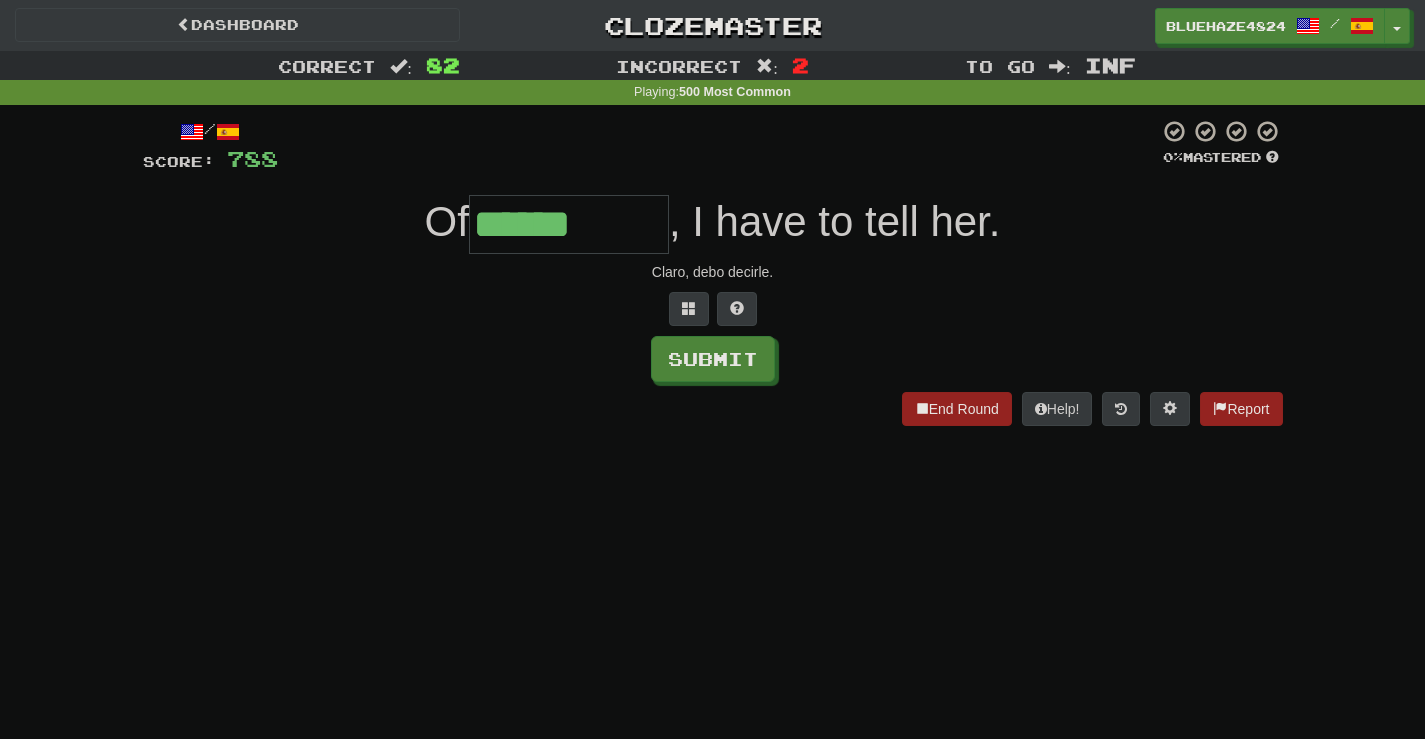 type on "******" 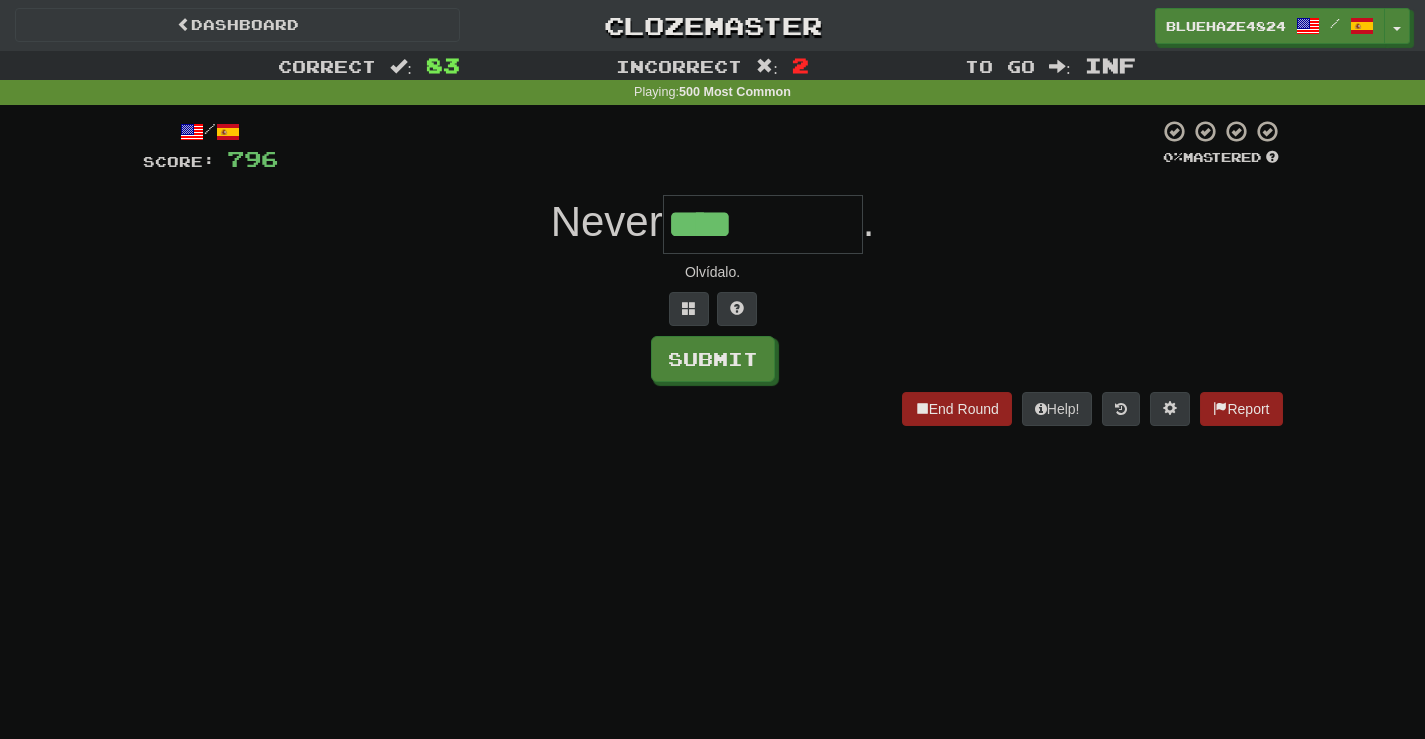 type on "****" 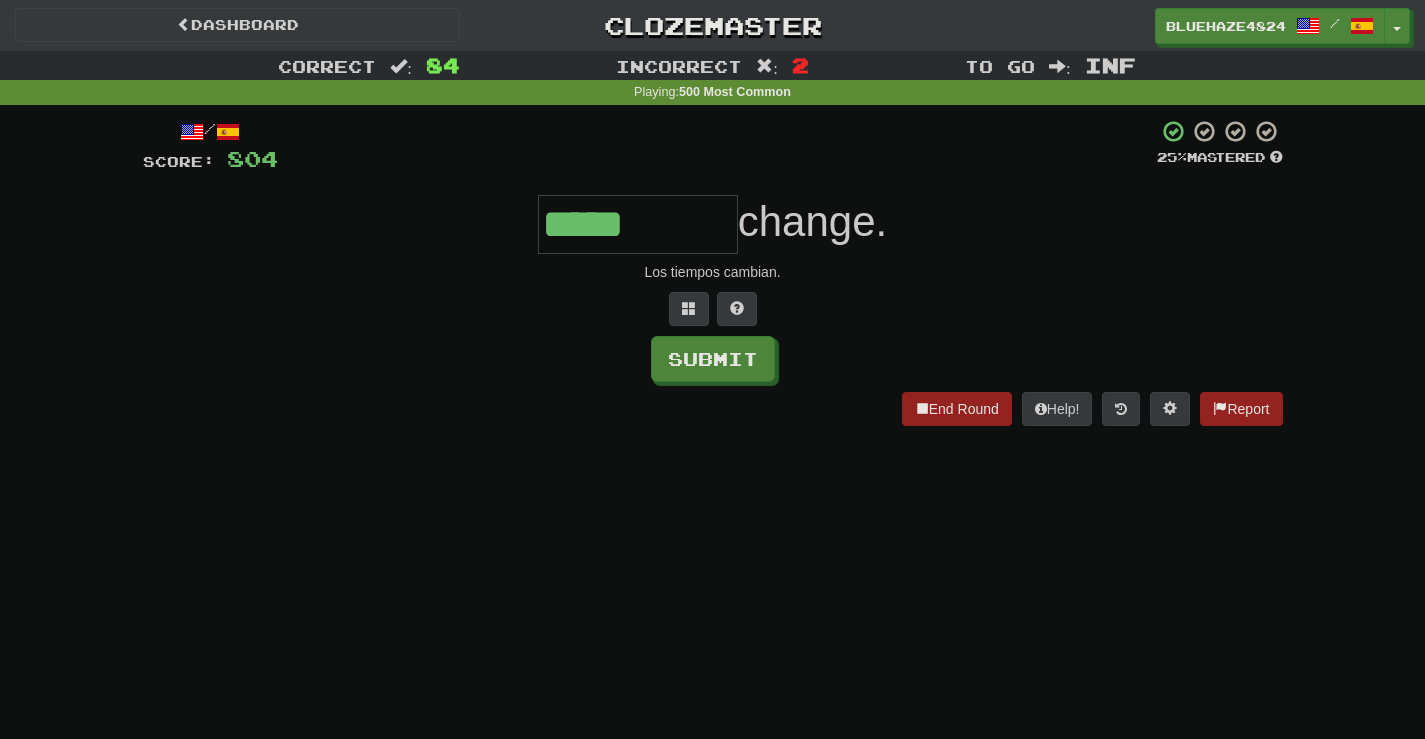 type on "*****" 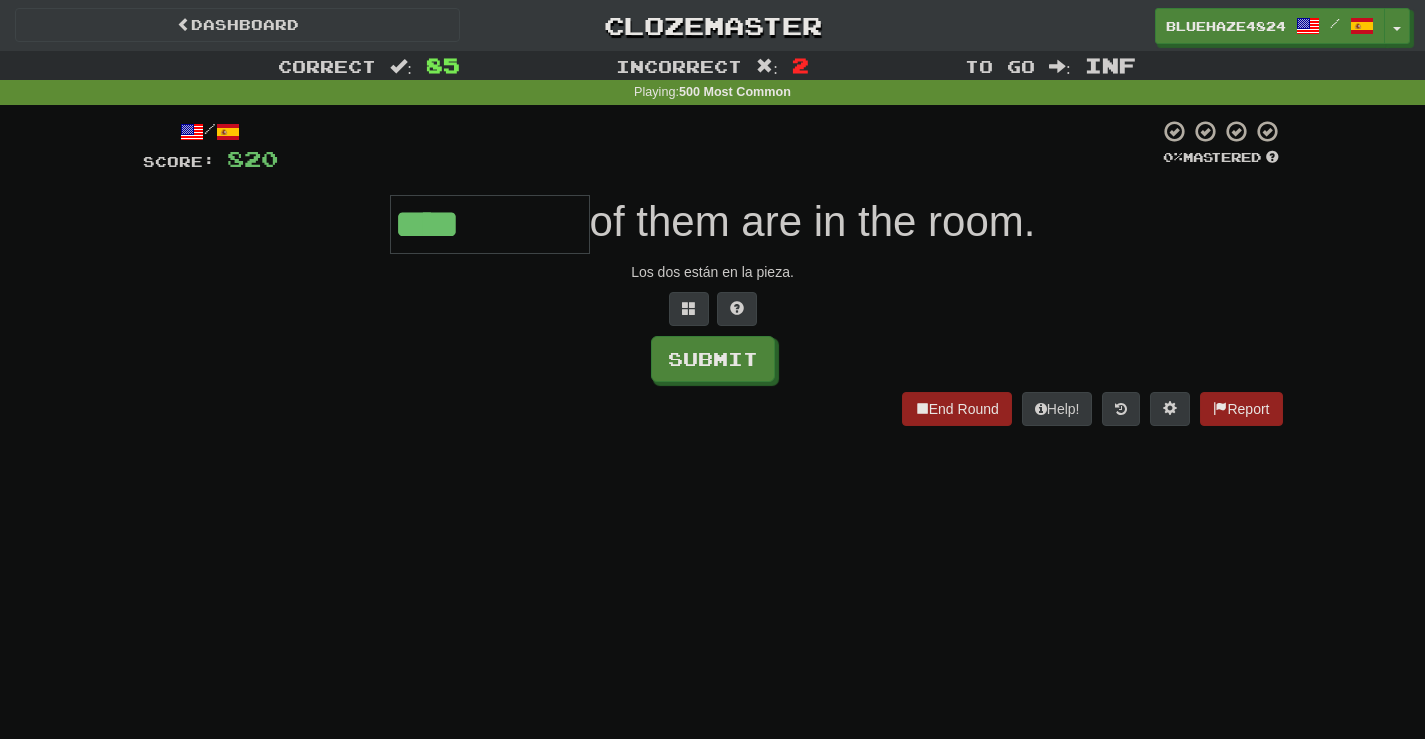 type on "****" 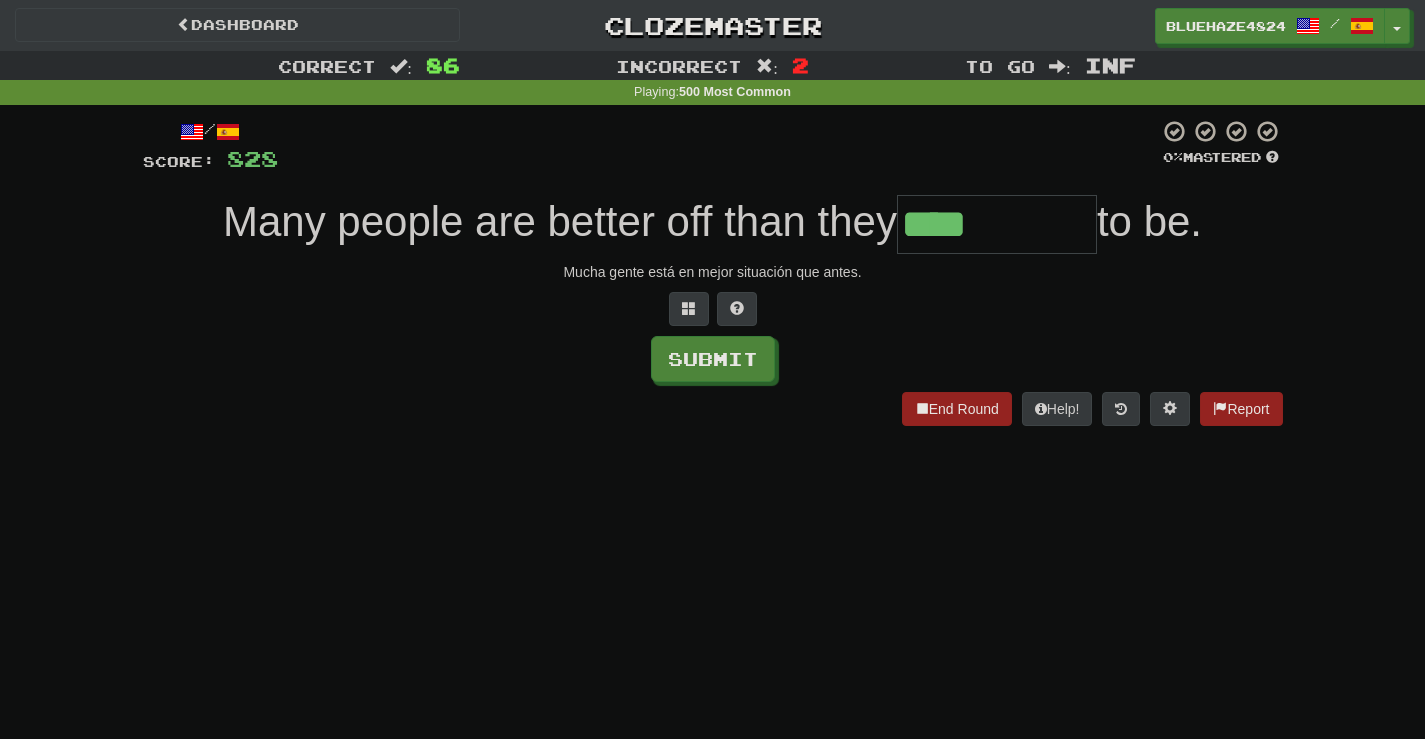 type on "****" 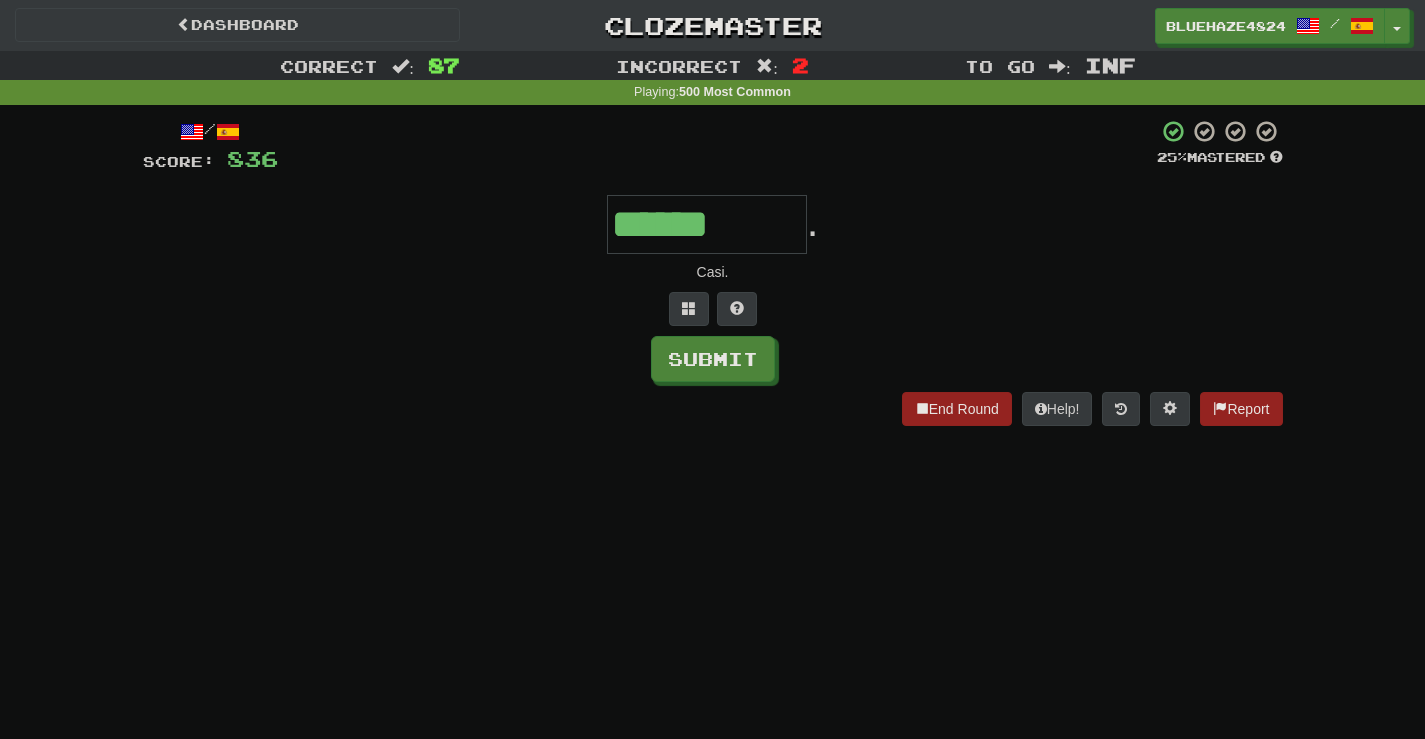 type on "******" 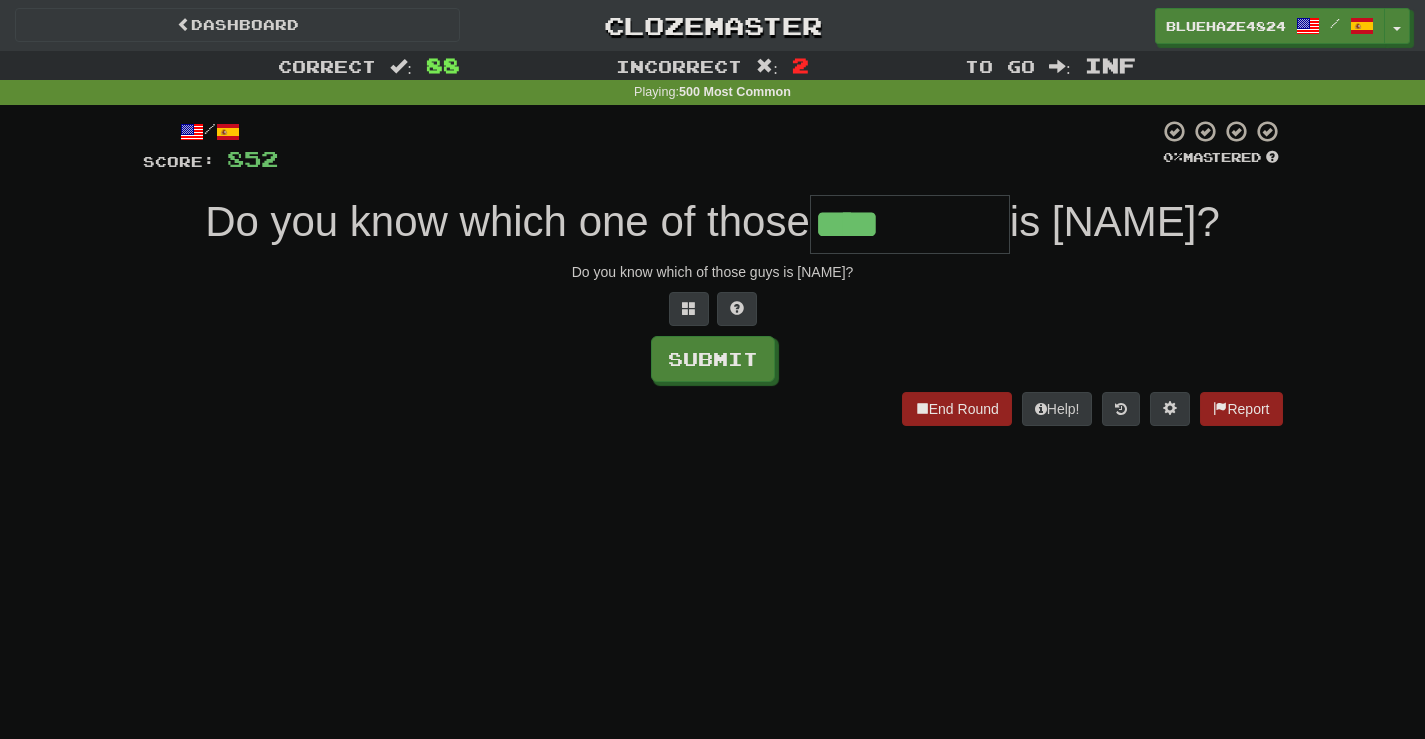 type on "****" 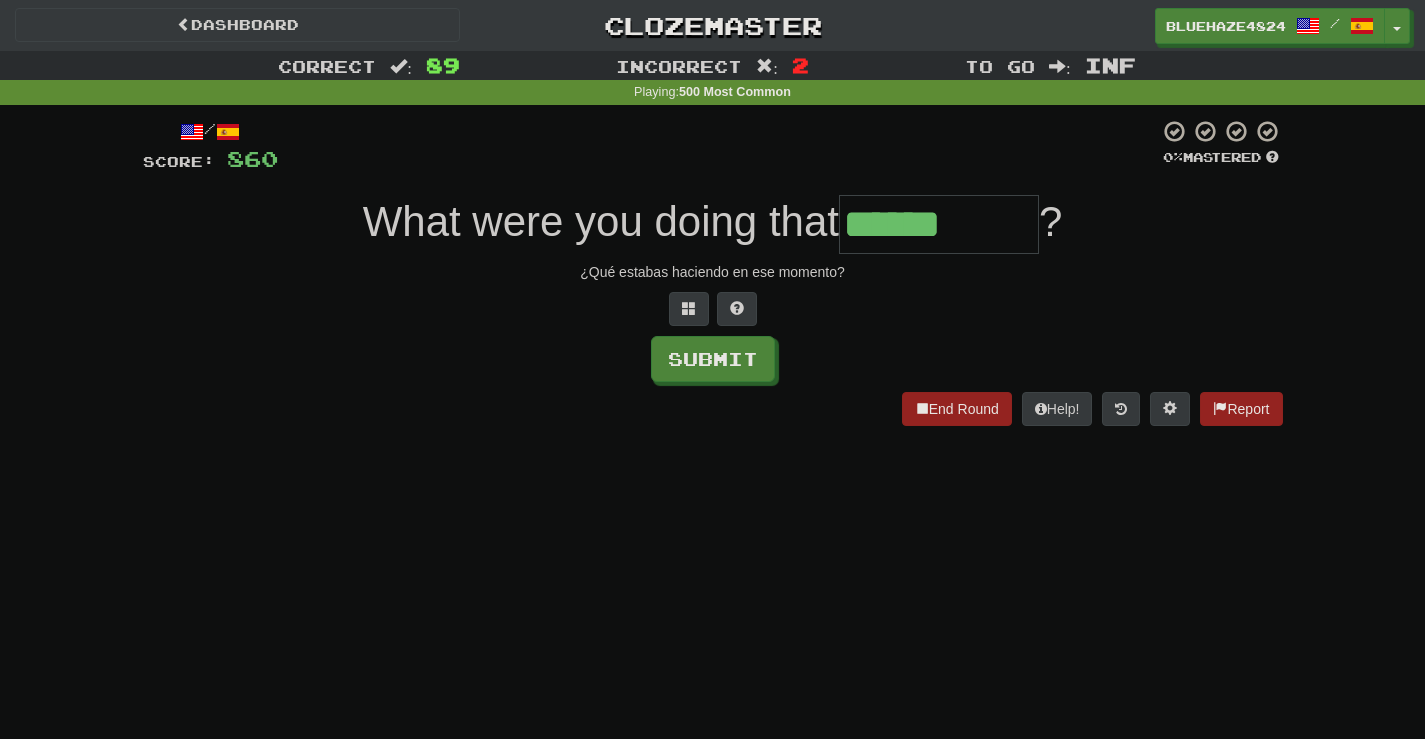 type on "******" 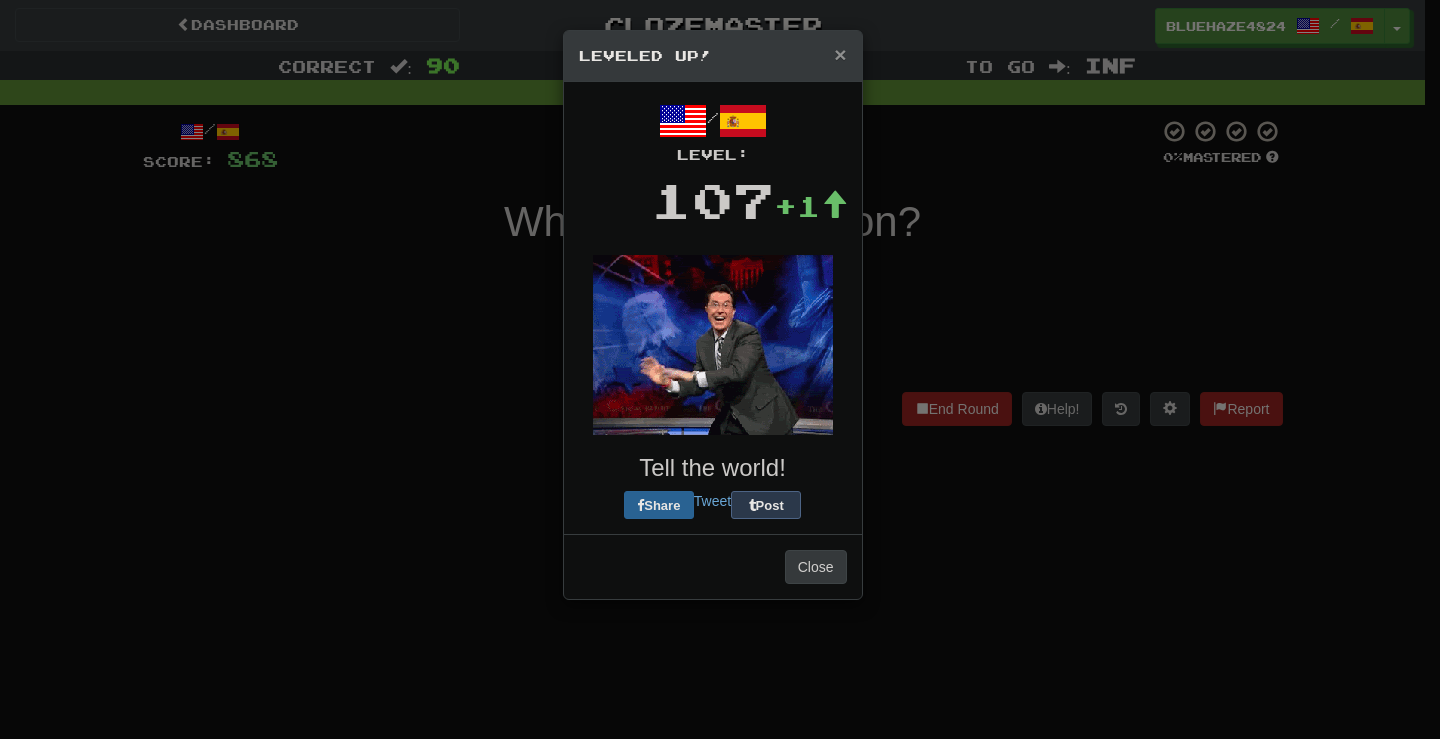 click on "×" at bounding box center [840, 54] 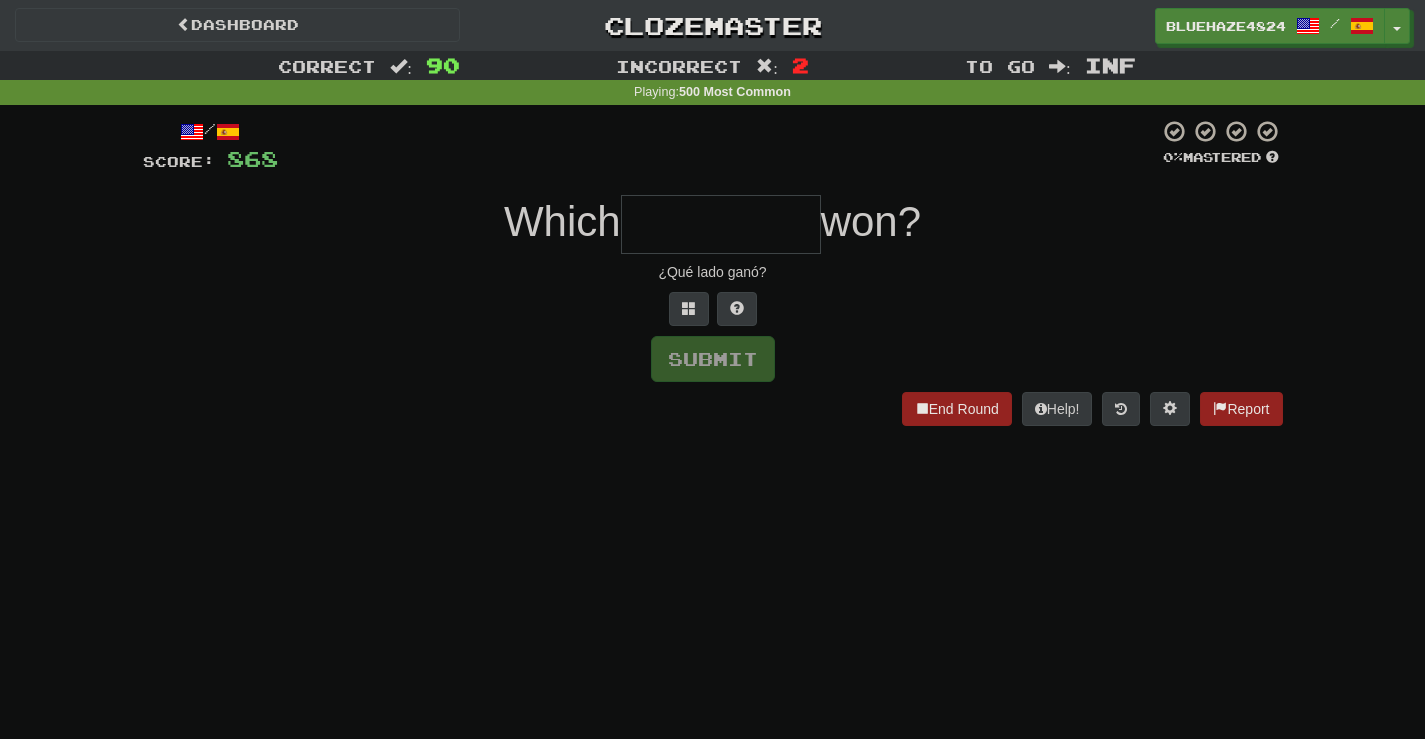 click at bounding box center (721, 224) 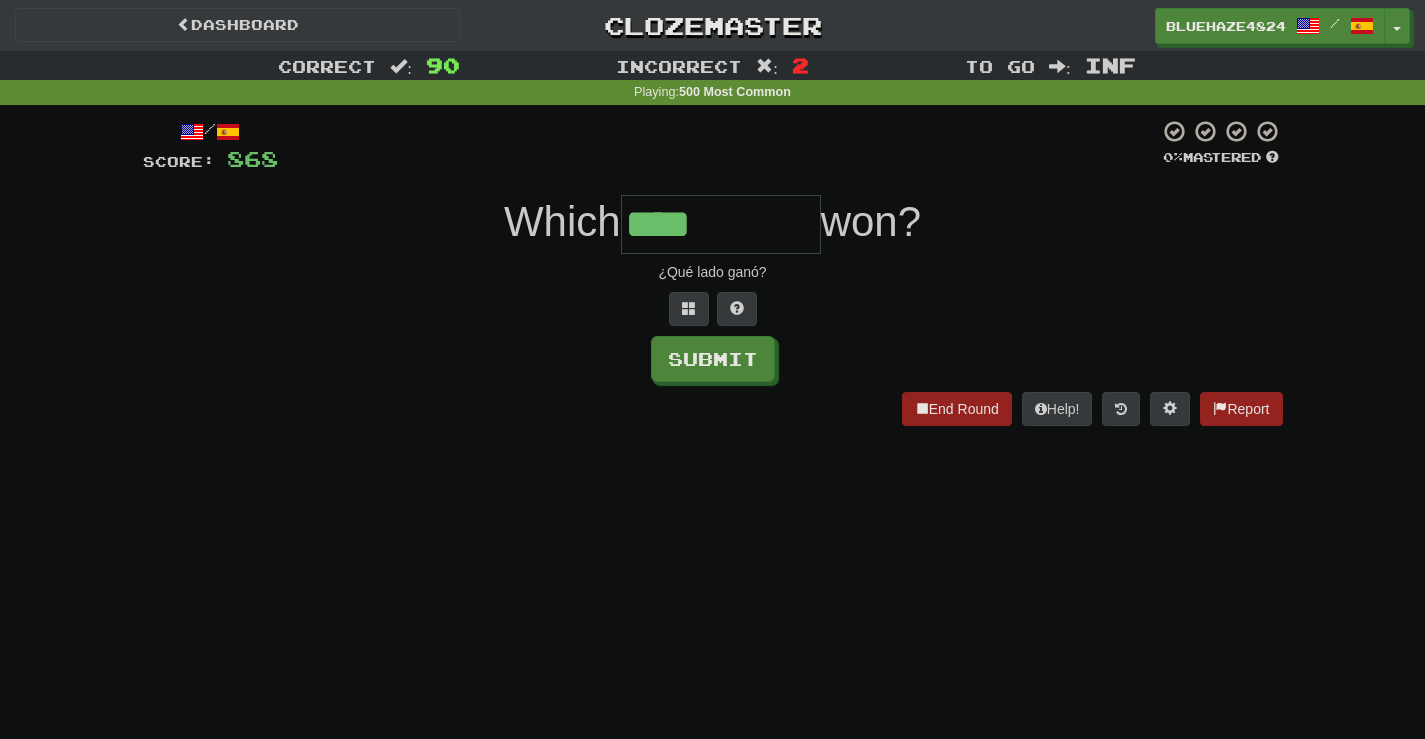 type on "****" 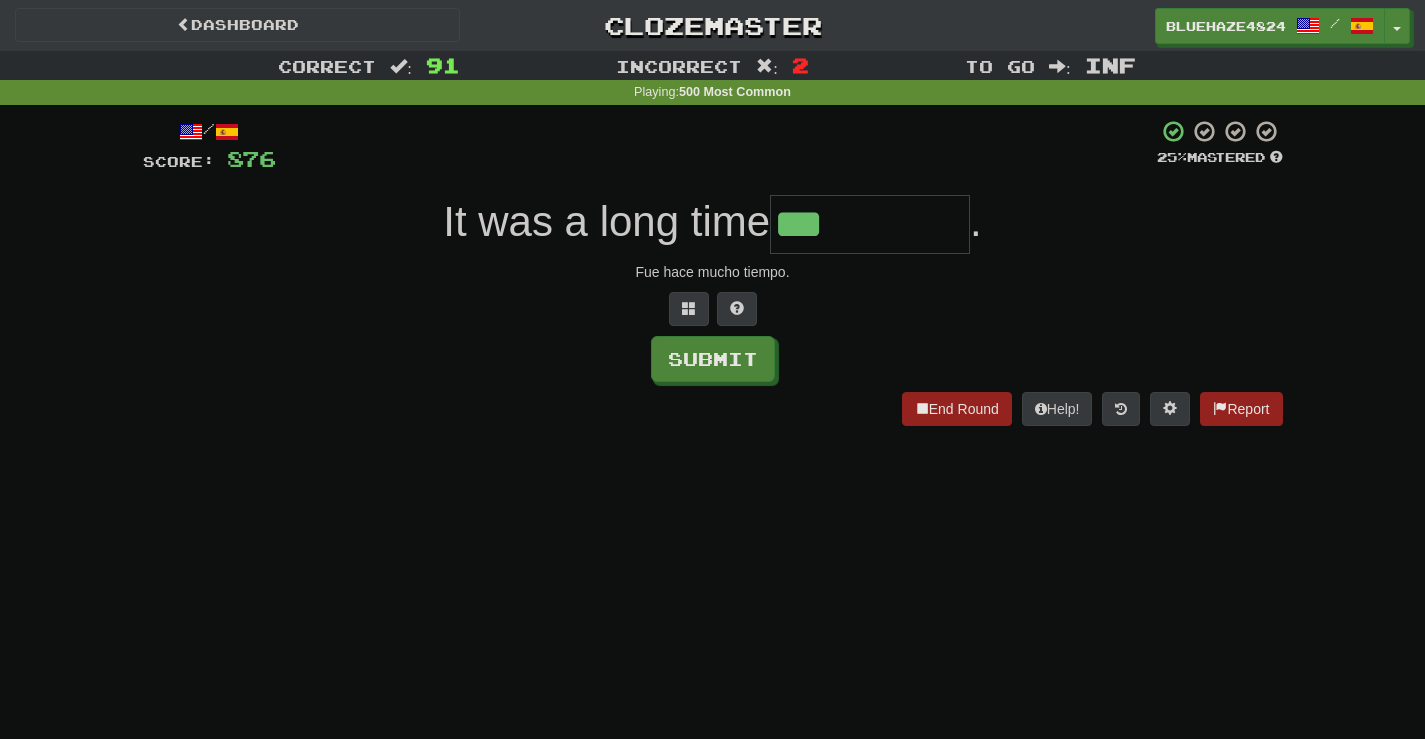 type on "***" 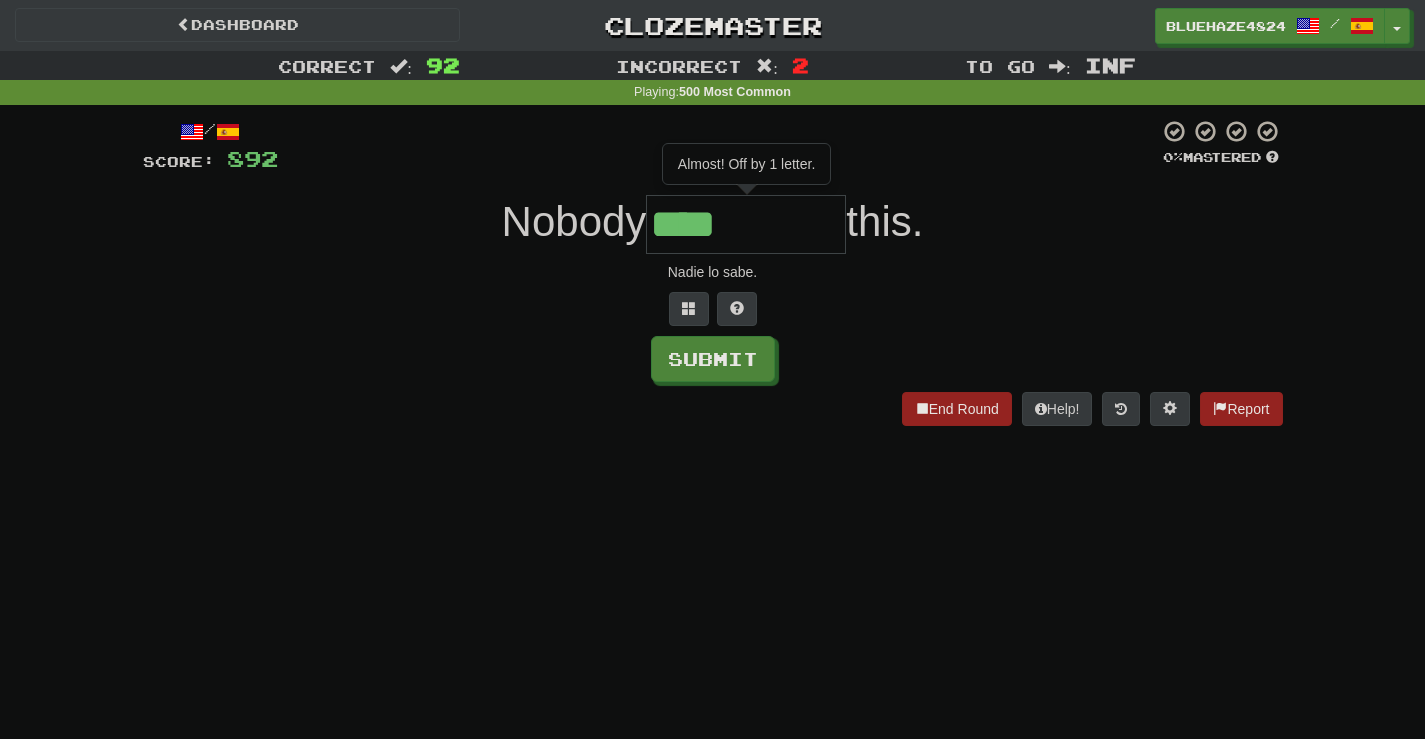 type on "*****" 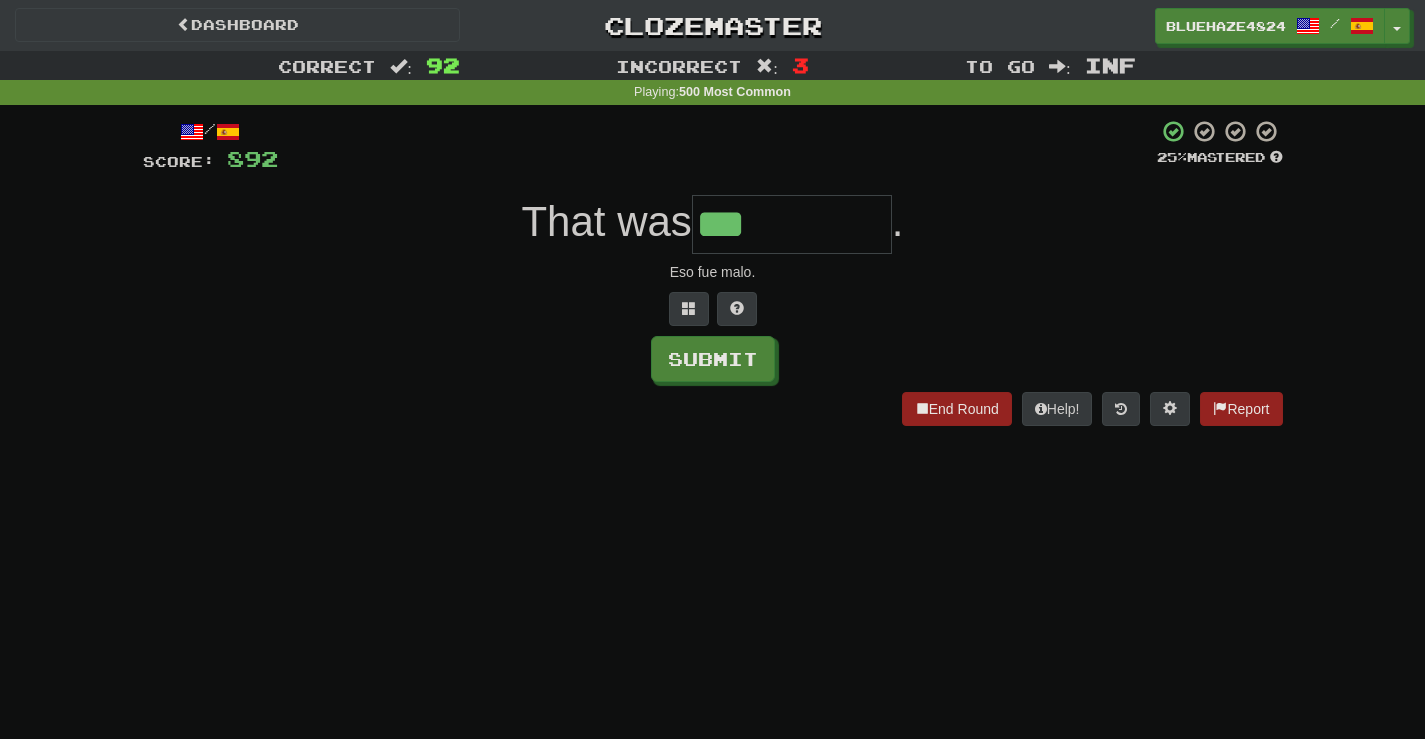 type on "***" 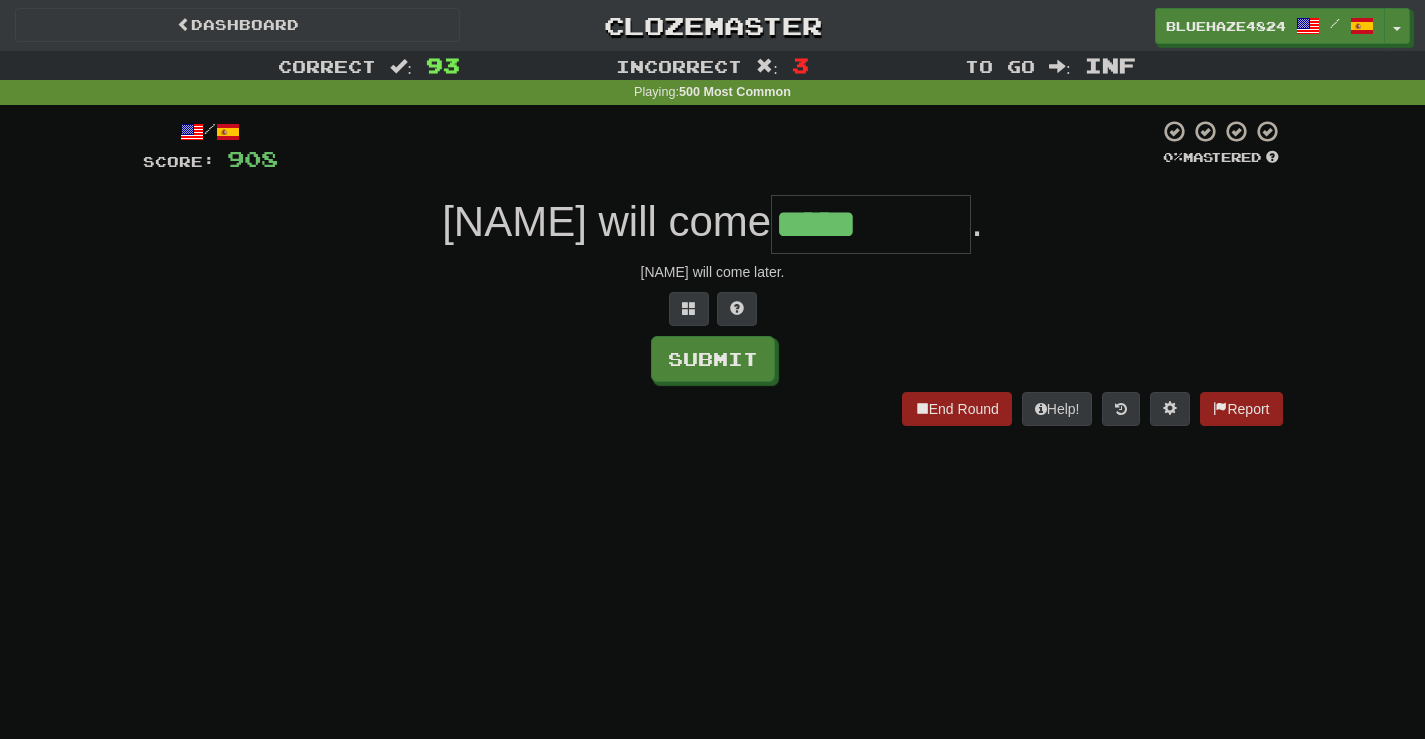 type on "*****" 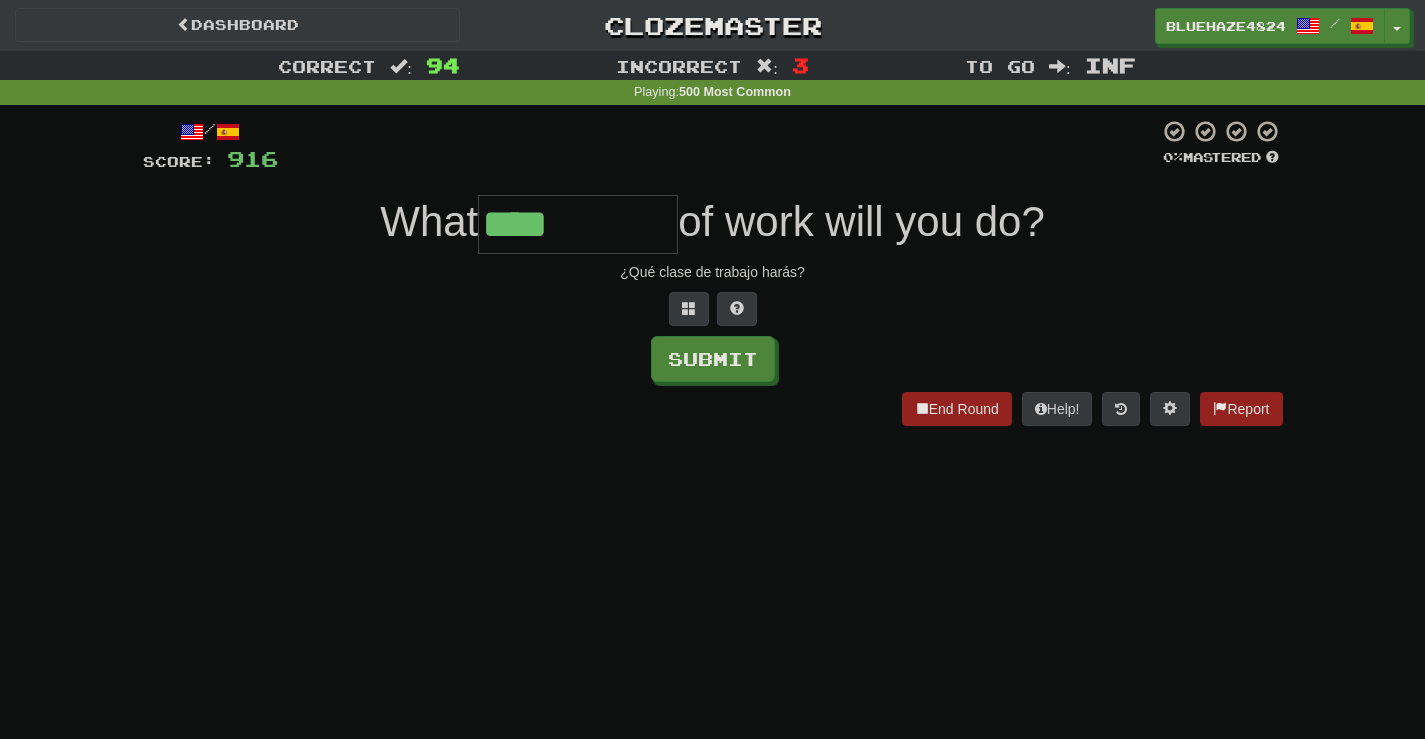 type on "****" 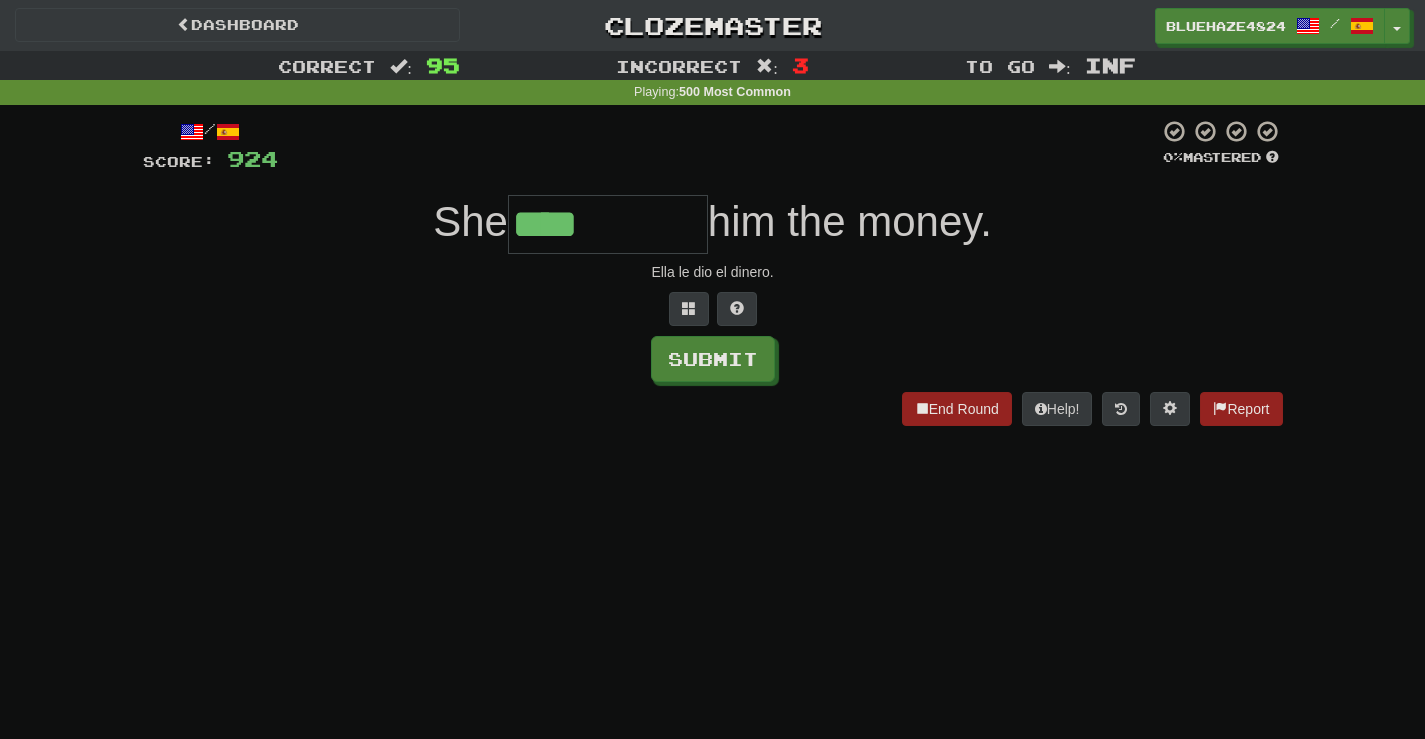 type on "****" 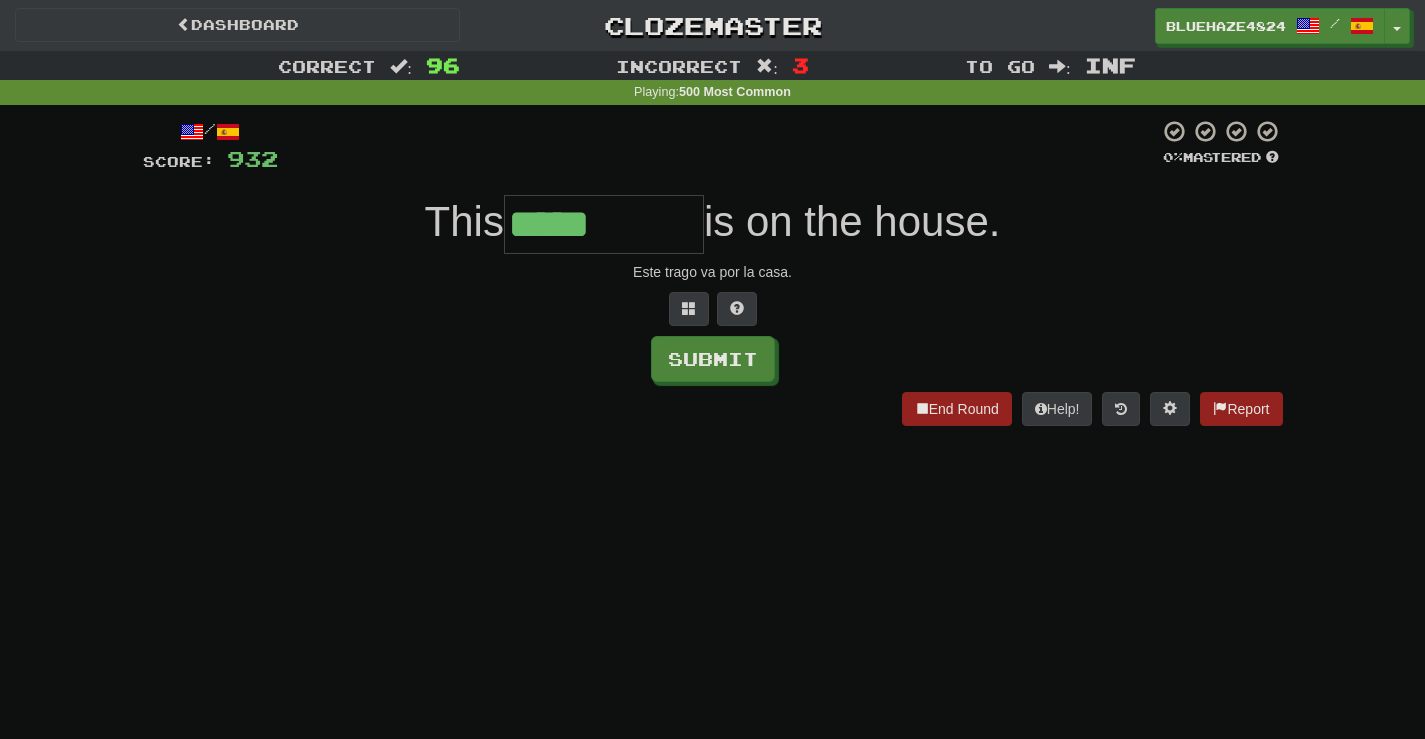 type on "*****" 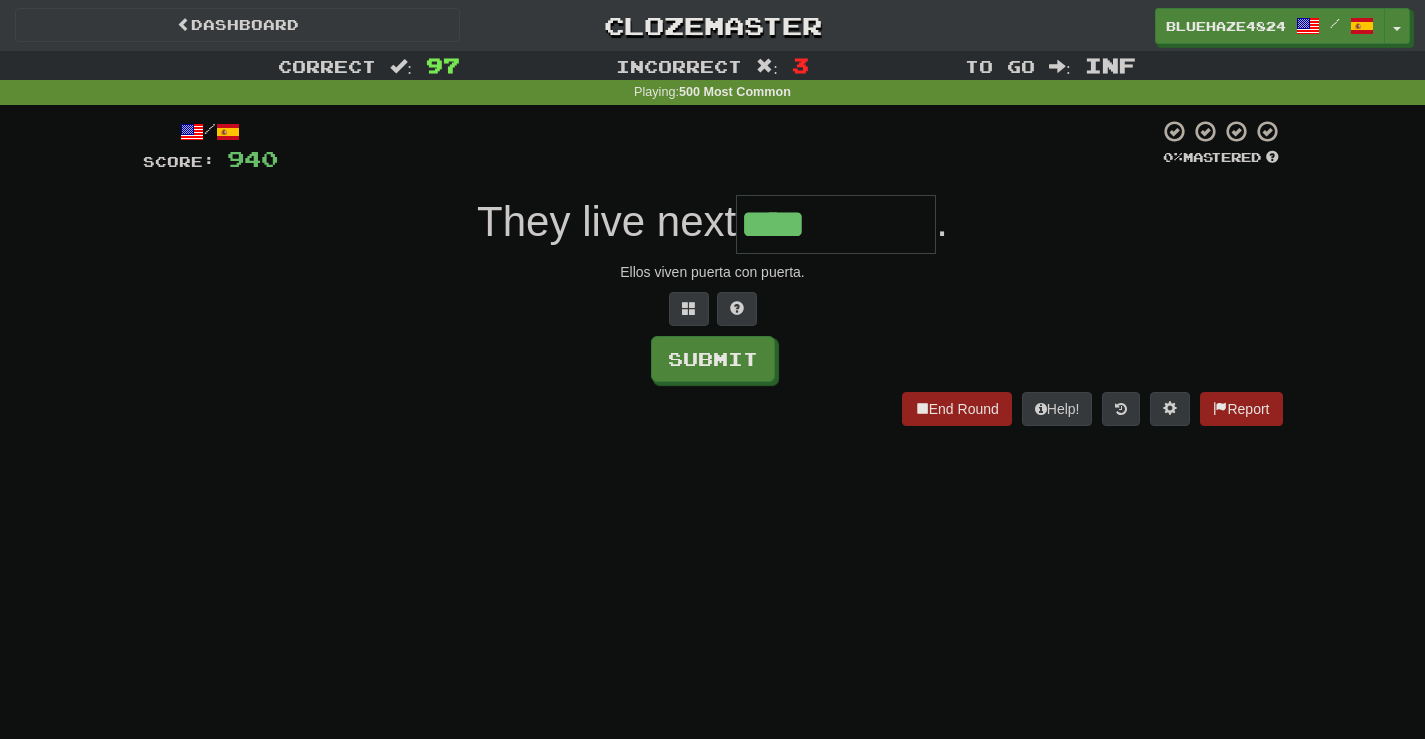 type on "****" 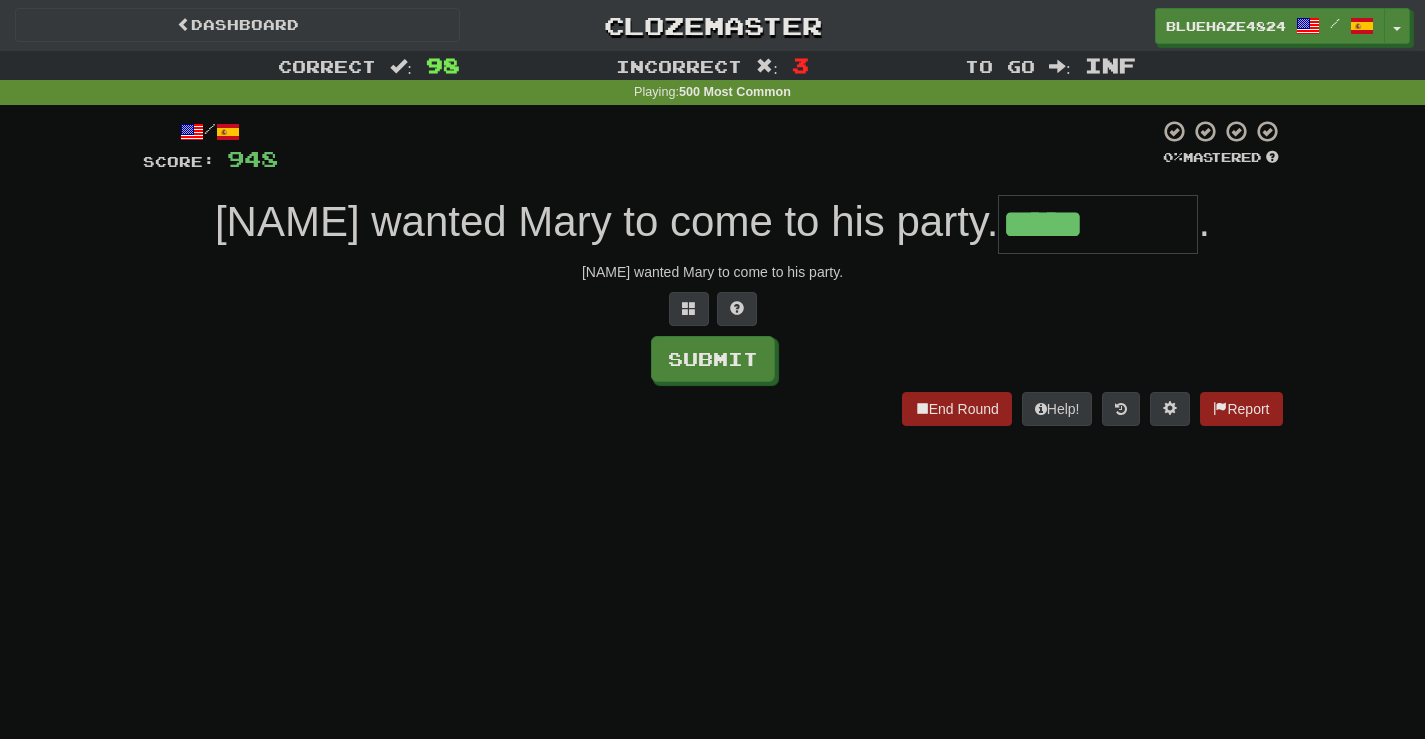 type on "*****" 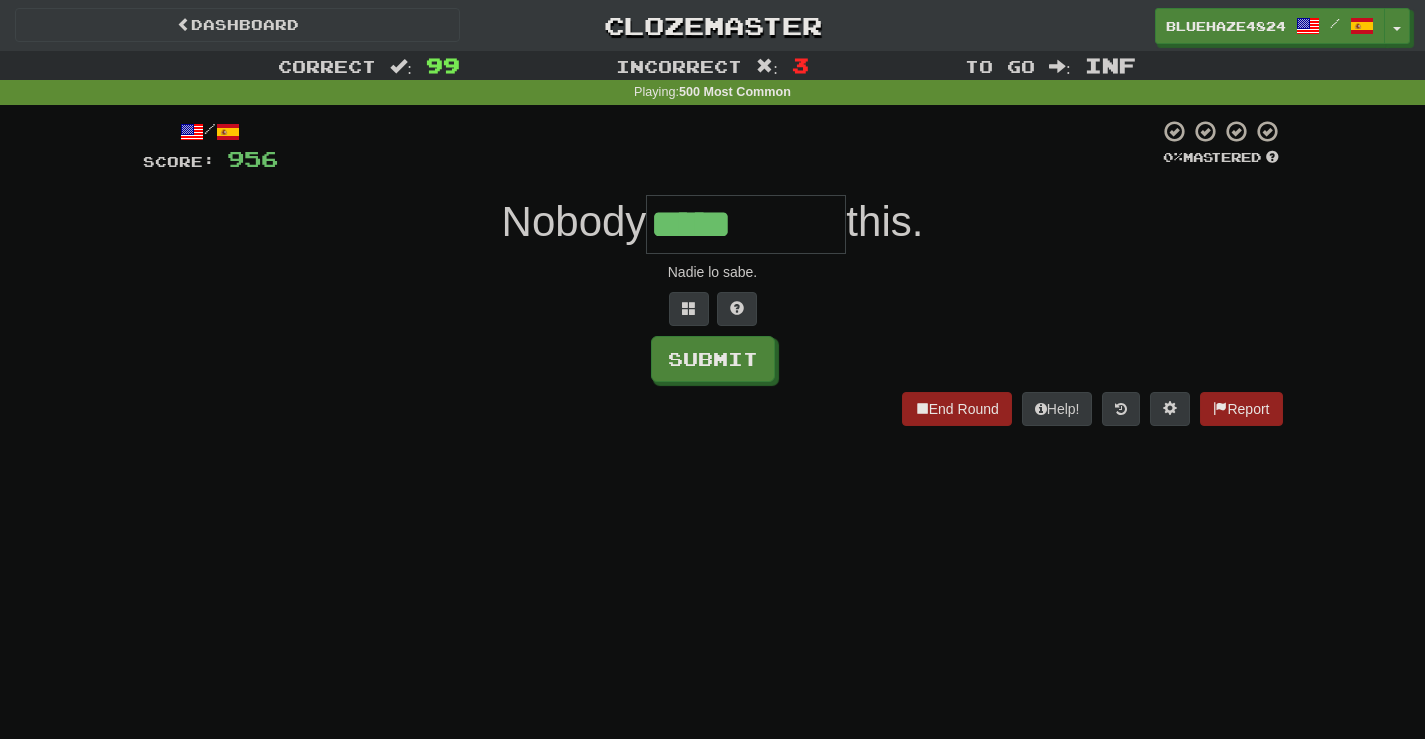 type on "*****" 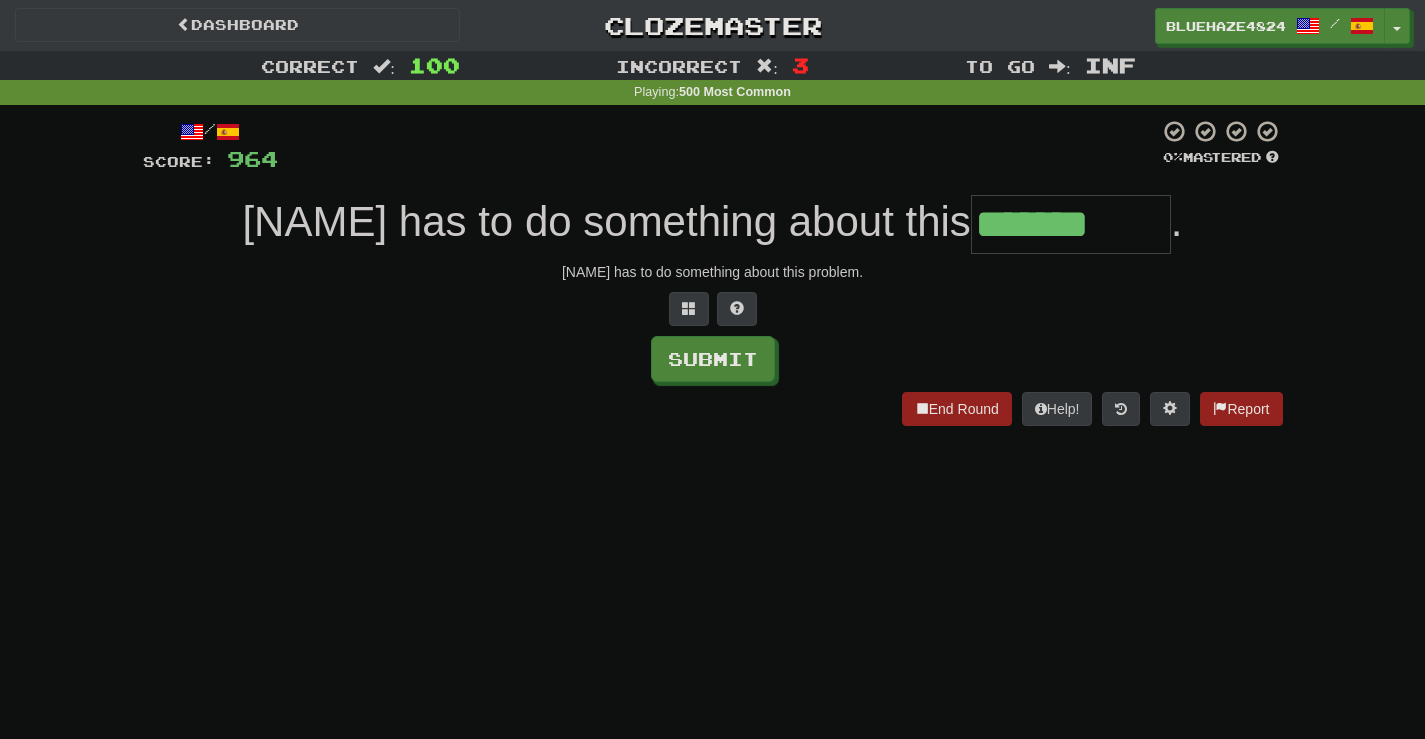 type on "*******" 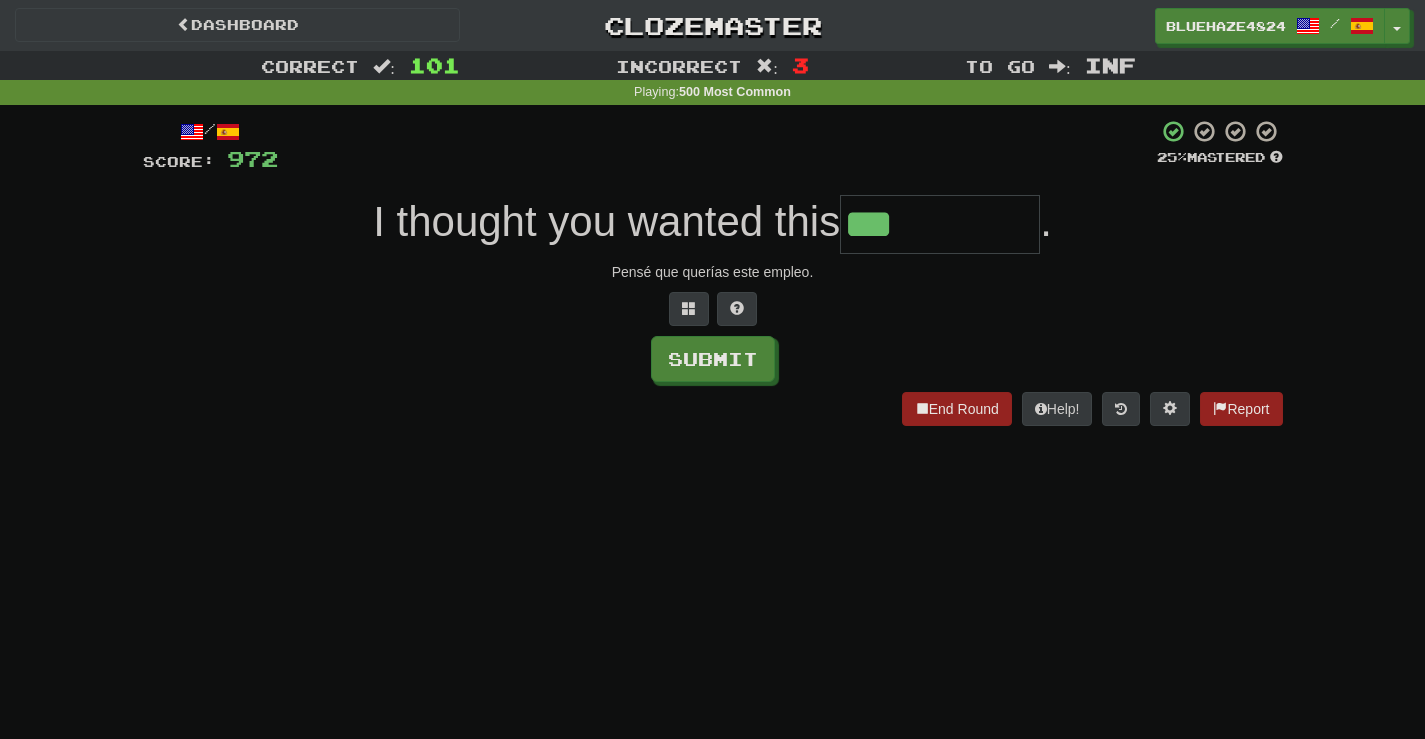 type on "***" 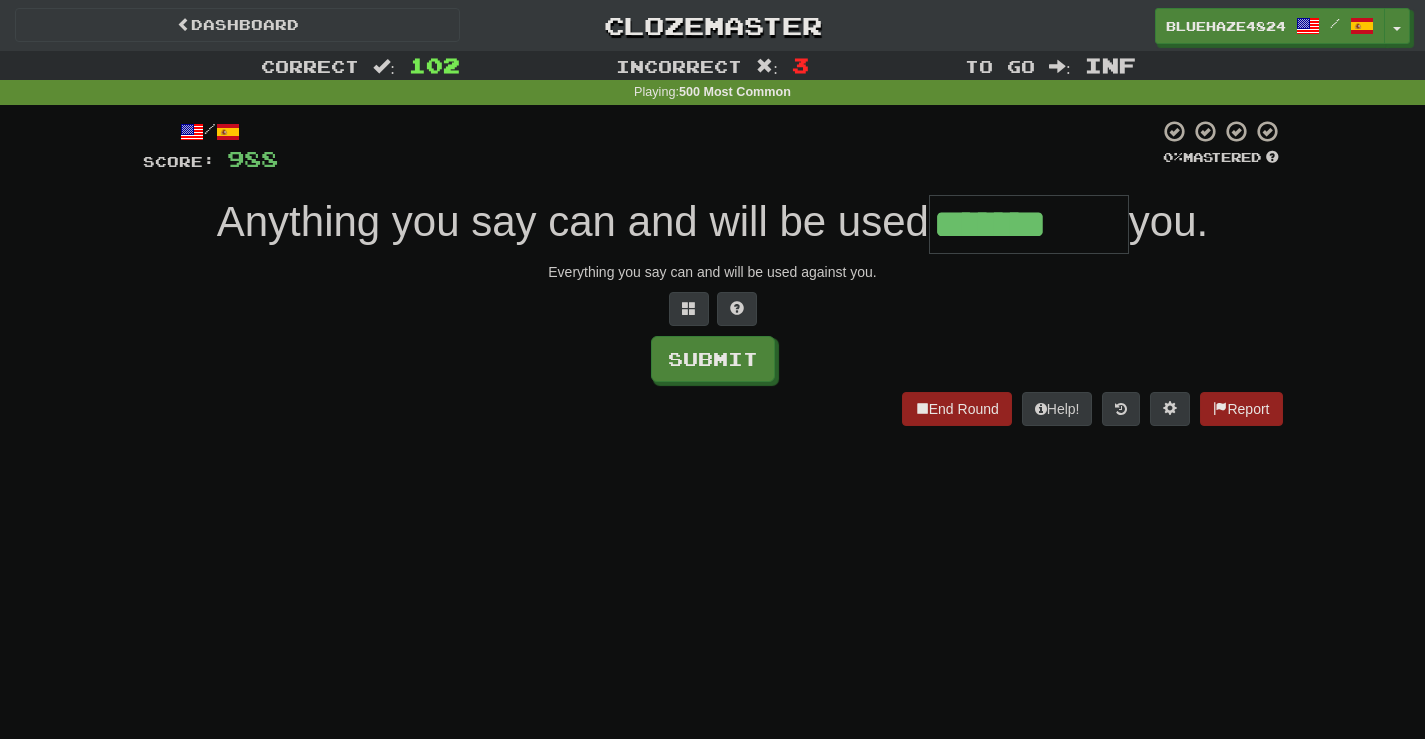 type on "*******" 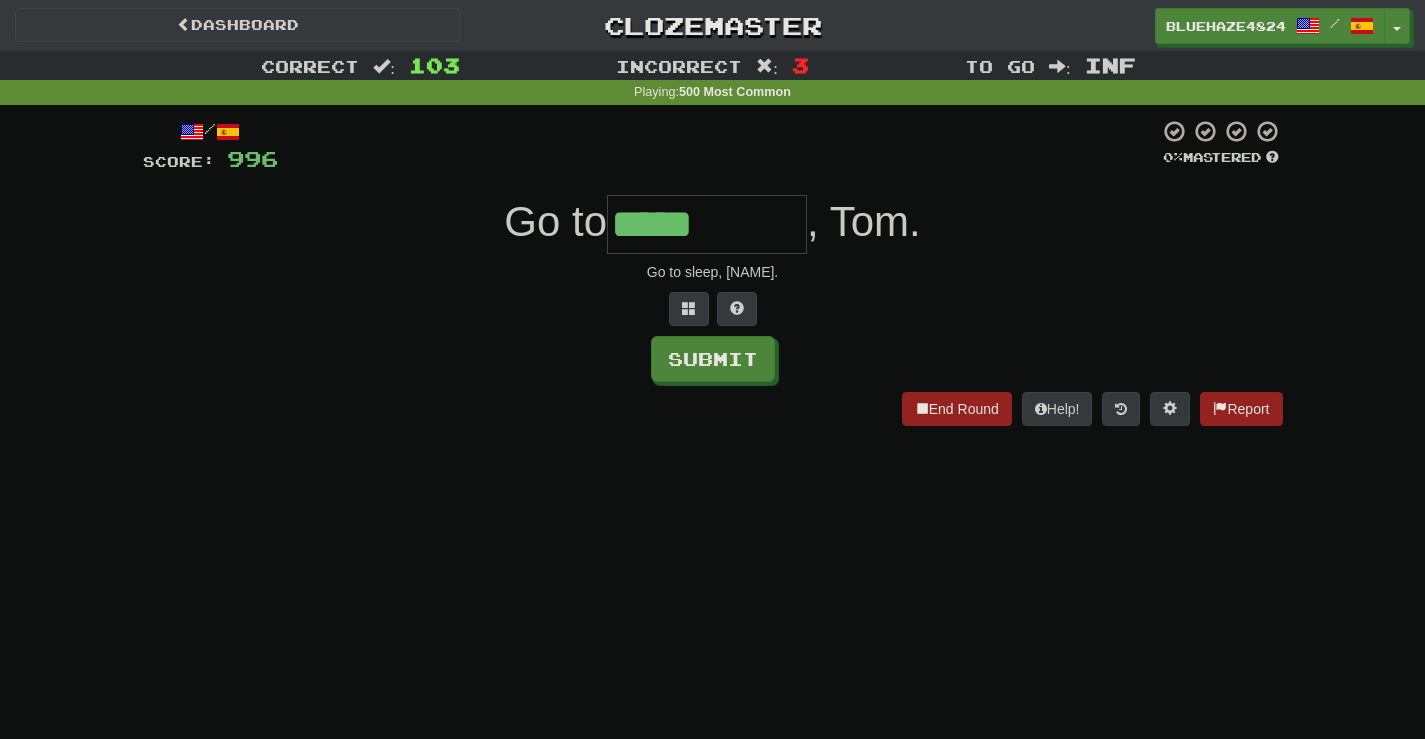 type on "*****" 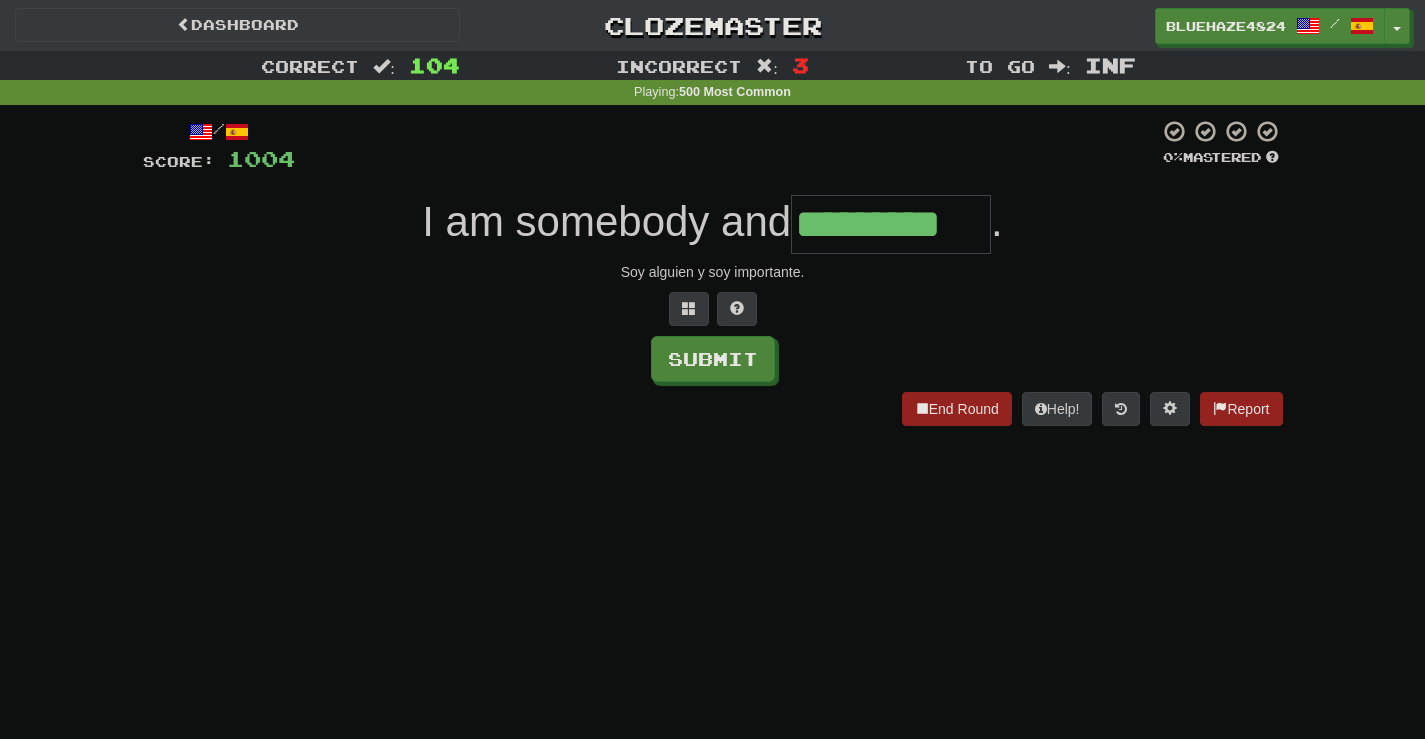type on "*********" 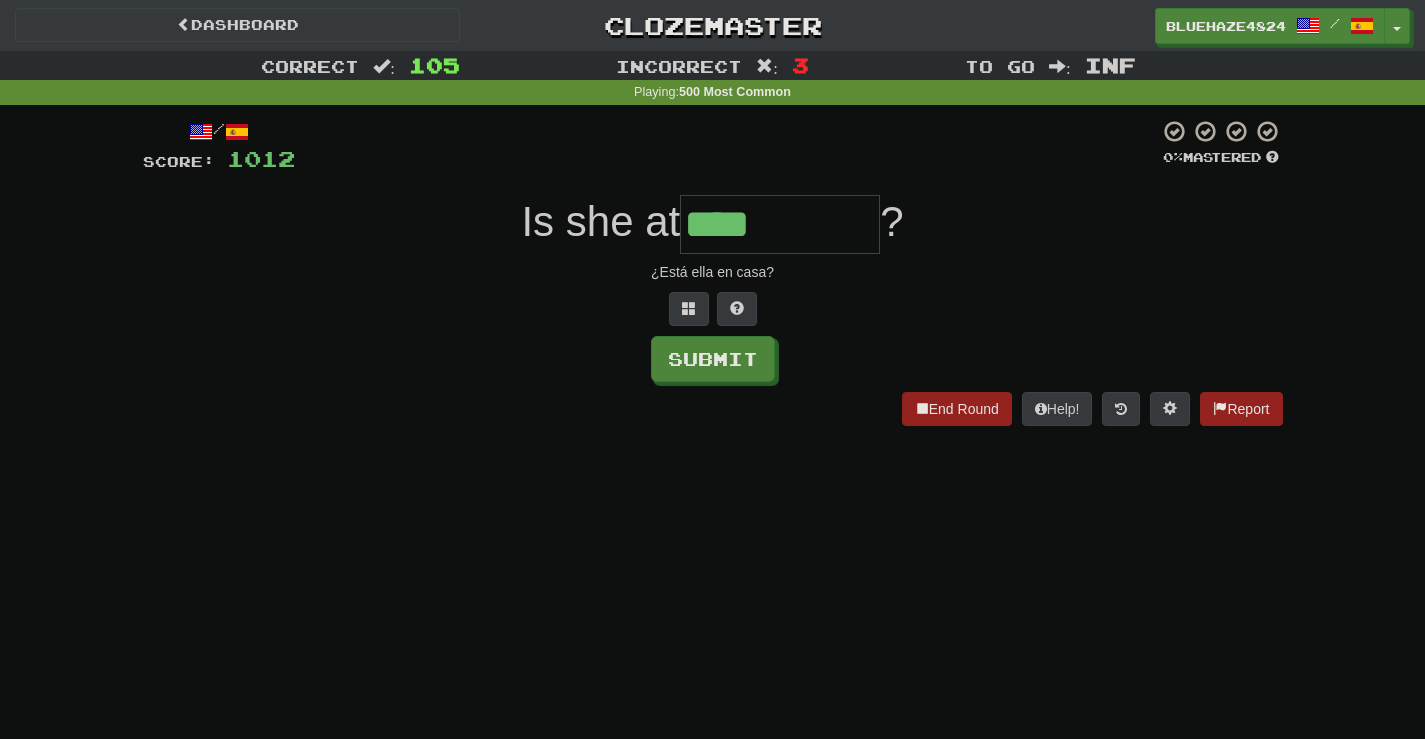 type on "****" 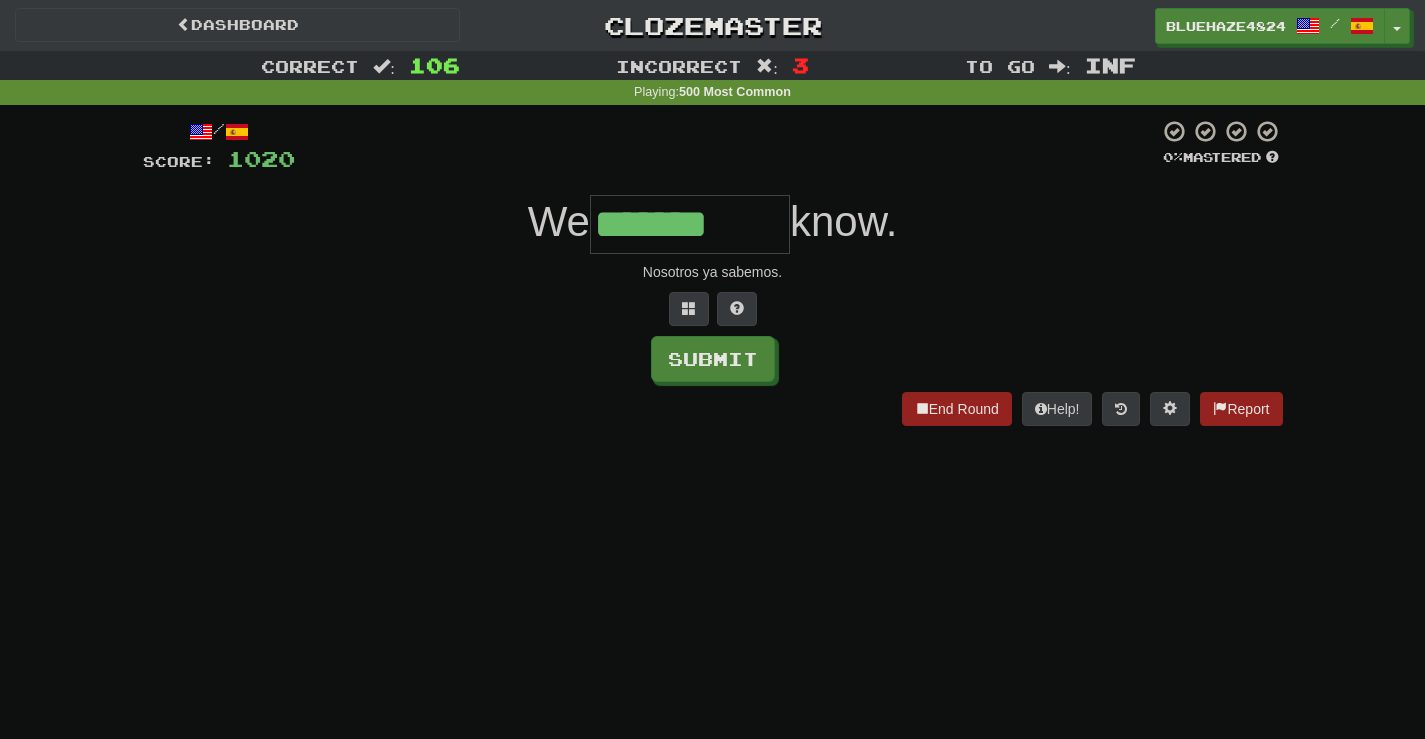 type on "*******" 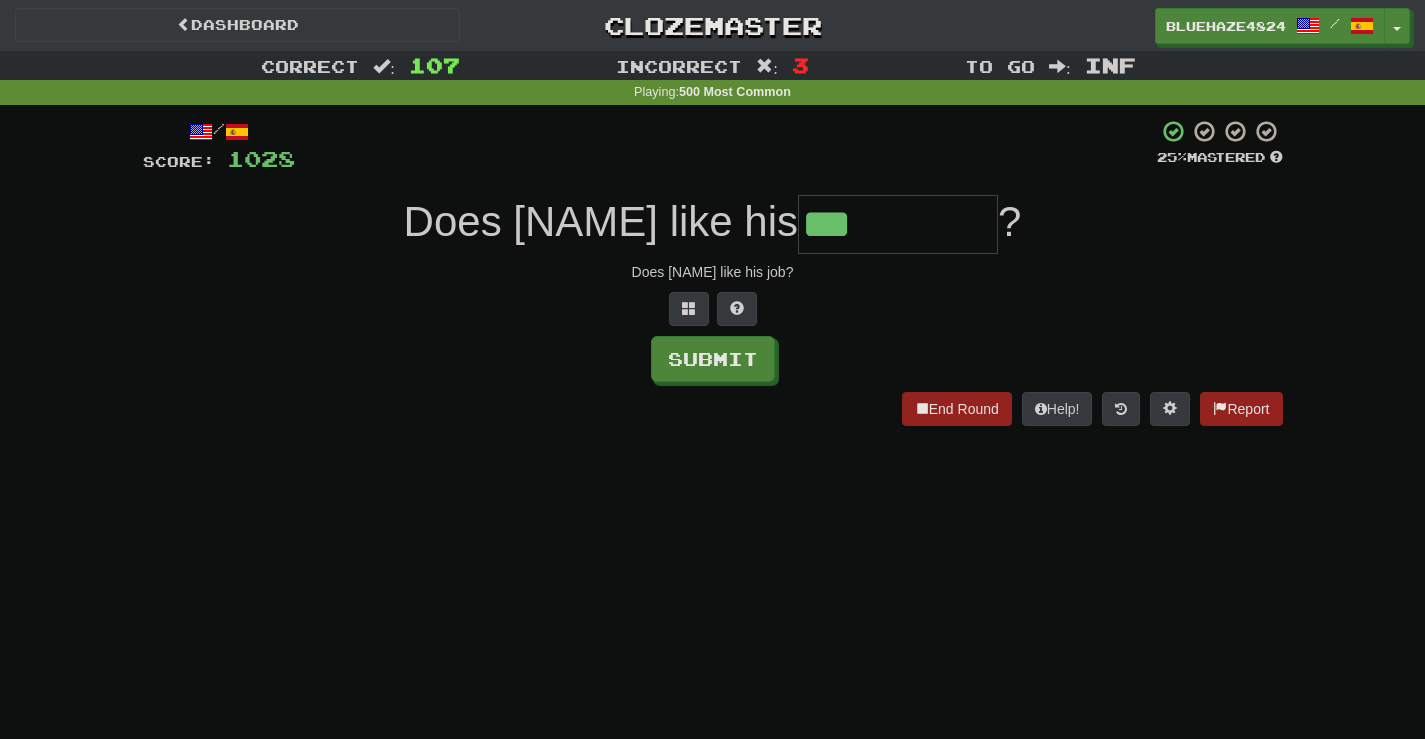 type on "***" 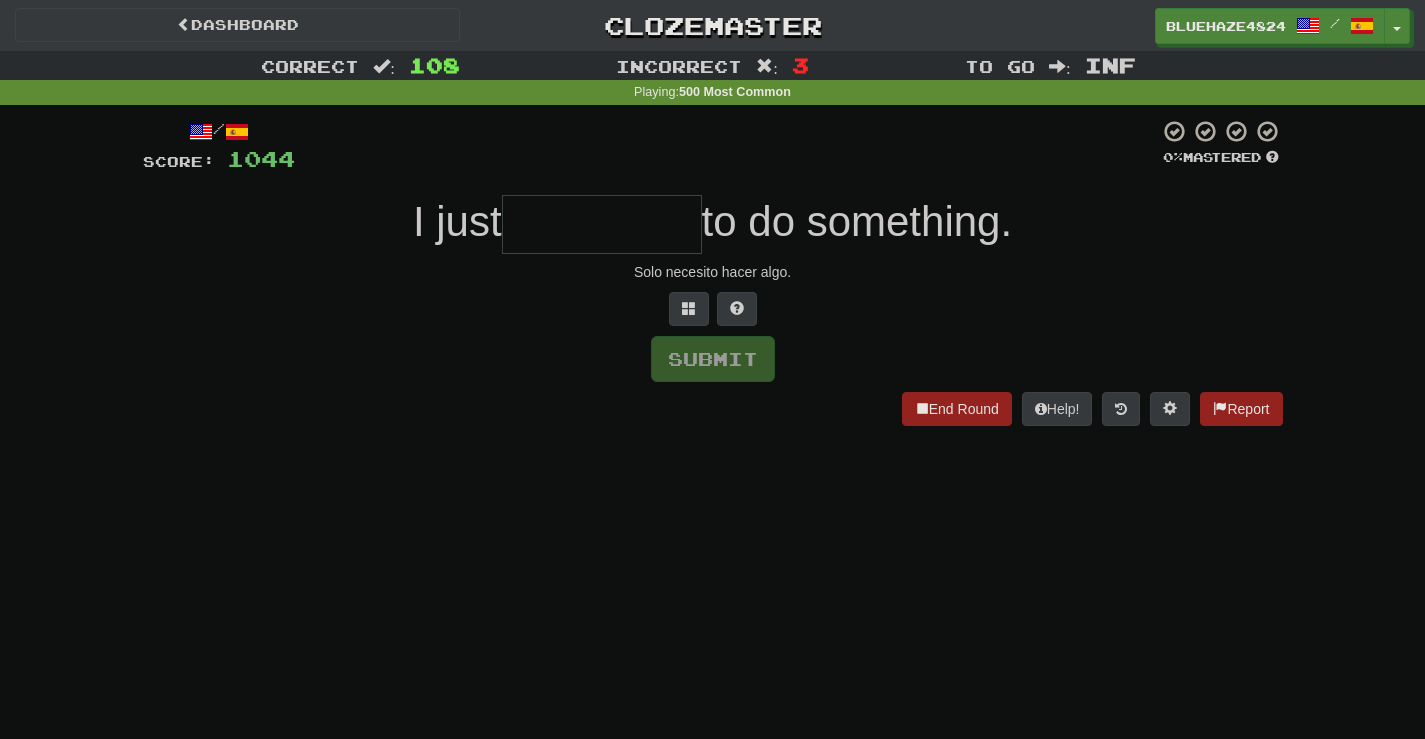 type on "*" 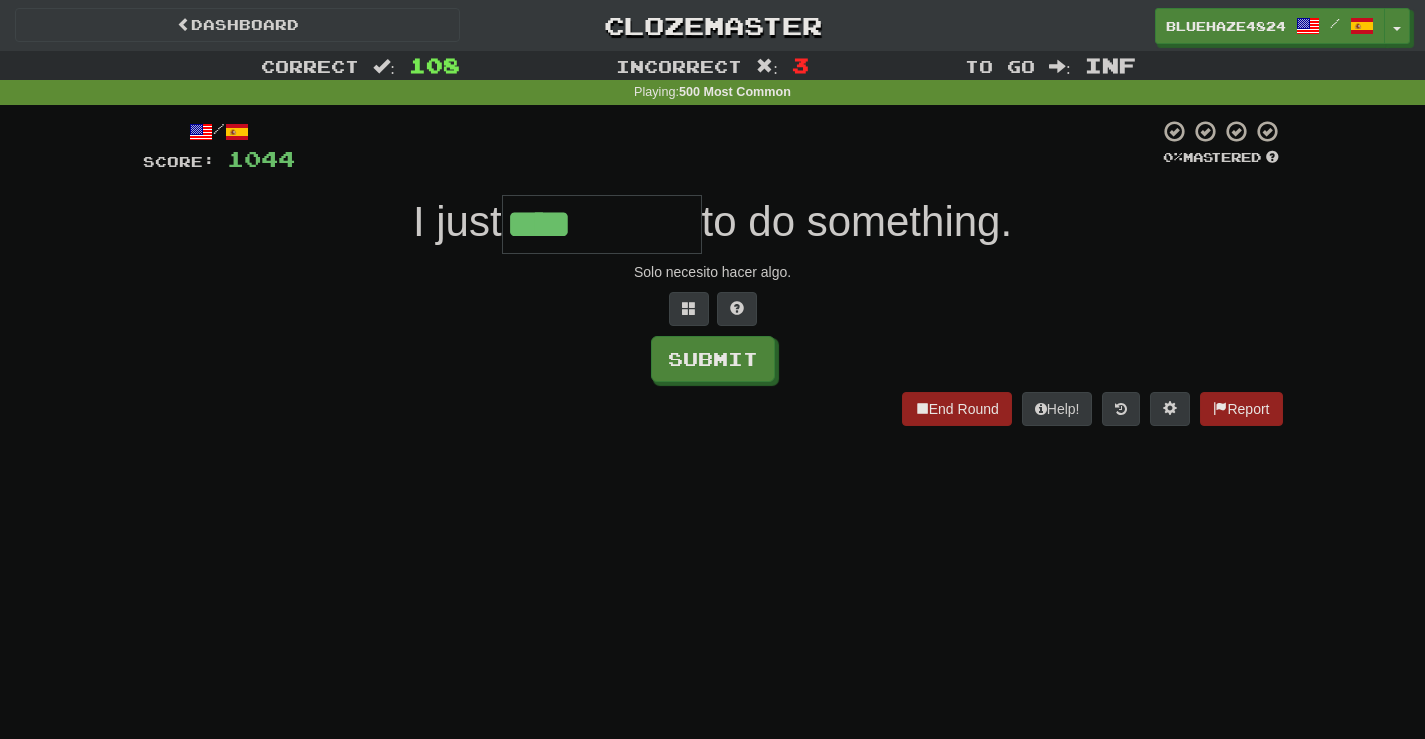 type on "****" 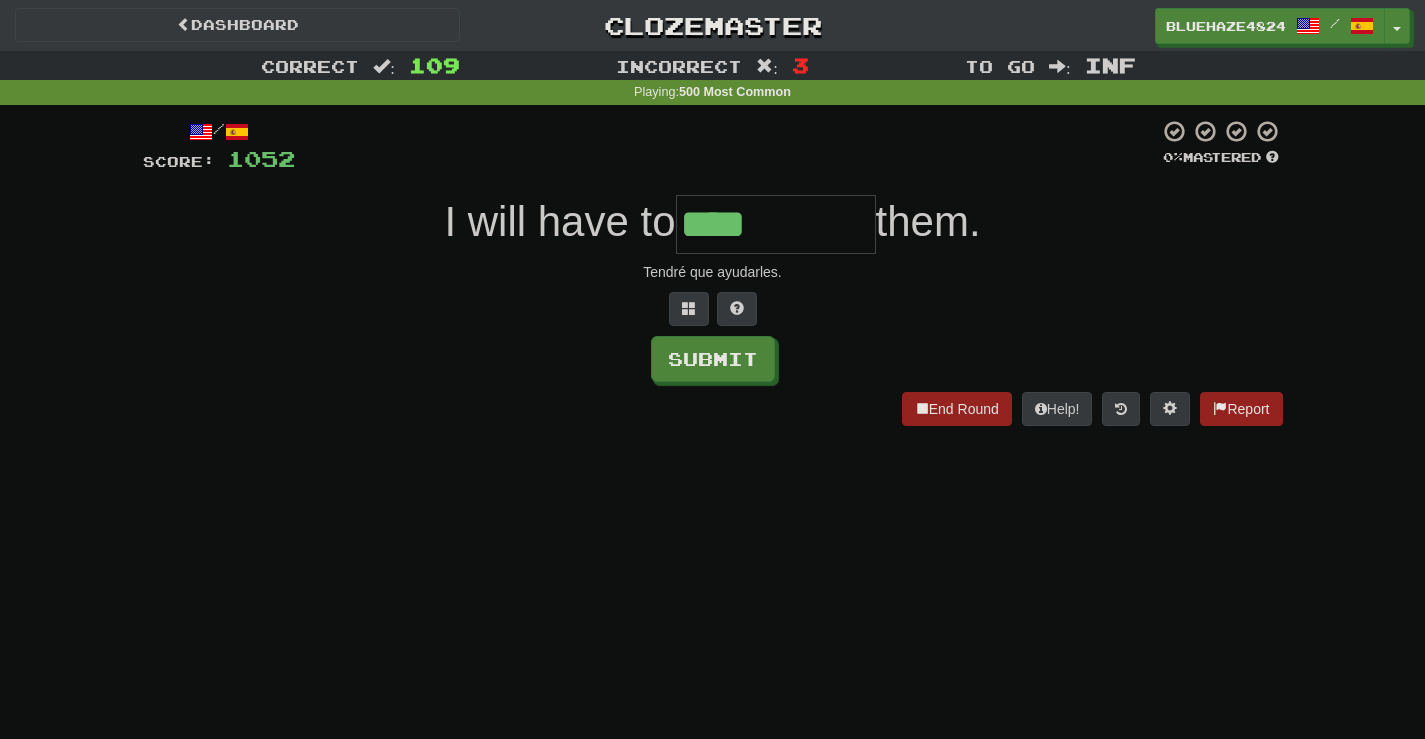 type on "****" 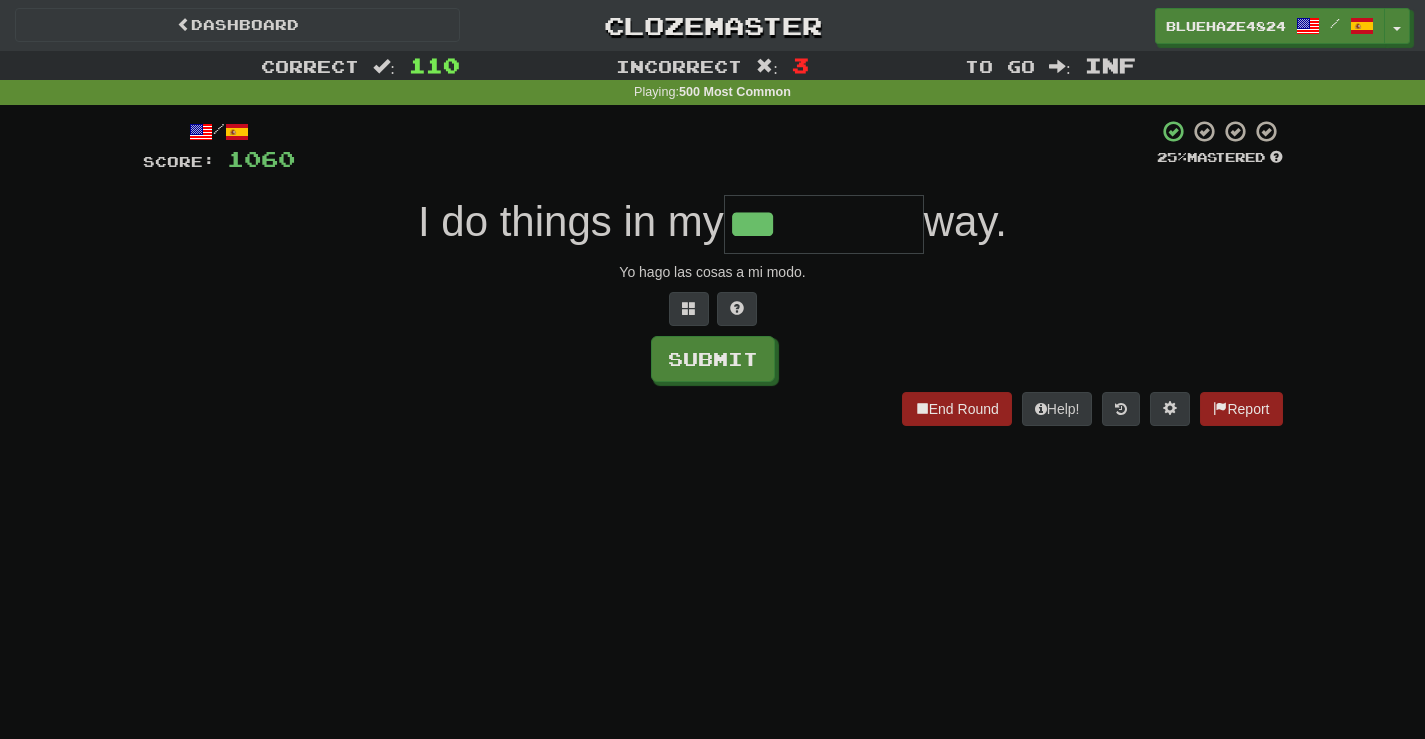 type on "***" 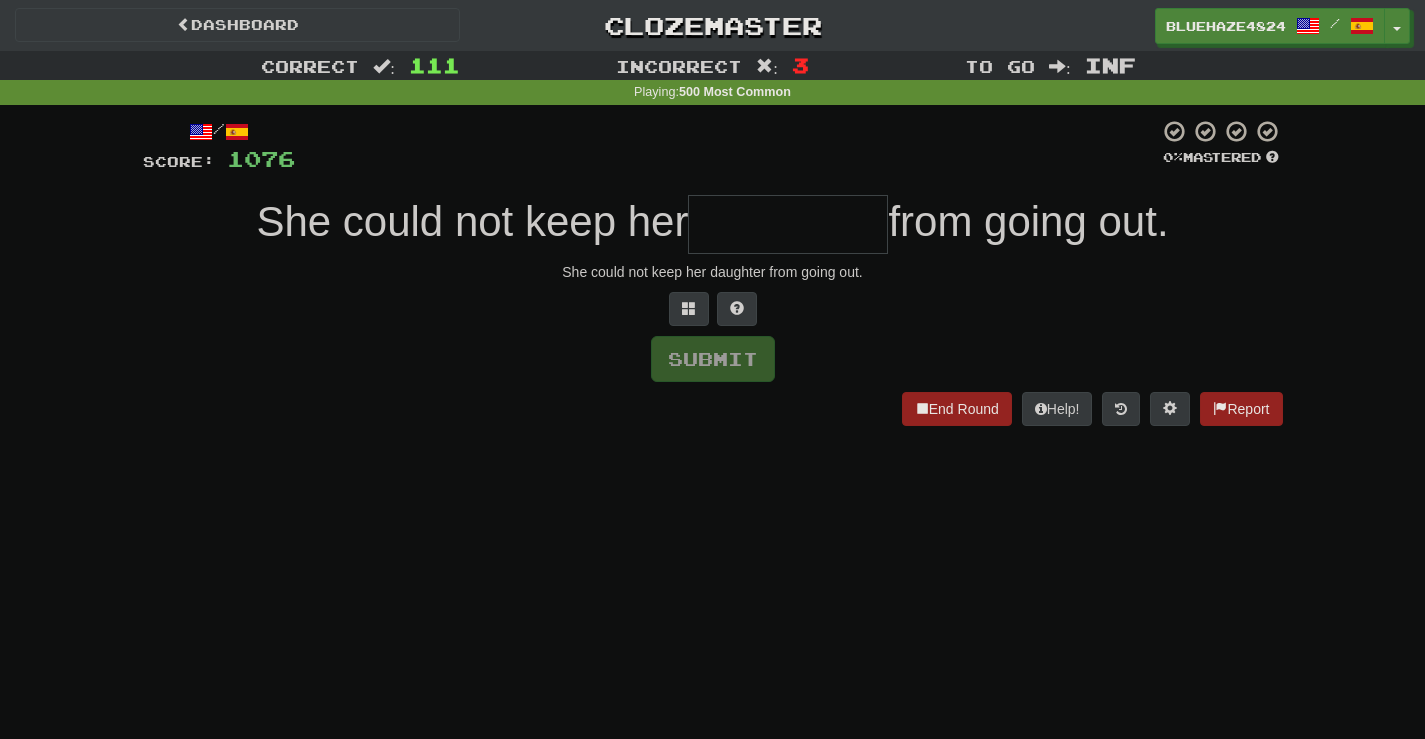 type on "*" 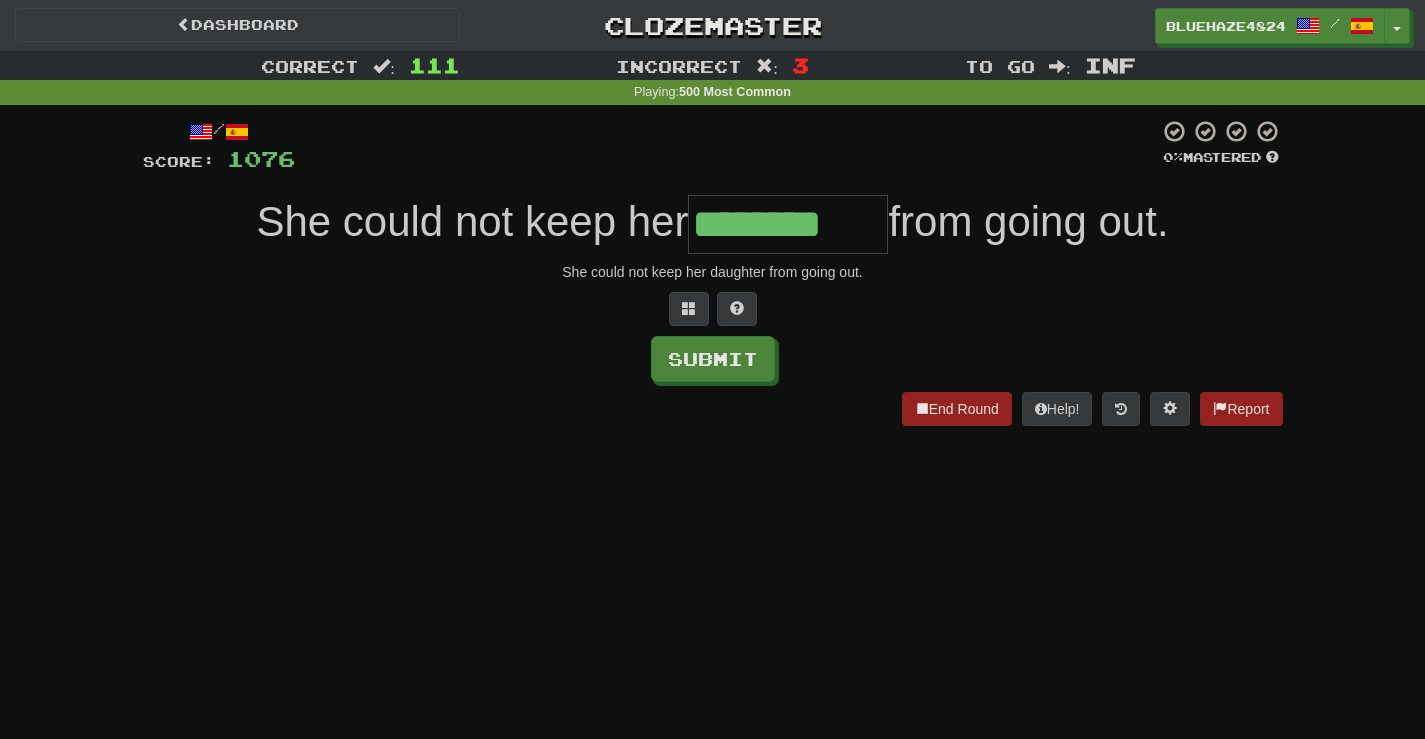 type on "********" 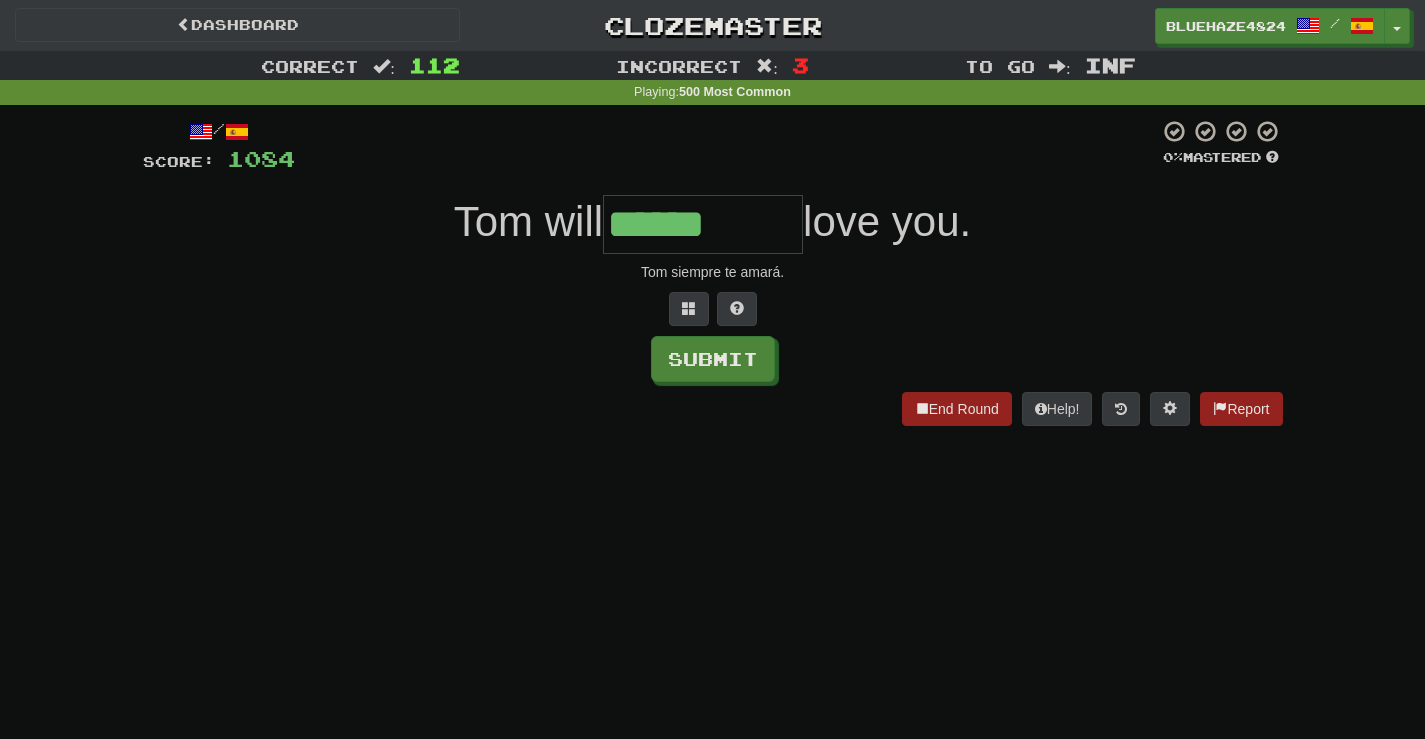 type on "******" 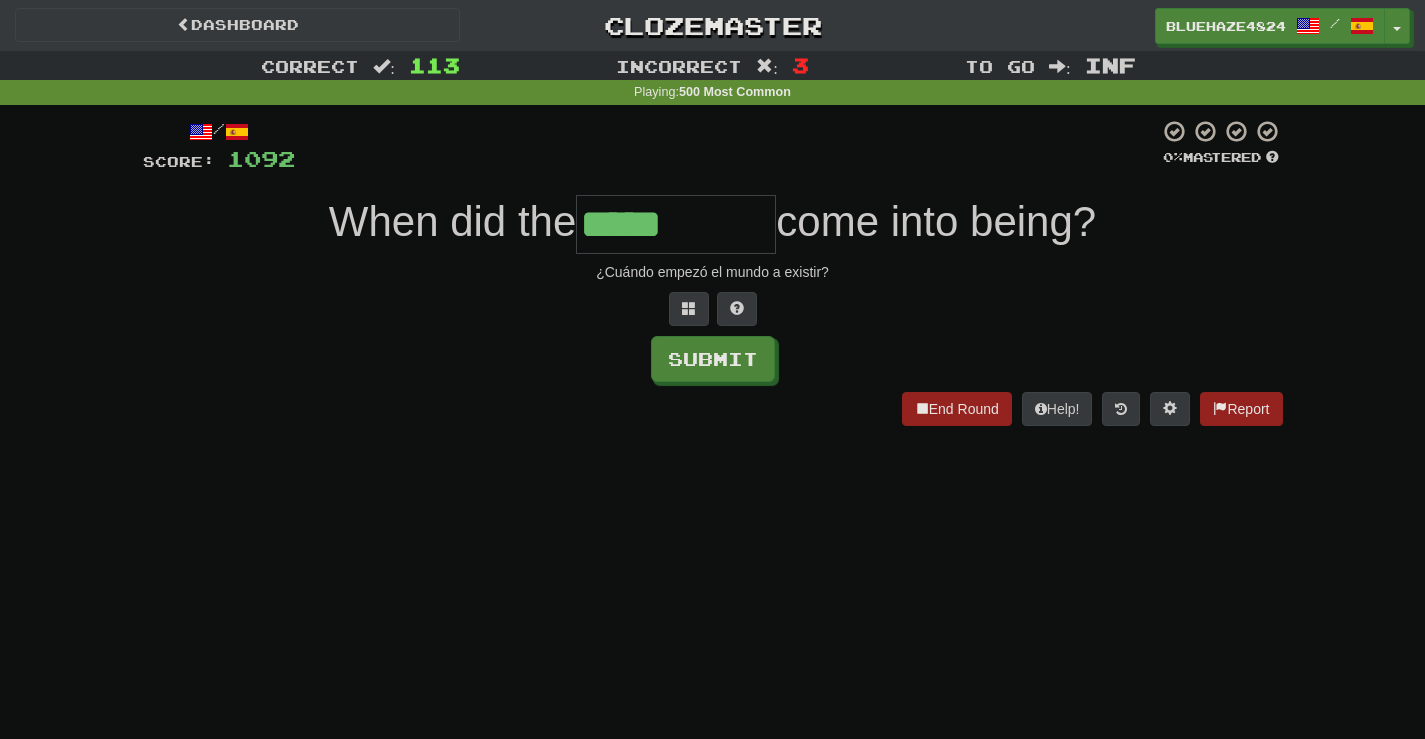 type on "*****" 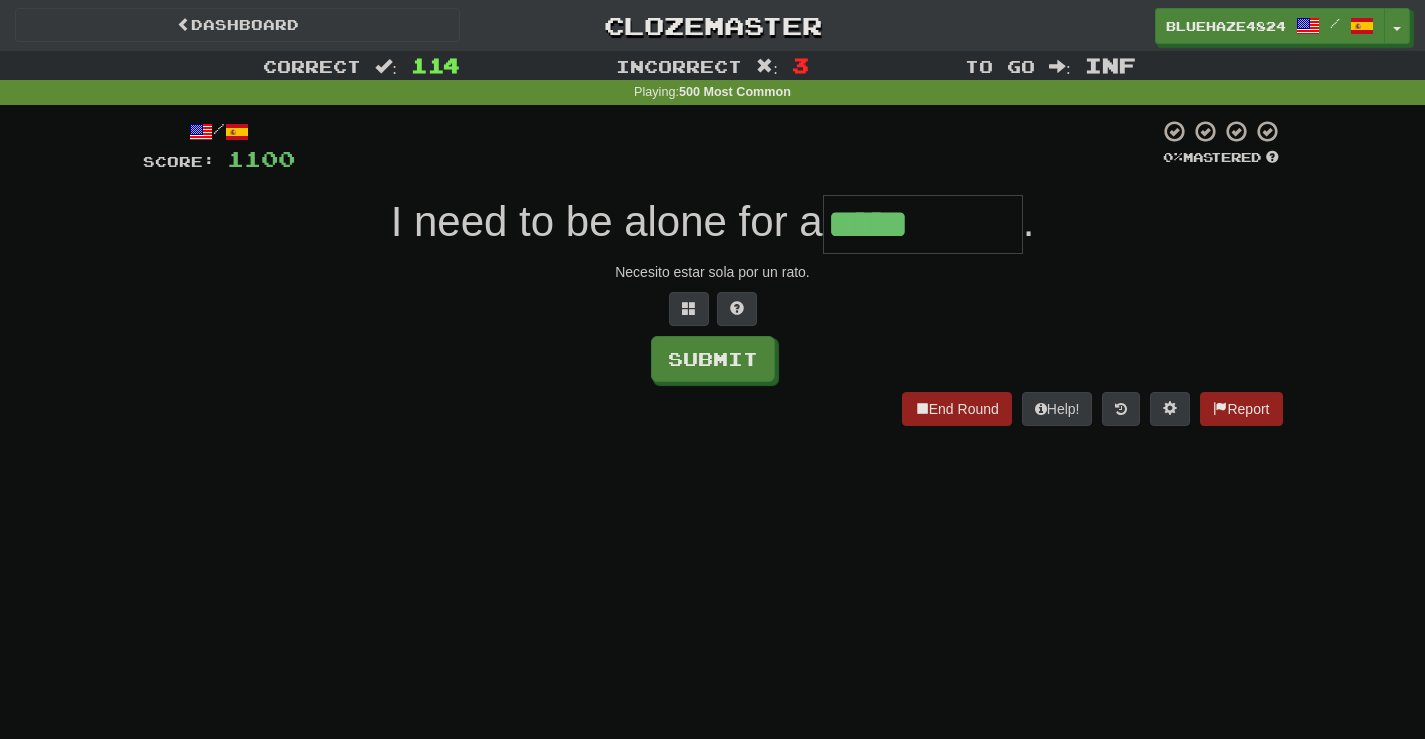 type on "*****" 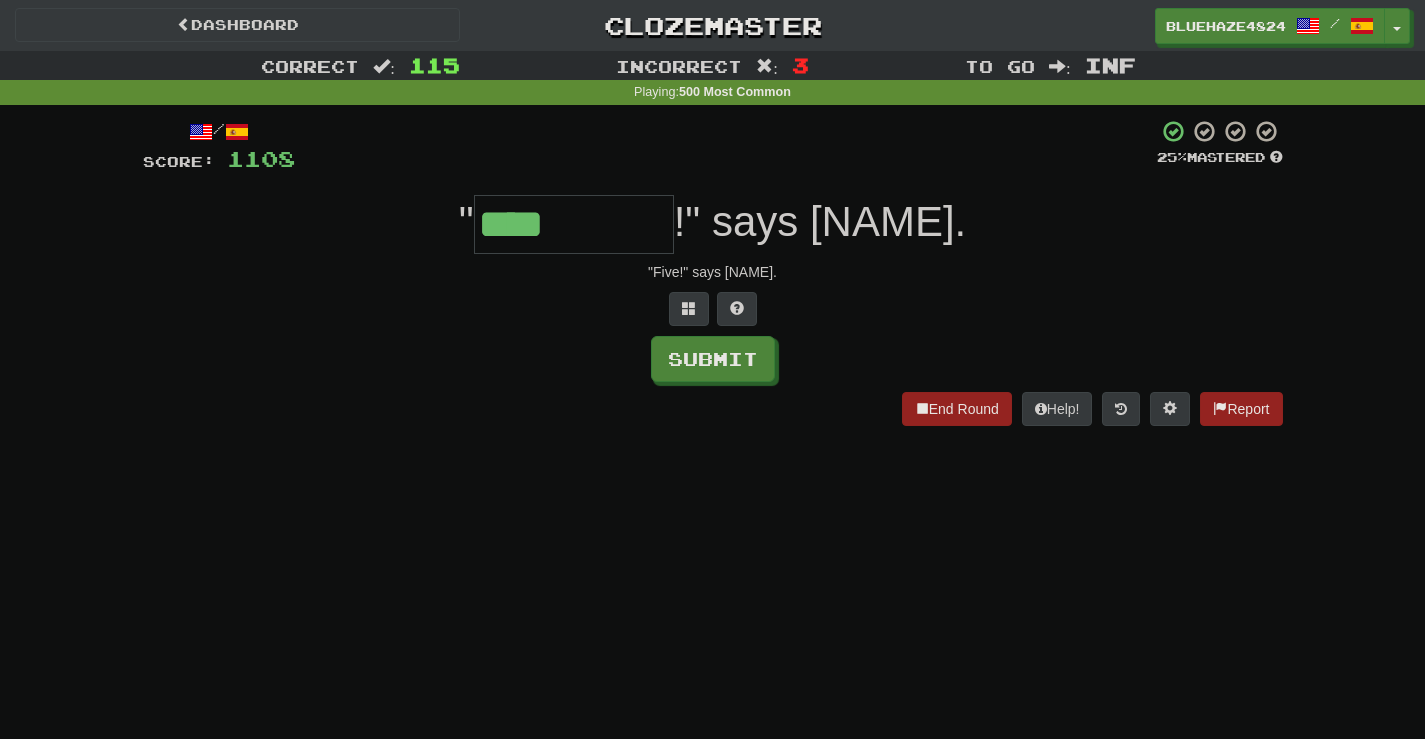 type on "****" 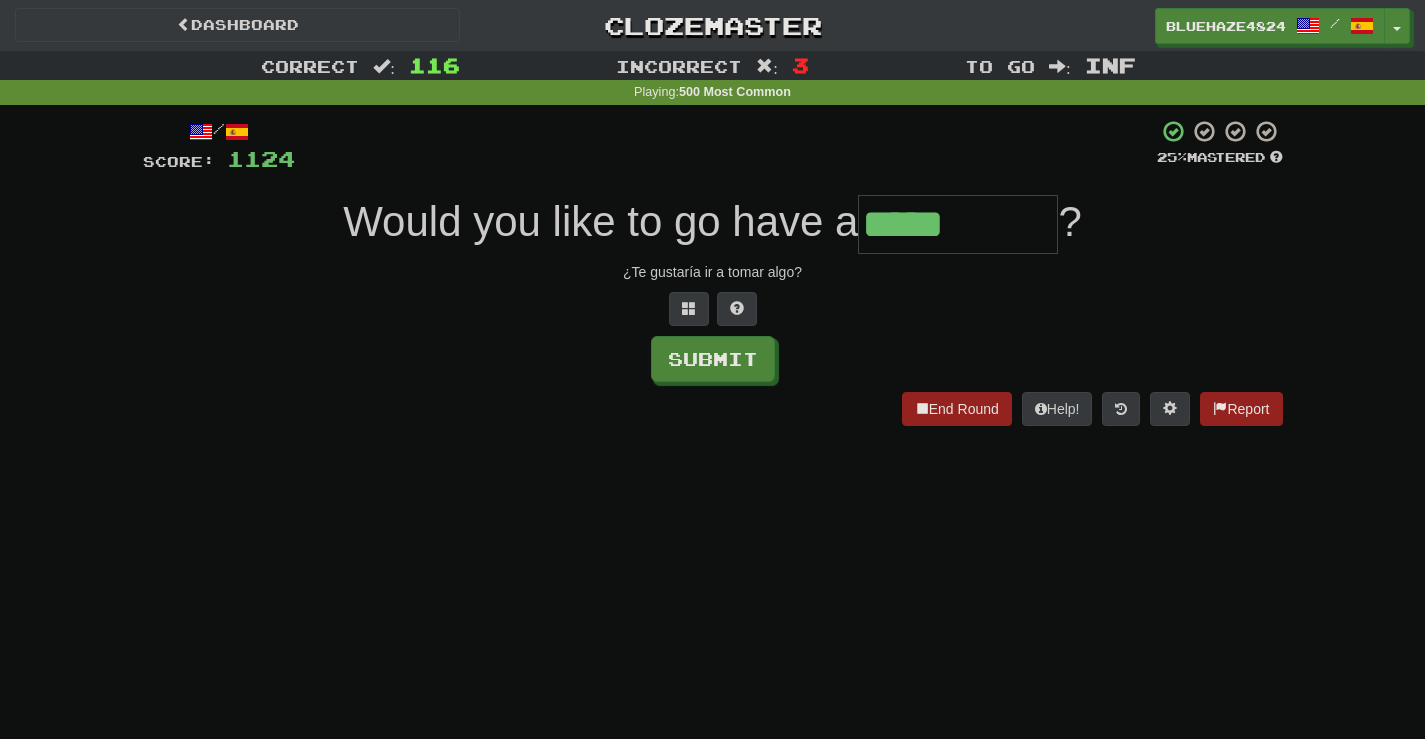 type on "*****" 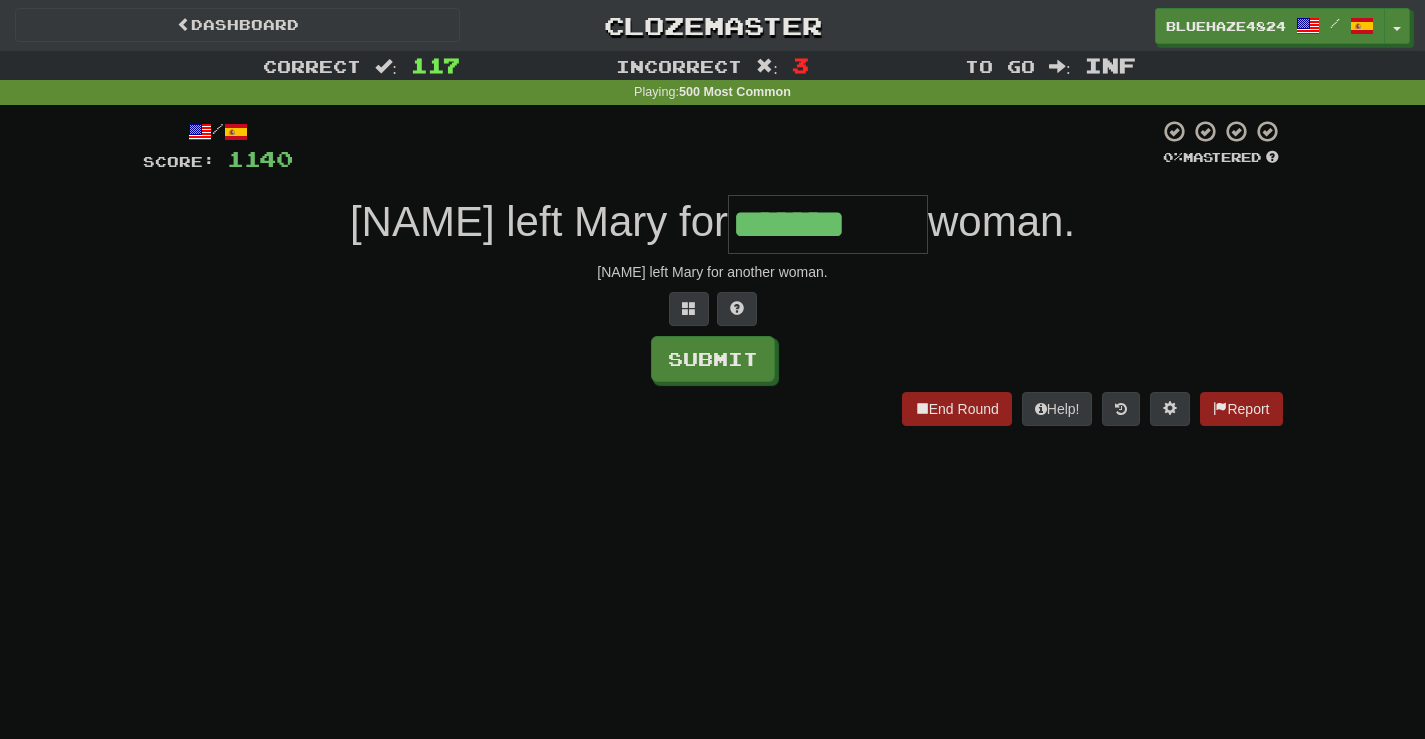 type on "*******" 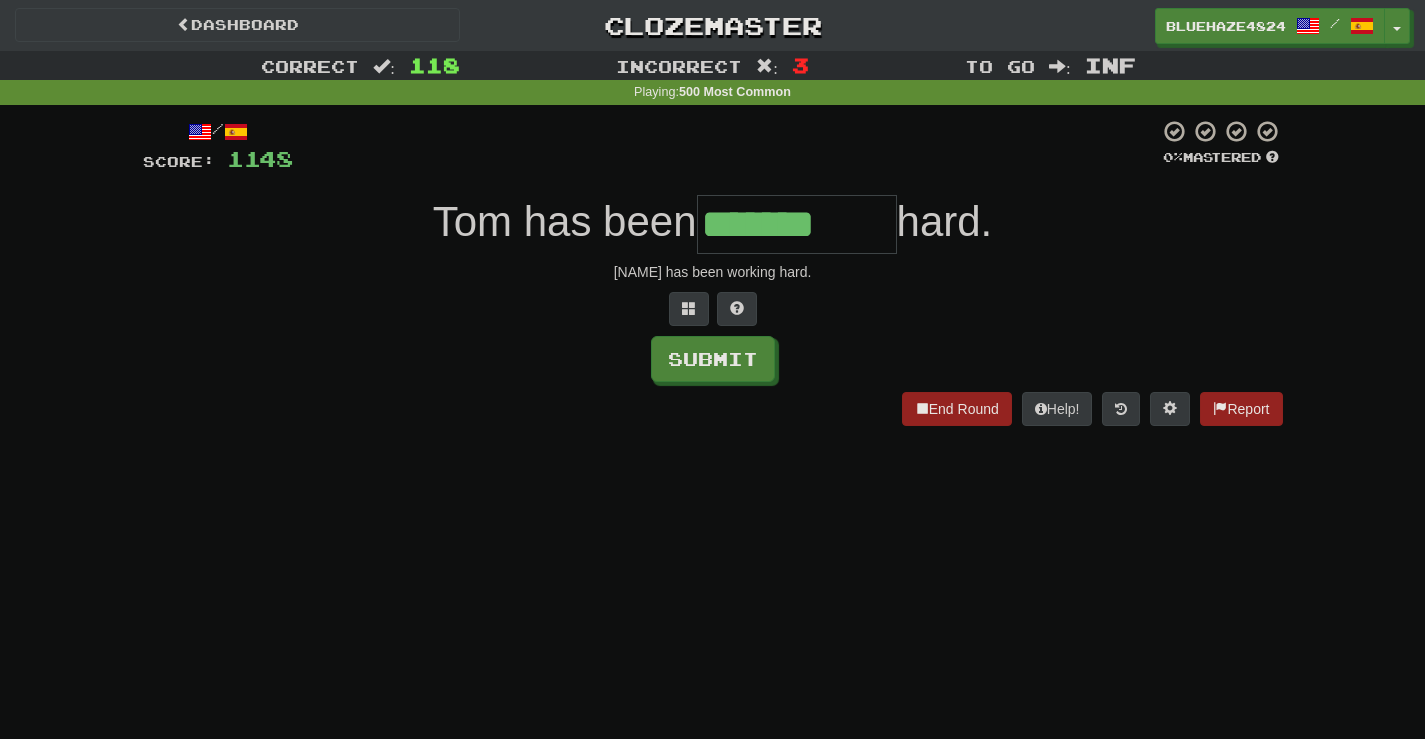type on "*******" 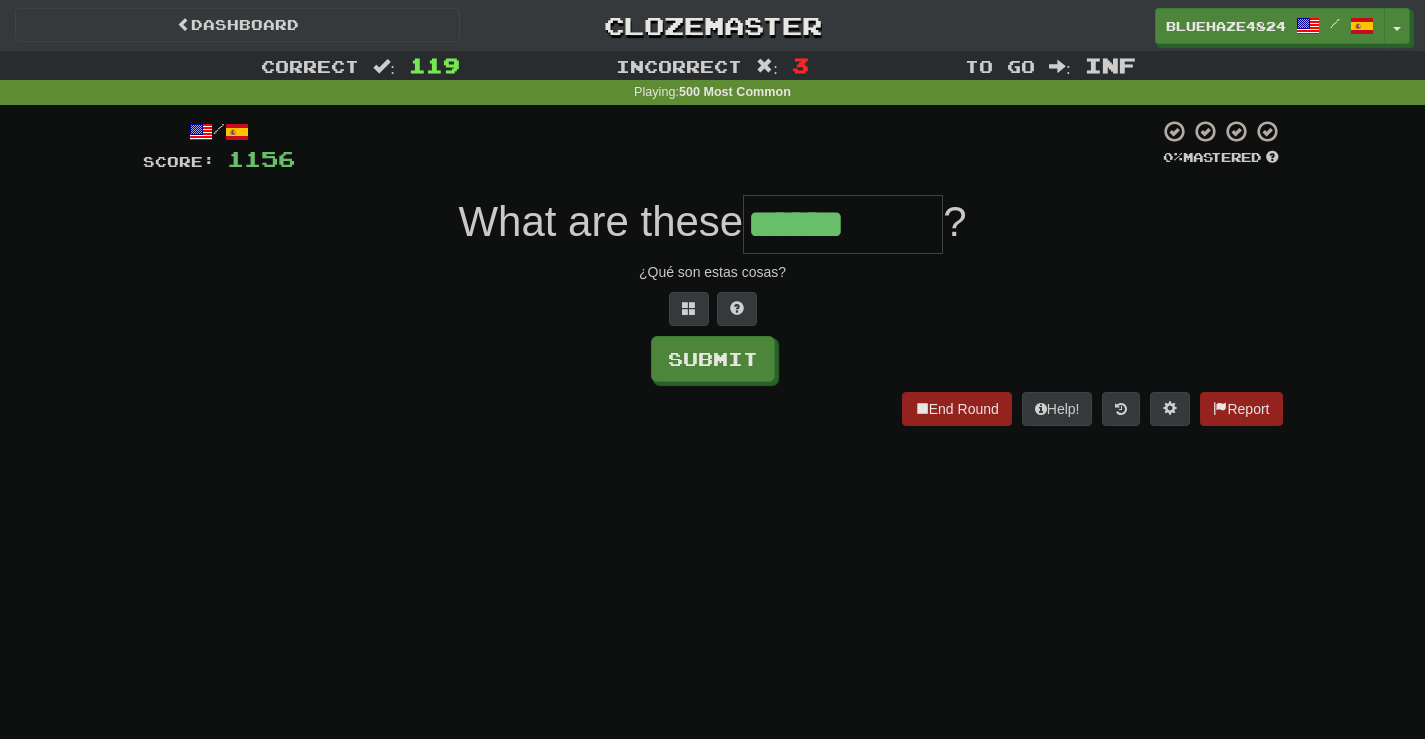 type on "******" 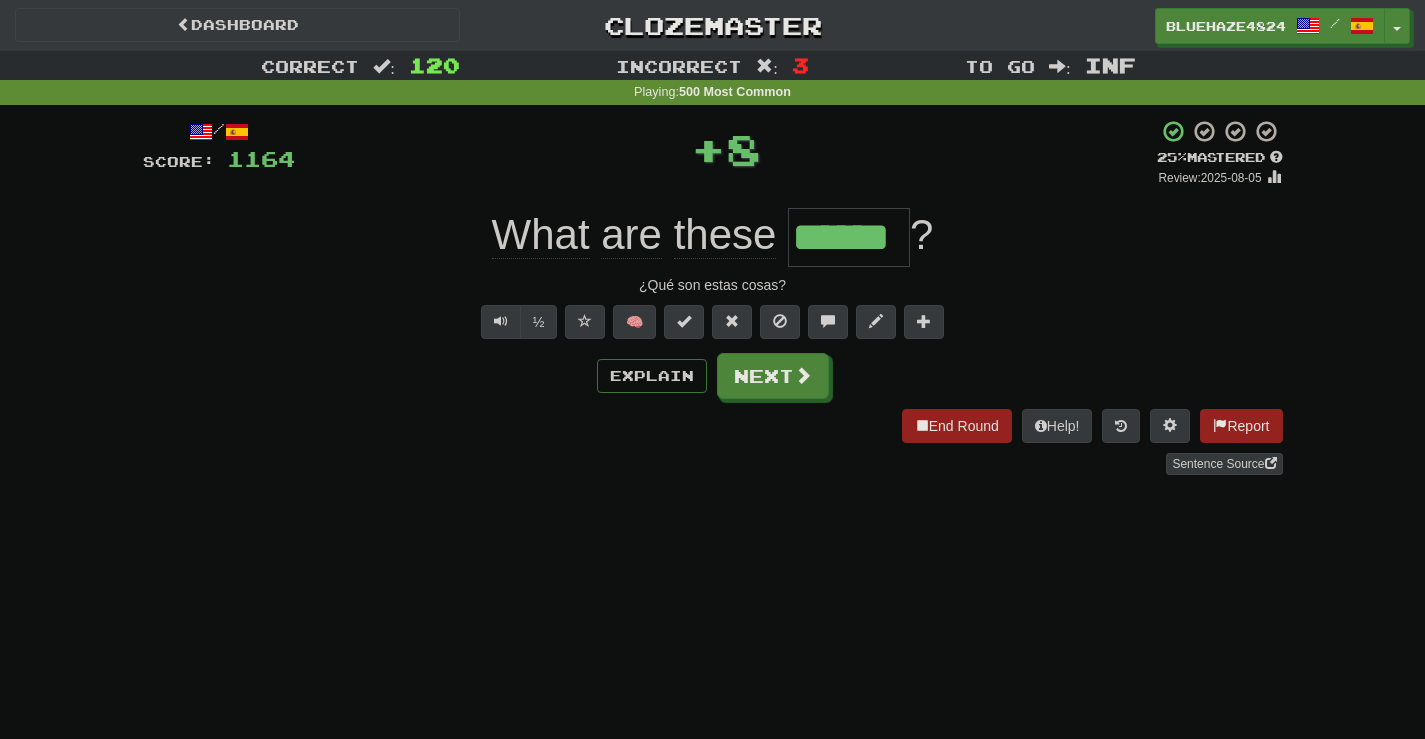type 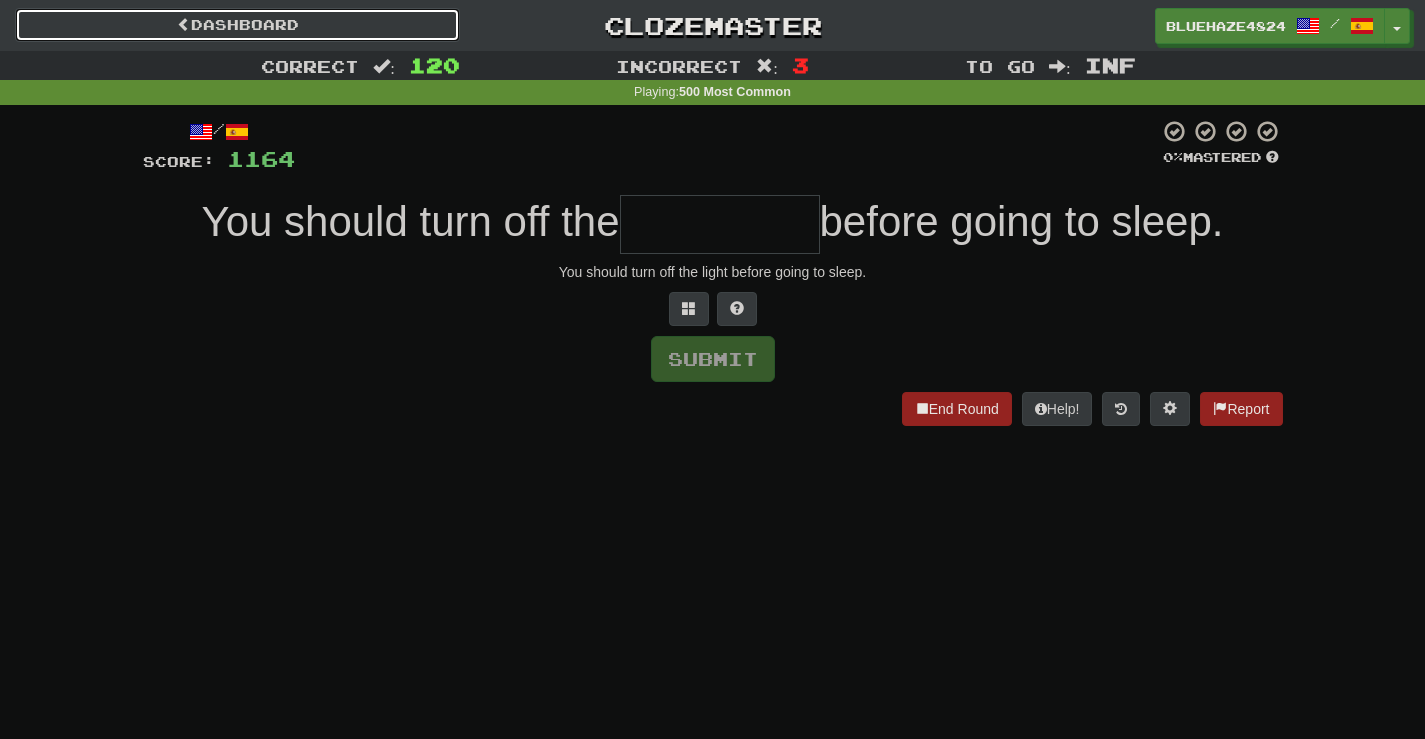 click on "Dashboard" at bounding box center (237, 25) 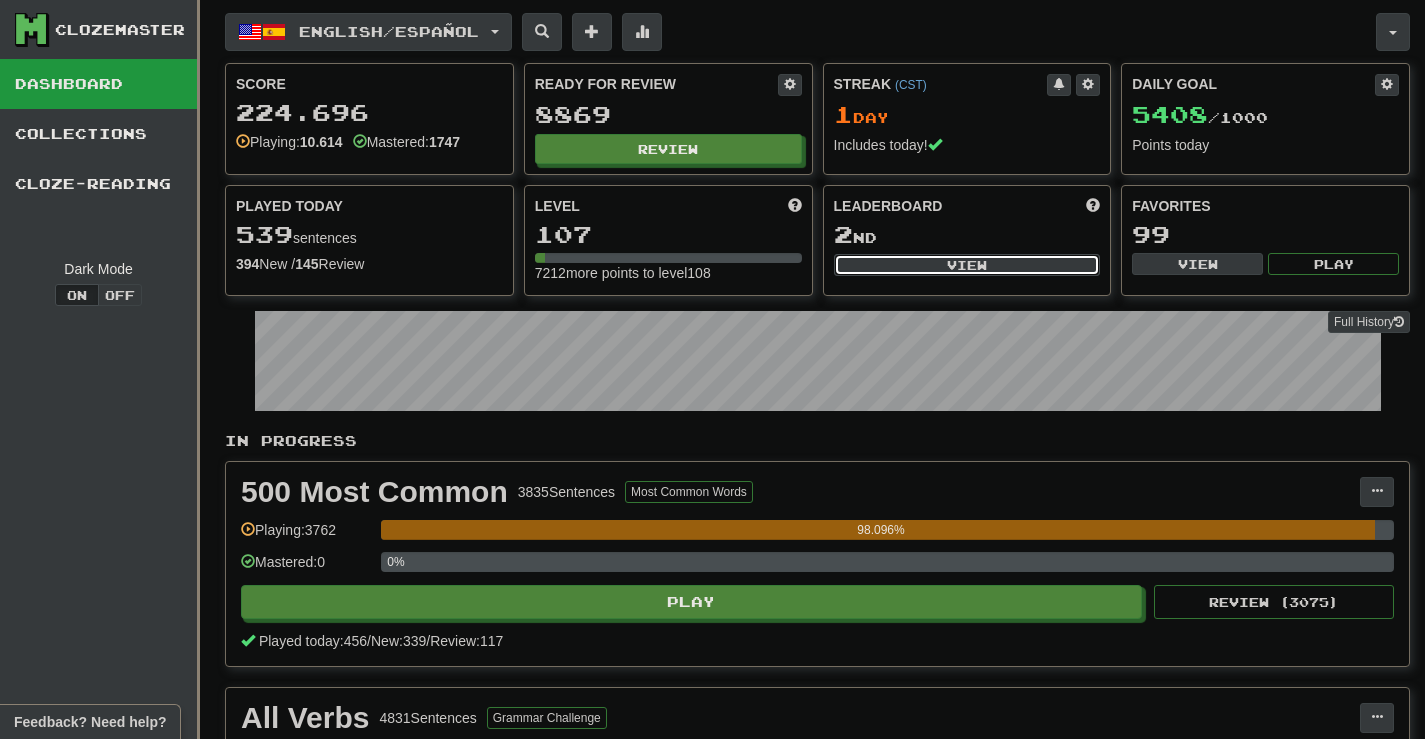 click on "View" at bounding box center [967, 265] 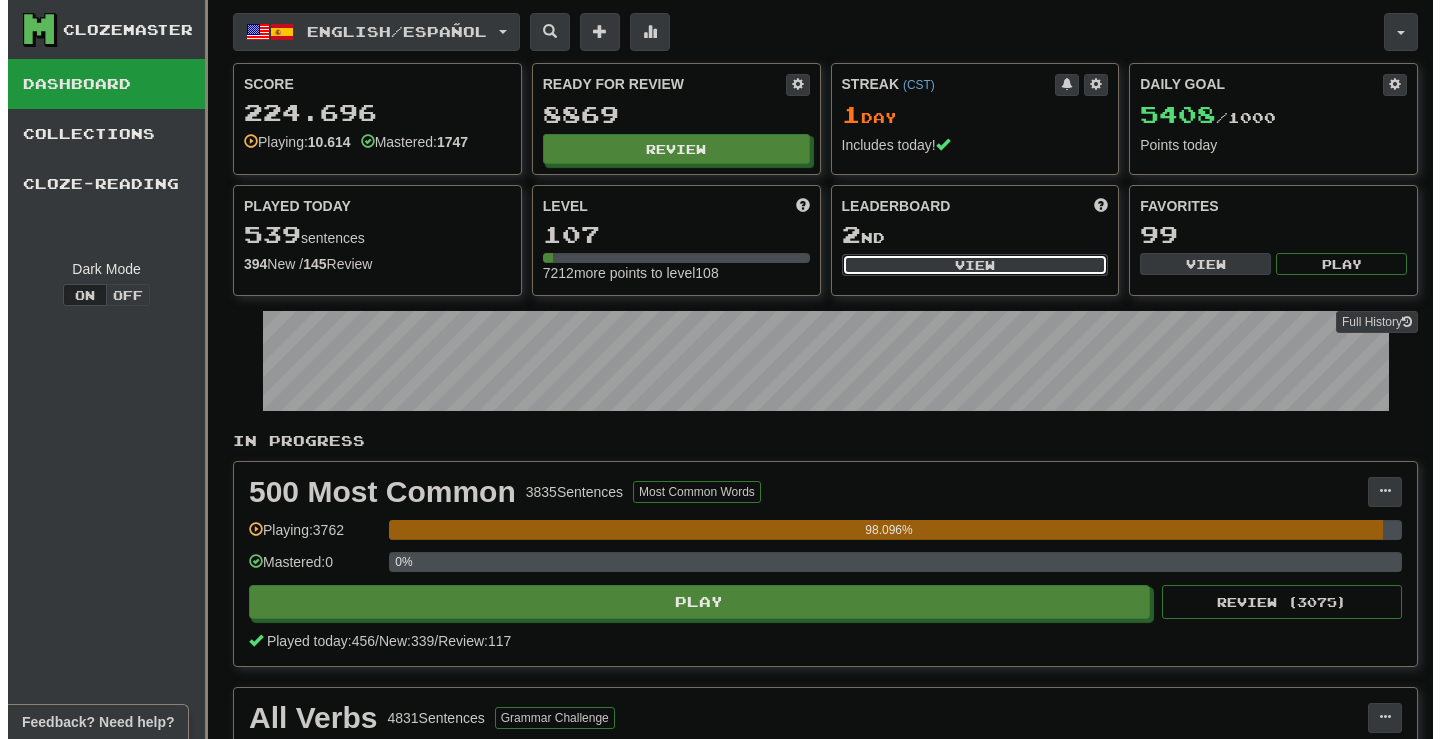 scroll, scrollTop: 0, scrollLeft: 0, axis: both 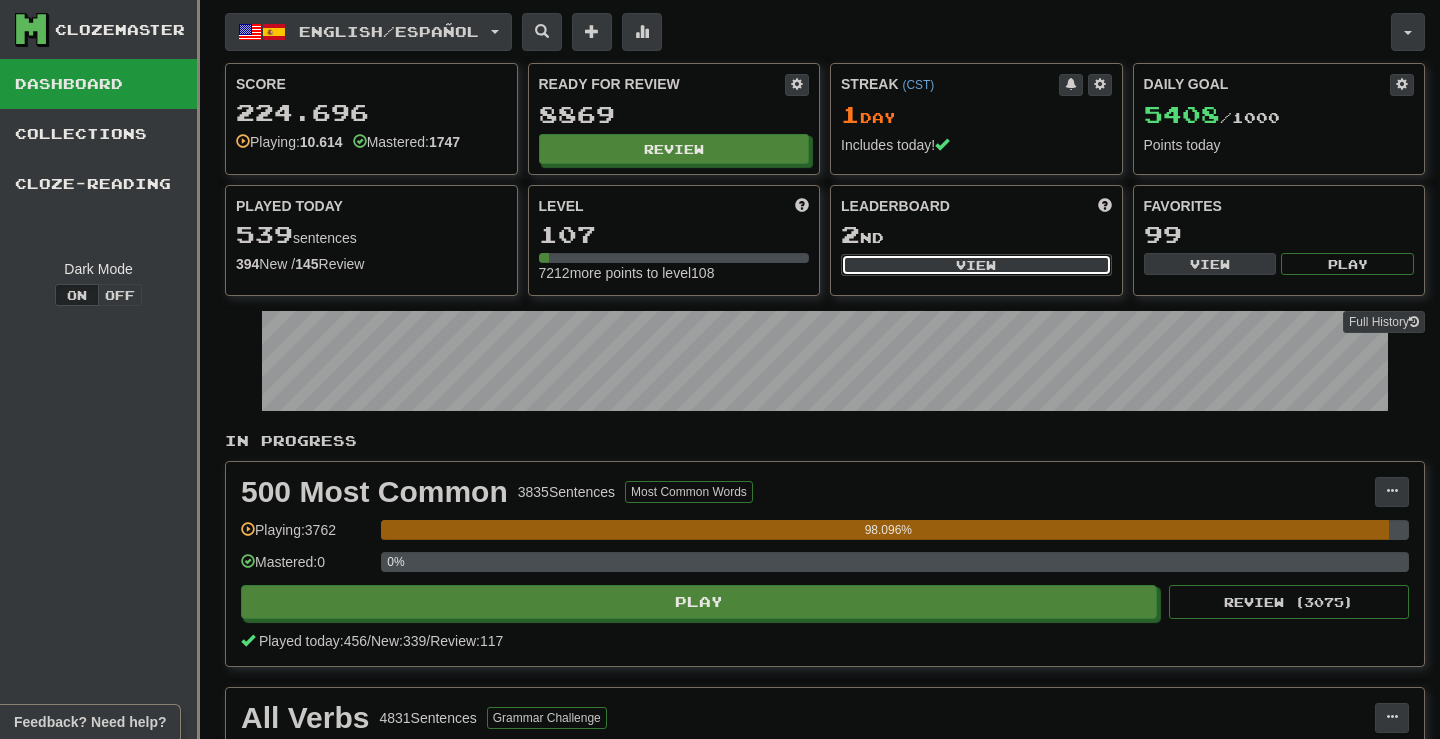 select on "**********" 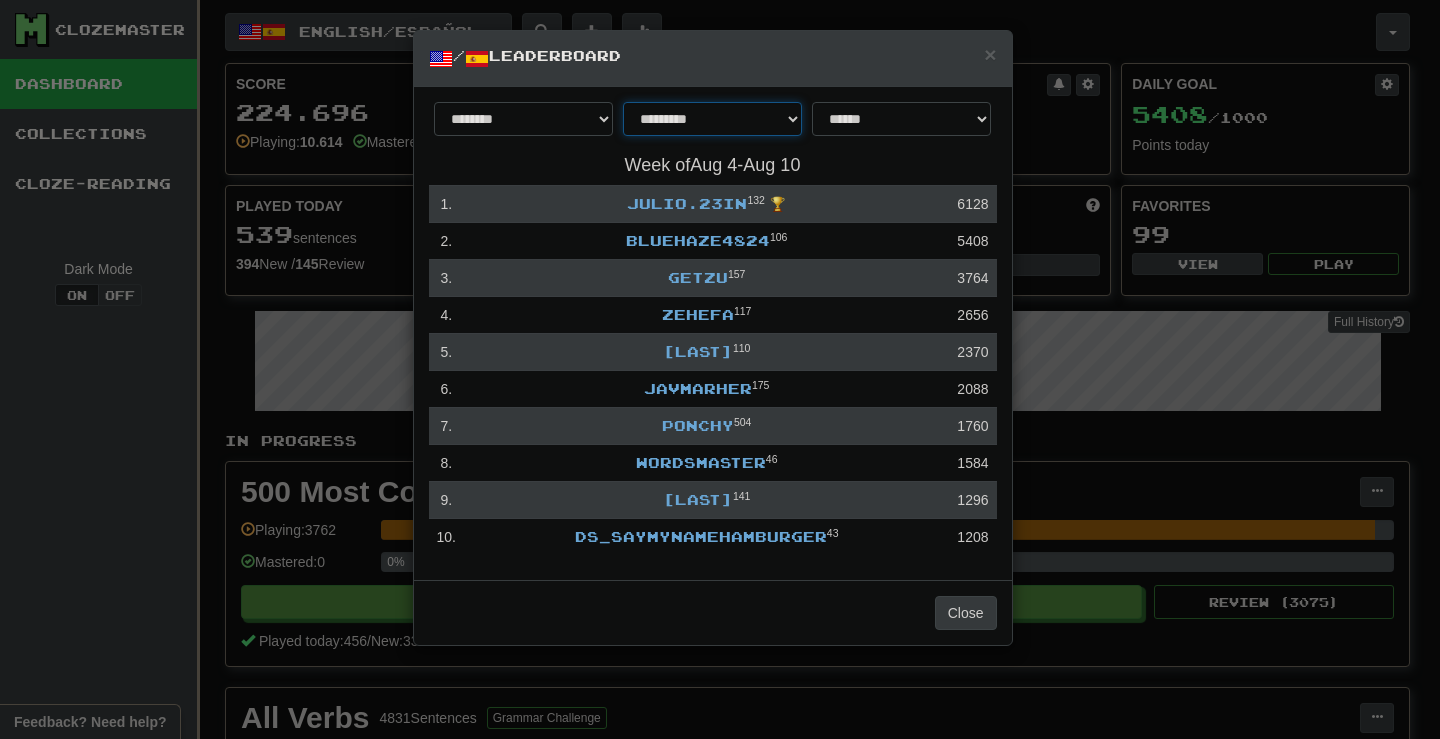 click on "**********" at bounding box center [712, 119] 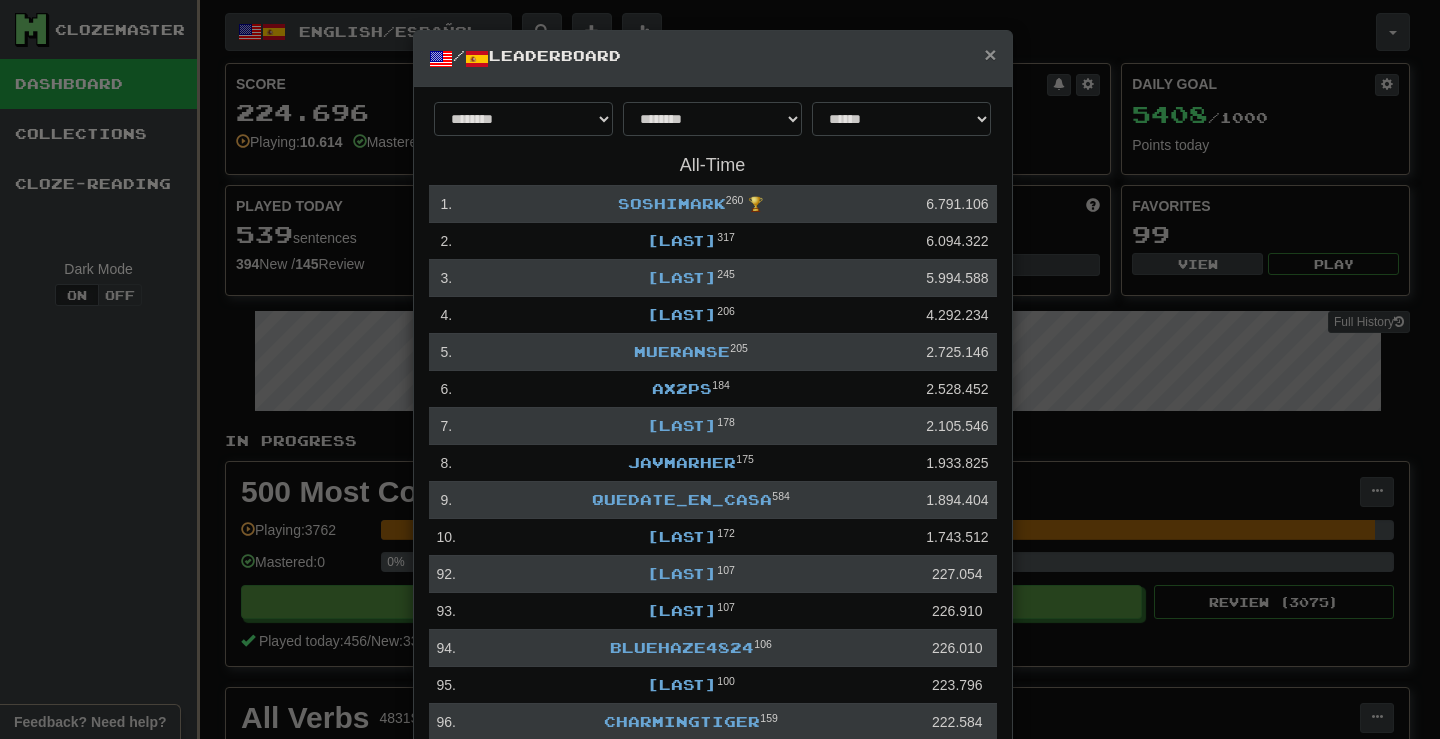 click on "×" at bounding box center [990, 54] 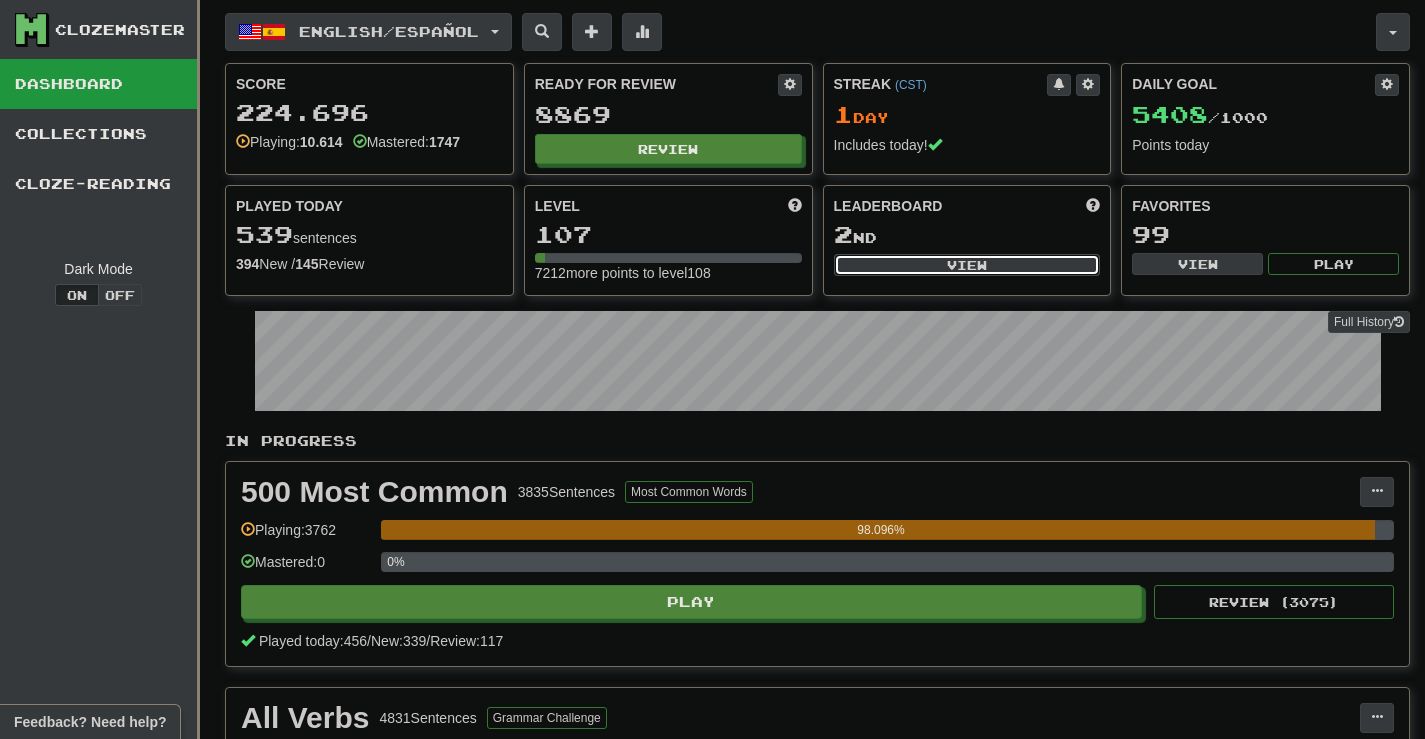 click on "View" at bounding box center [967, 265] 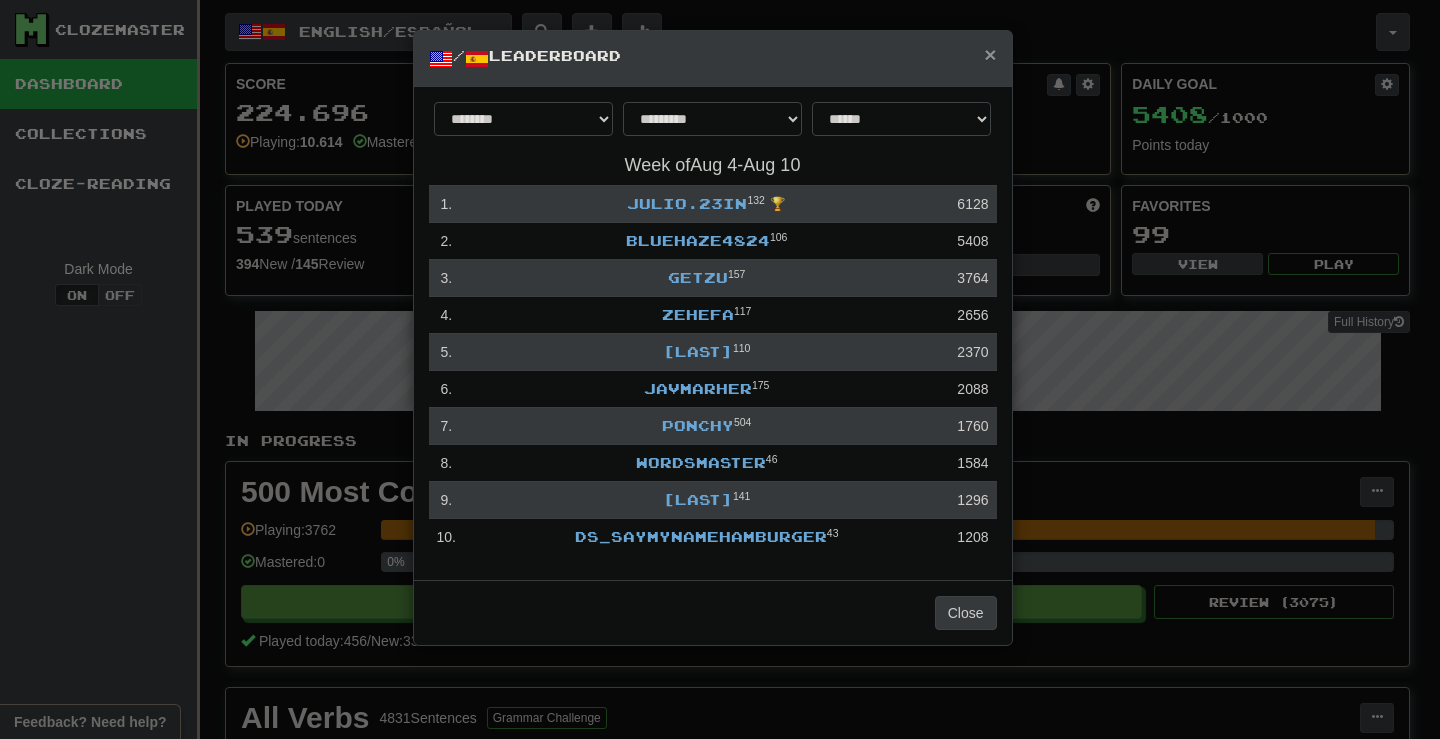 click on "×" at bounding box center [990, 54] 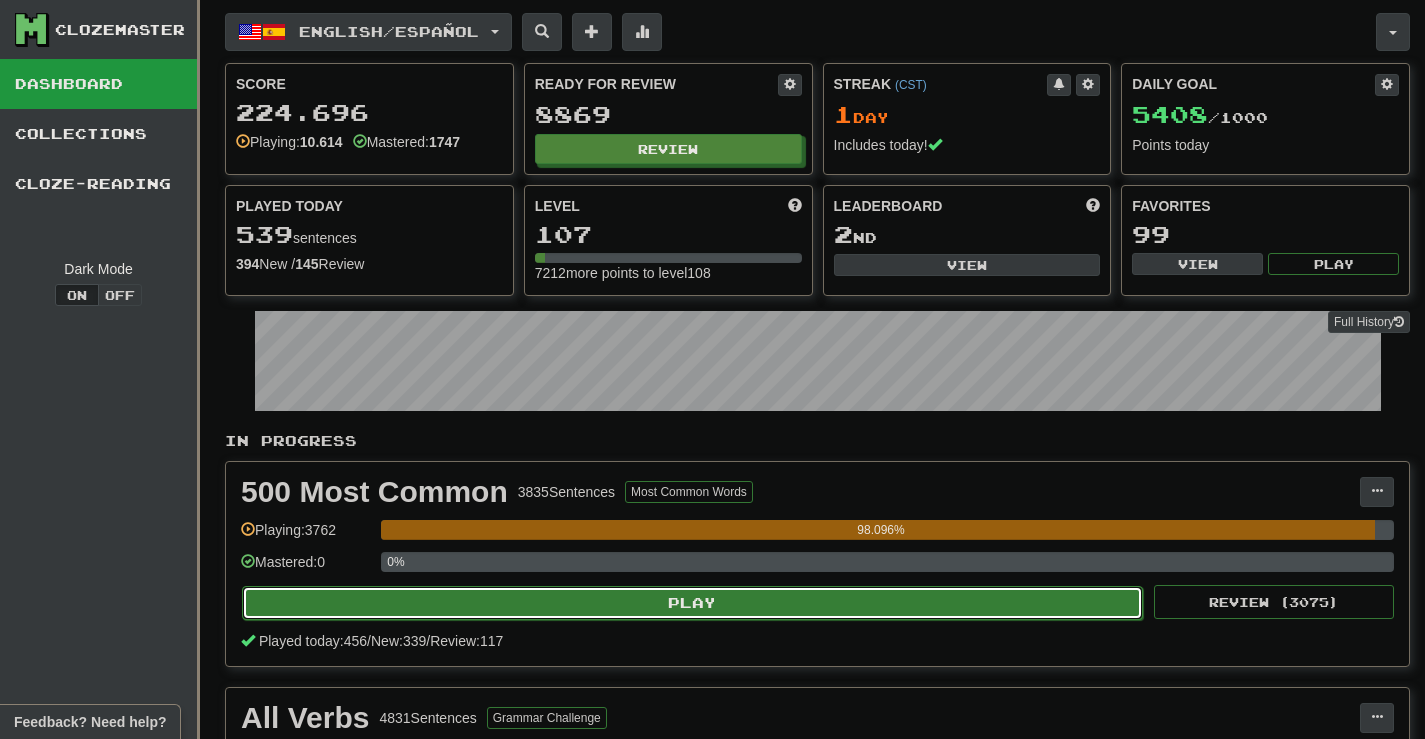 click on "Play" at bounding box center (692, 603) 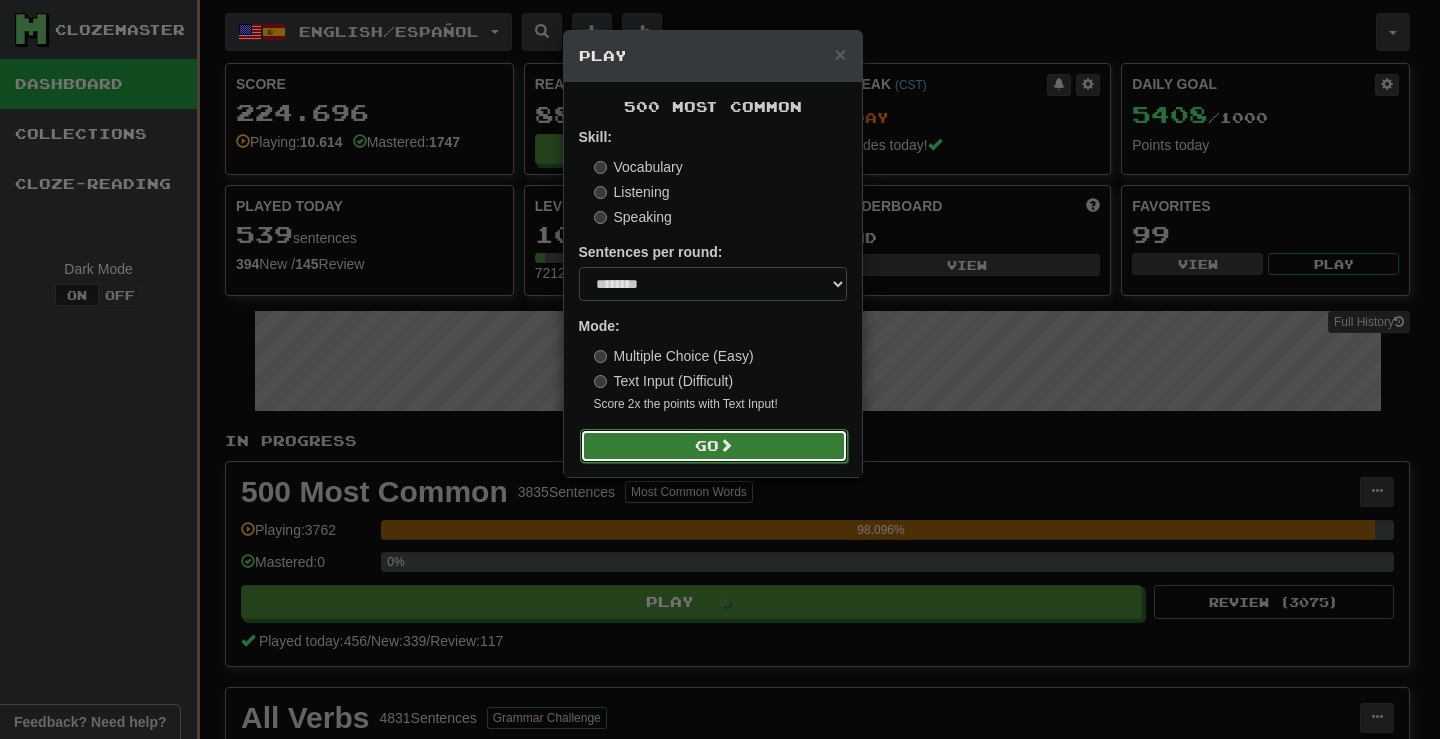 click on "Go" at bounding box center (714, 446) 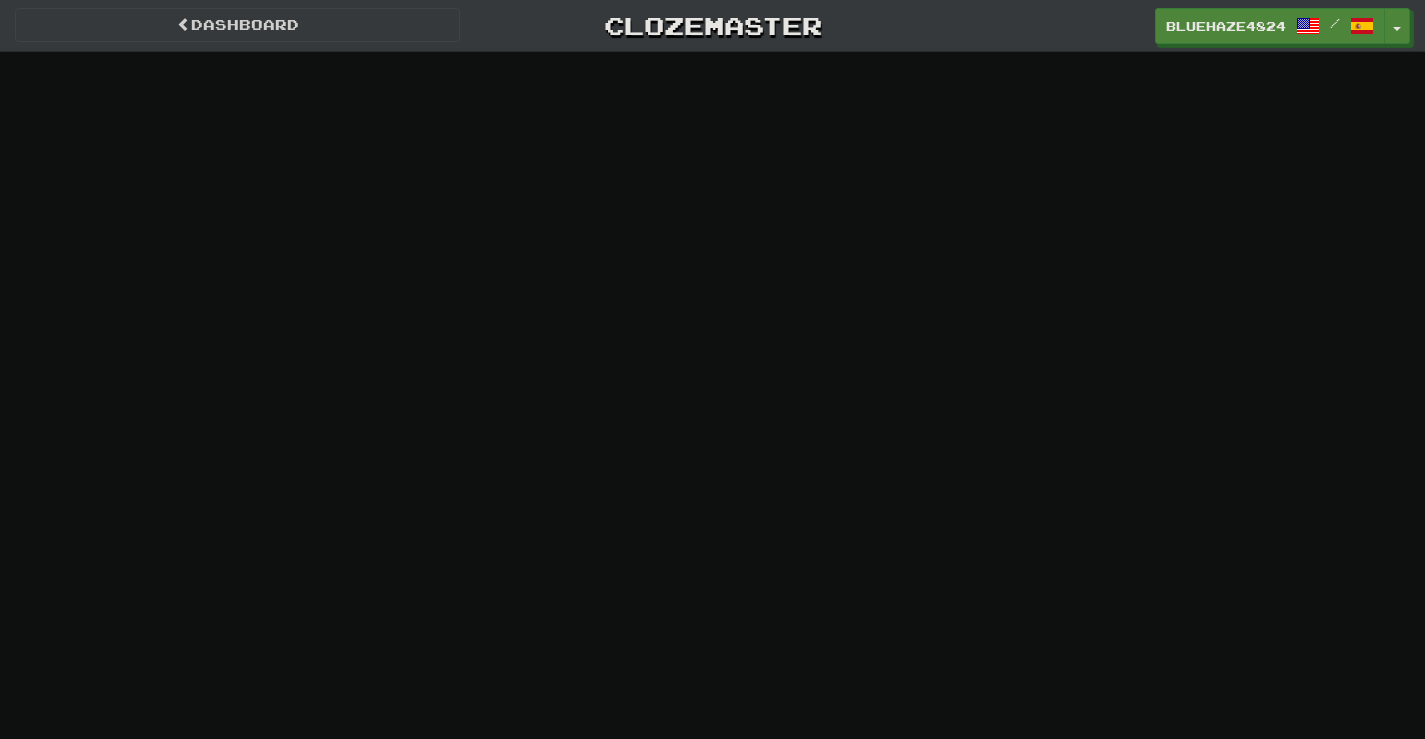 scroll, scrollTop: 0, scrollLeft: 0, axis: both 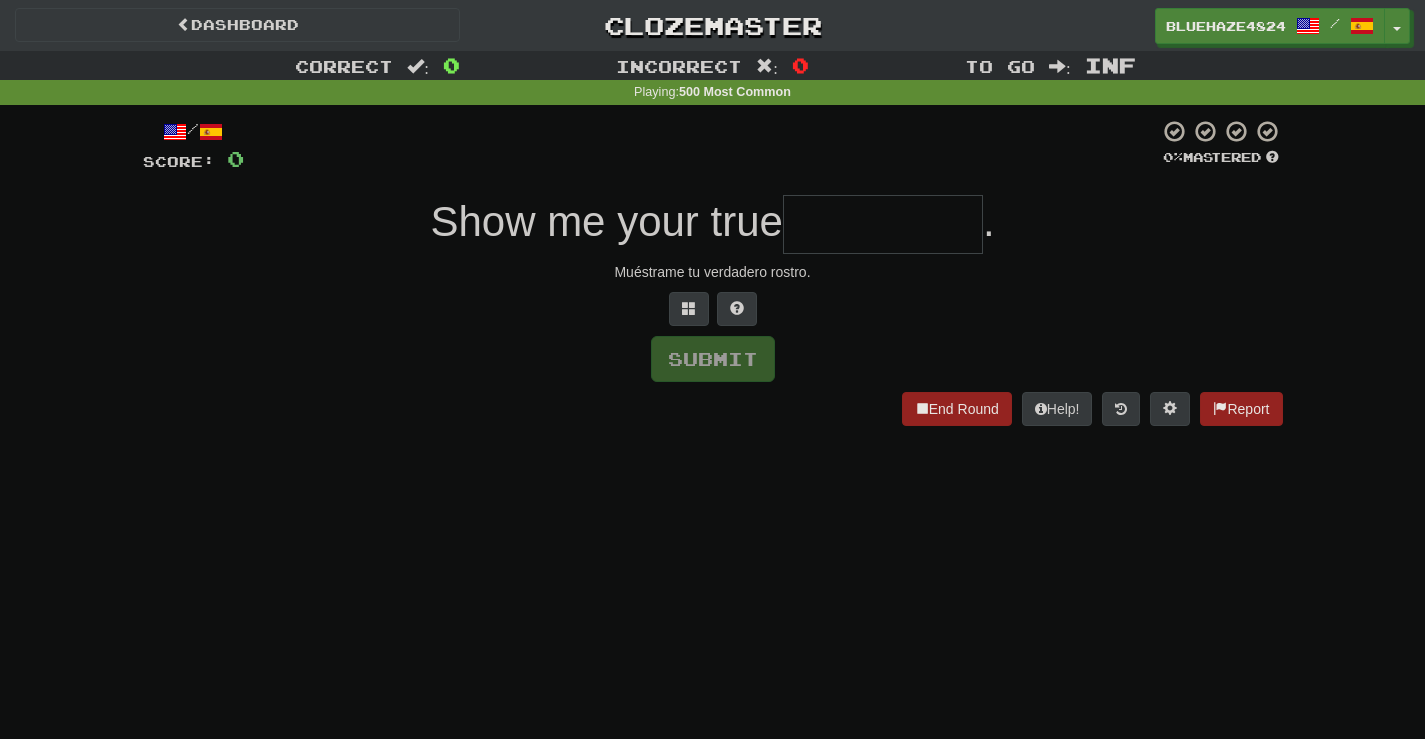 click at bounding box center (883, 224) 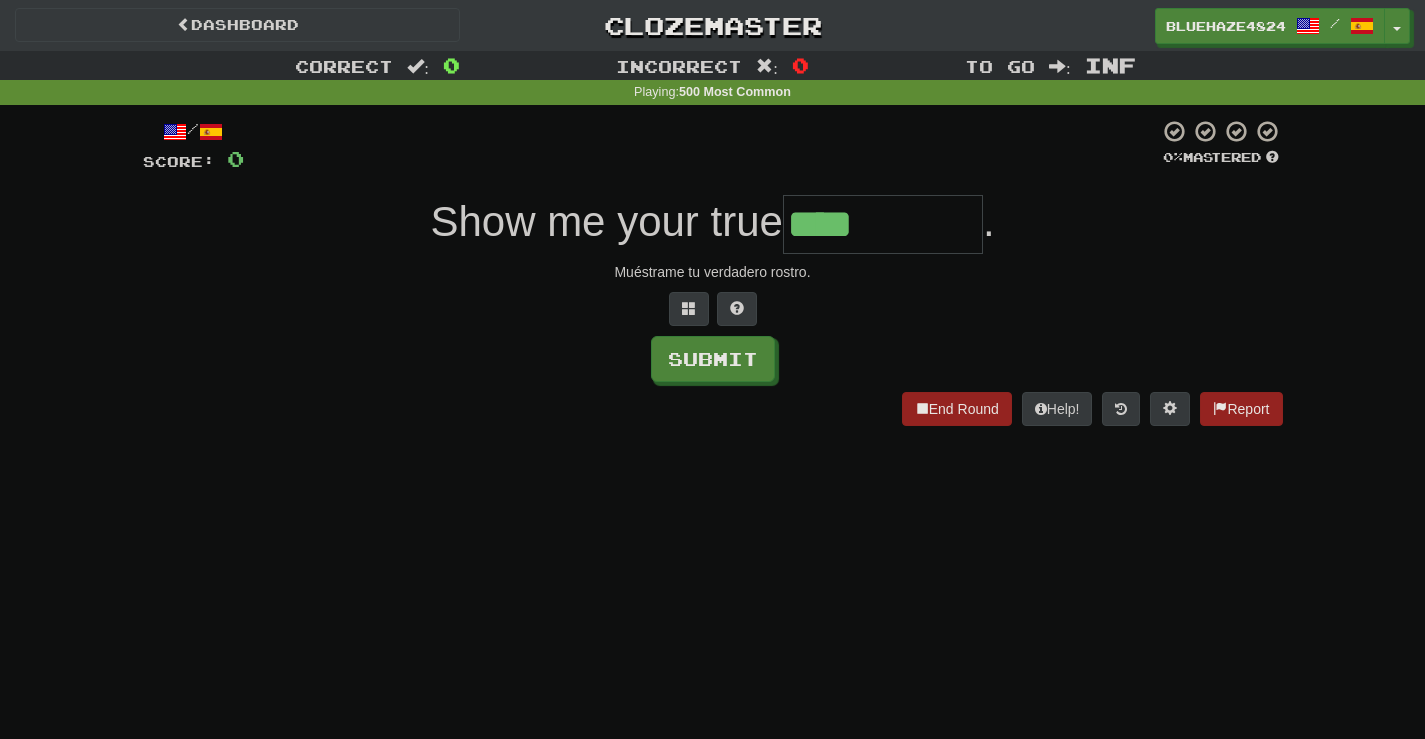 type on "****" 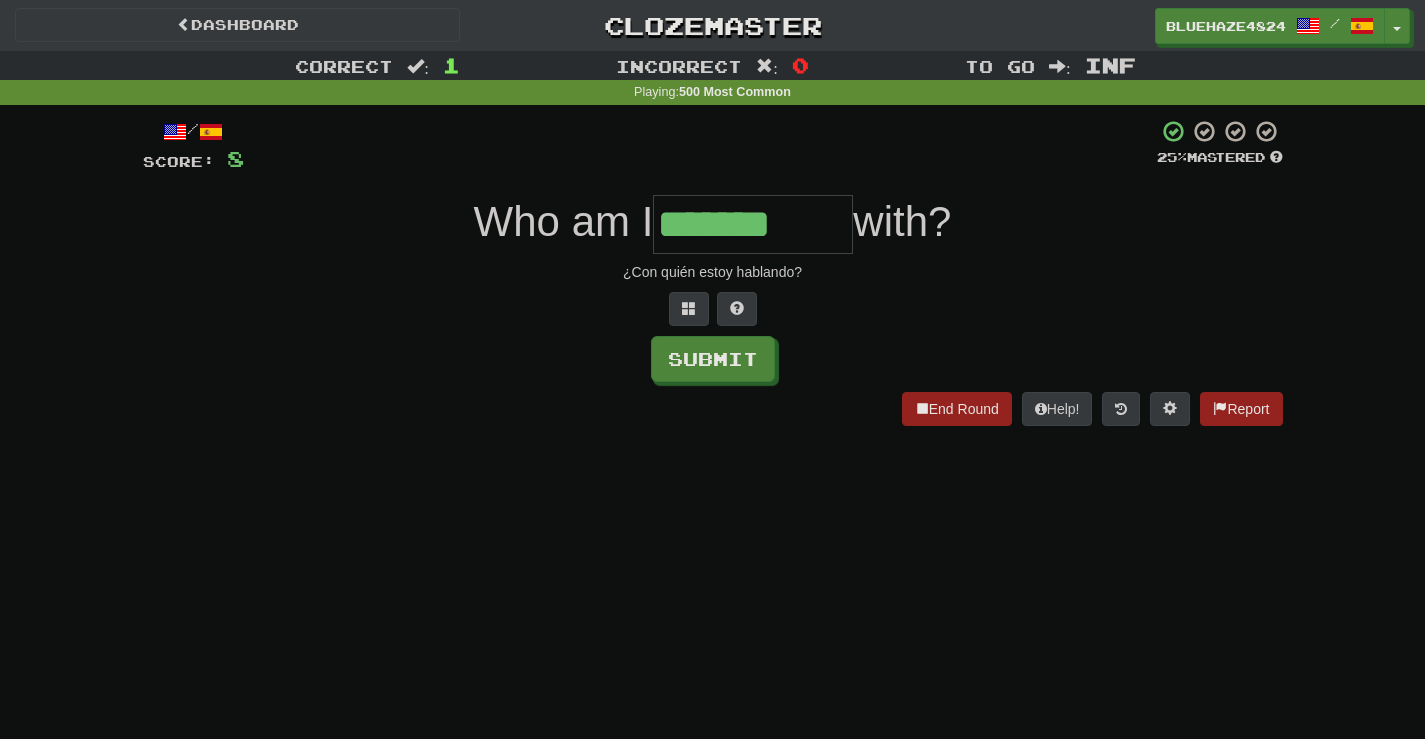 type on "*******" 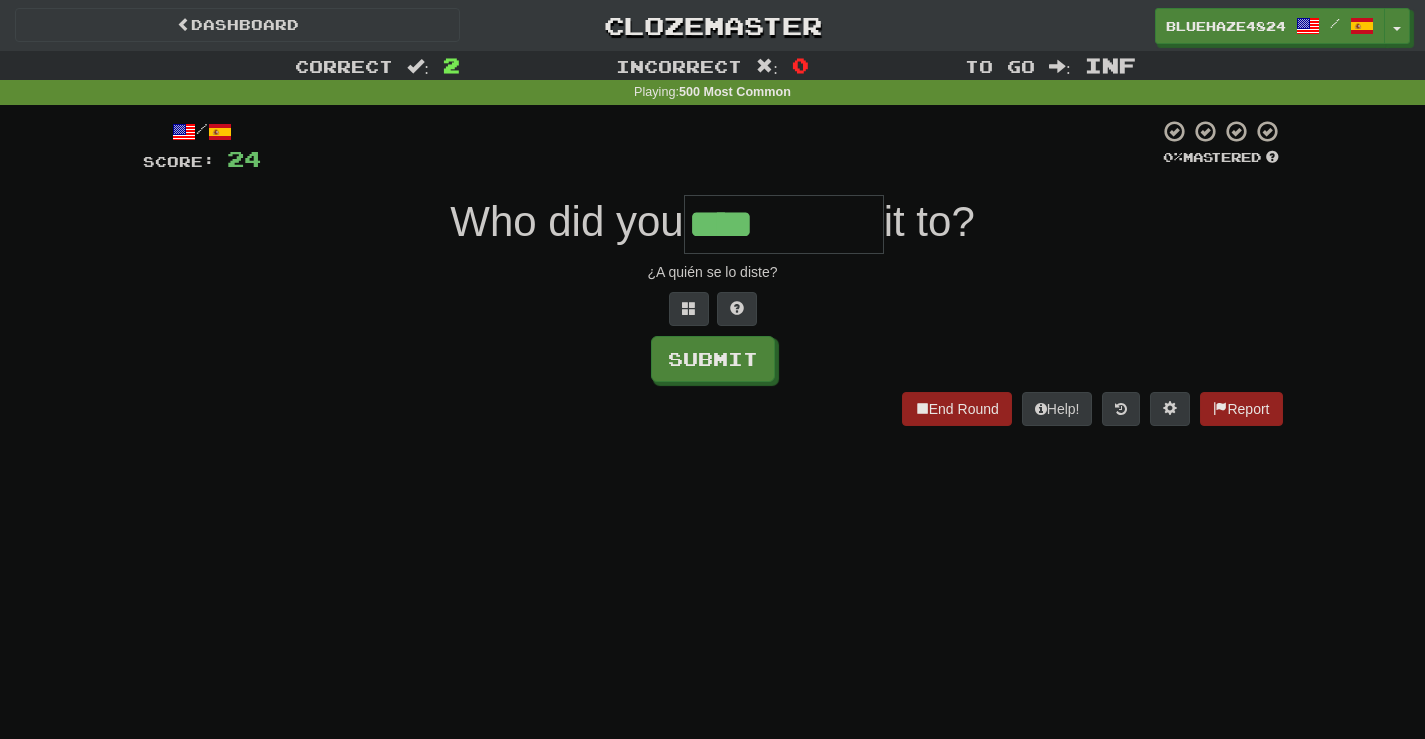 type on "****" 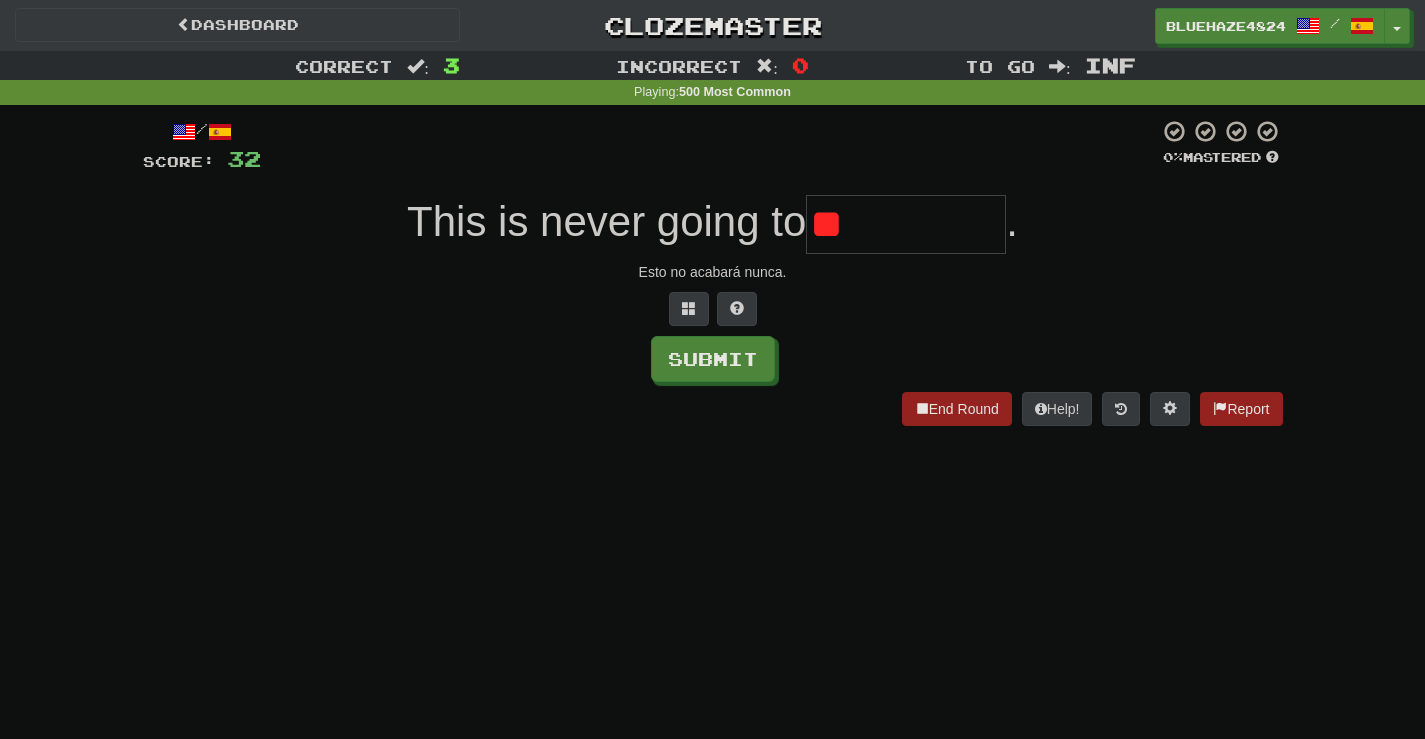 type on "*" 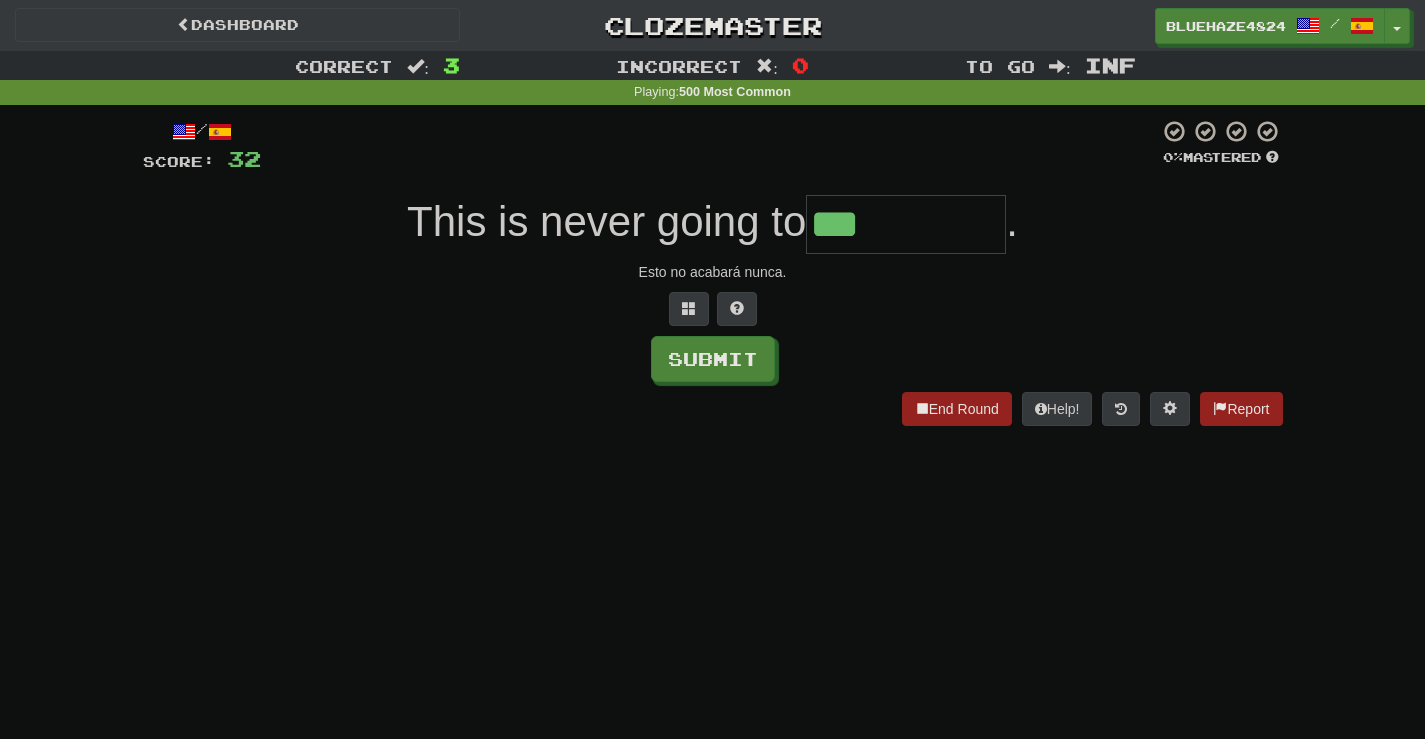 type on "***" 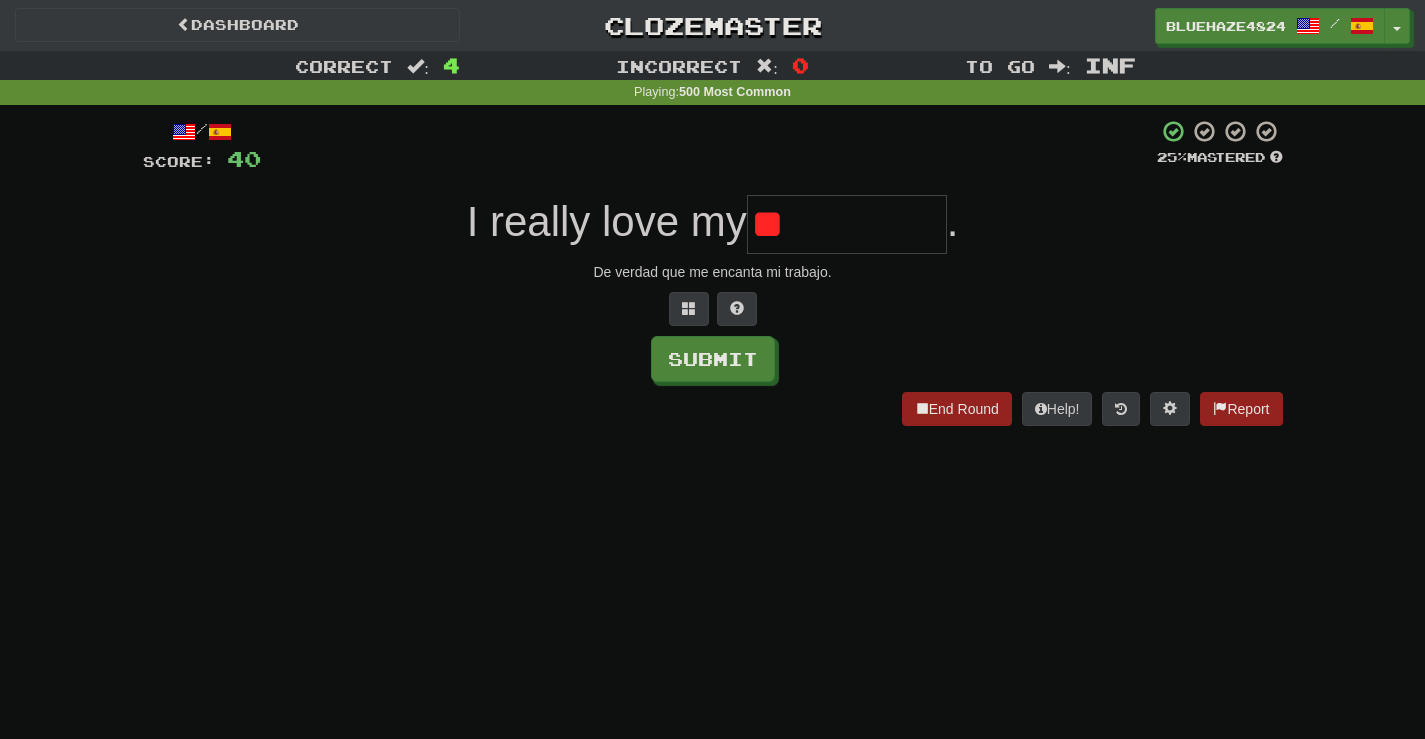 type on "*" 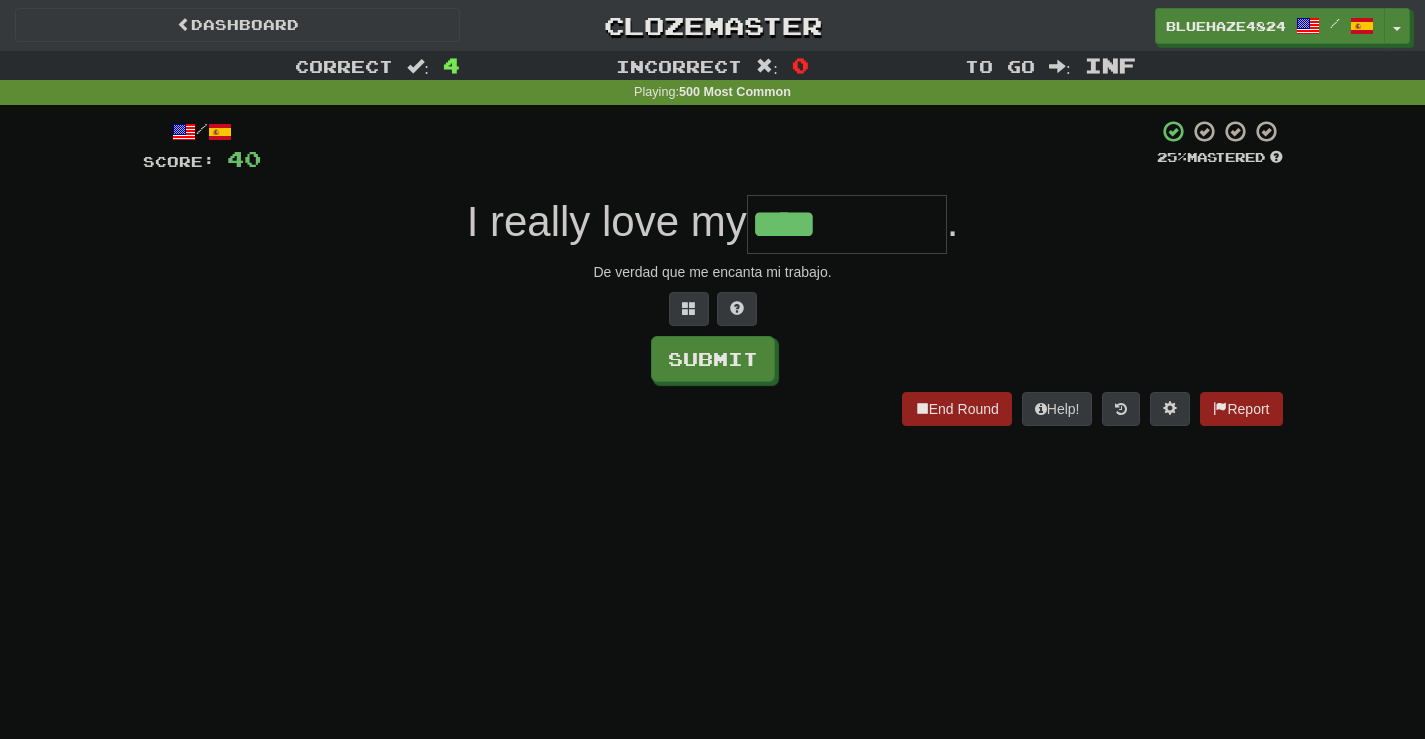 type on "****" 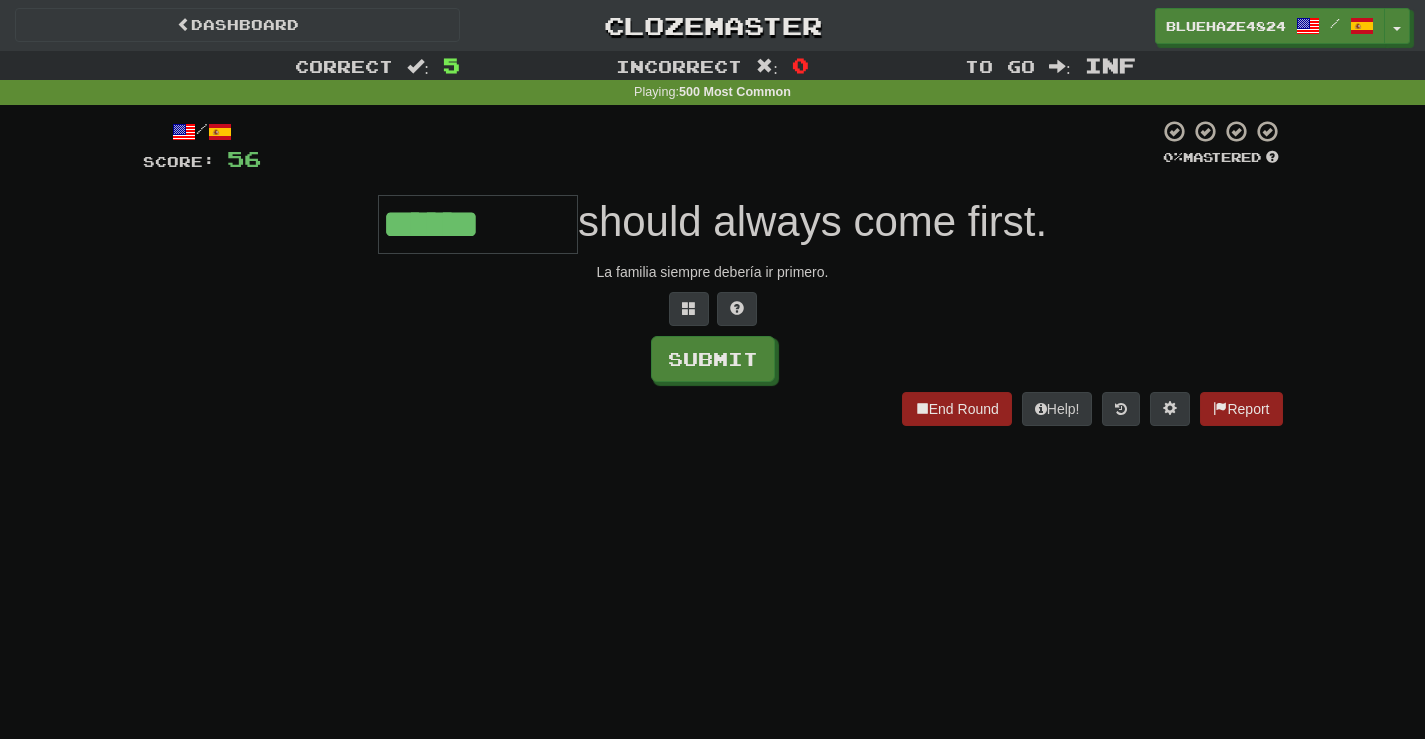 type on "******" 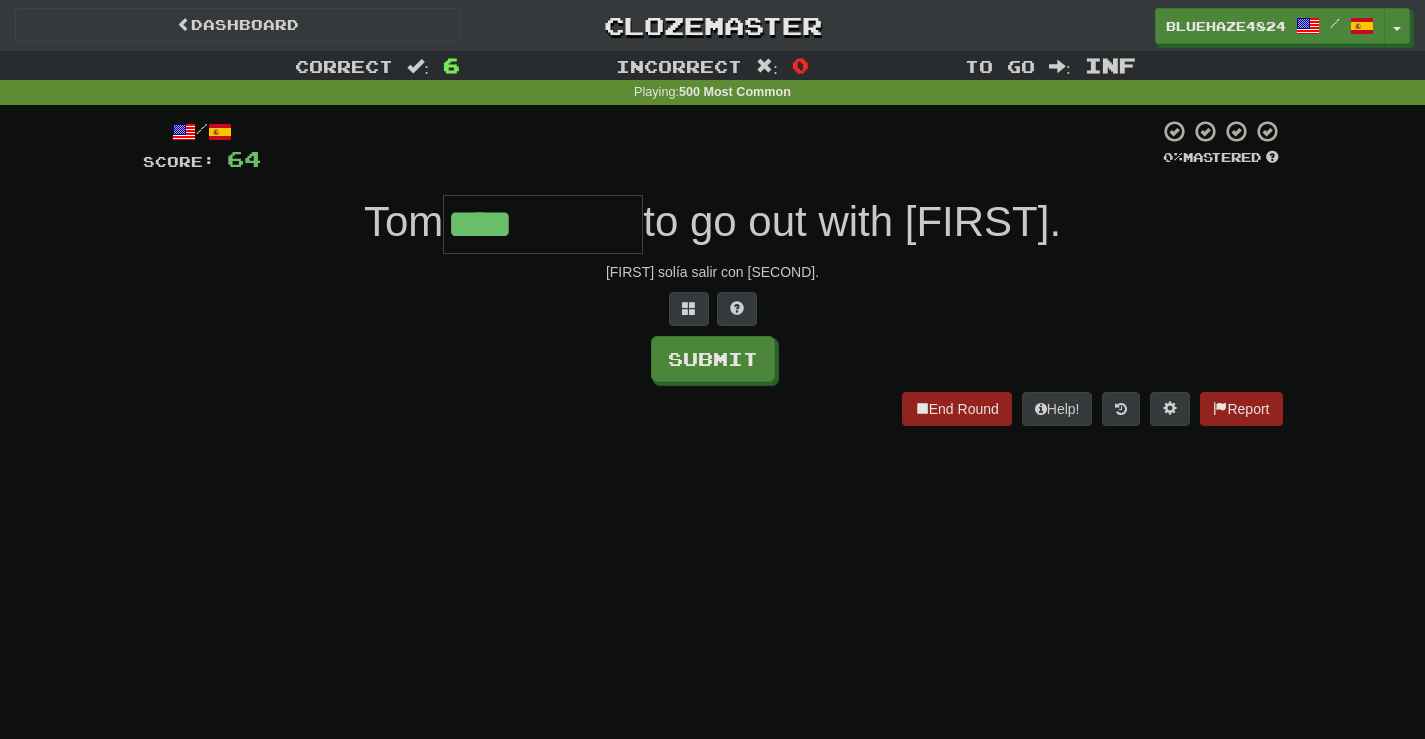 type on "****" 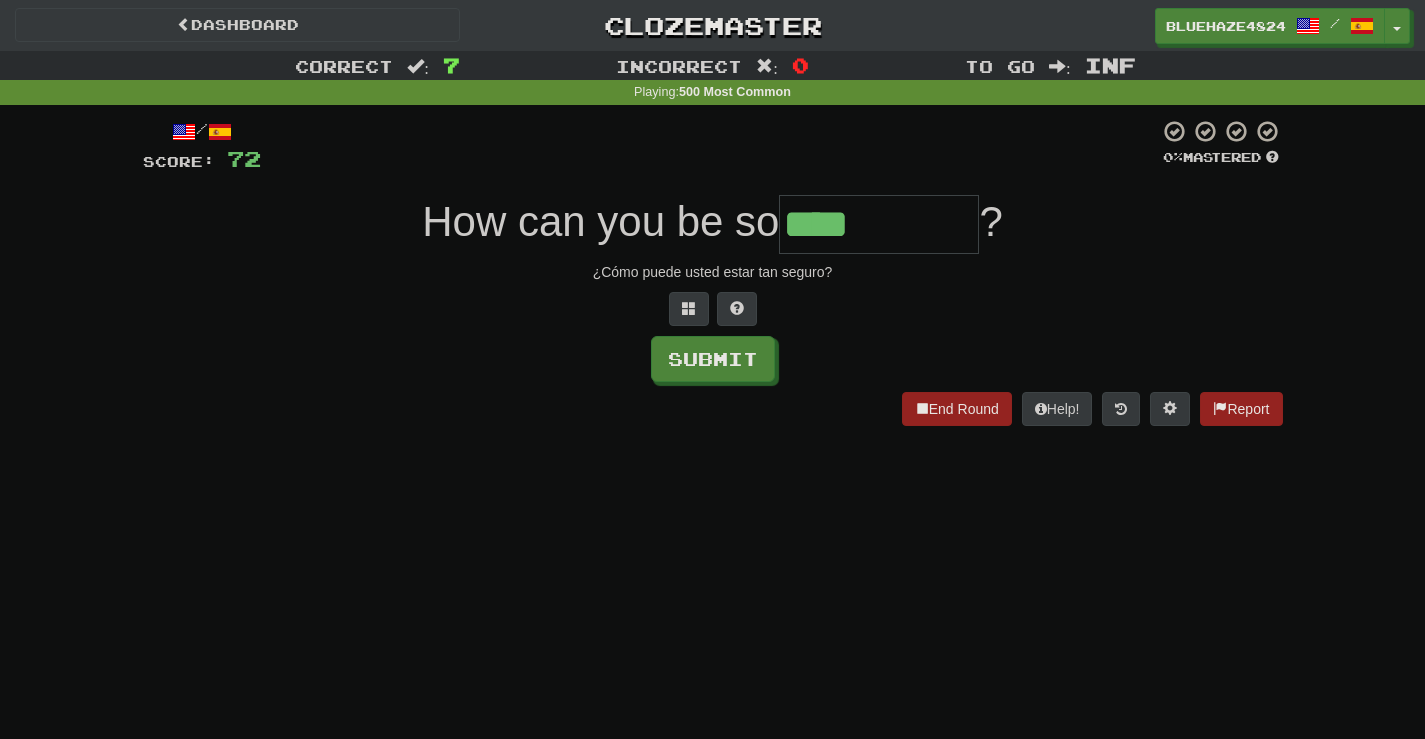 type on "****" 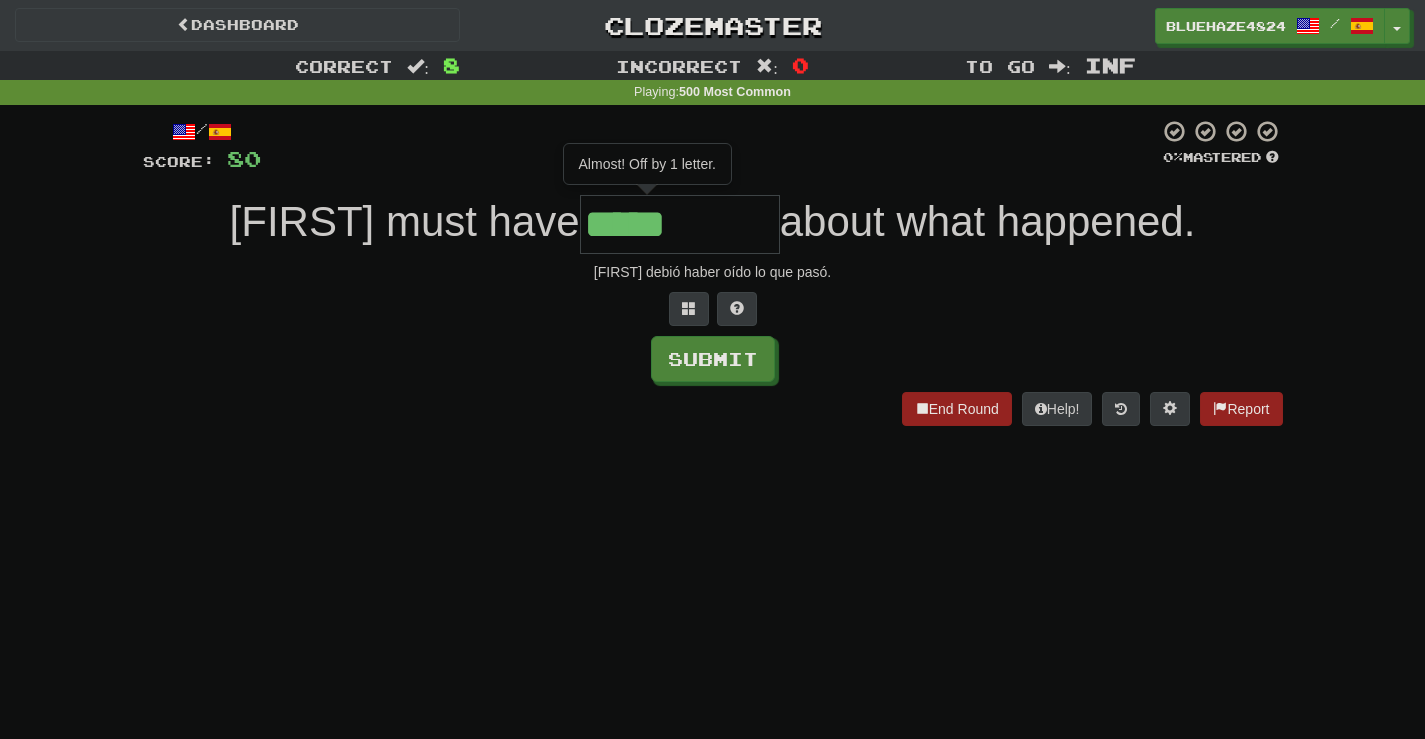 type on "*****" 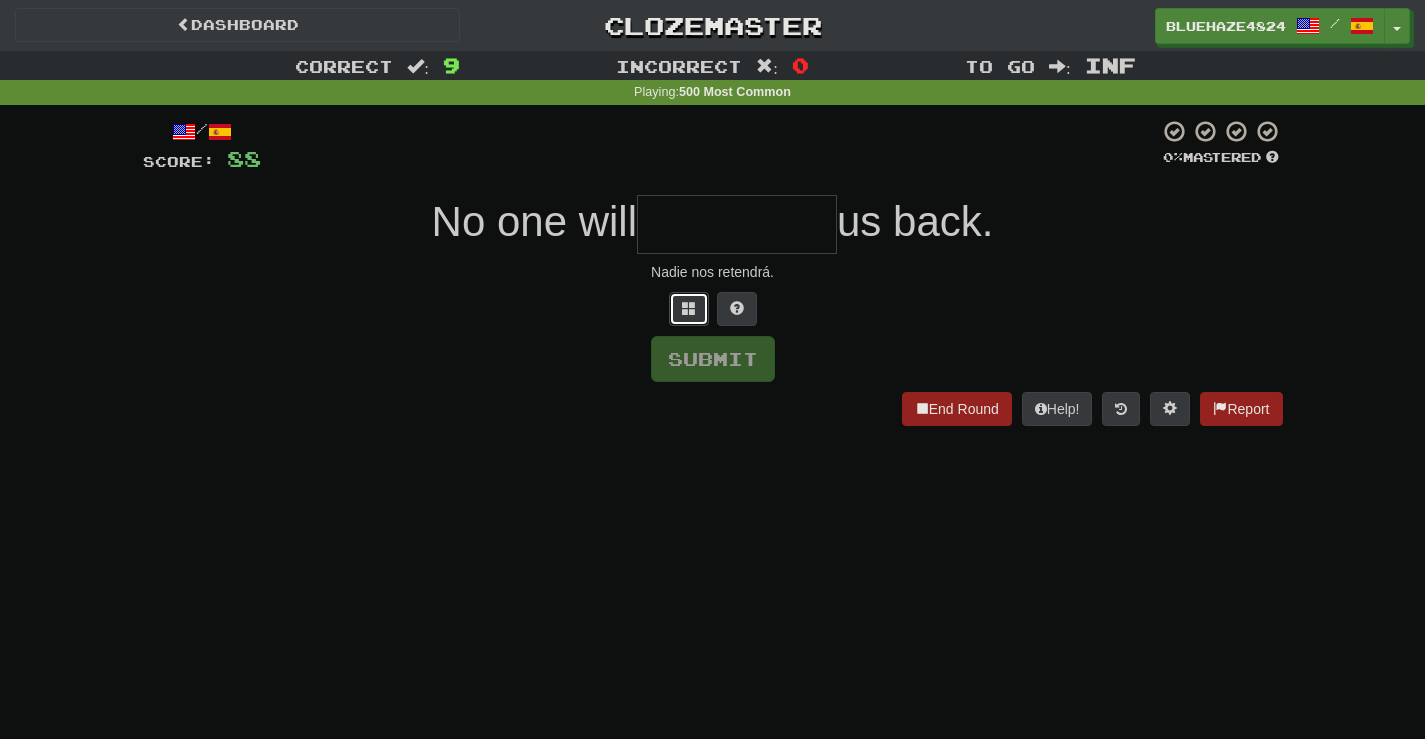 click at bounding box center (689, 308) 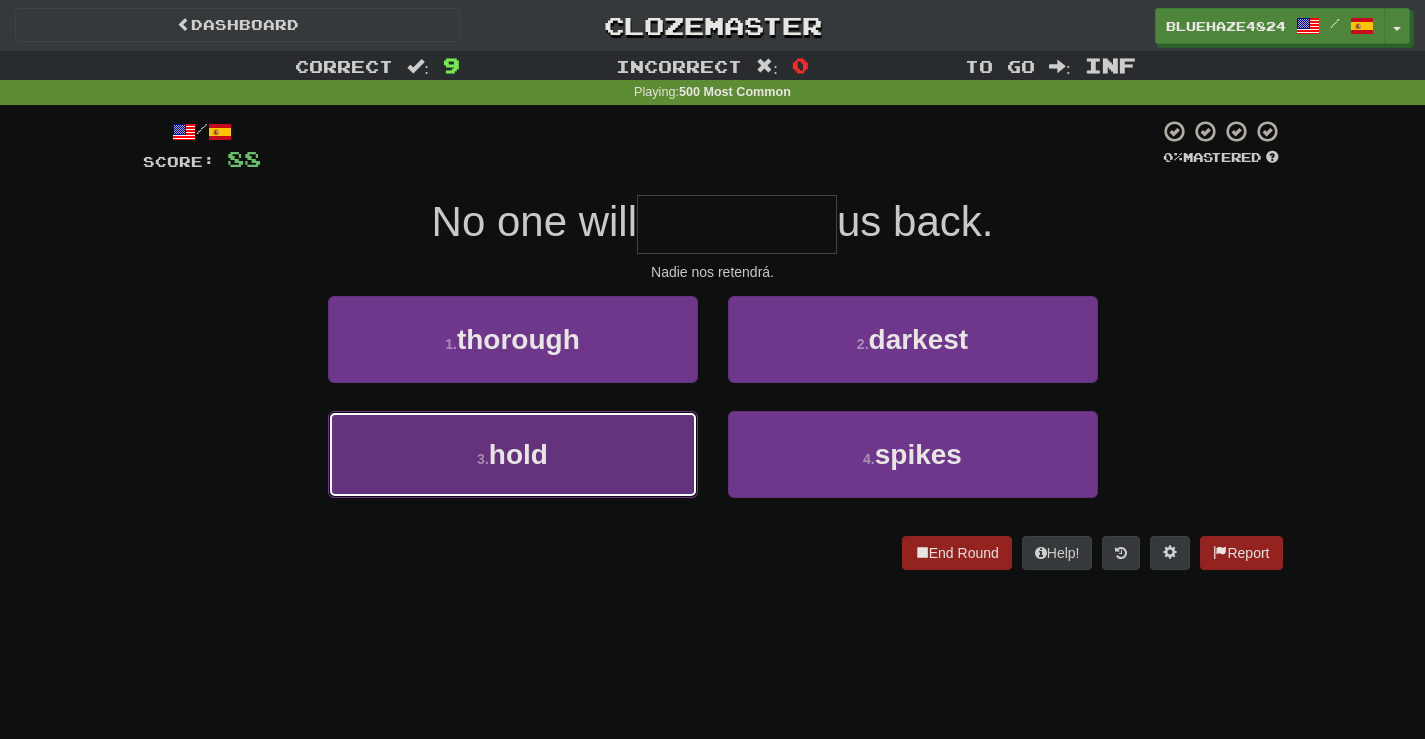 click on "3 .  hold" at bounding box center (513, 454) 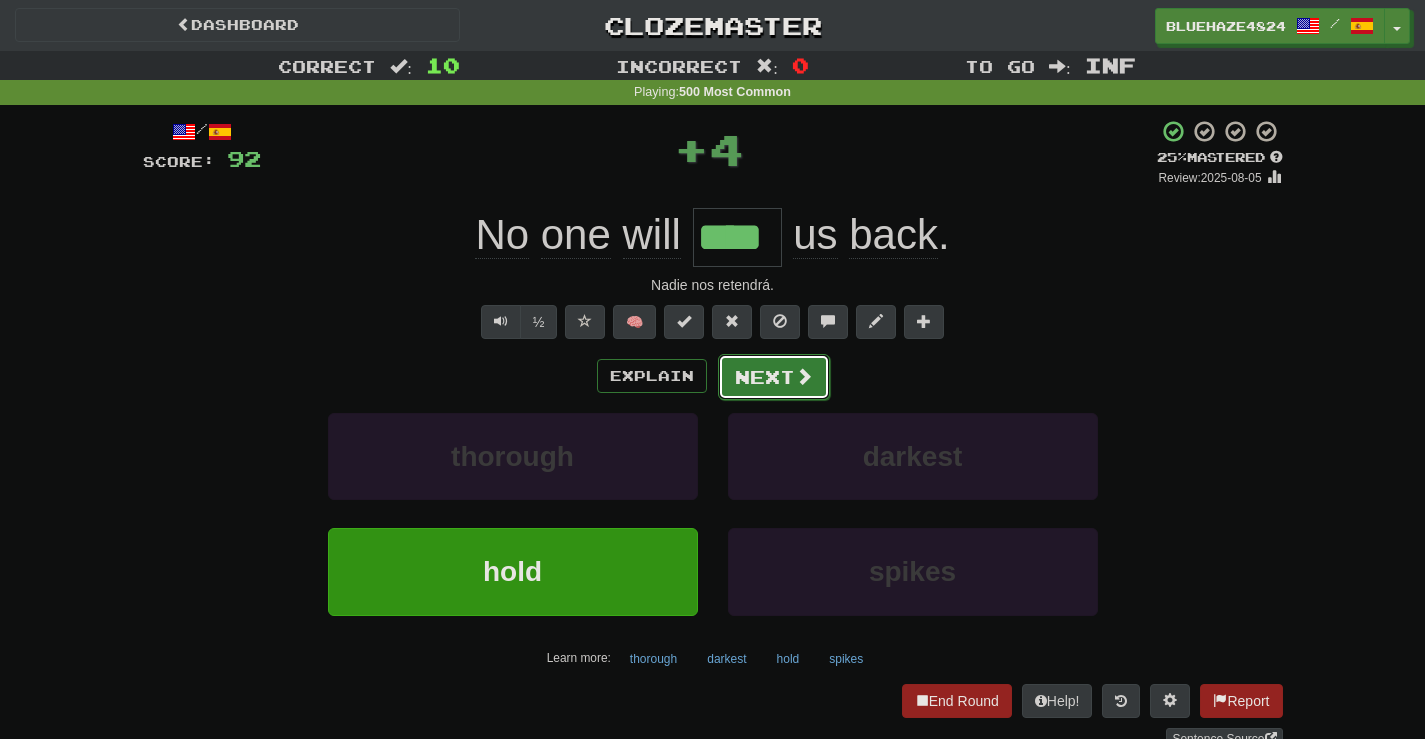 click on "Next" at bounding box center (774, 377) 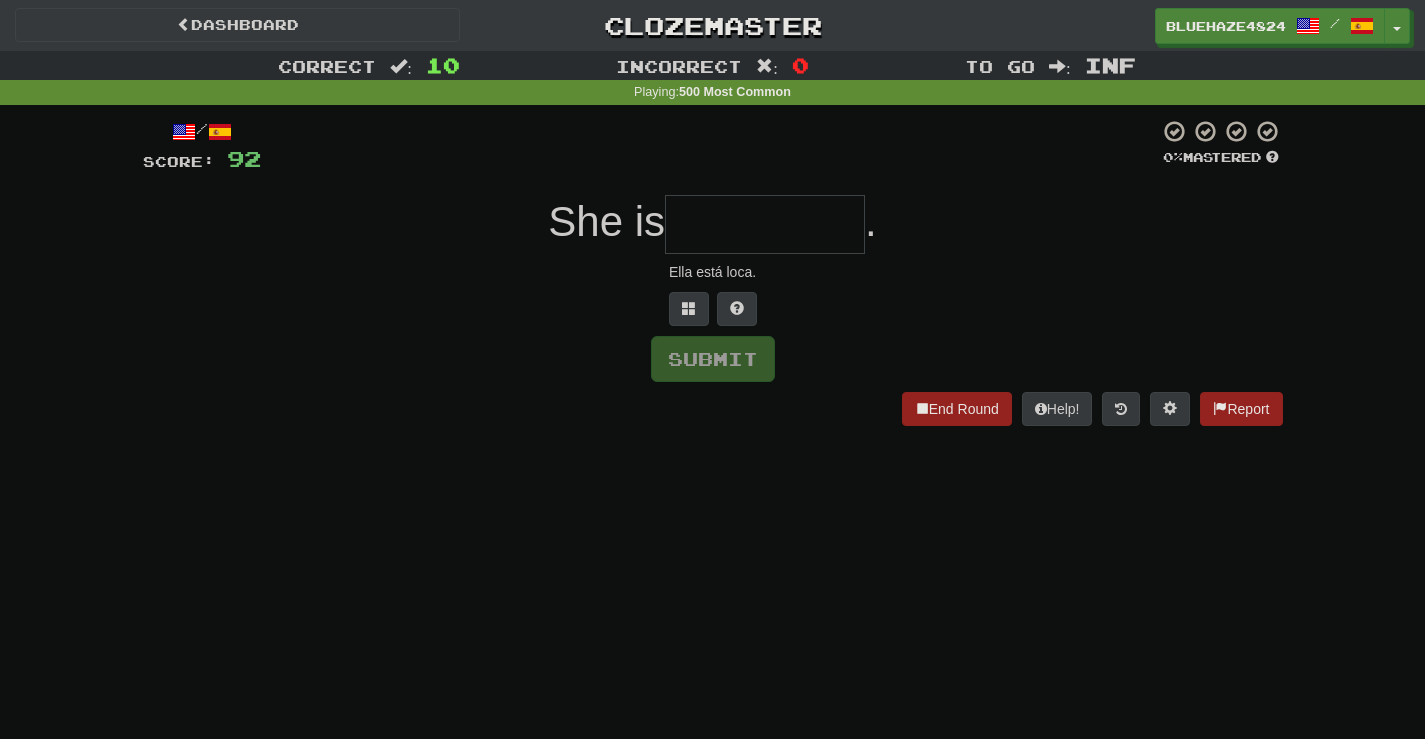 click at bounding box center [765, 224] 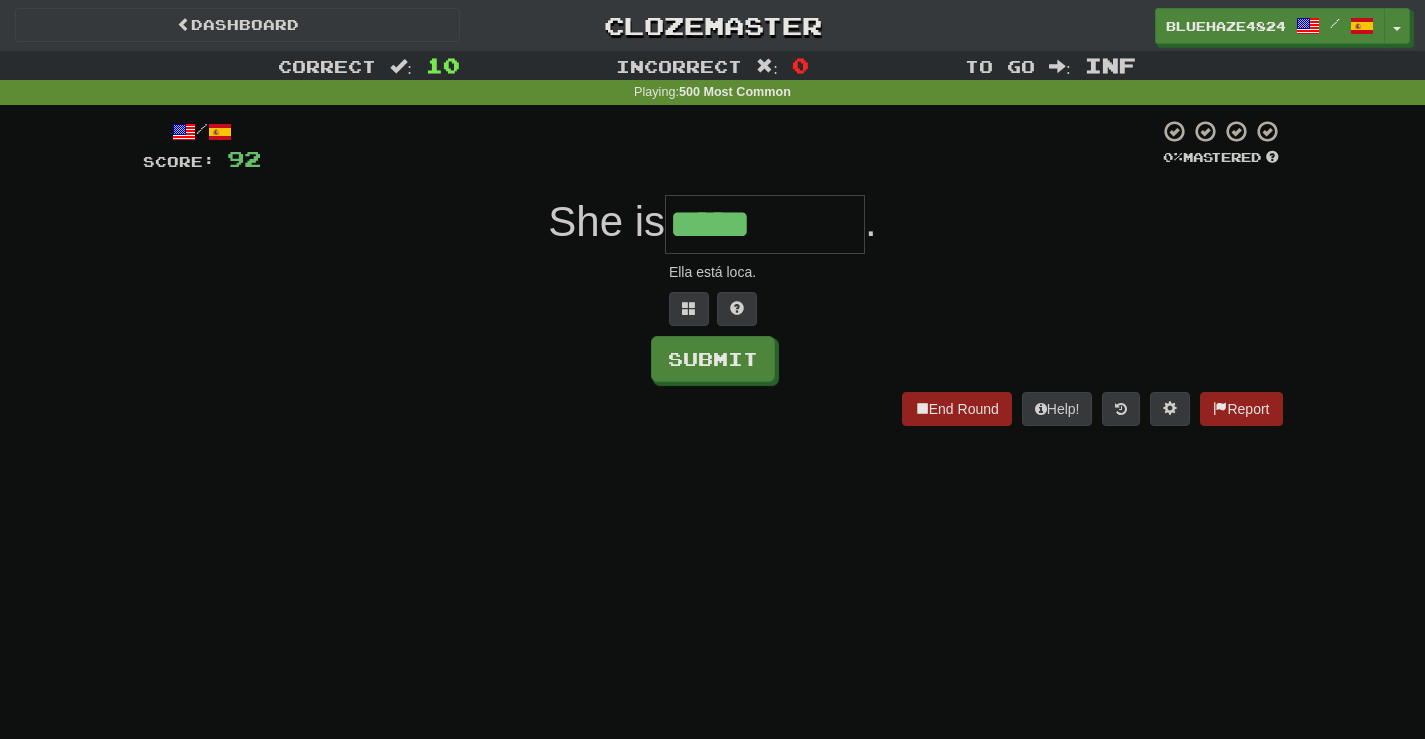 type on "*****" 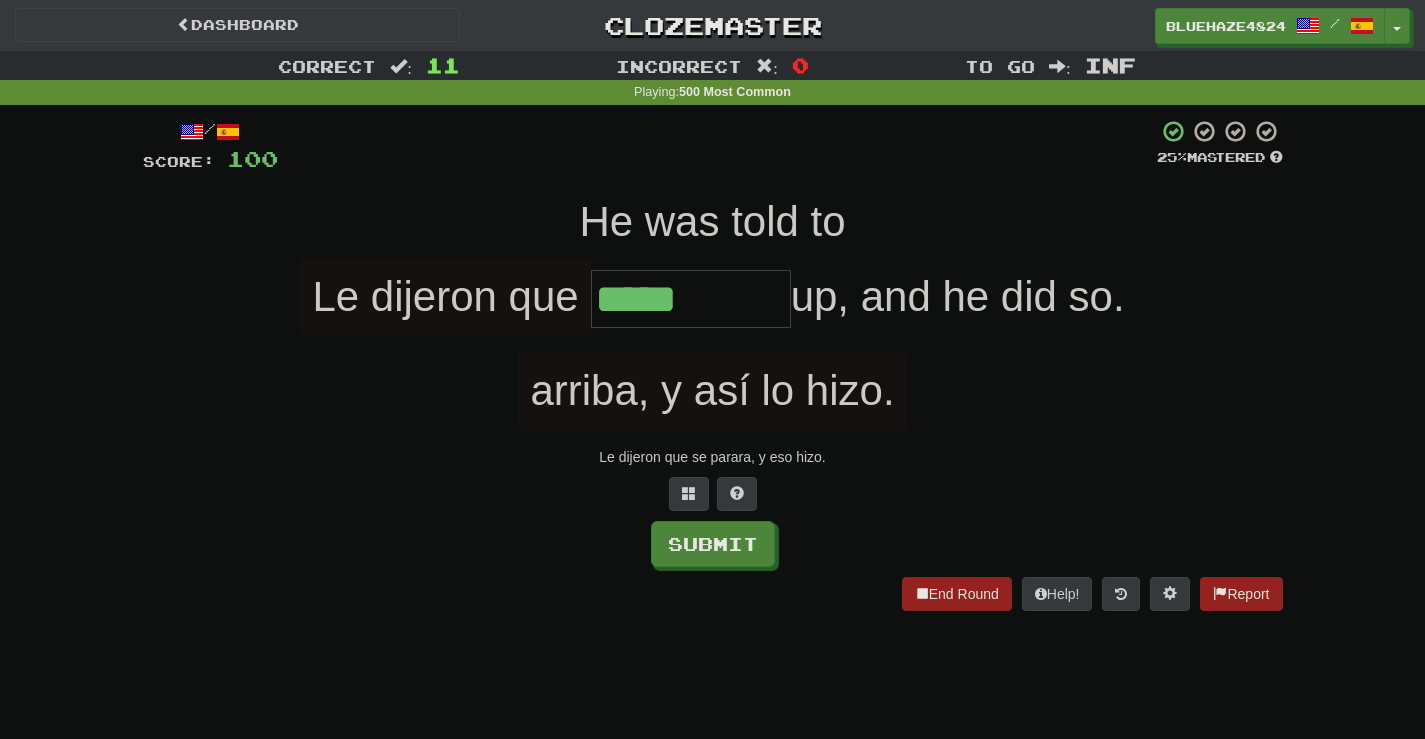 type on "*****" 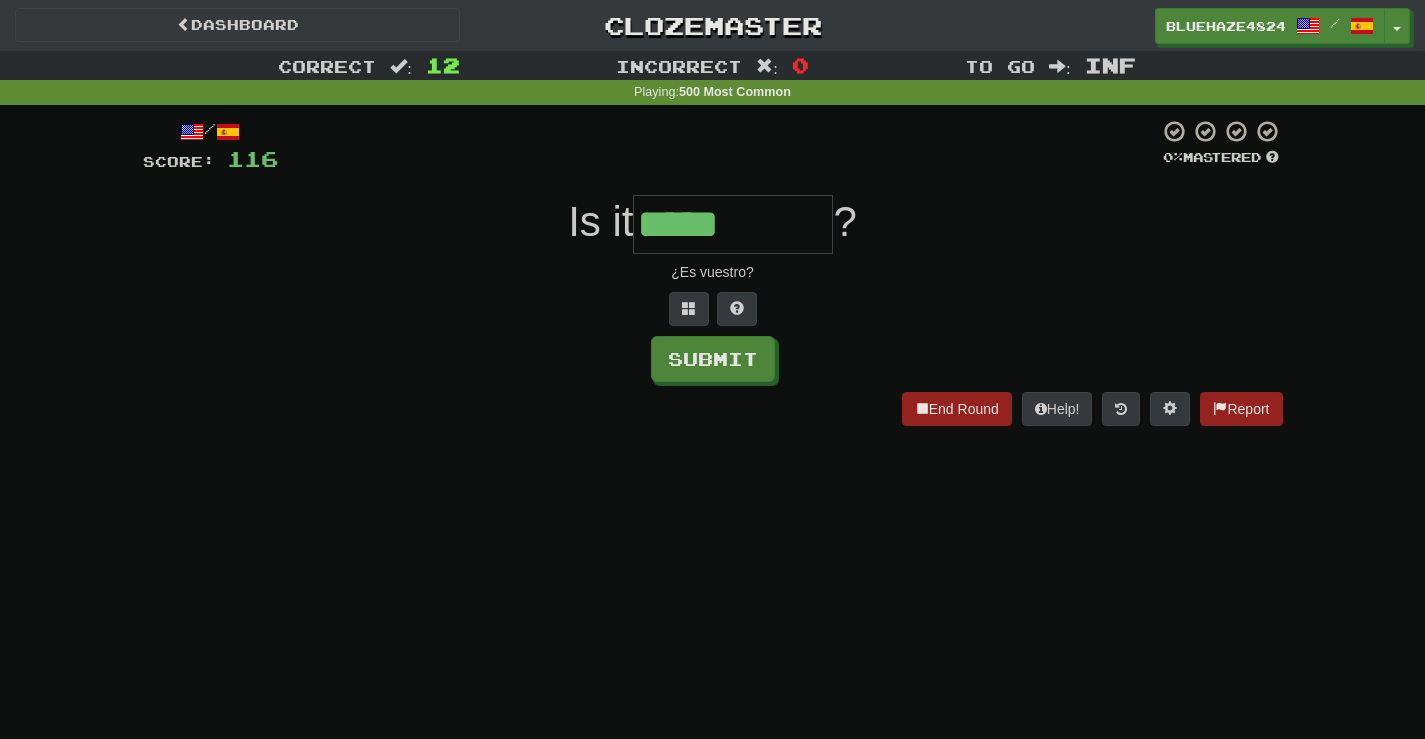 type on "*****" 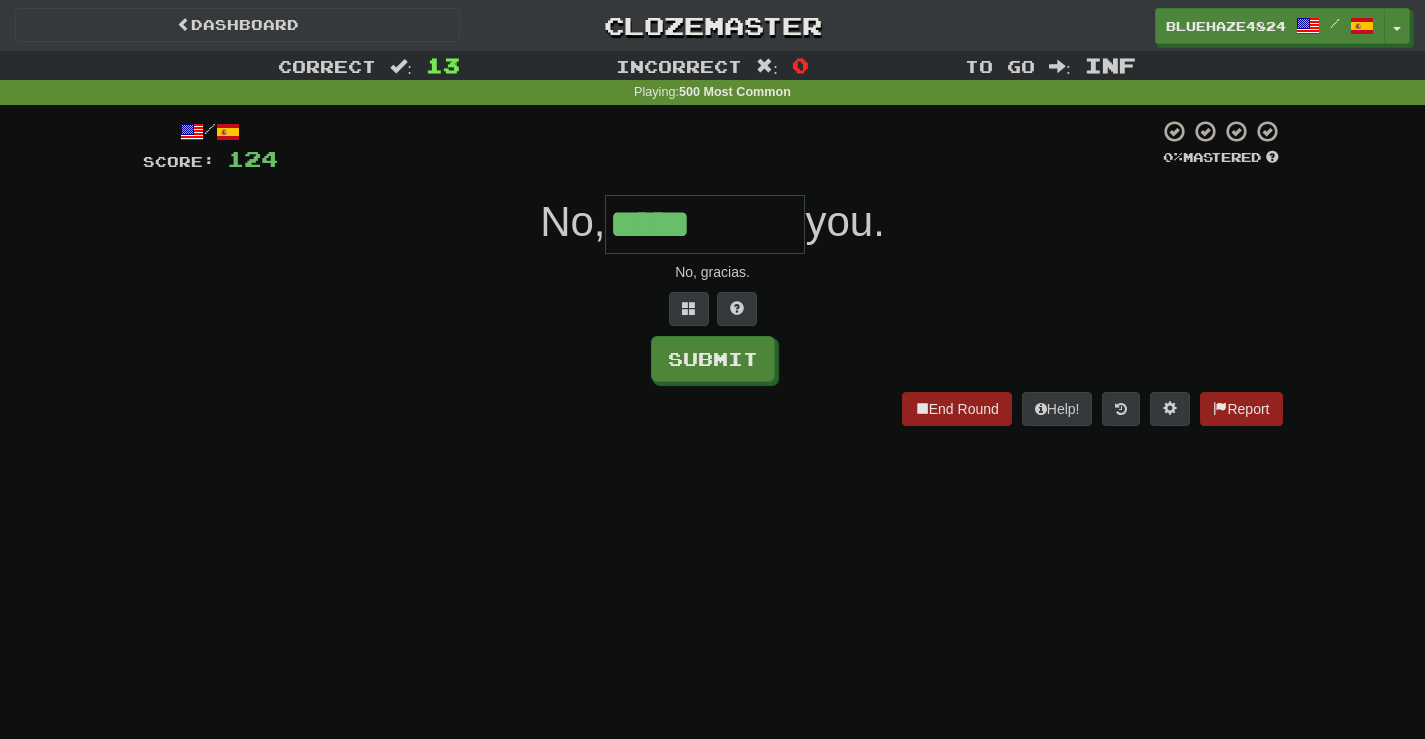 type on "*****" 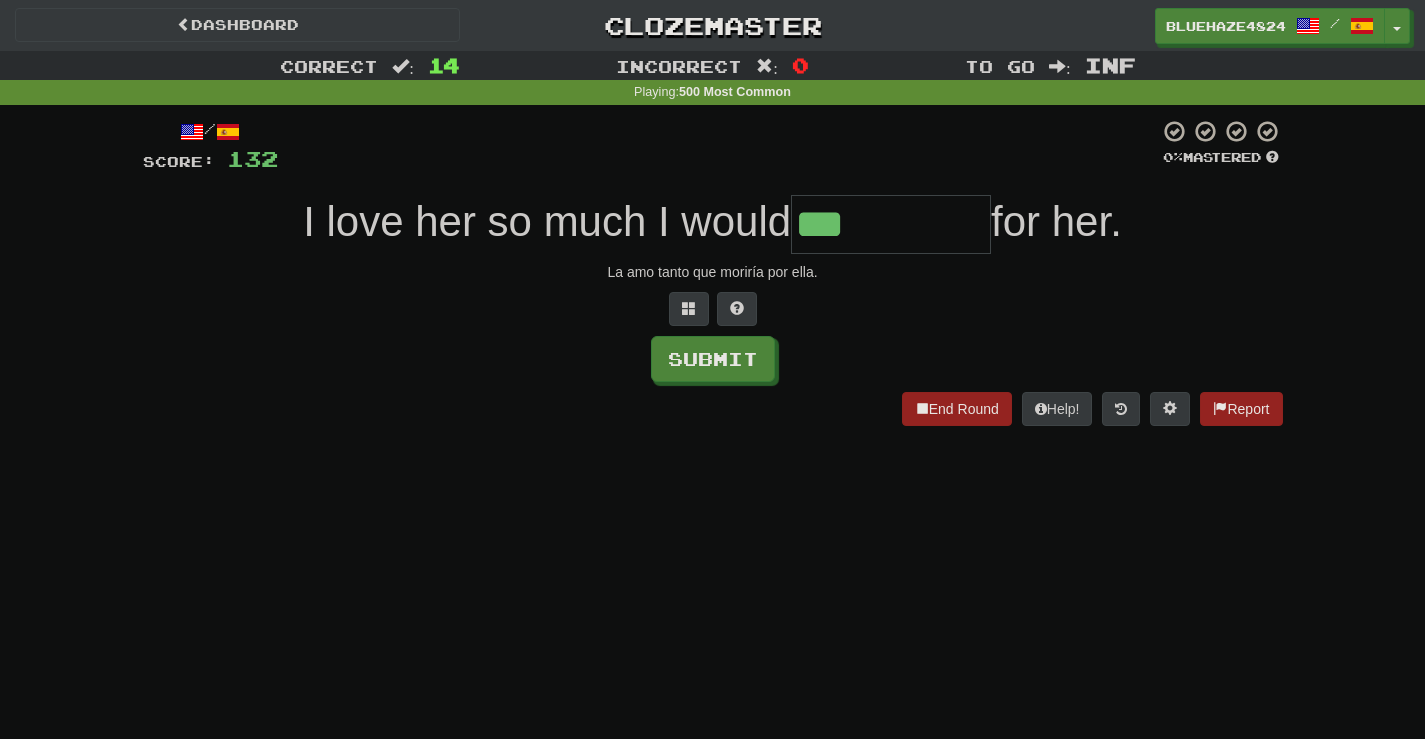 type on "***" 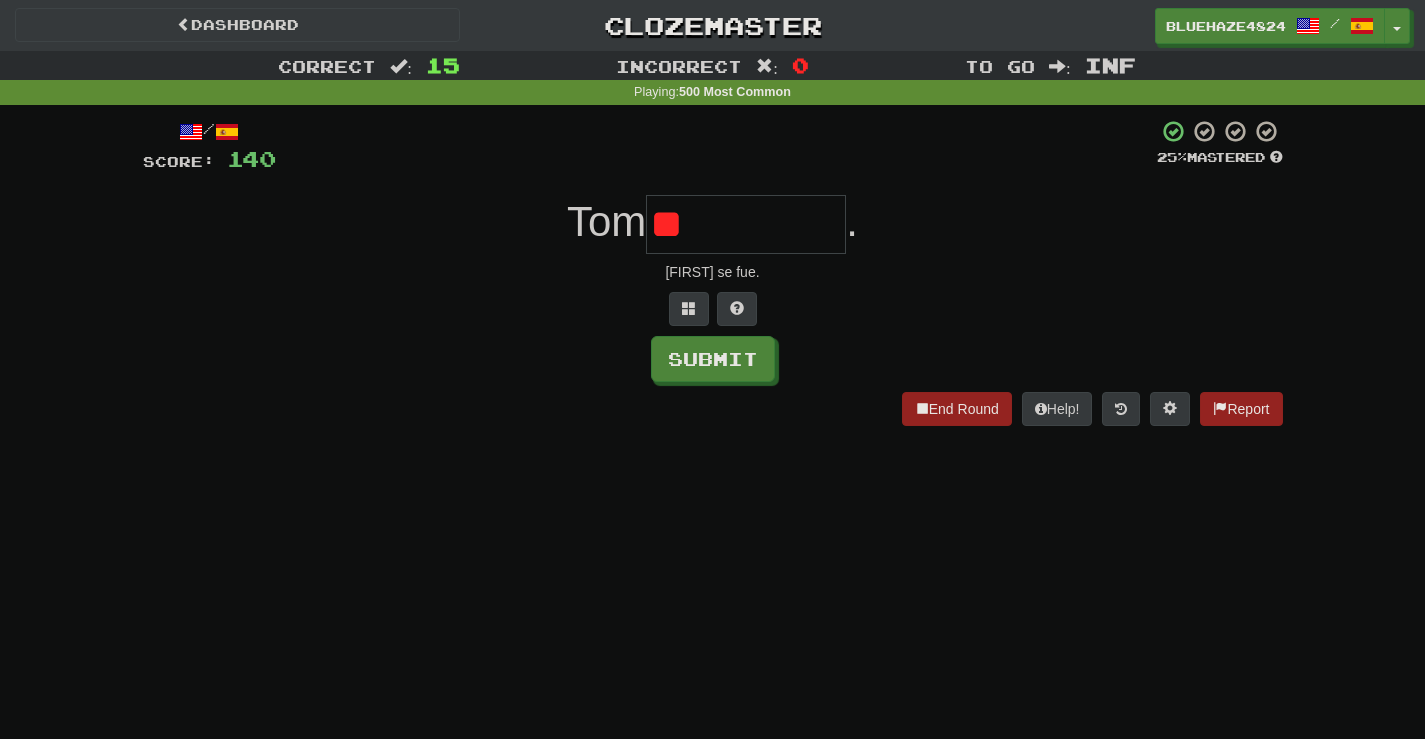 type on "*" 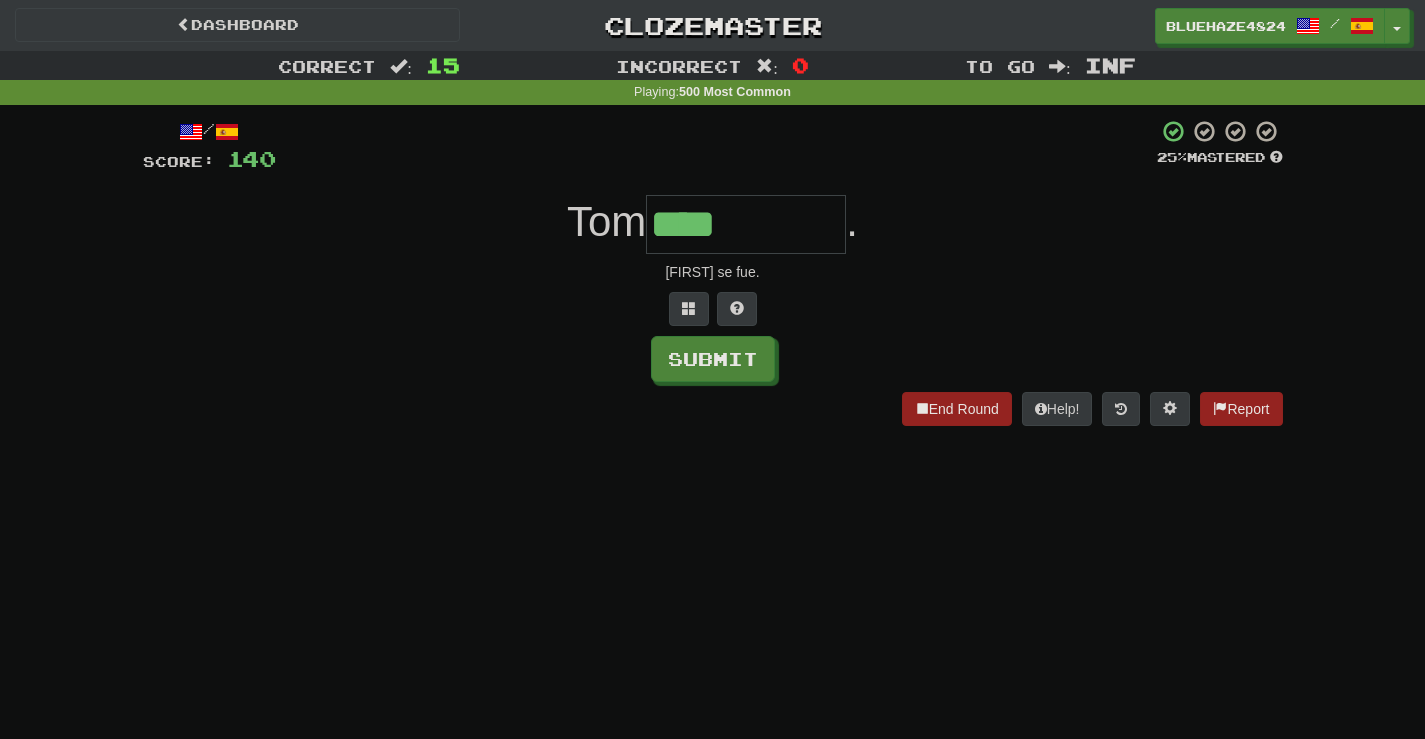 type on "****" 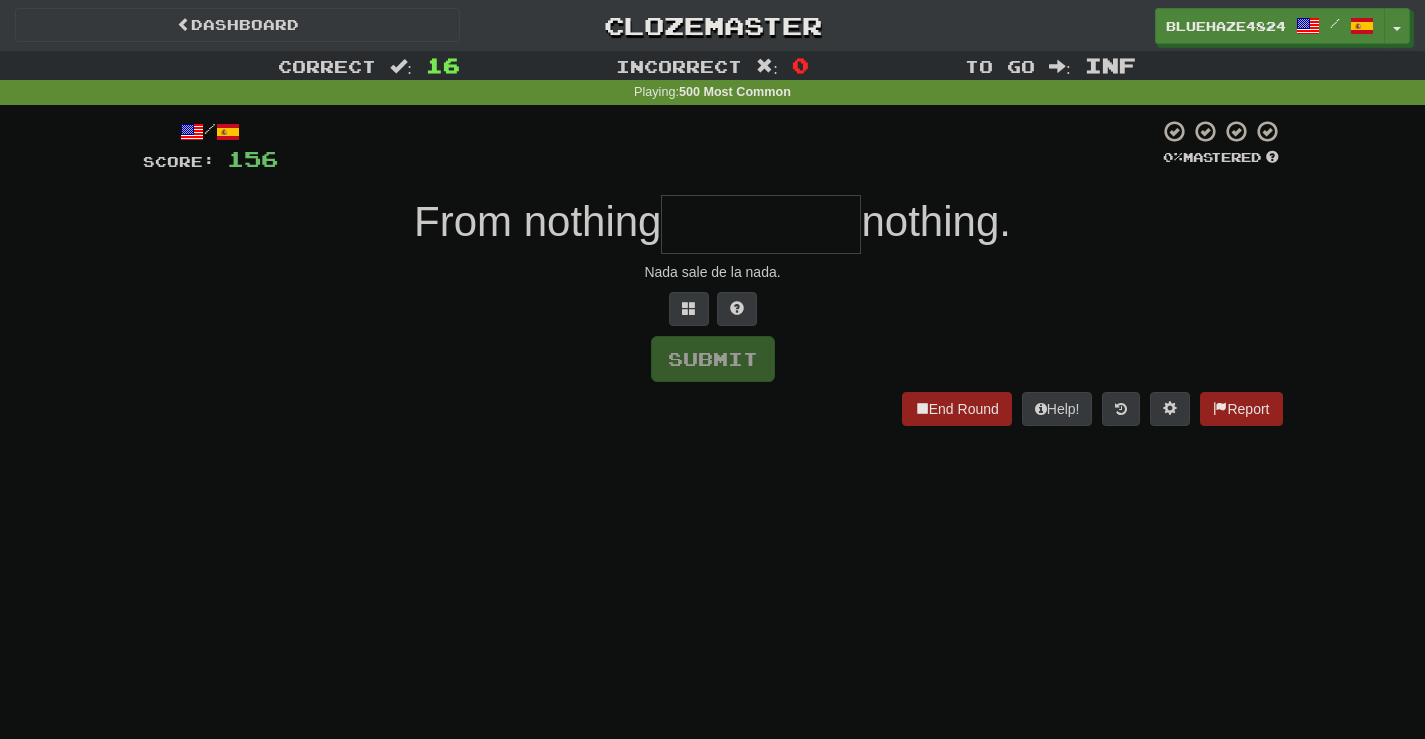 type on "*" 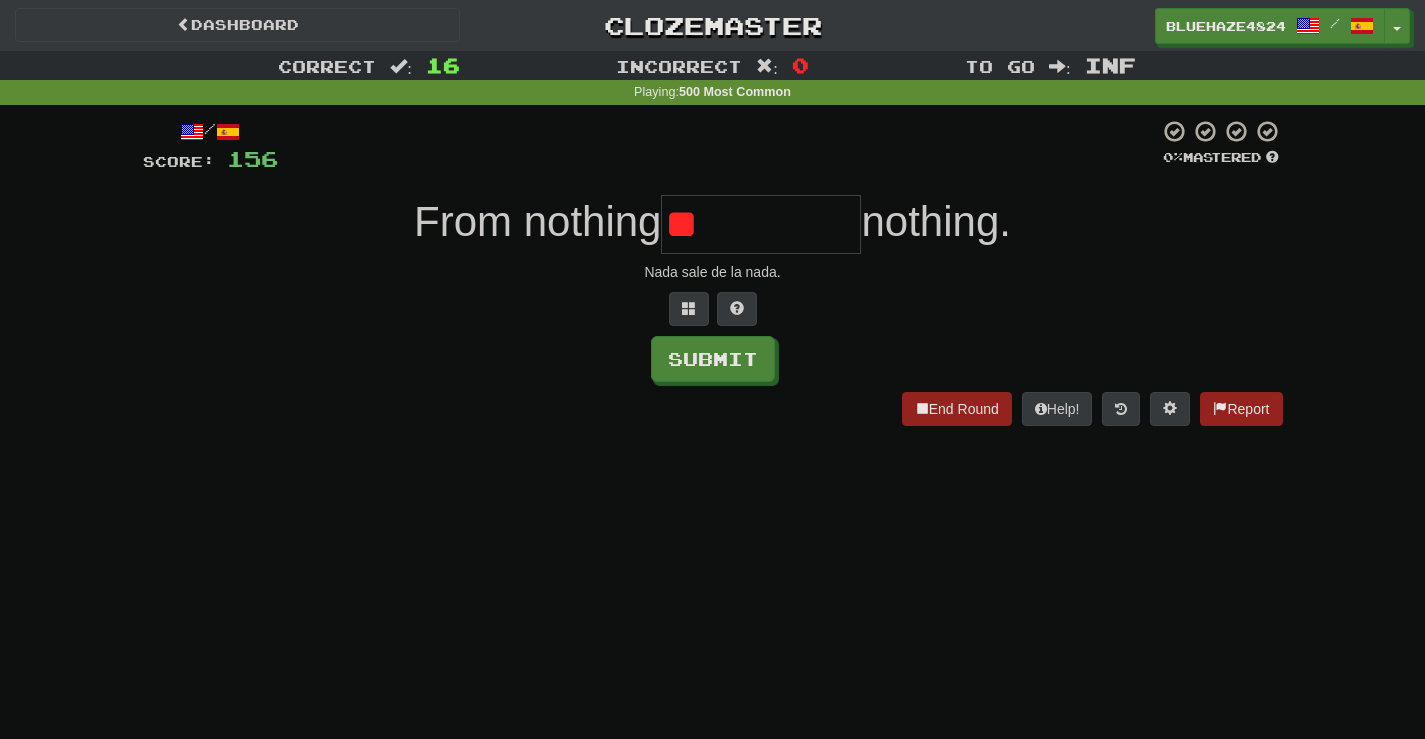 type on "*" 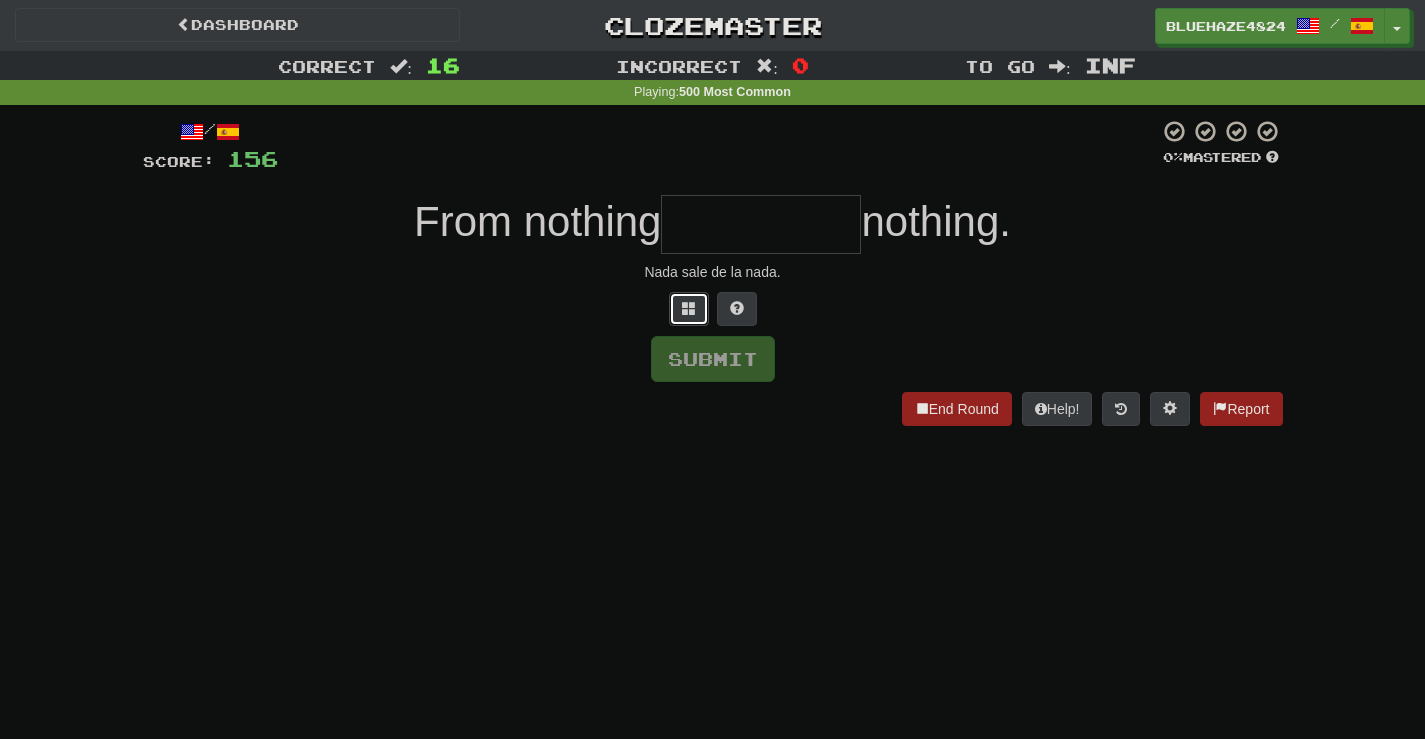 click at bounding box center (689, 309) 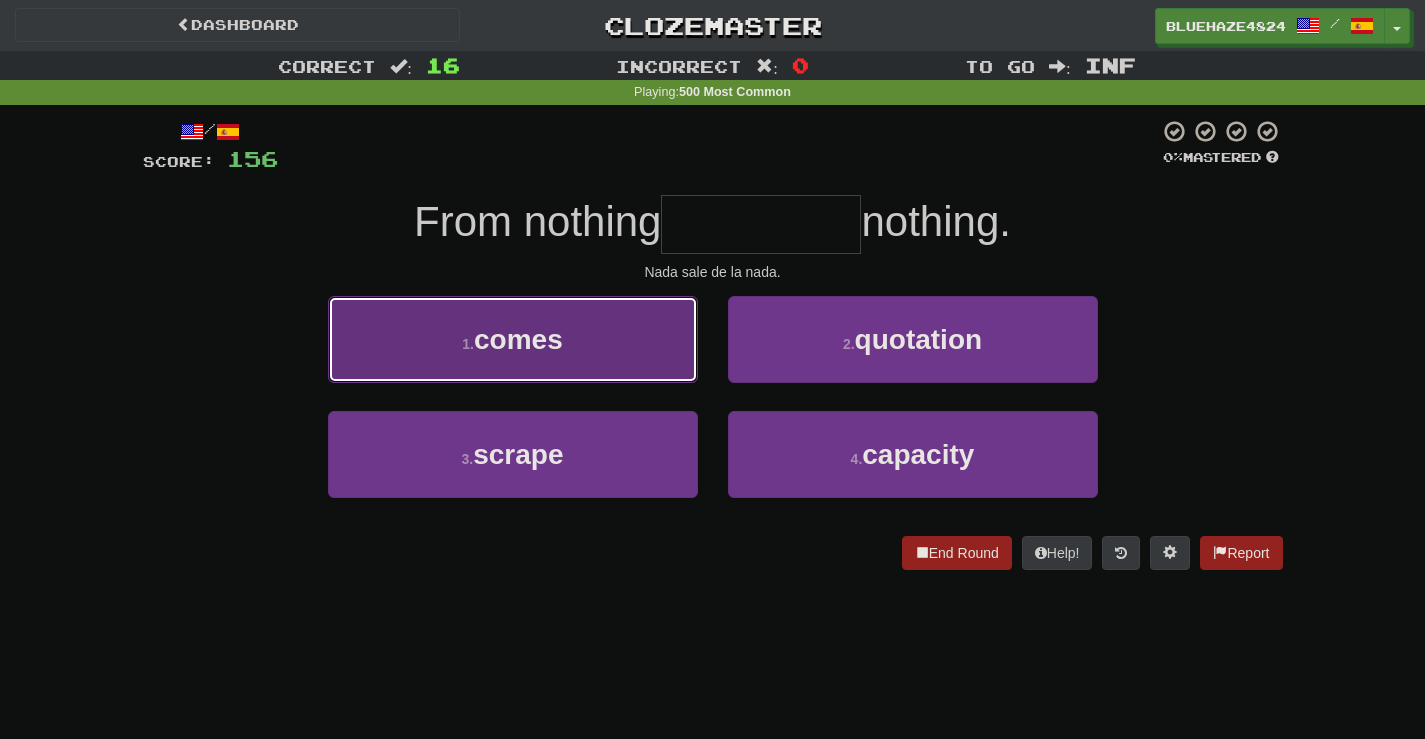 click on "1 .  comes" at bounding box center (513, 339) 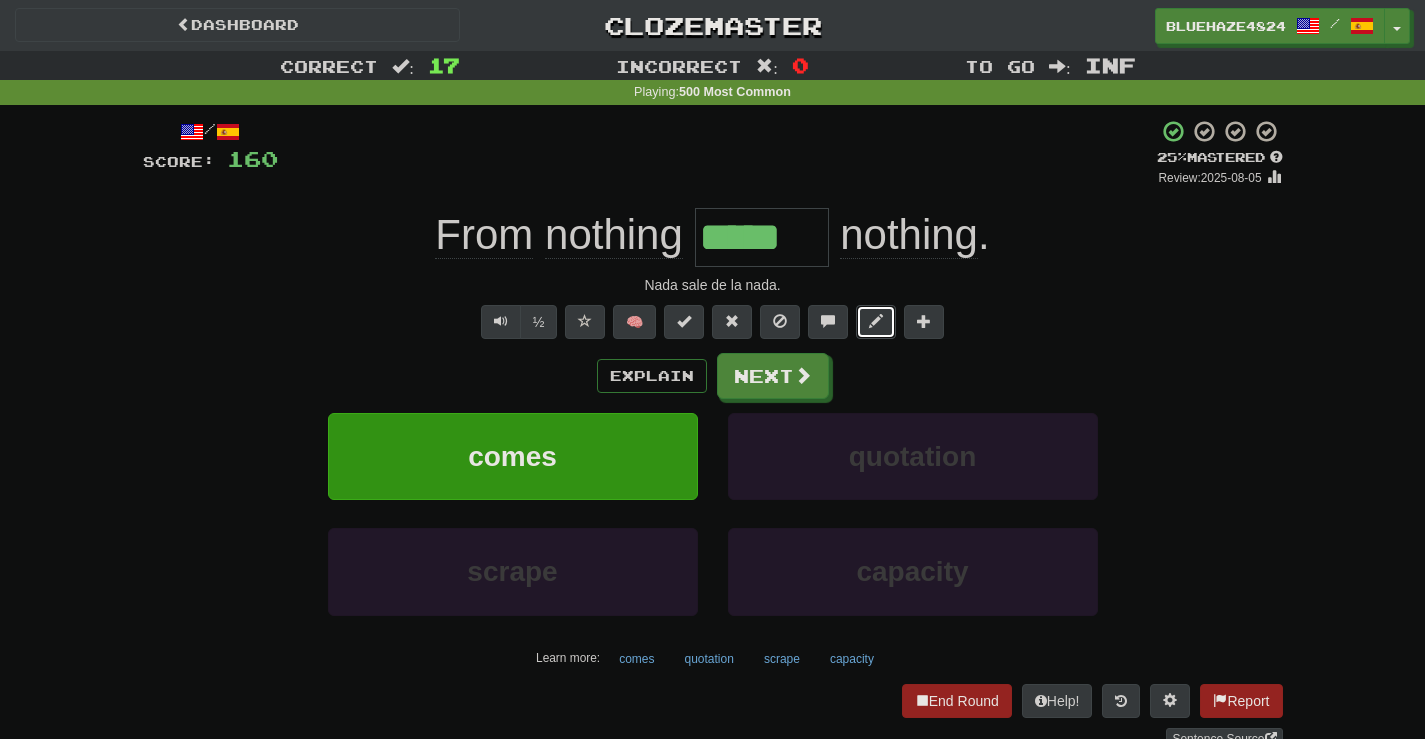 click at bounding box center [876, 321] 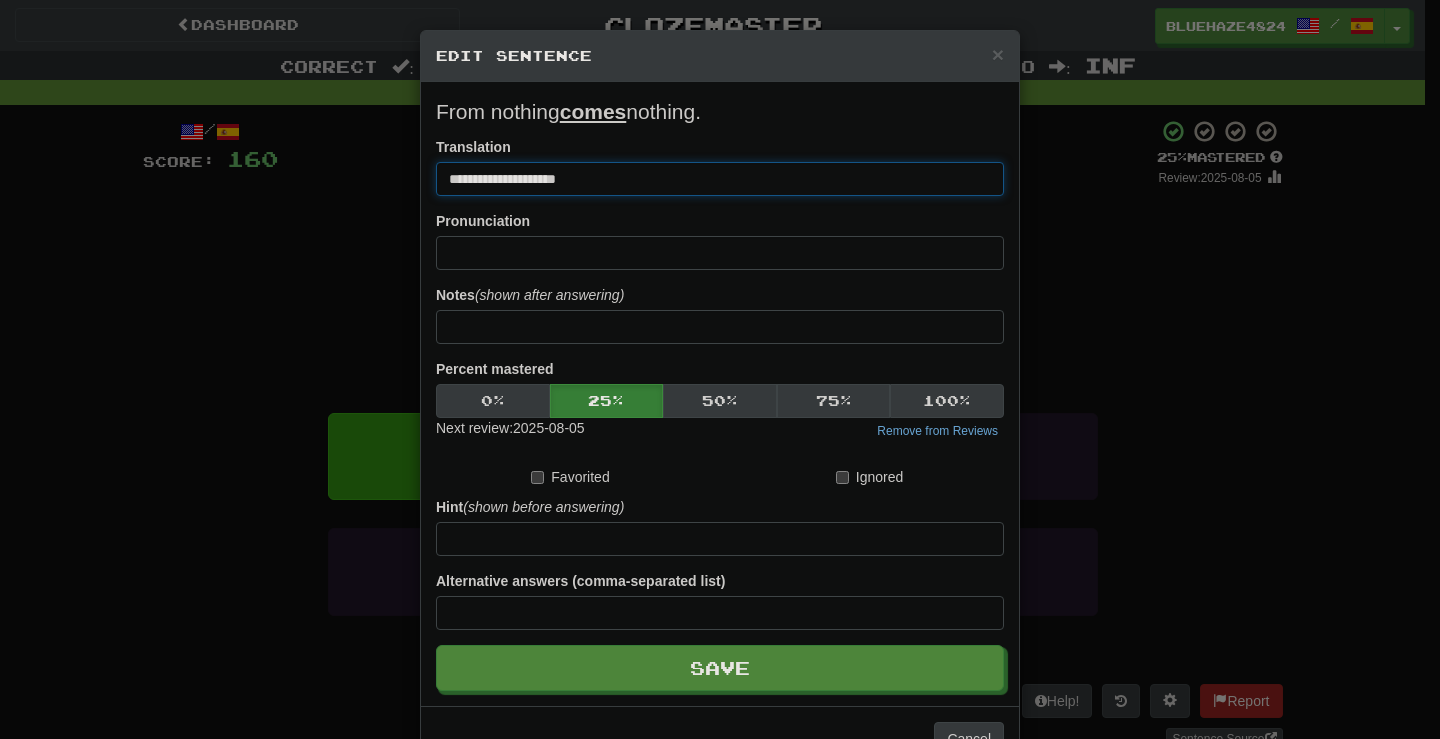 drag, startPoint x: 597, startPoint y: 181, endPoint x: 341, endPoint y: 176, distance: 256.04883 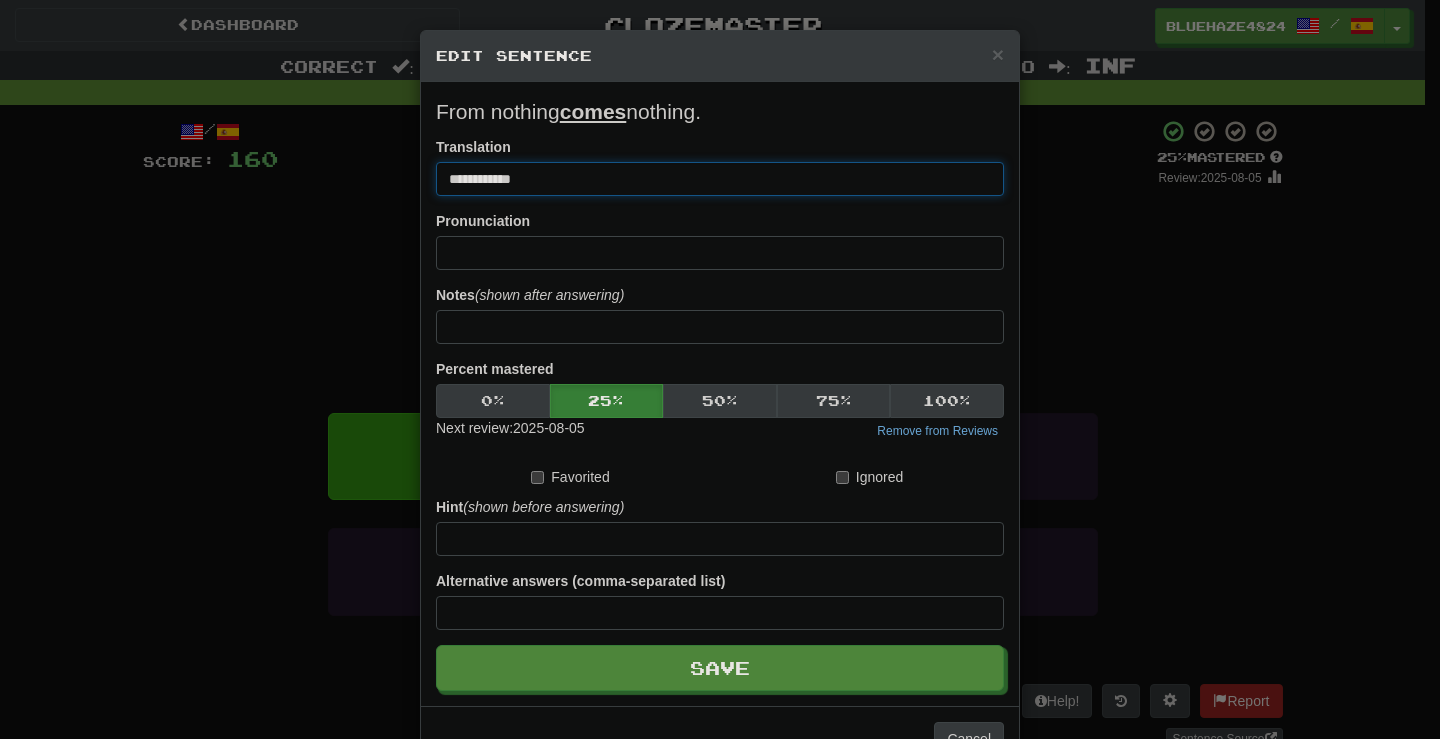 click on "**********" at bounding box center [720, 179] 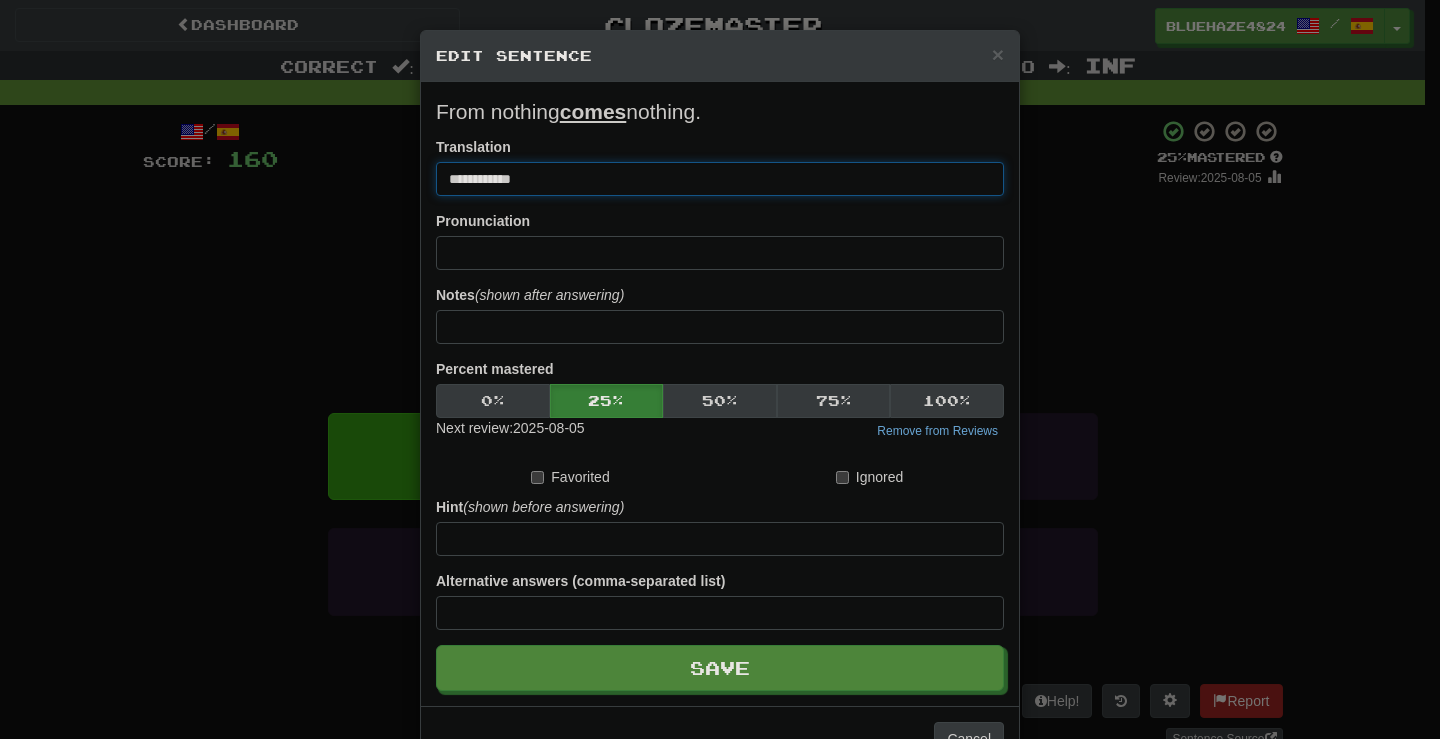 click on "**********" at bounding box center (720, 179) 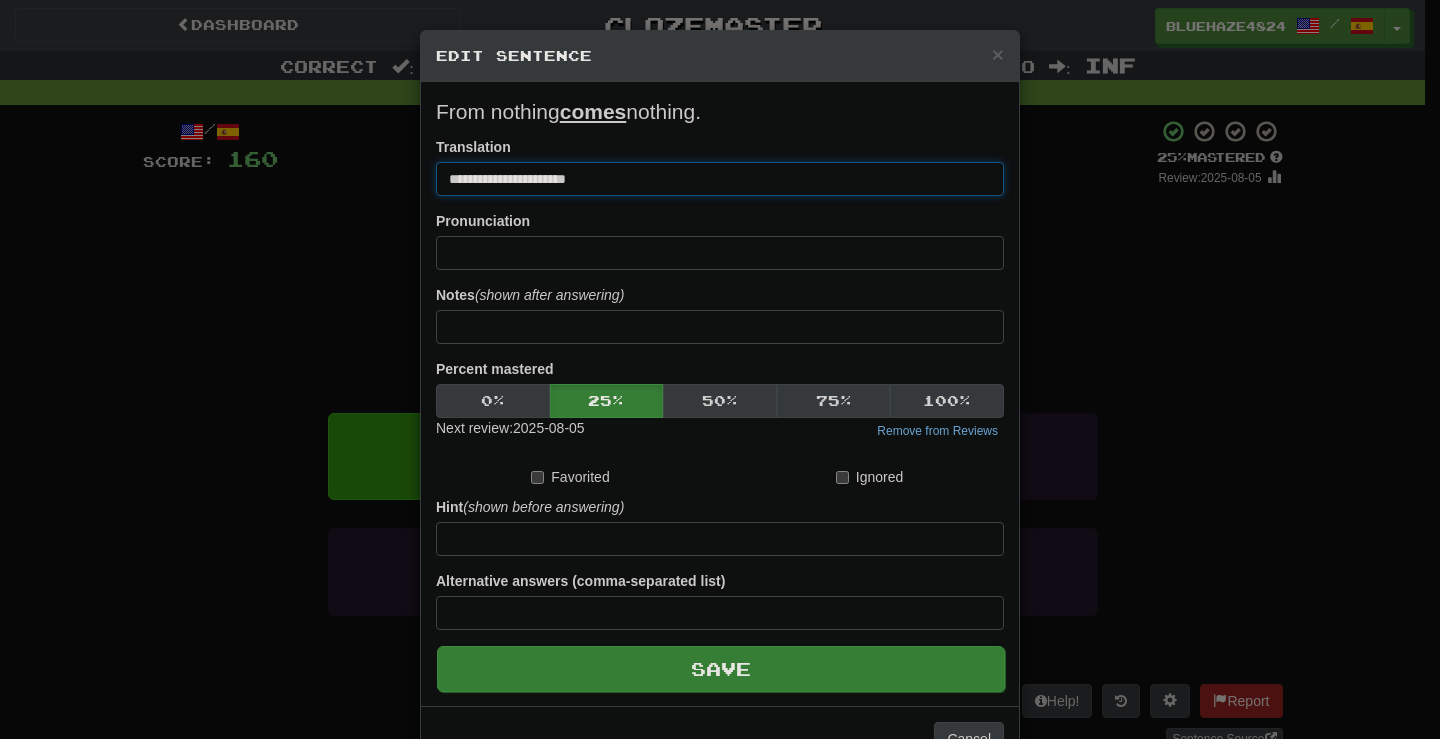 type on "**********" 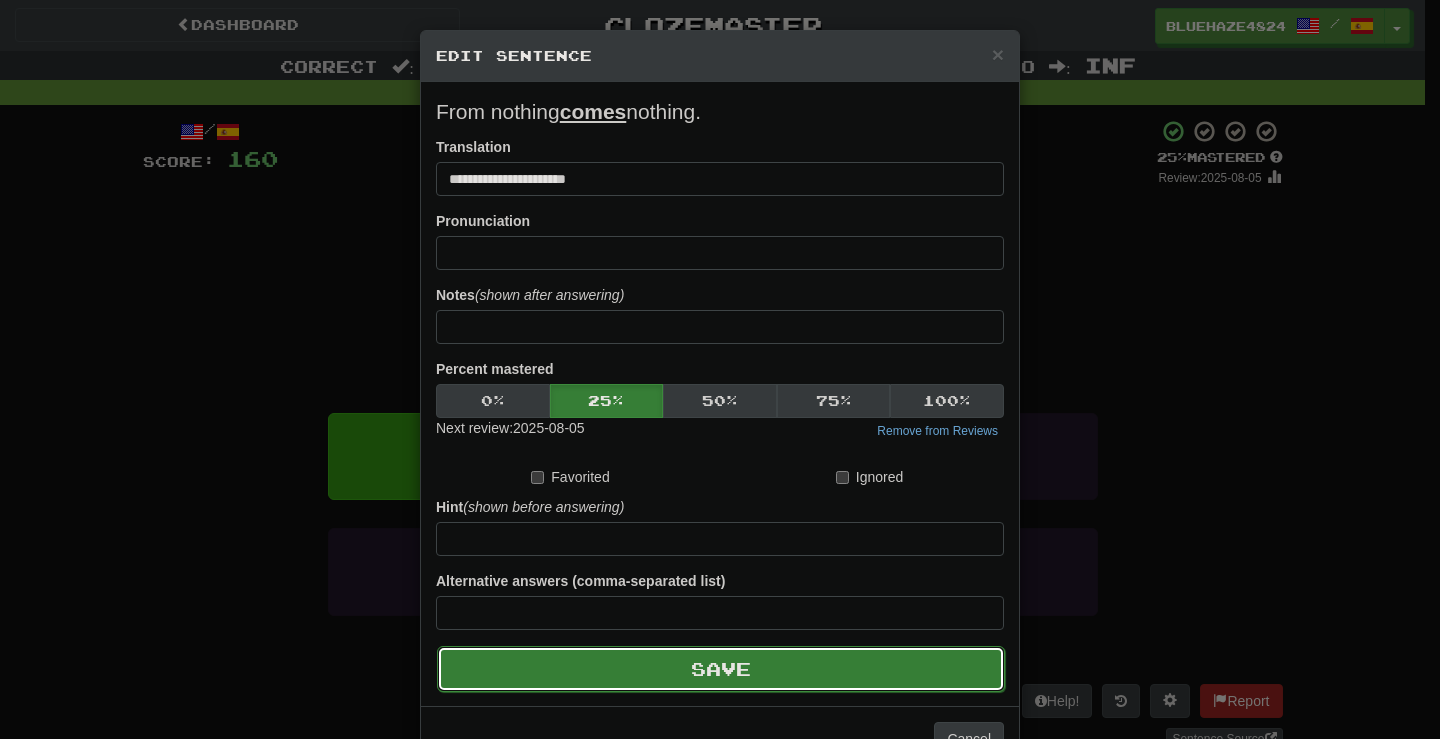 click on "Save" at bounding box center (721, 669) 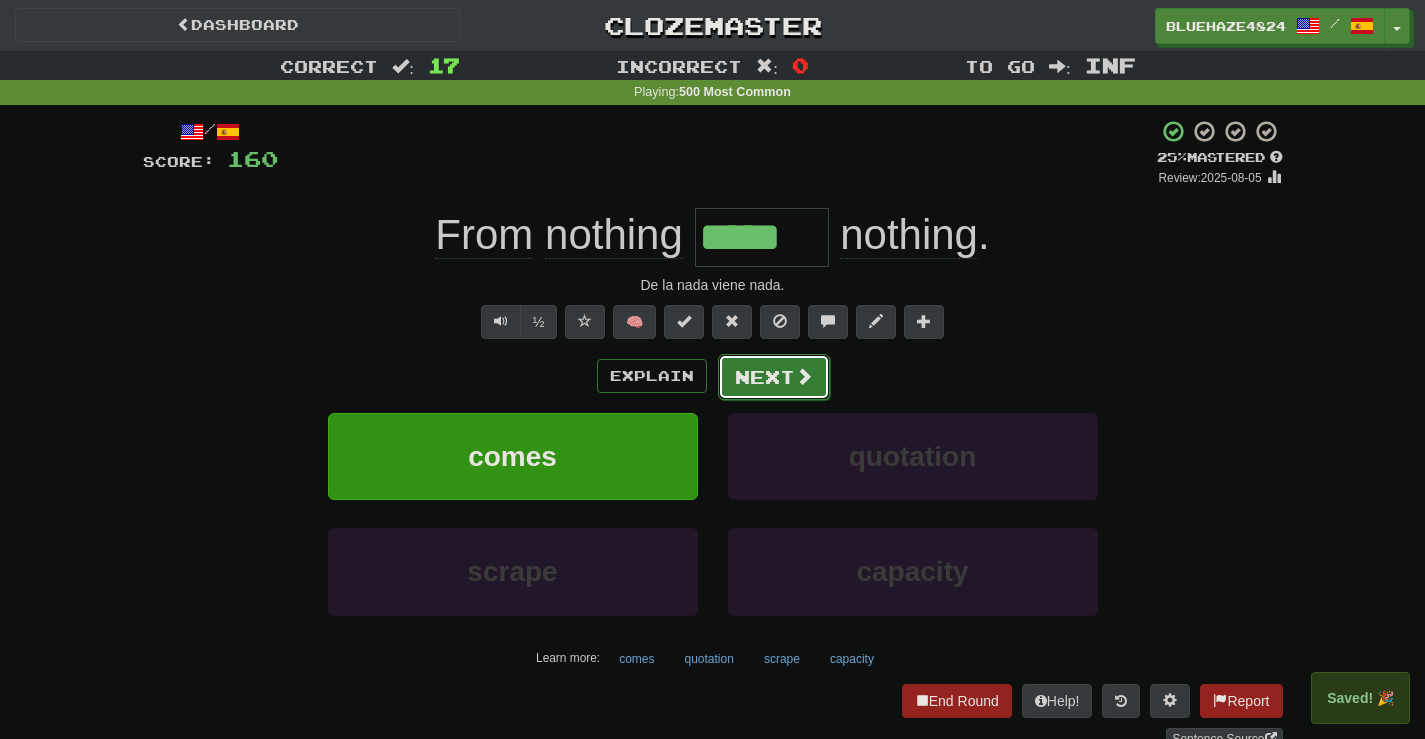 click on "Next" at bounding box center (774, 377) 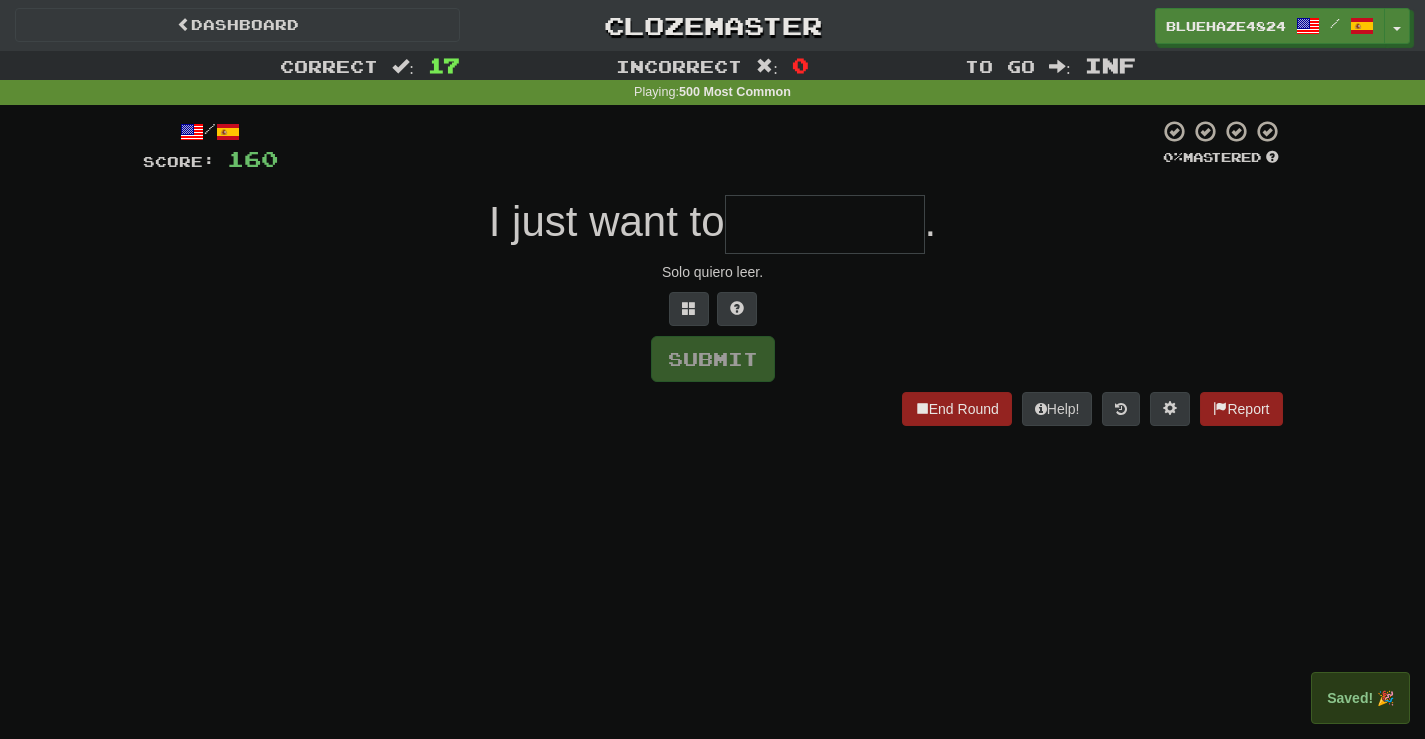 click at bounding box center (825, 224) 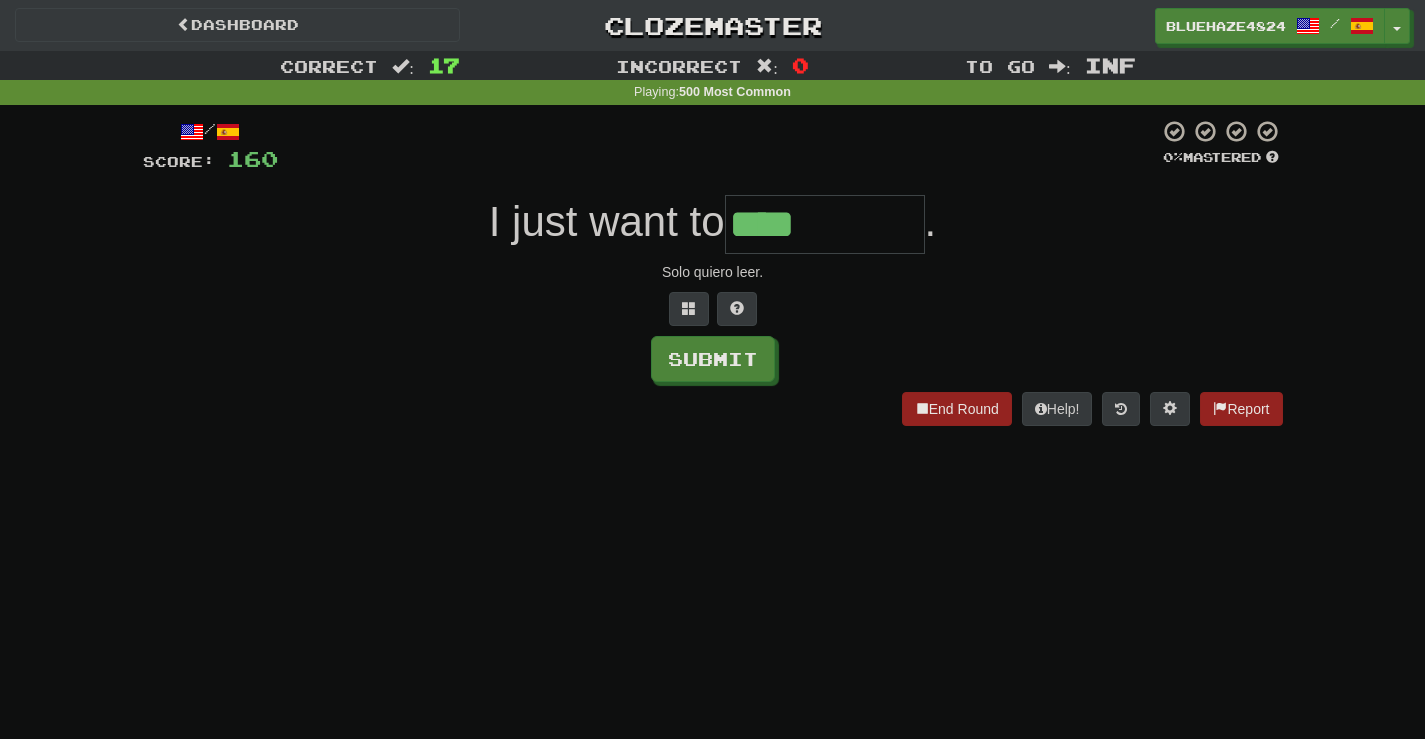 type on "****" 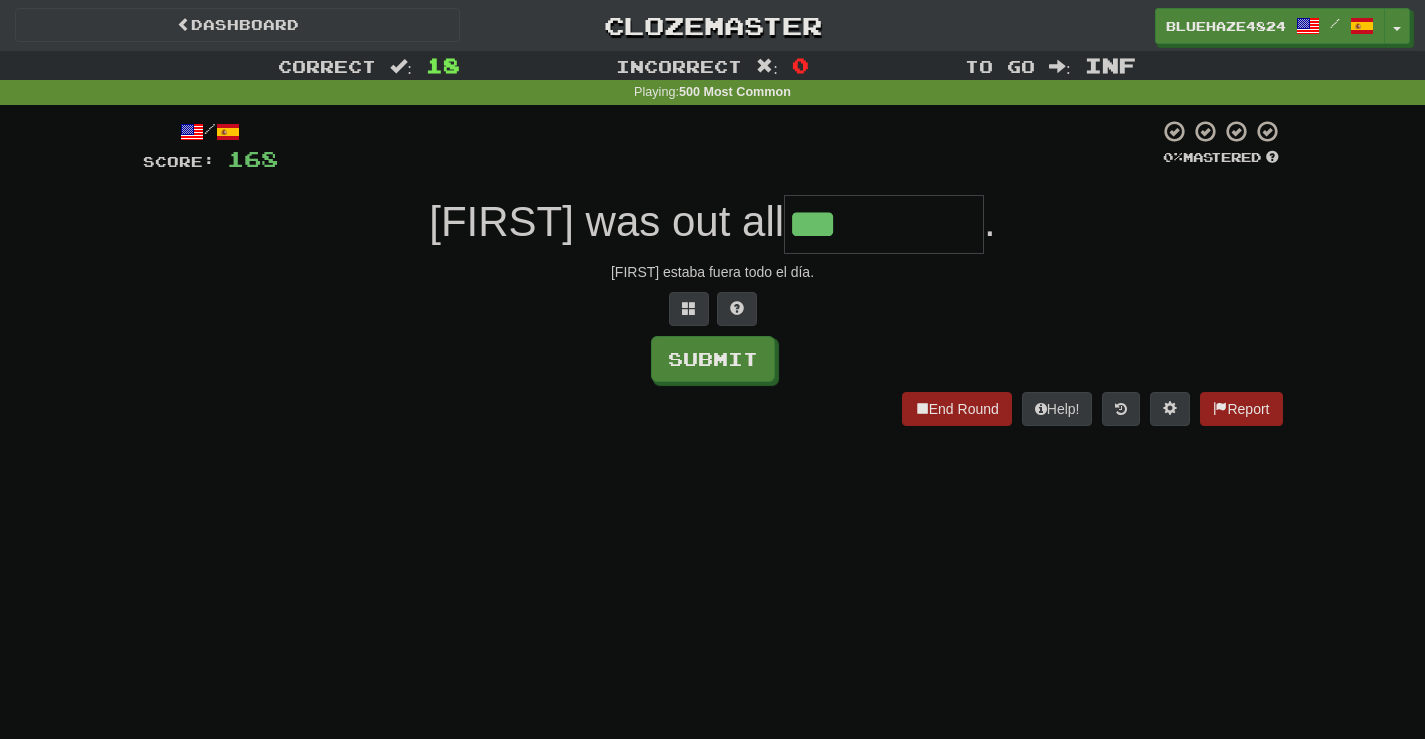 type on "***" 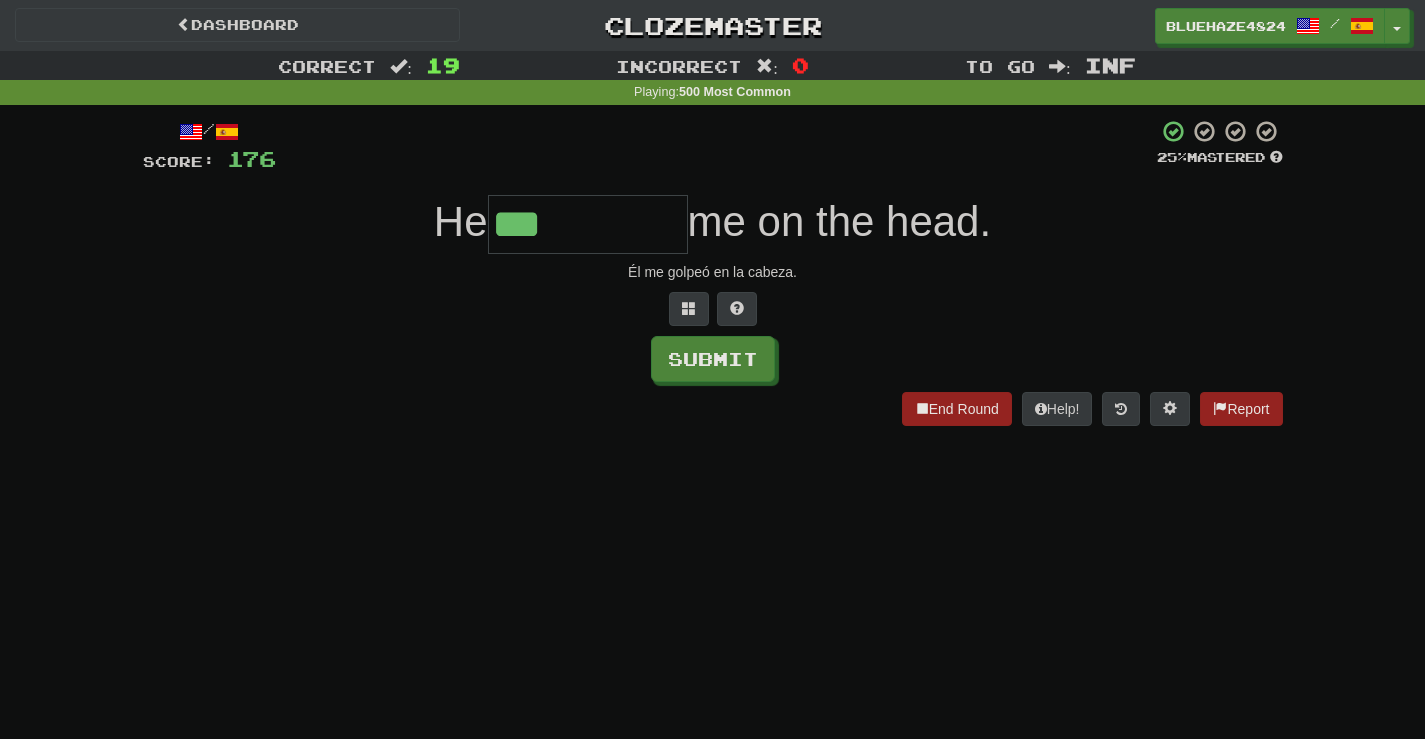 type on "***" 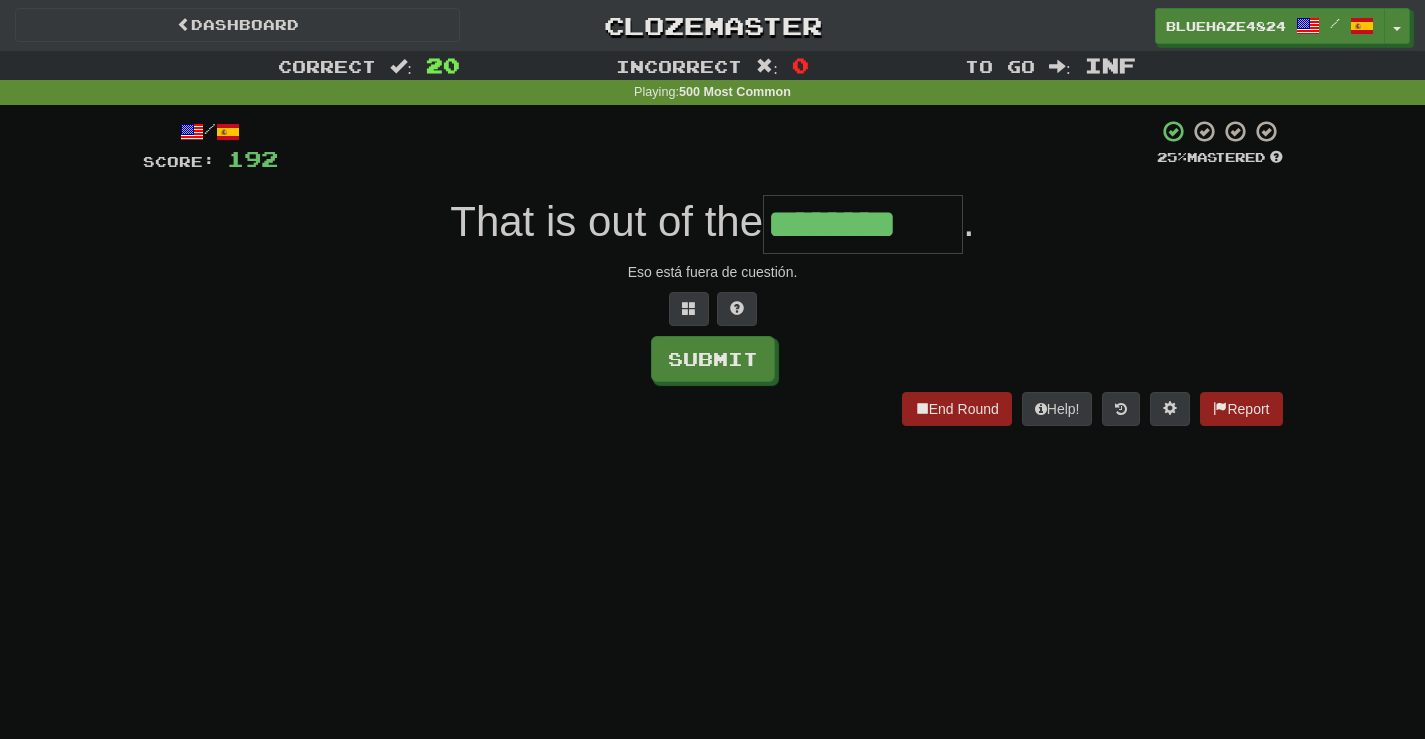 type on "********" 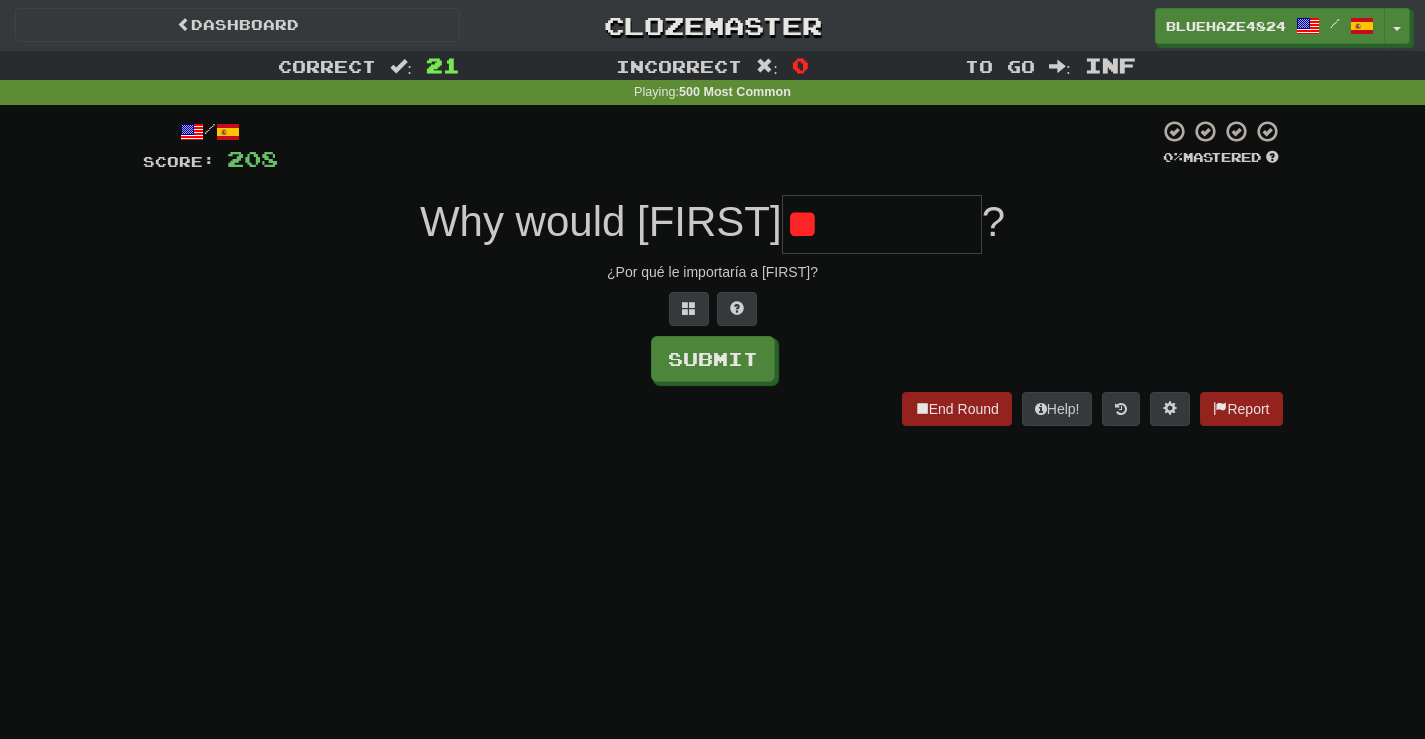 type on "*" 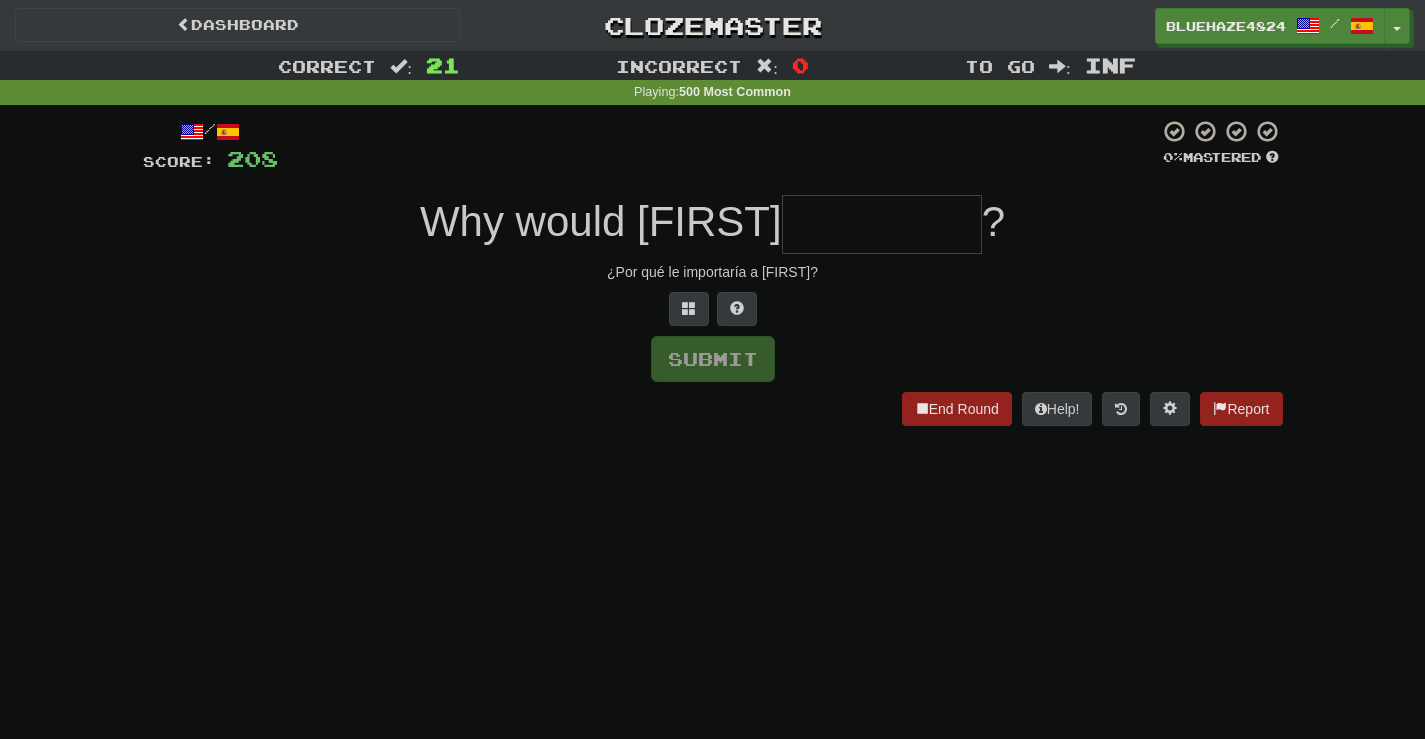 type on "*" 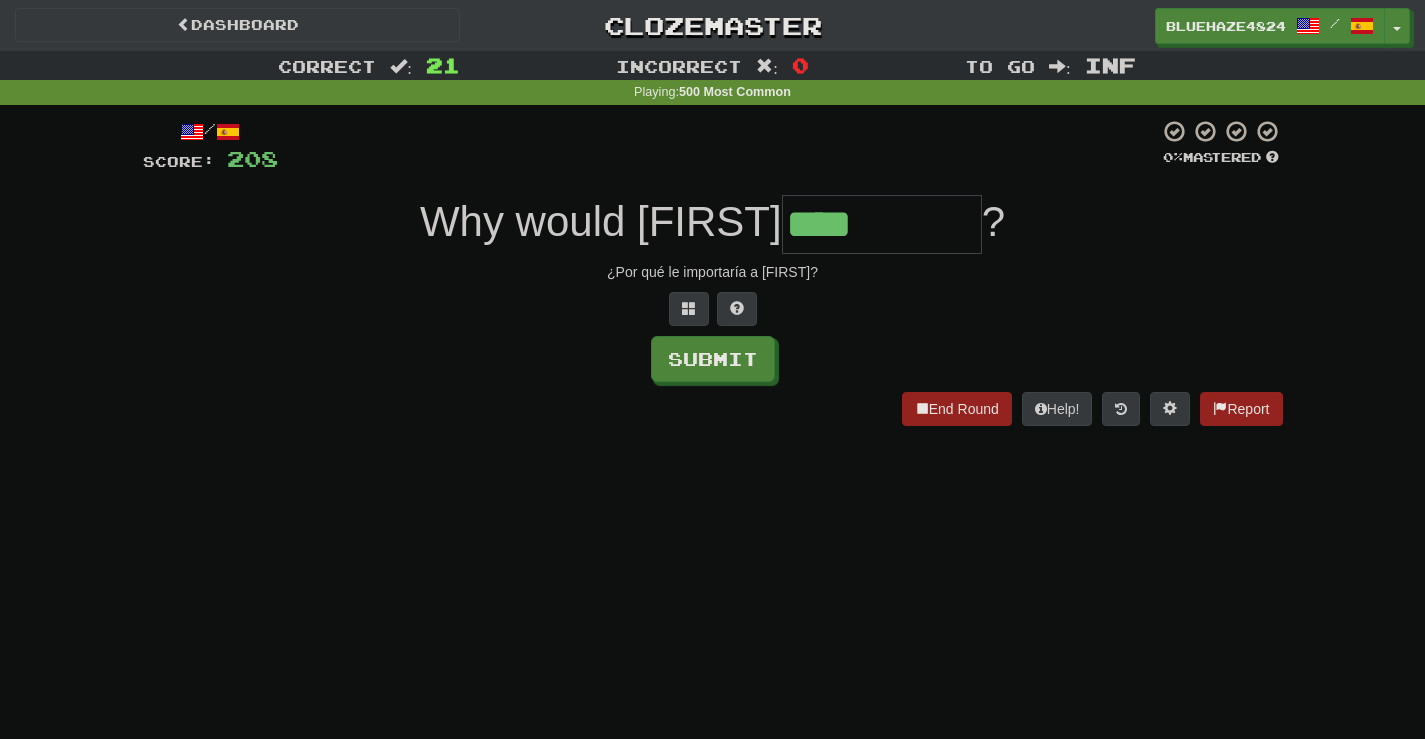 type on "****" 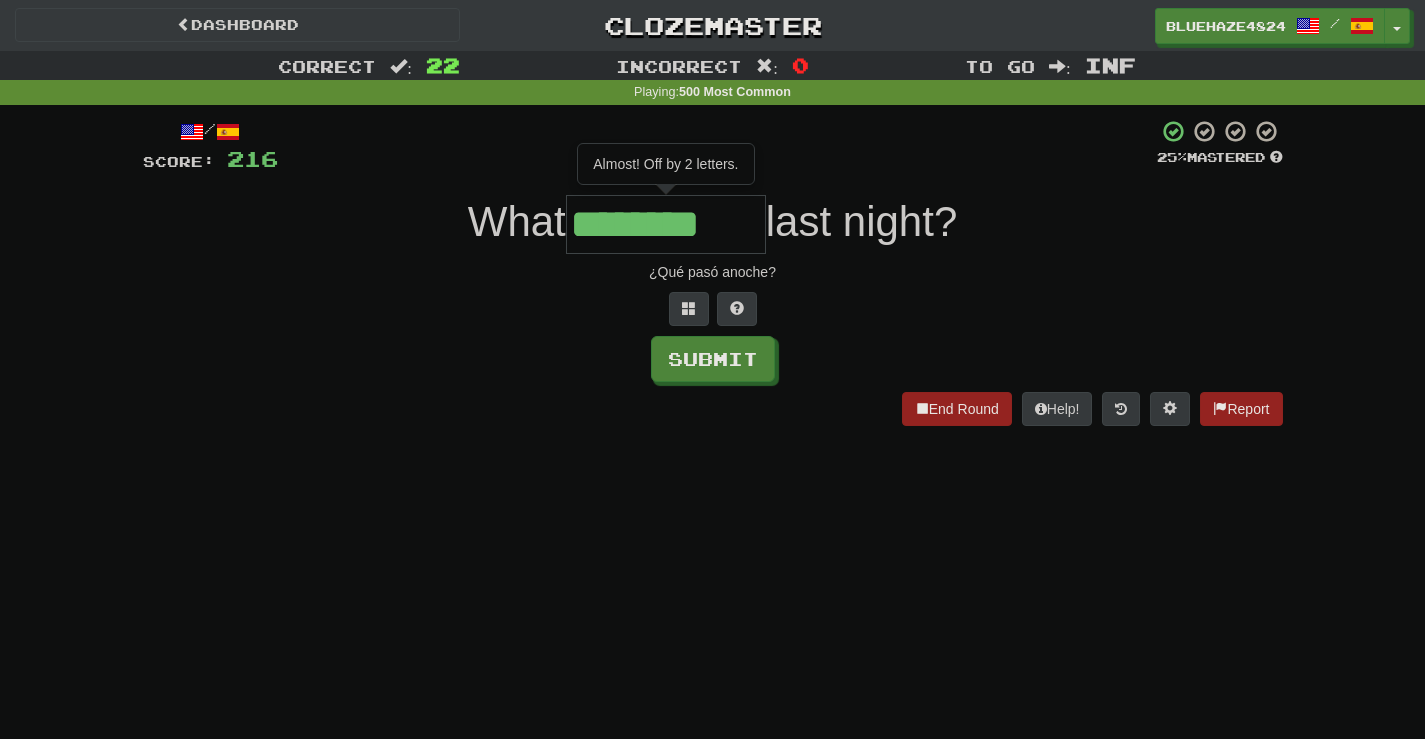type on "********" 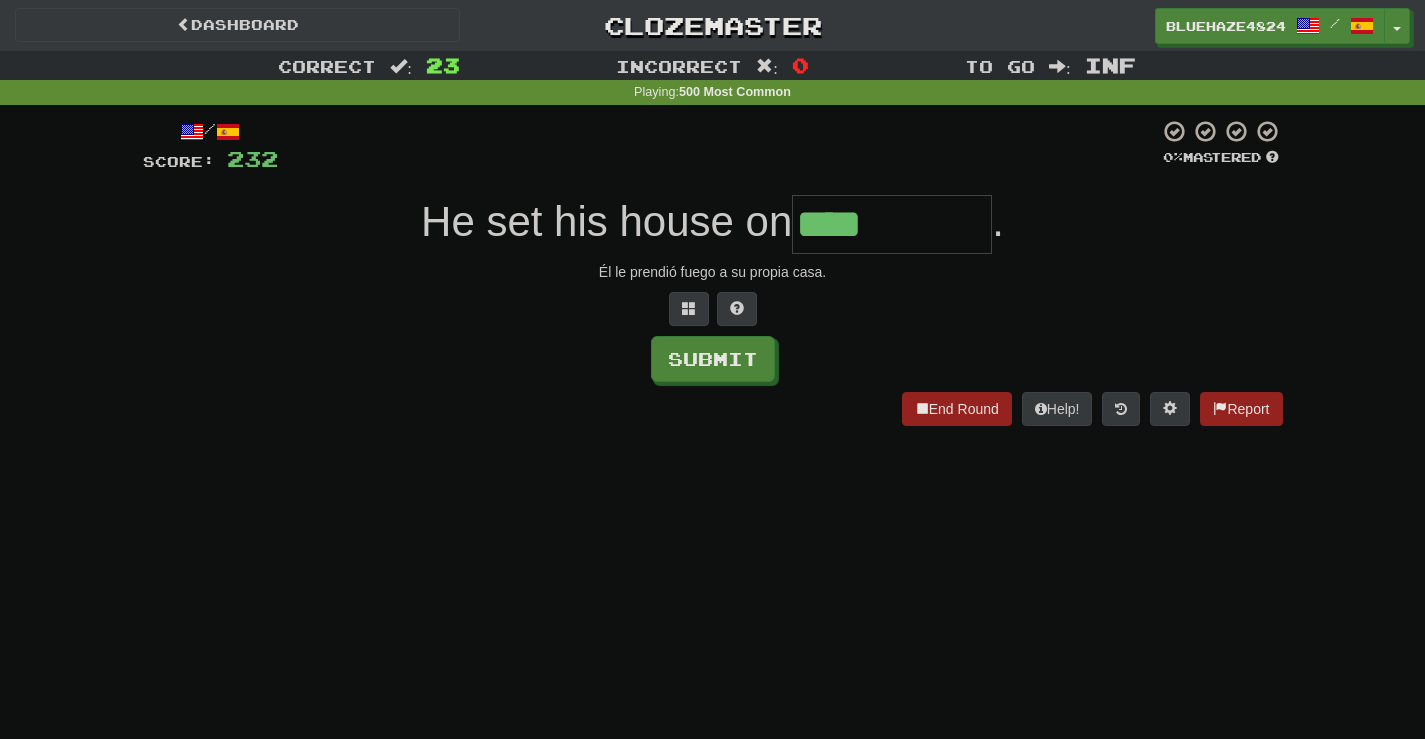 type on "****" 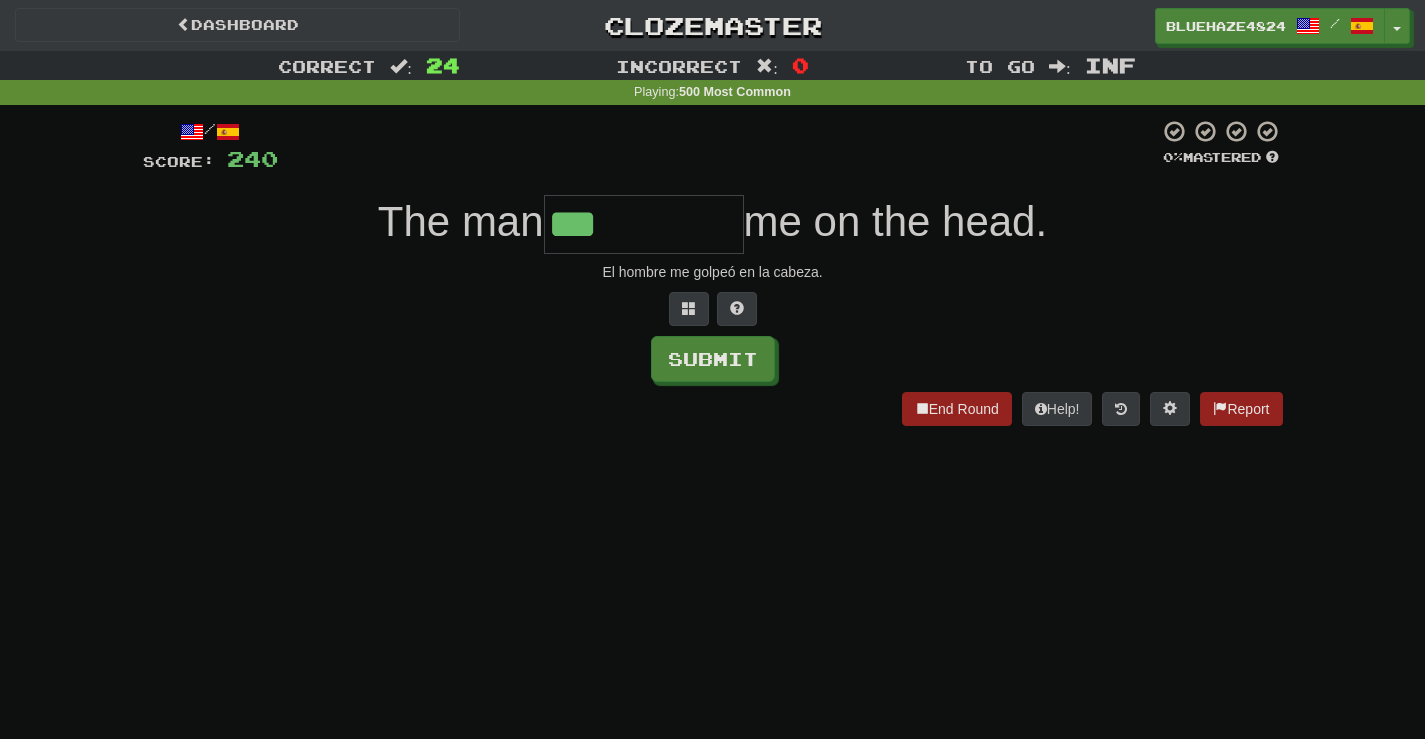 type on "***" 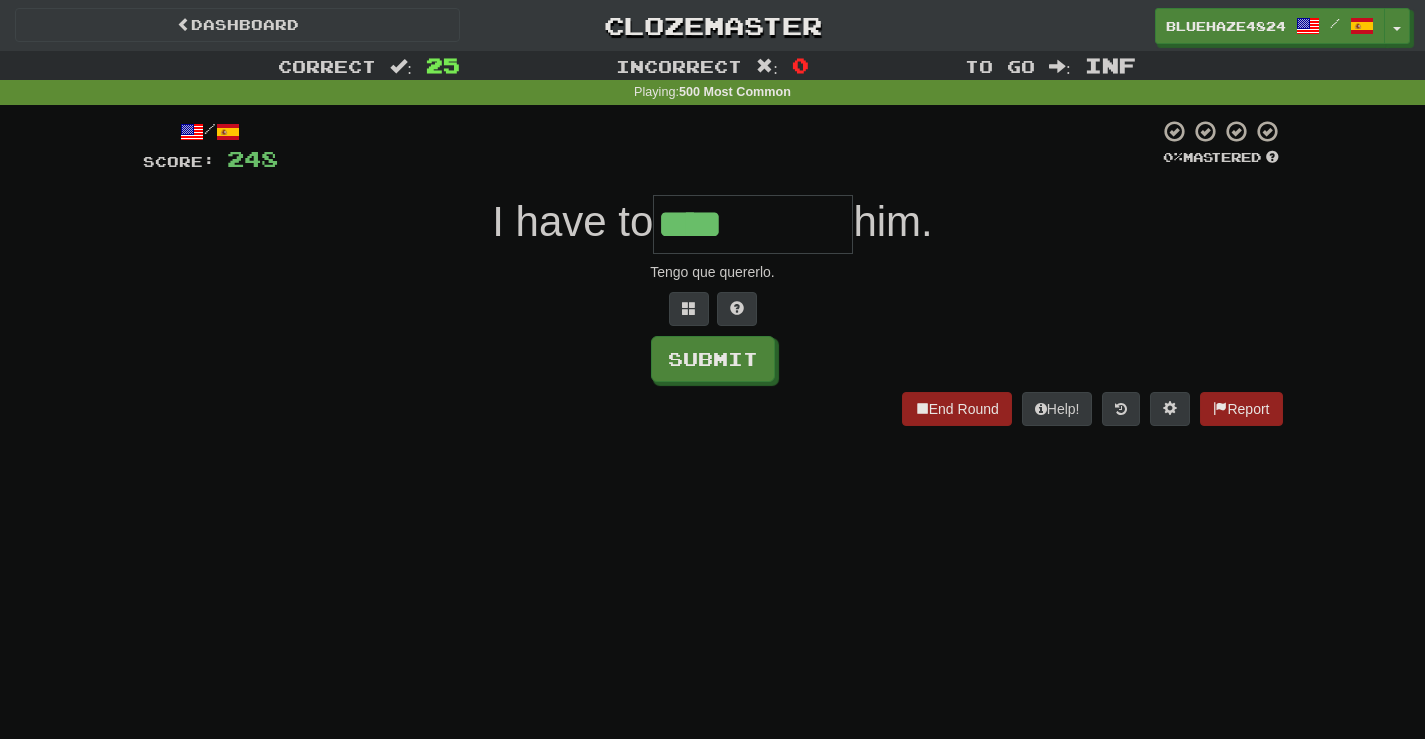 type on "****" 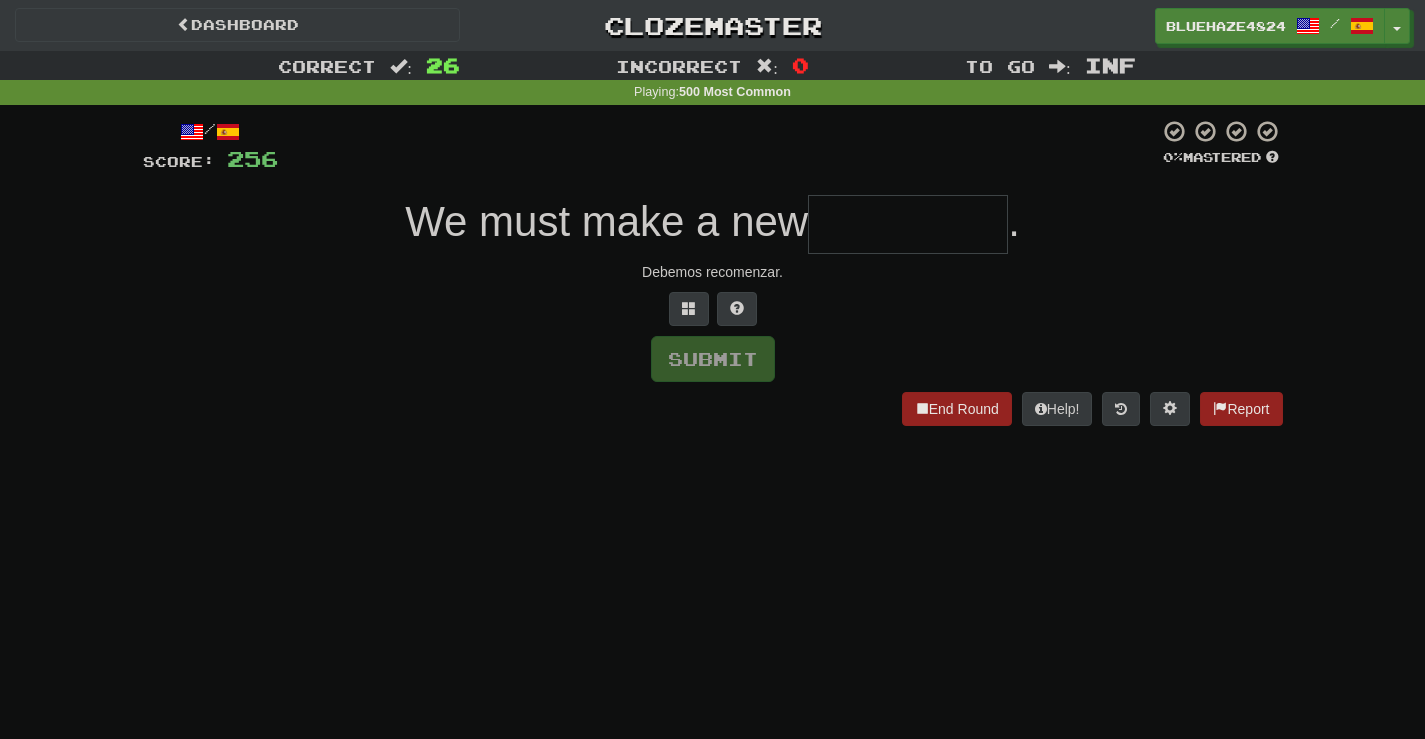 type on "*" 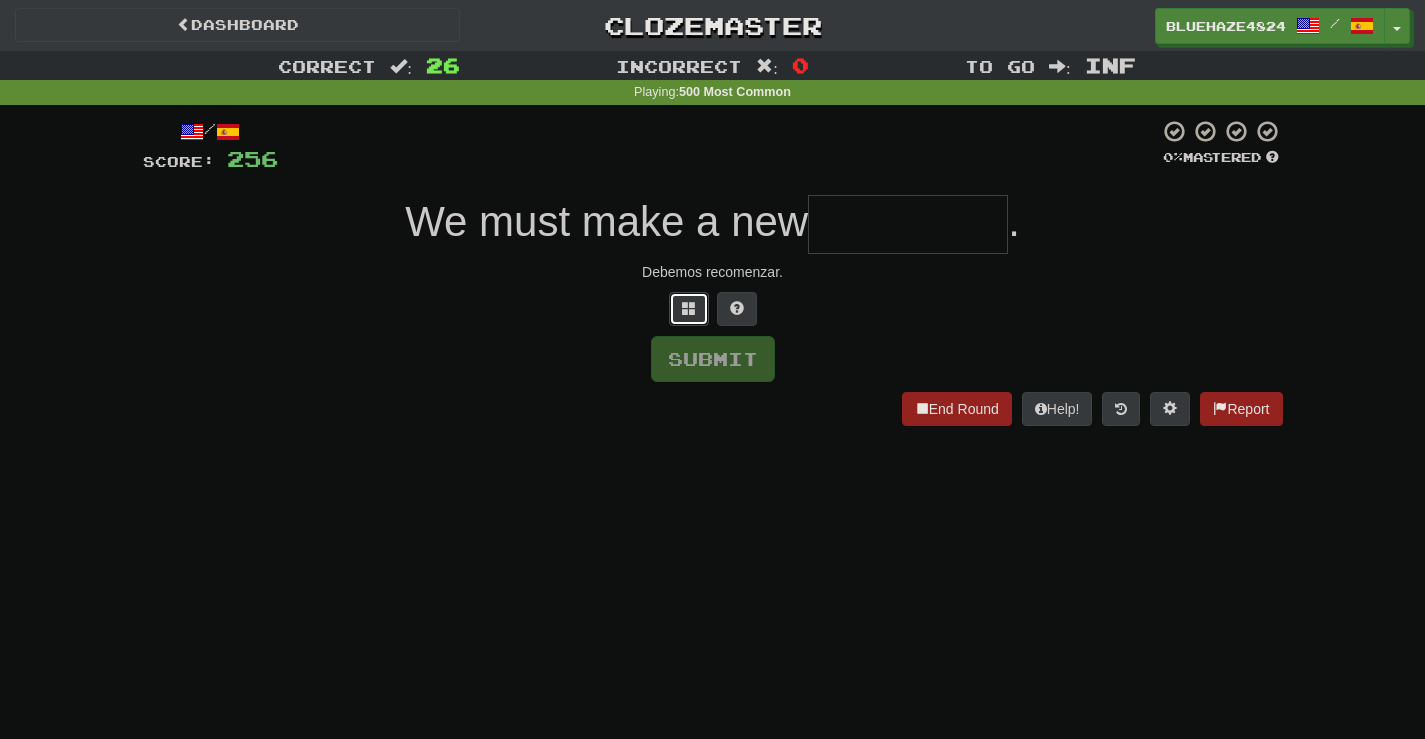 click at bounding box center (689, 308) 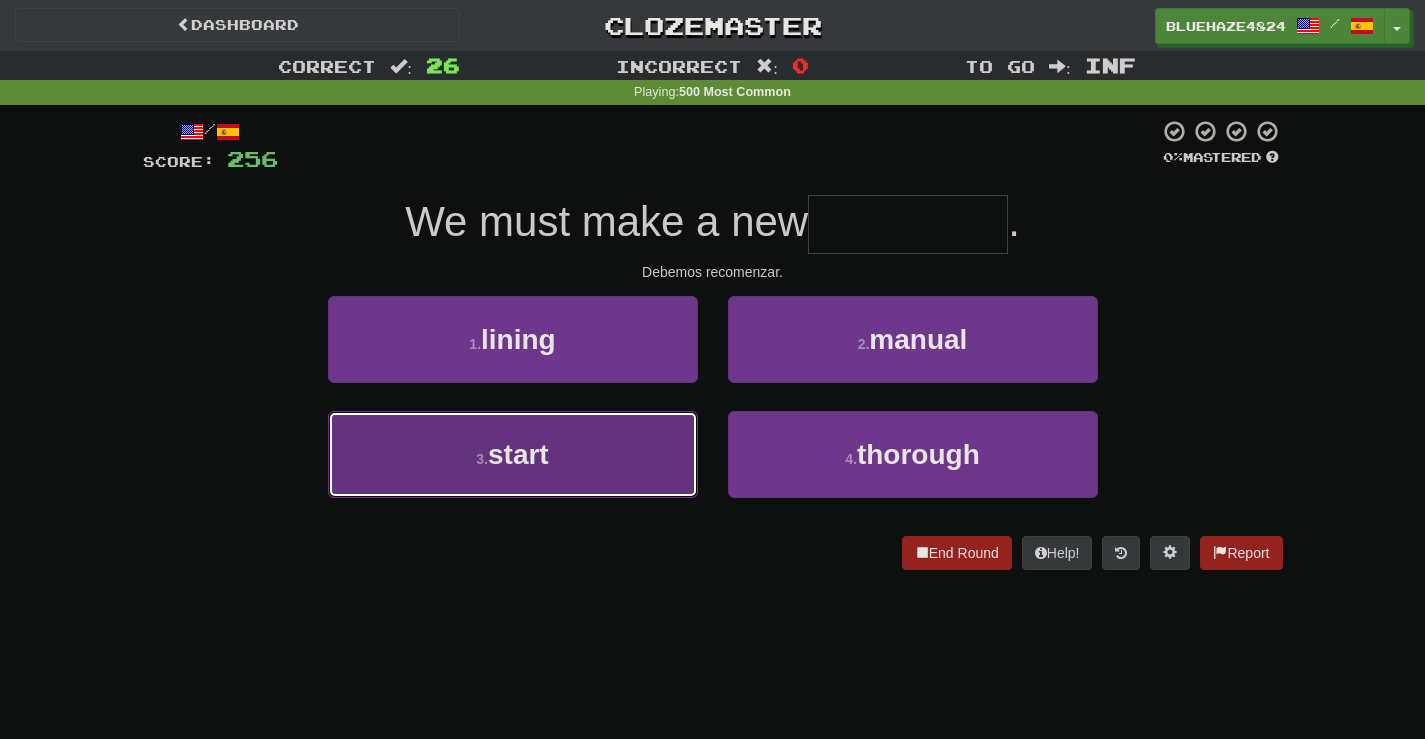 click on "3 .  start" at bounding box center (513, 454) 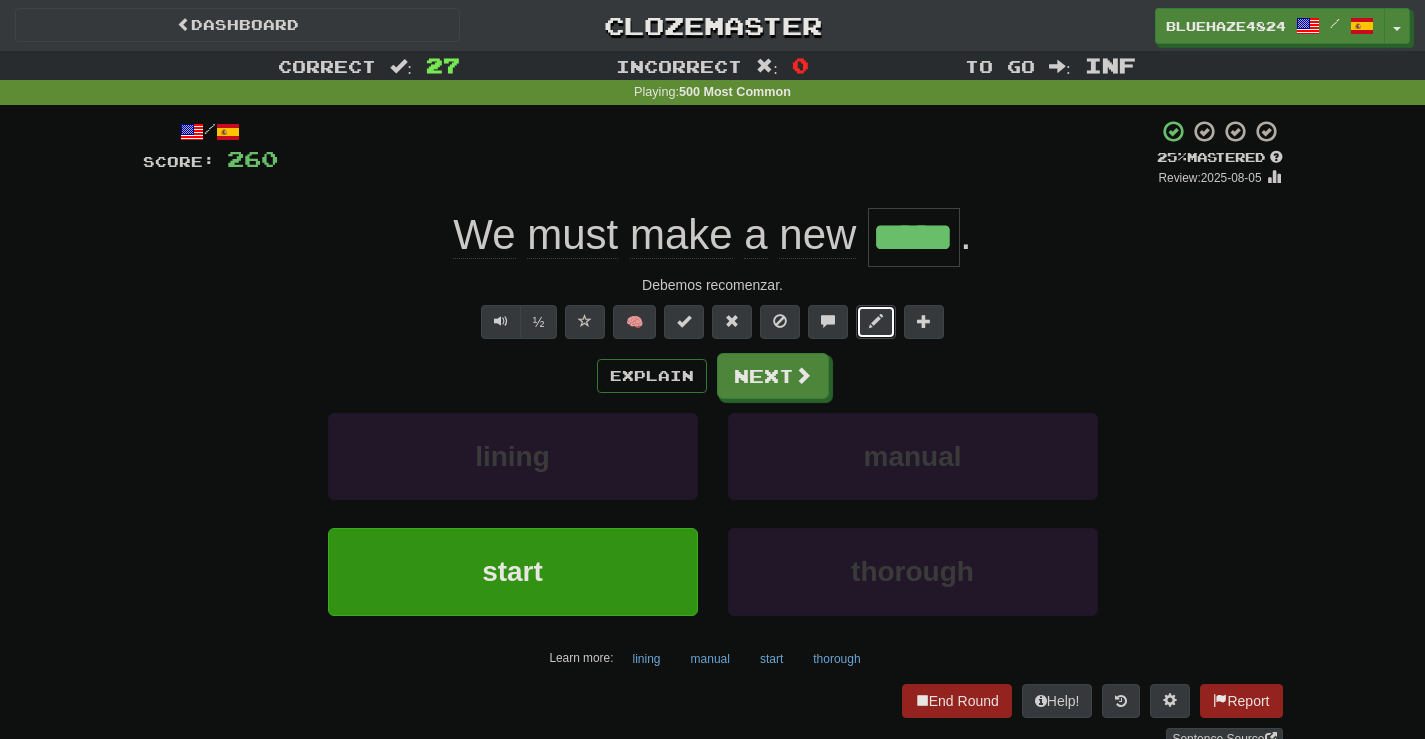 click at bounding box center [876, 321] 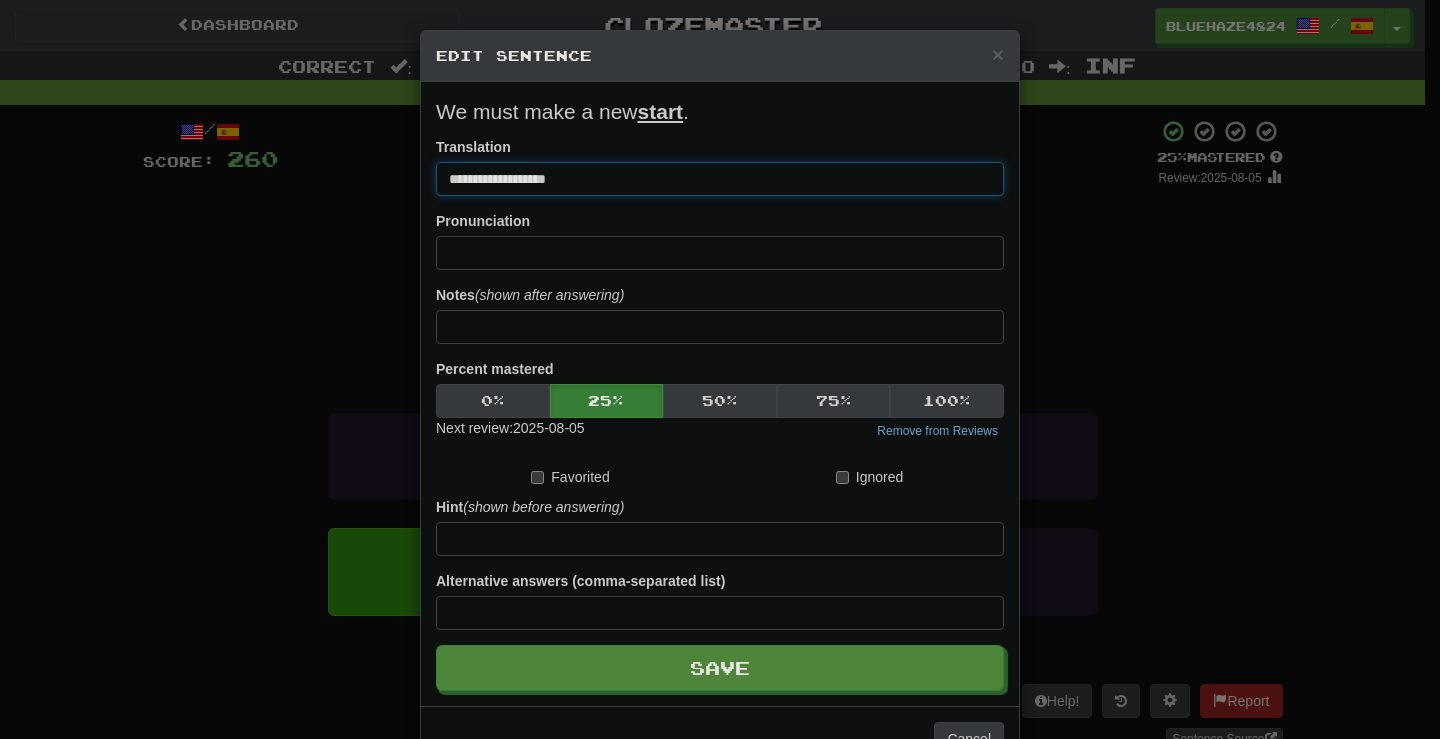 drag, startPoint x: 609, startPoint y: 179, endPoint x: 512, endPoint y: 184, distance: 97.128784 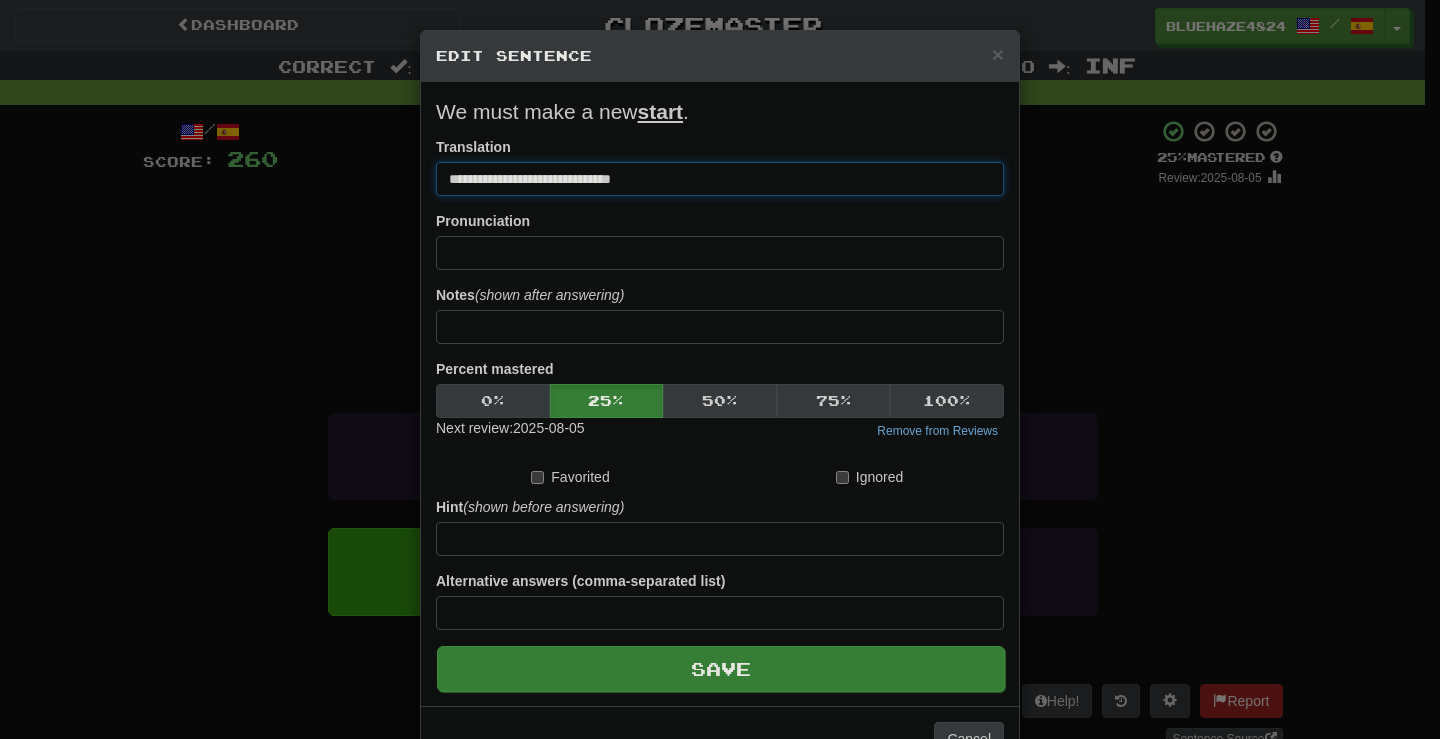type on "**********" 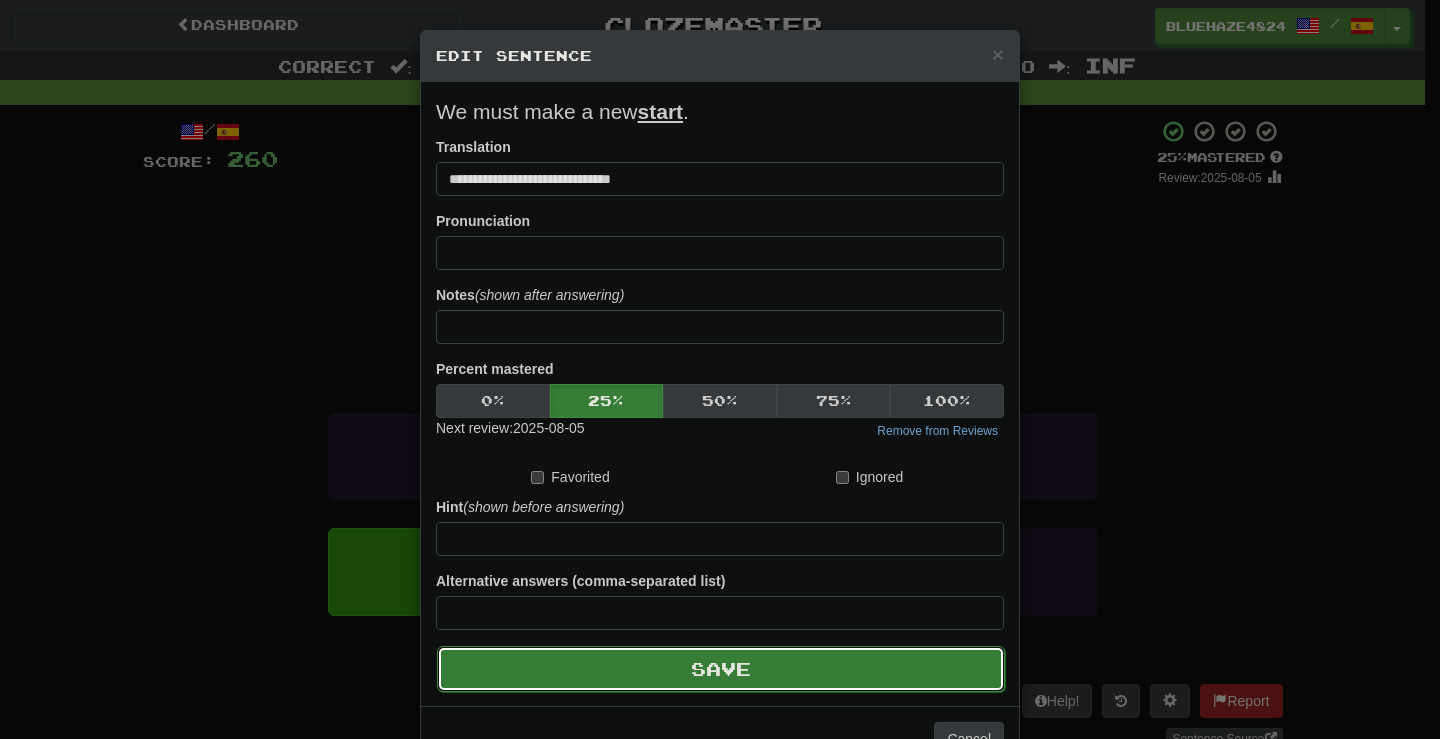 click on "Save" at bounding box center [721, 669] 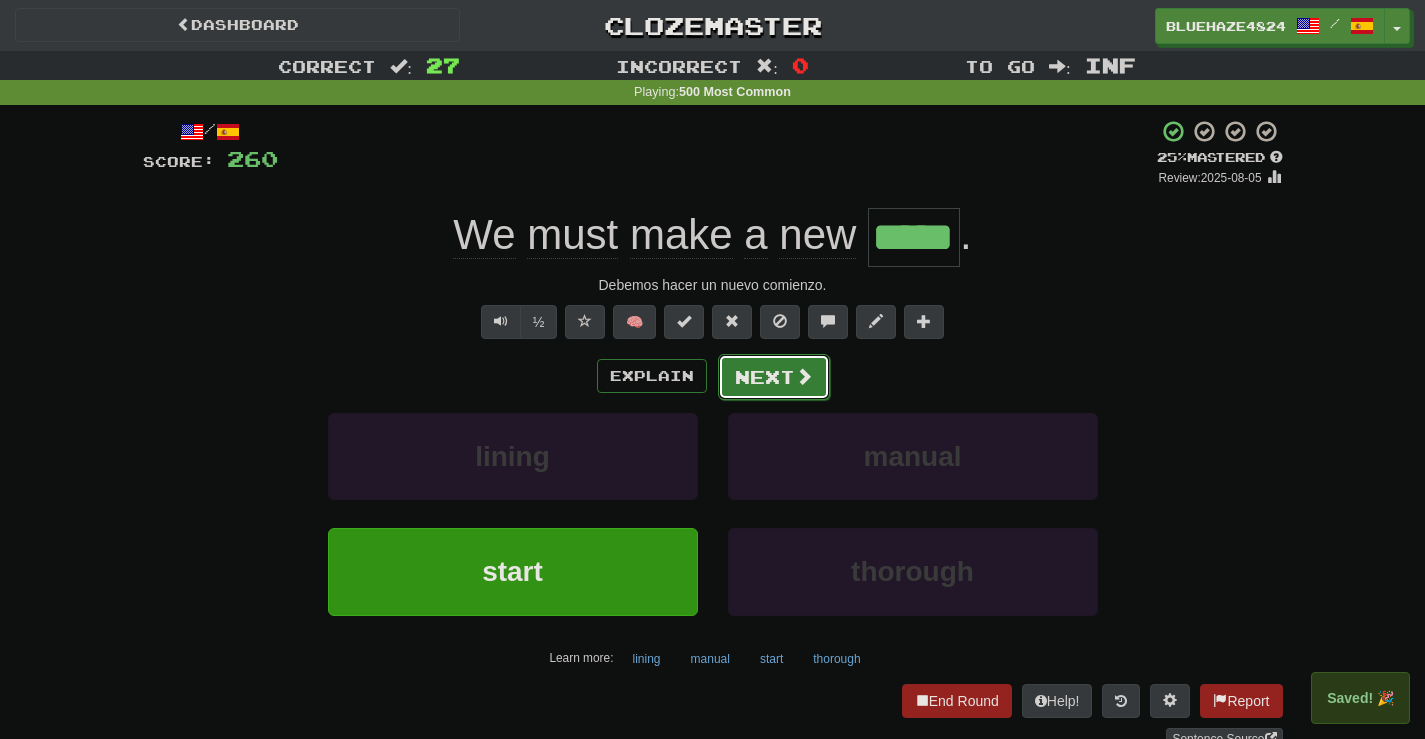 click on "Next" at bounding box center [774, 377] 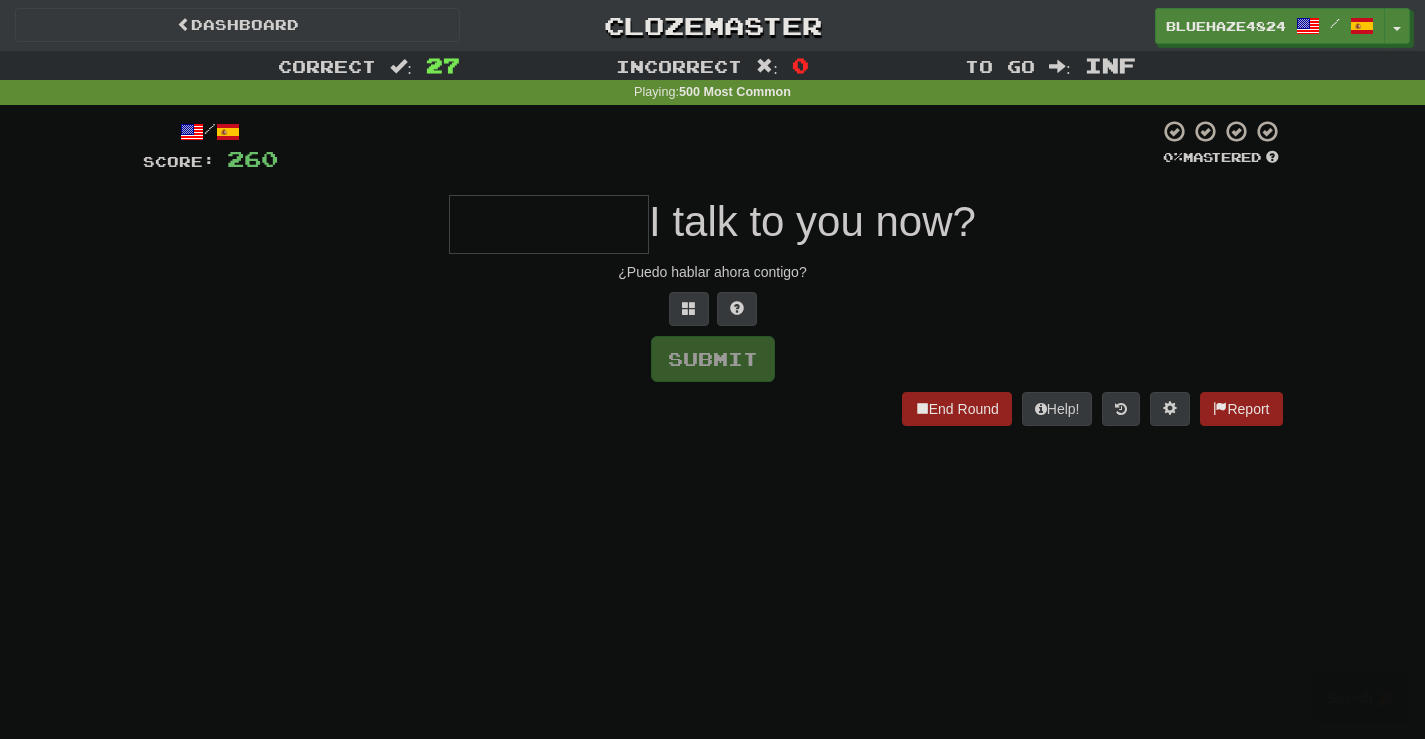 type on "*" 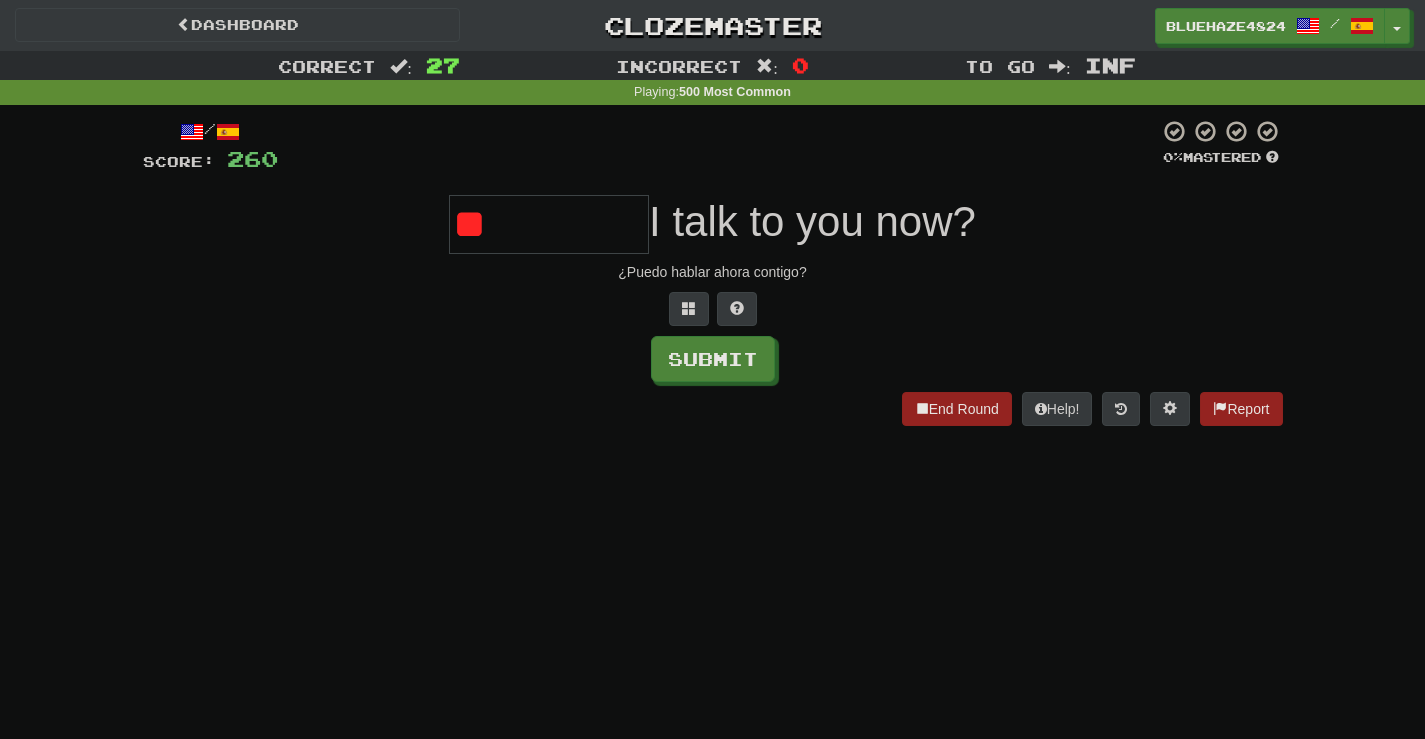 type on "*" 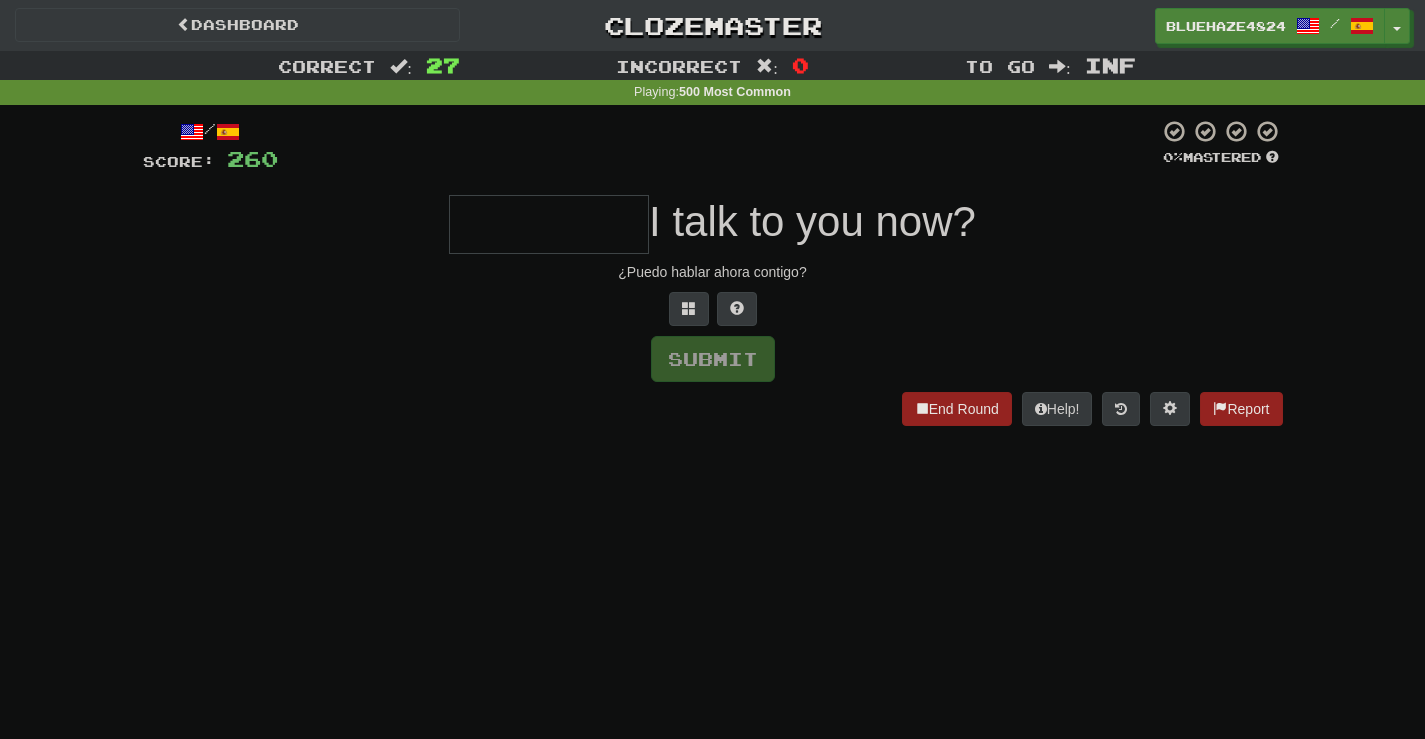 type on "*" 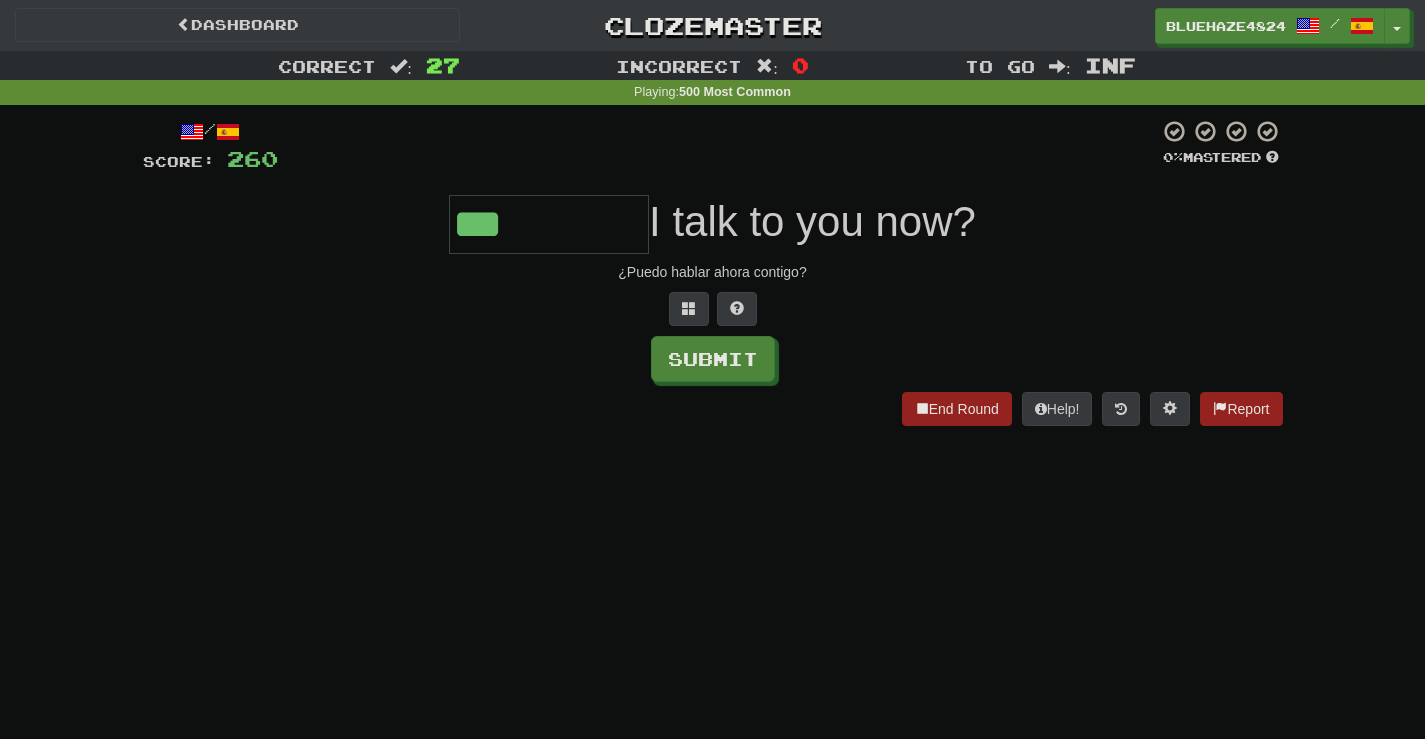 type on "***" 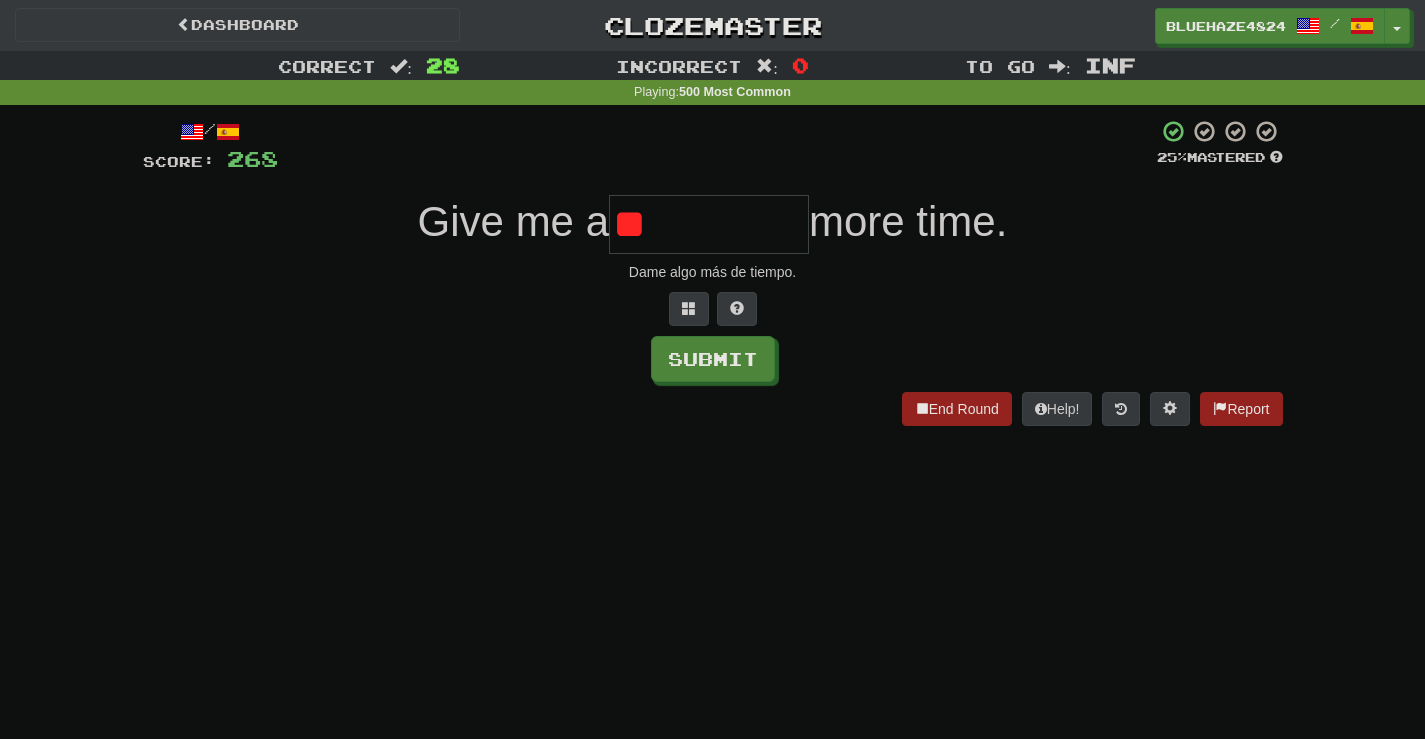 type on "*" 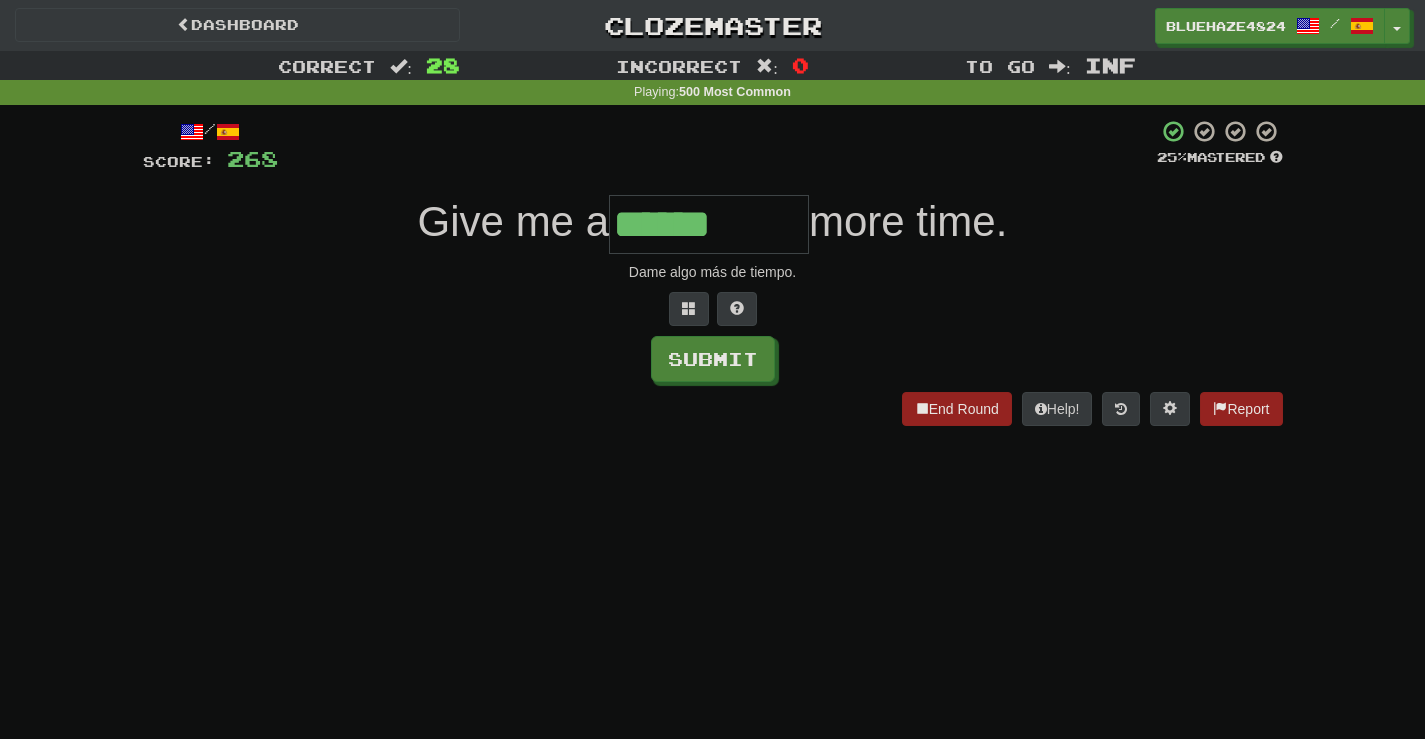 type on "******" 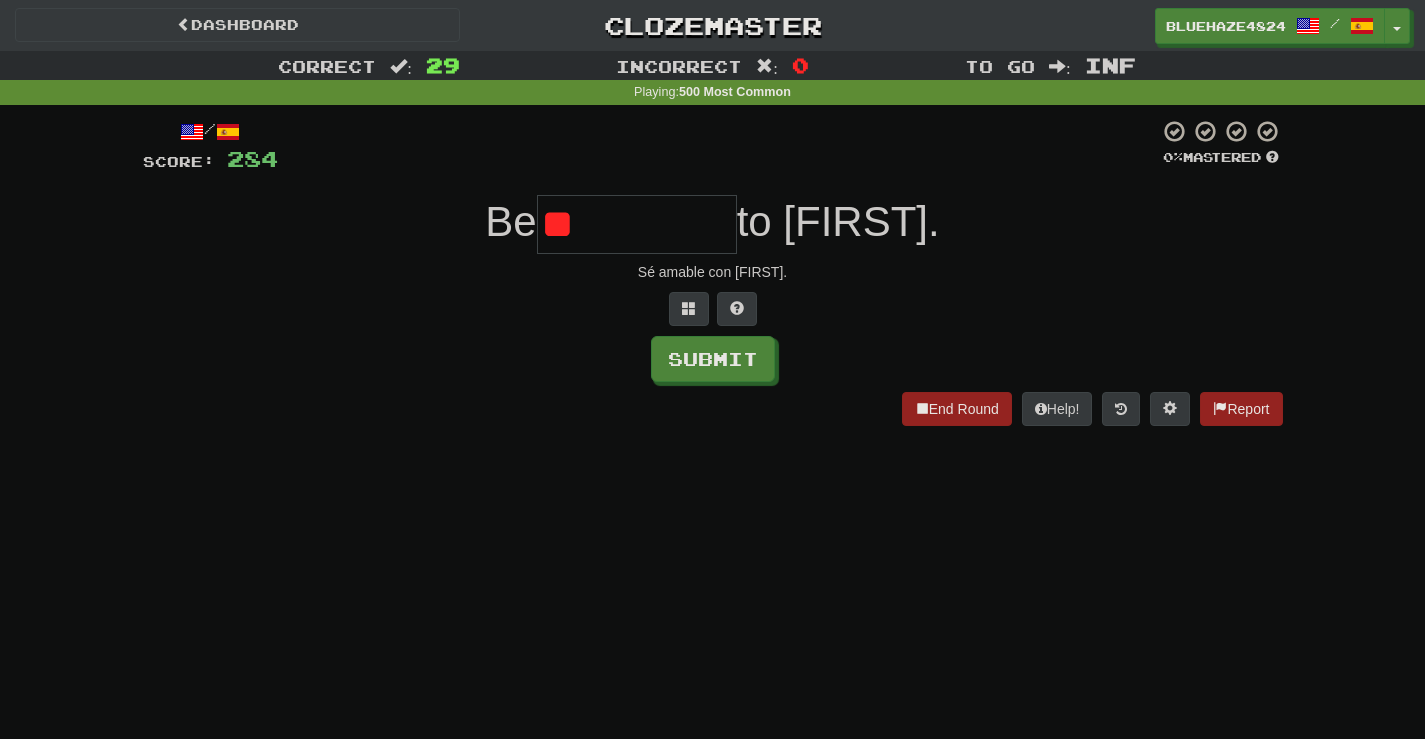 type on "*" 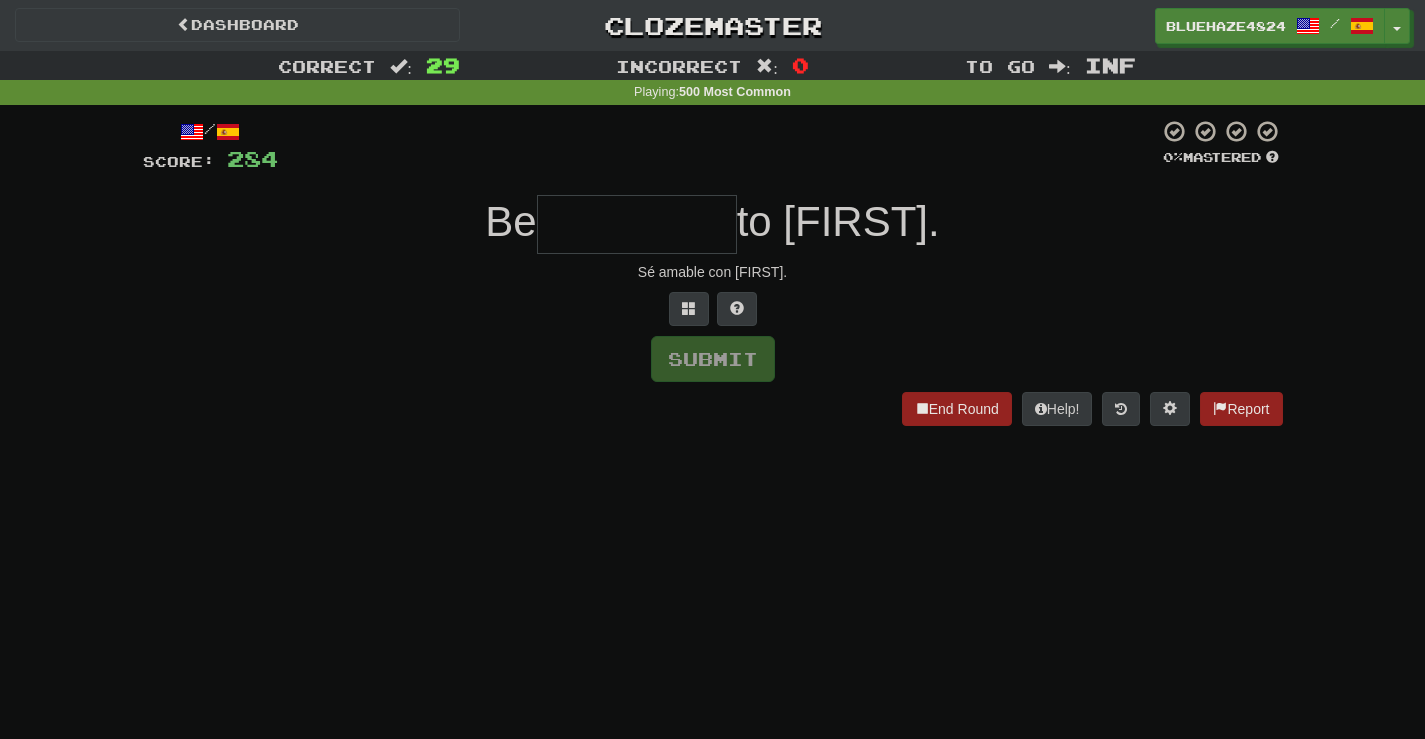 type on "*" 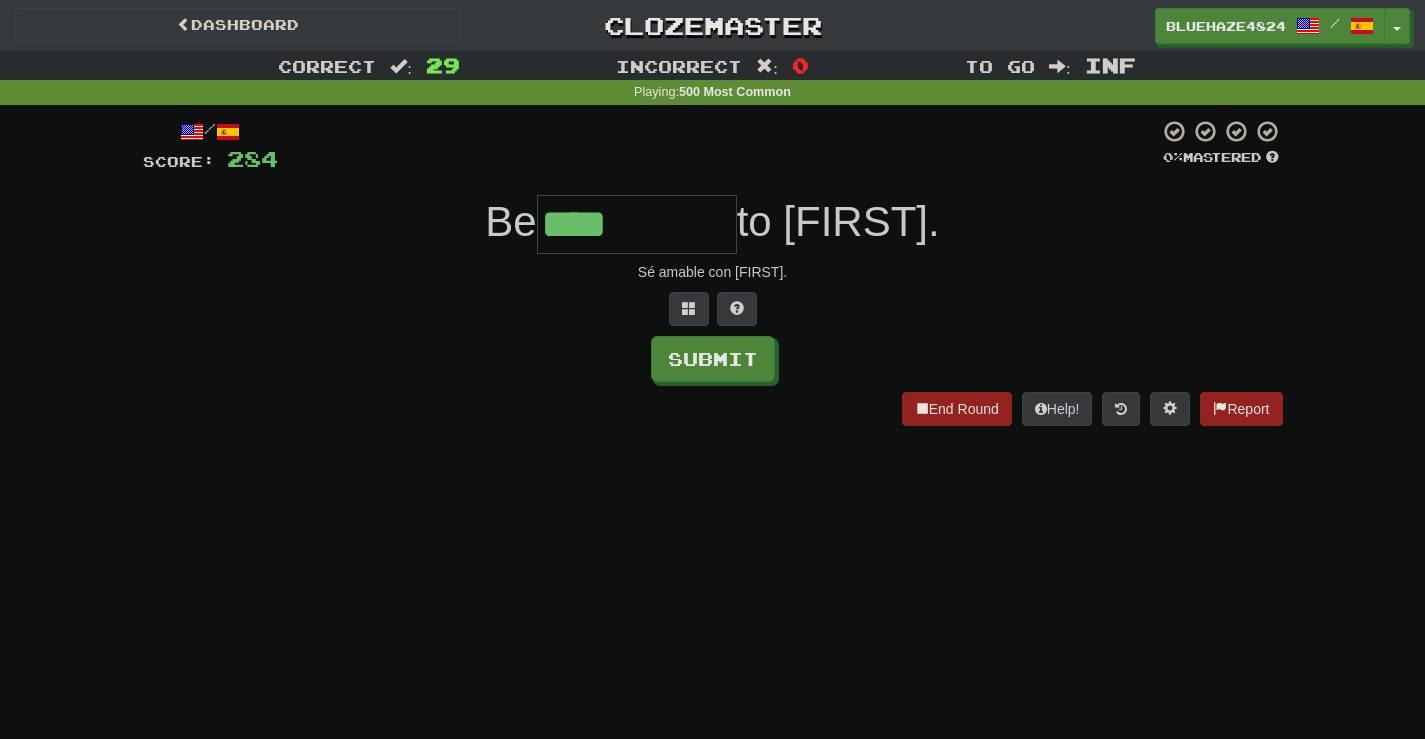 type on "****" 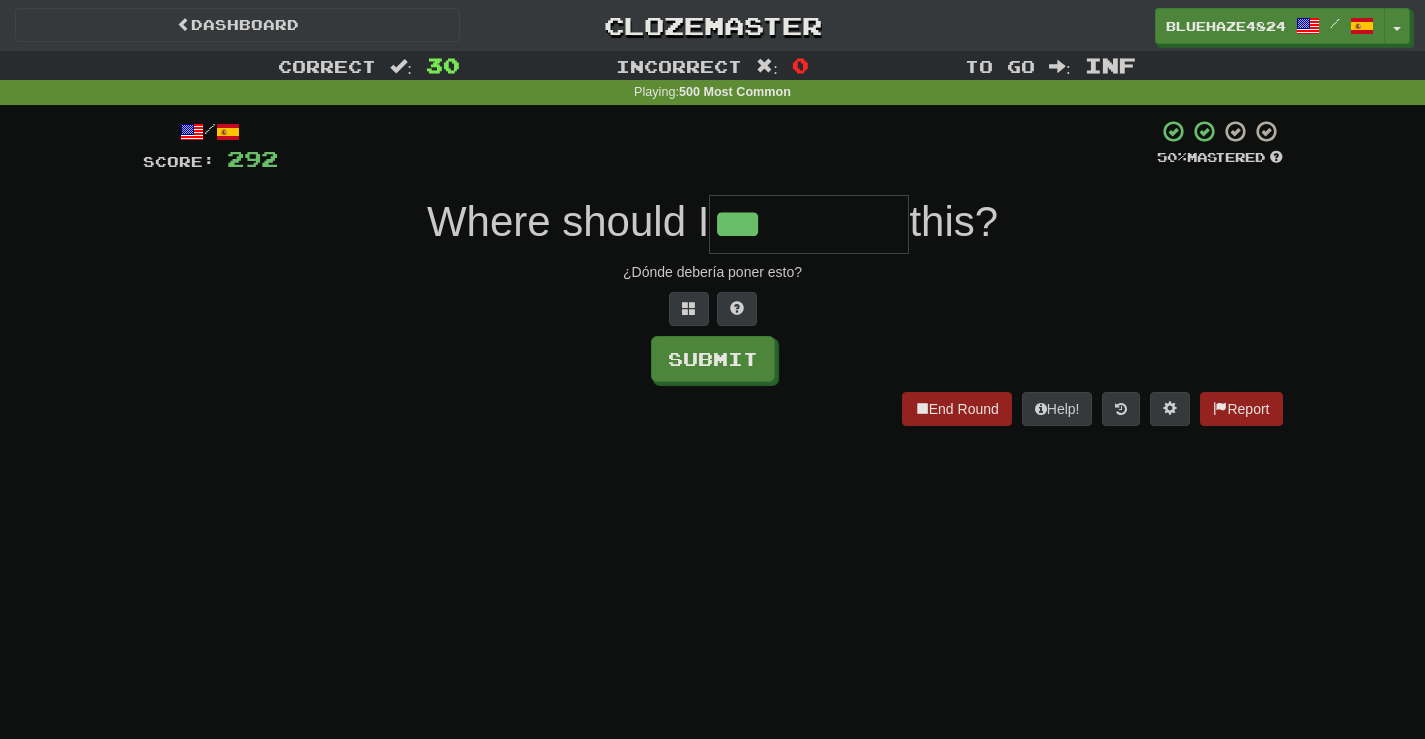 type on "***" 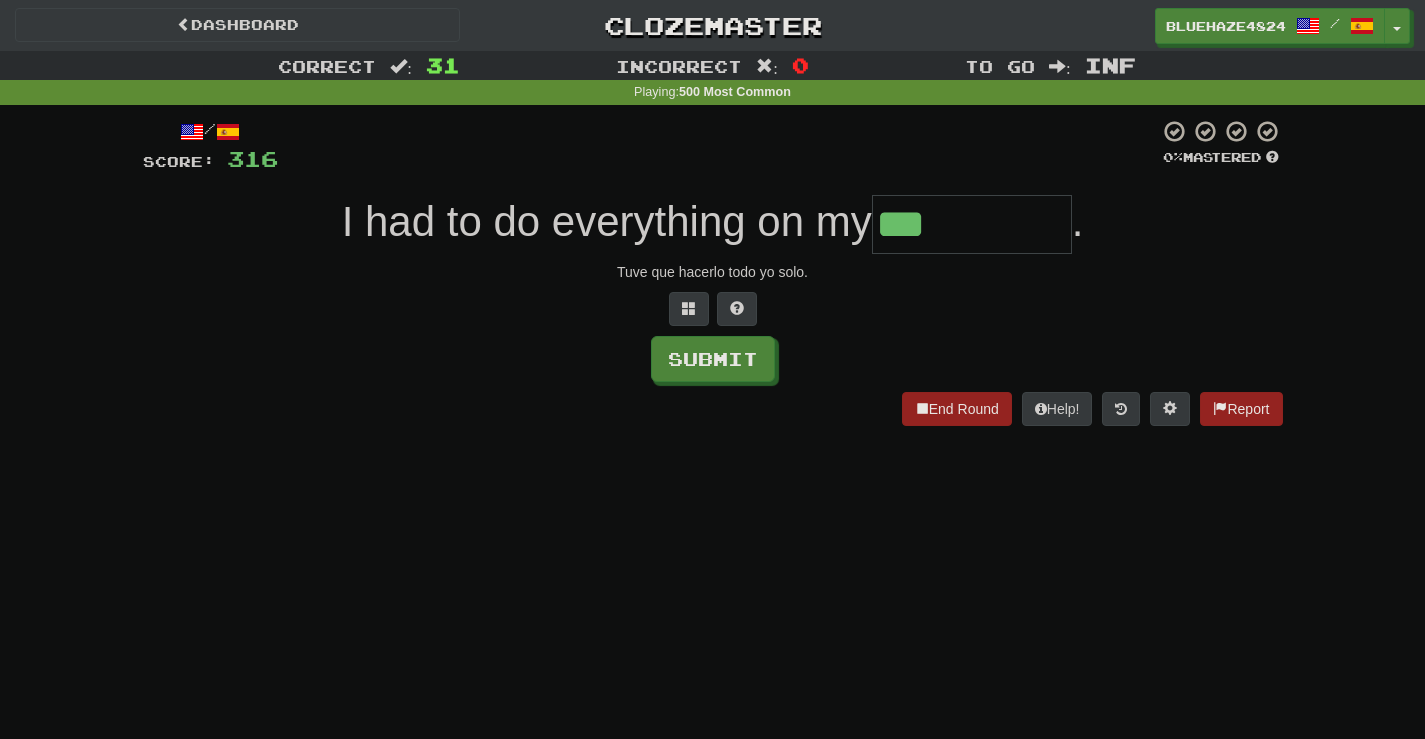 type on "***" 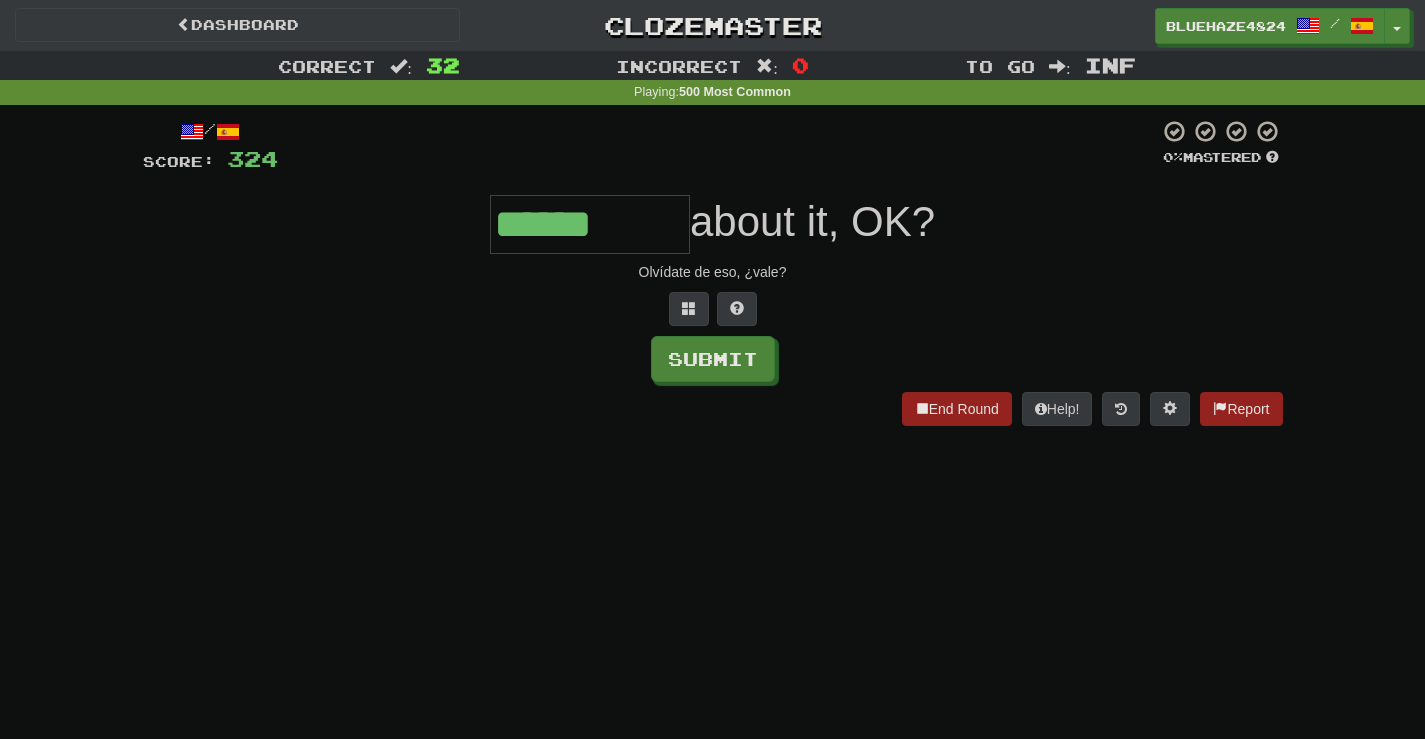 type on "******" 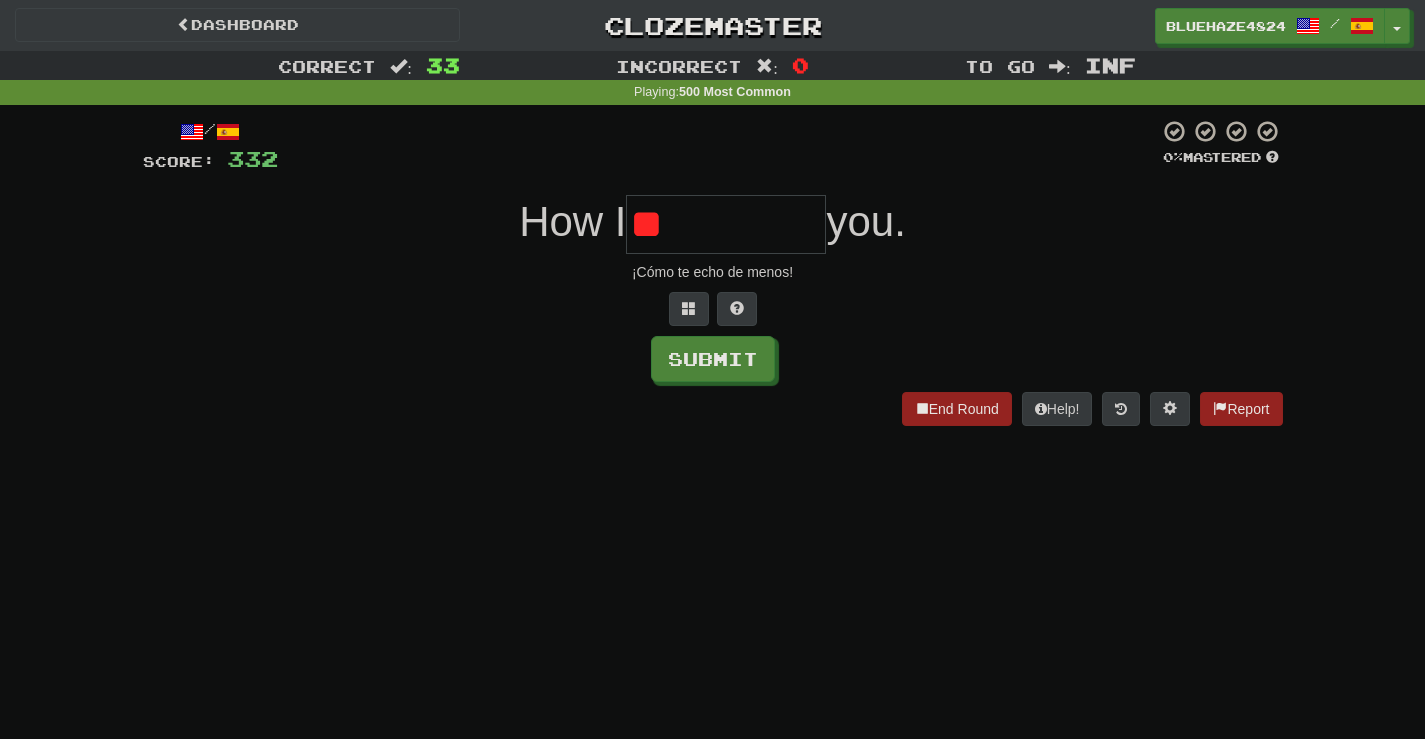 type on "*" 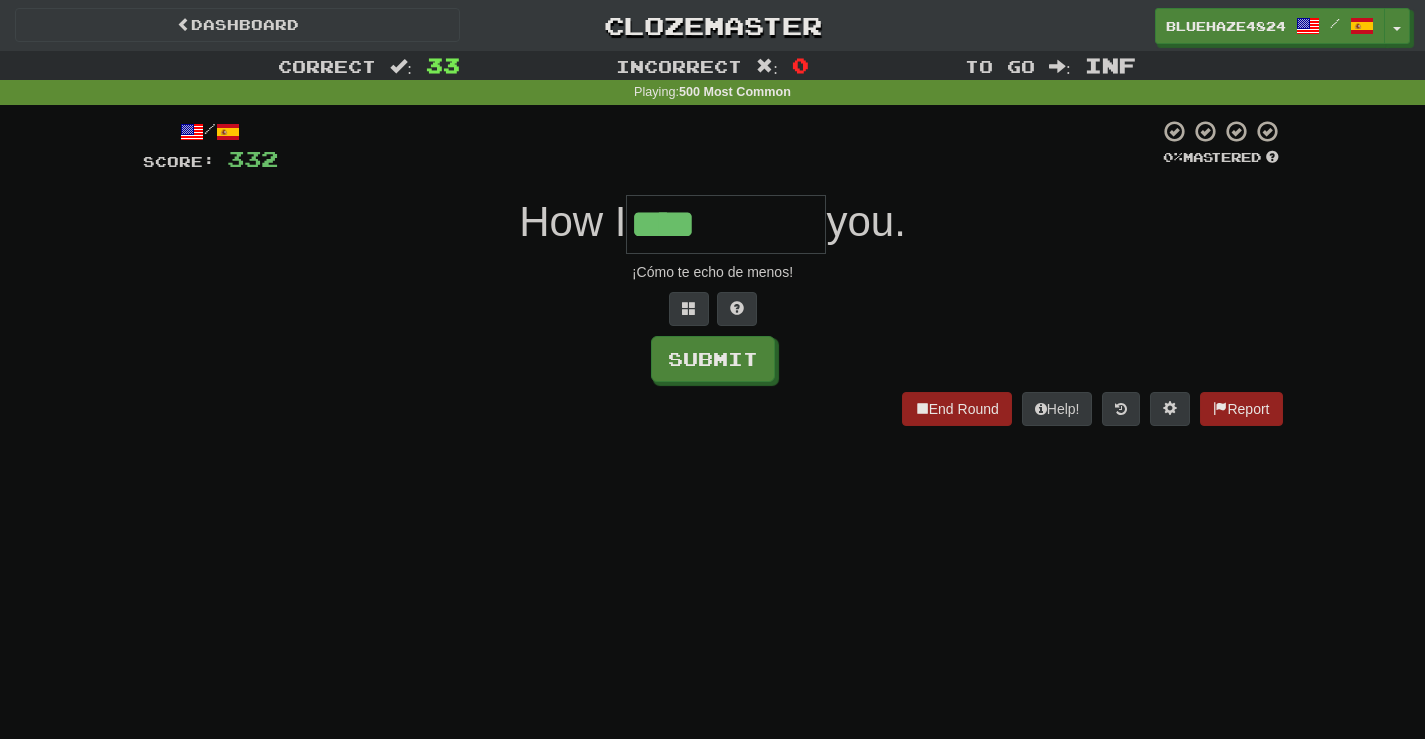 type on "****" 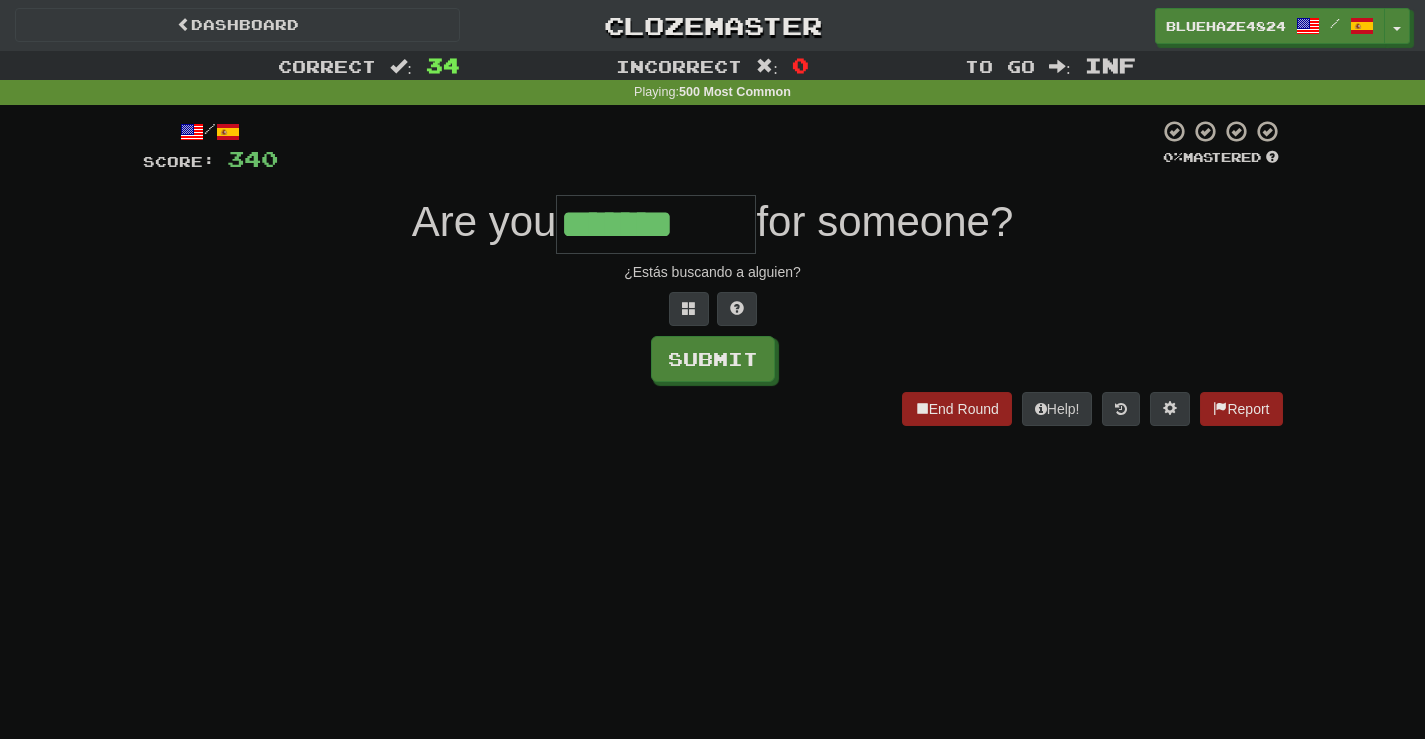 type on "*******" 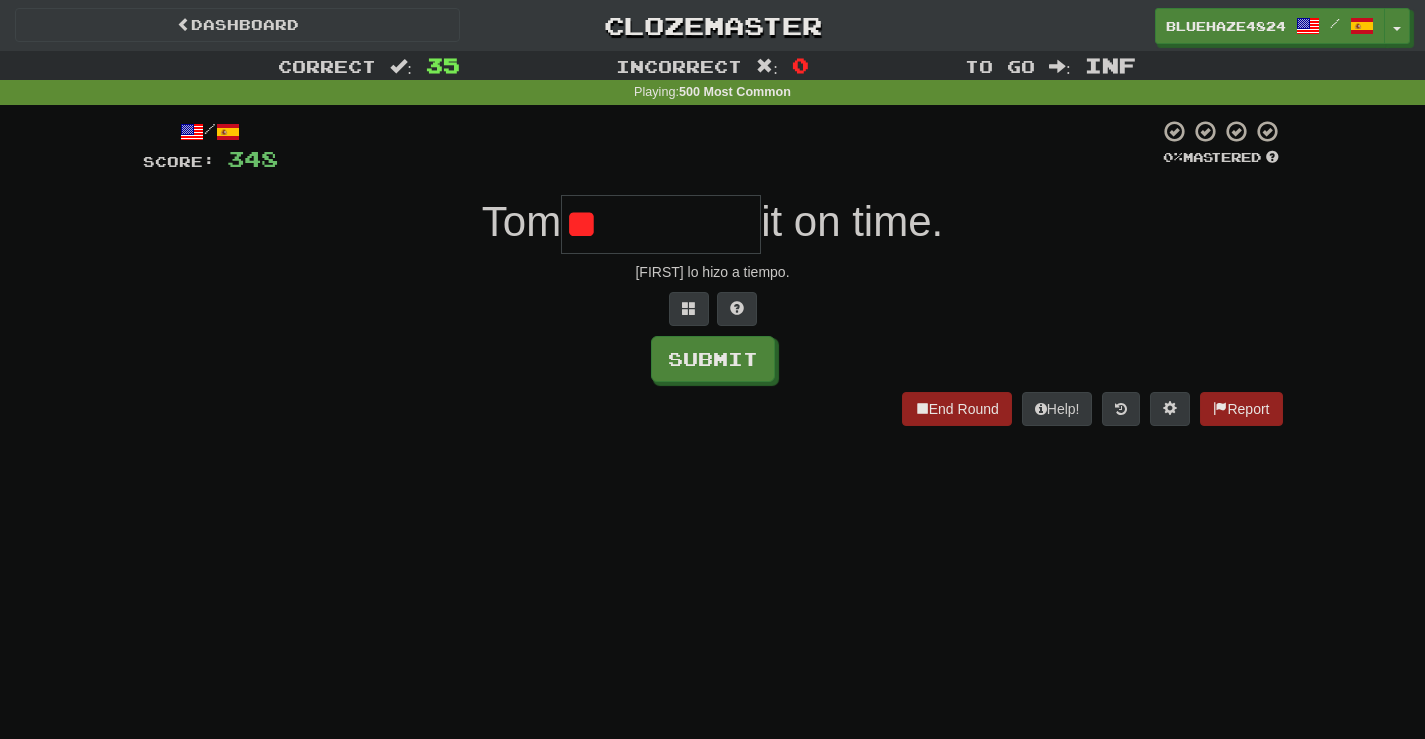 type on "*" 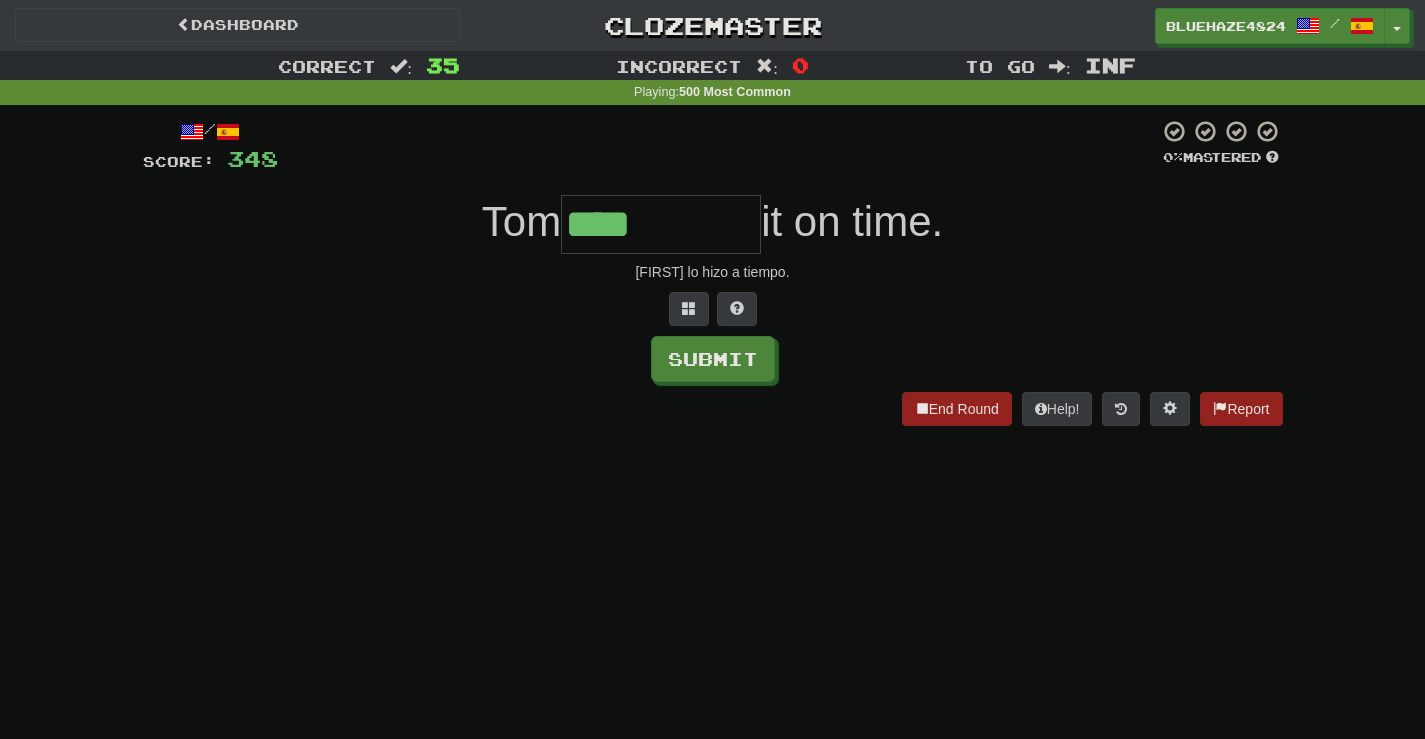 type on "****" 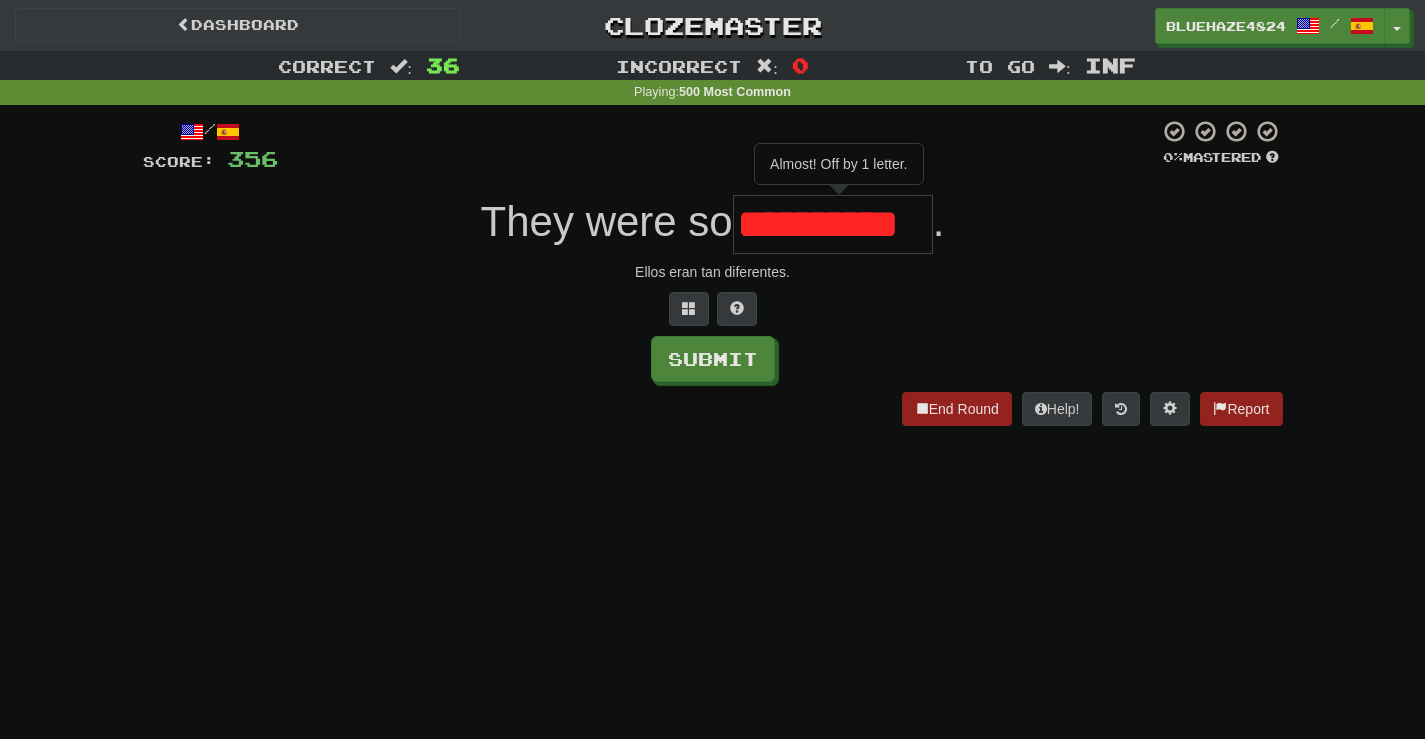 type on "*********" 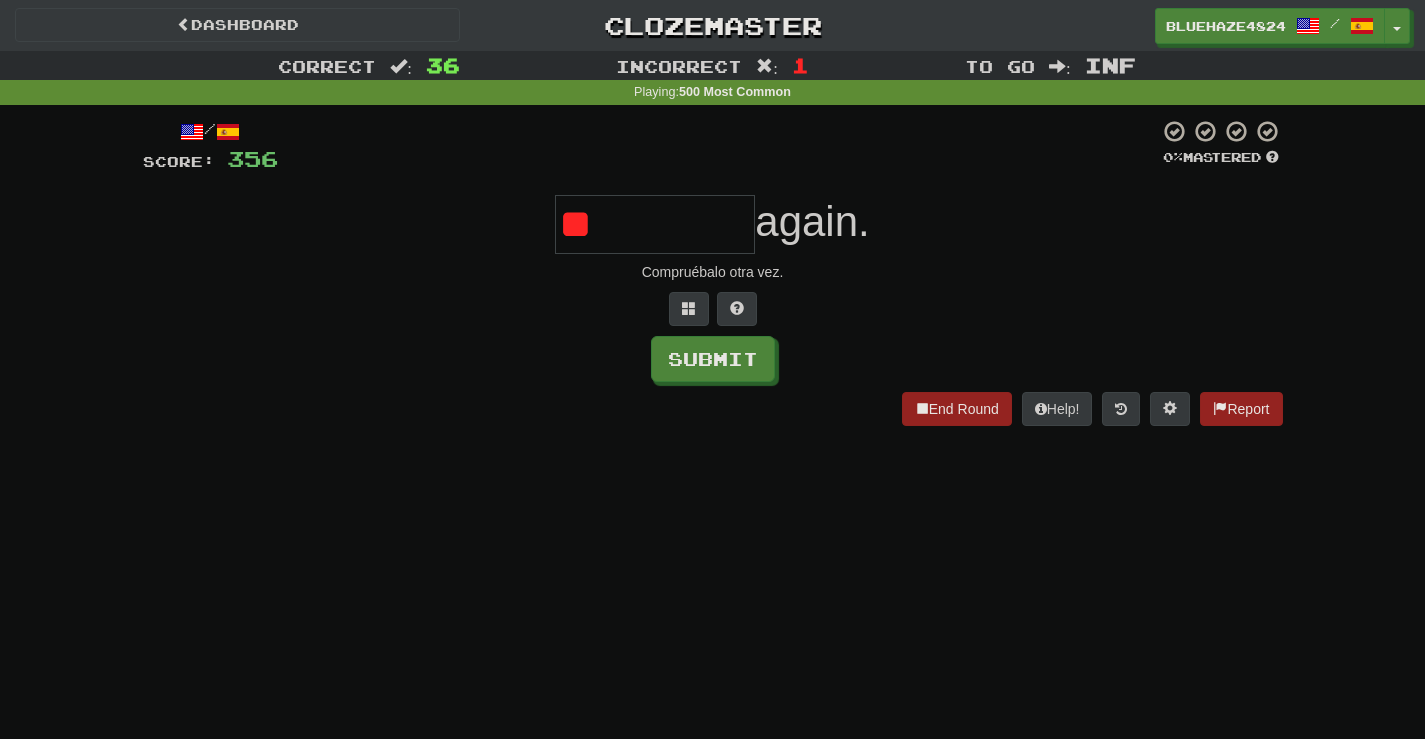 type on "*" 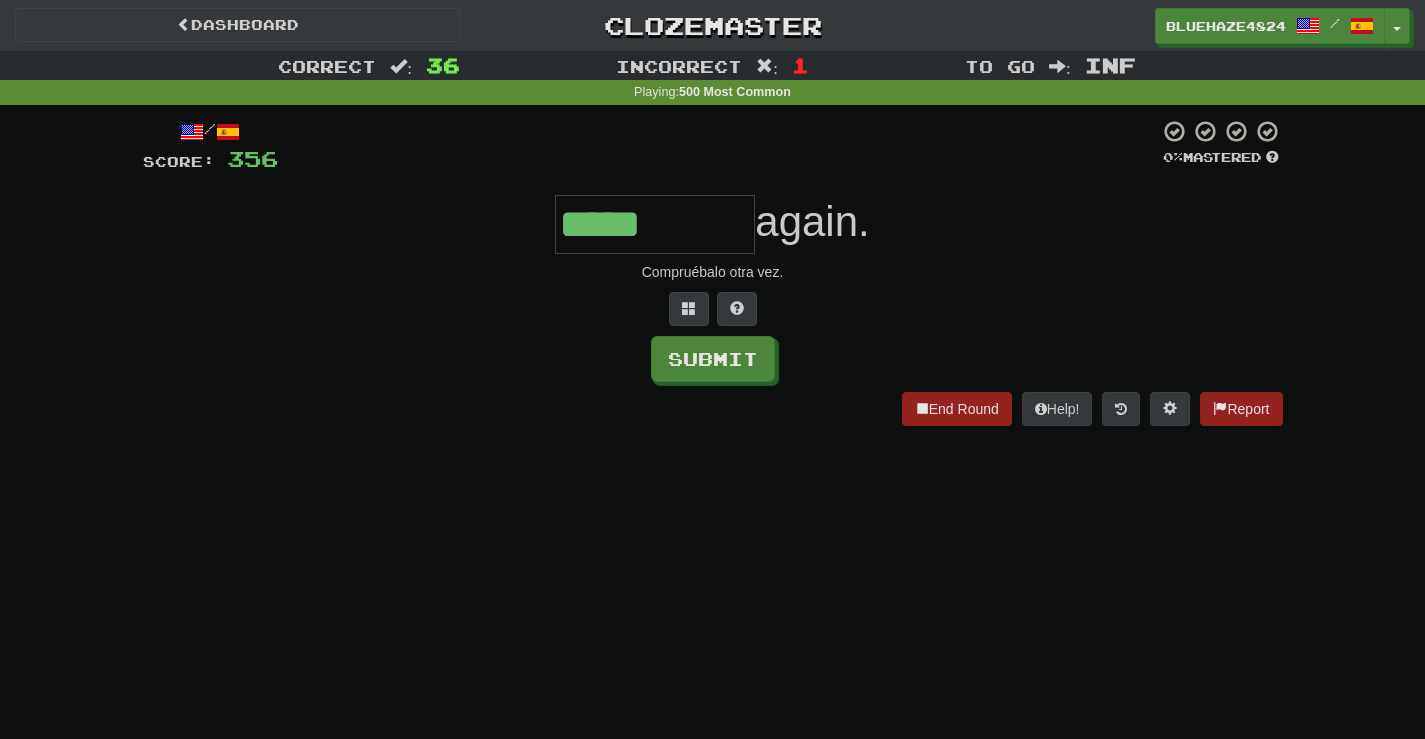 type on "*****" 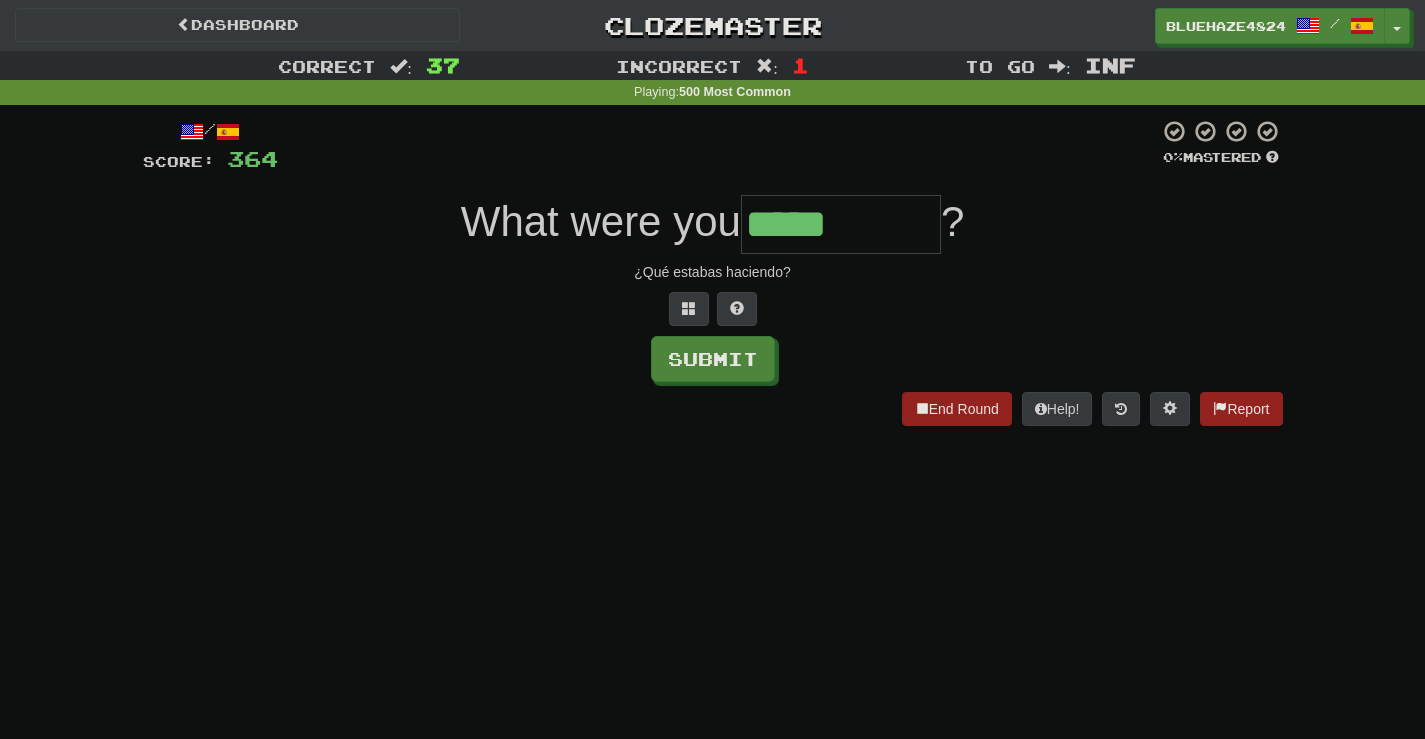 type on "*****" 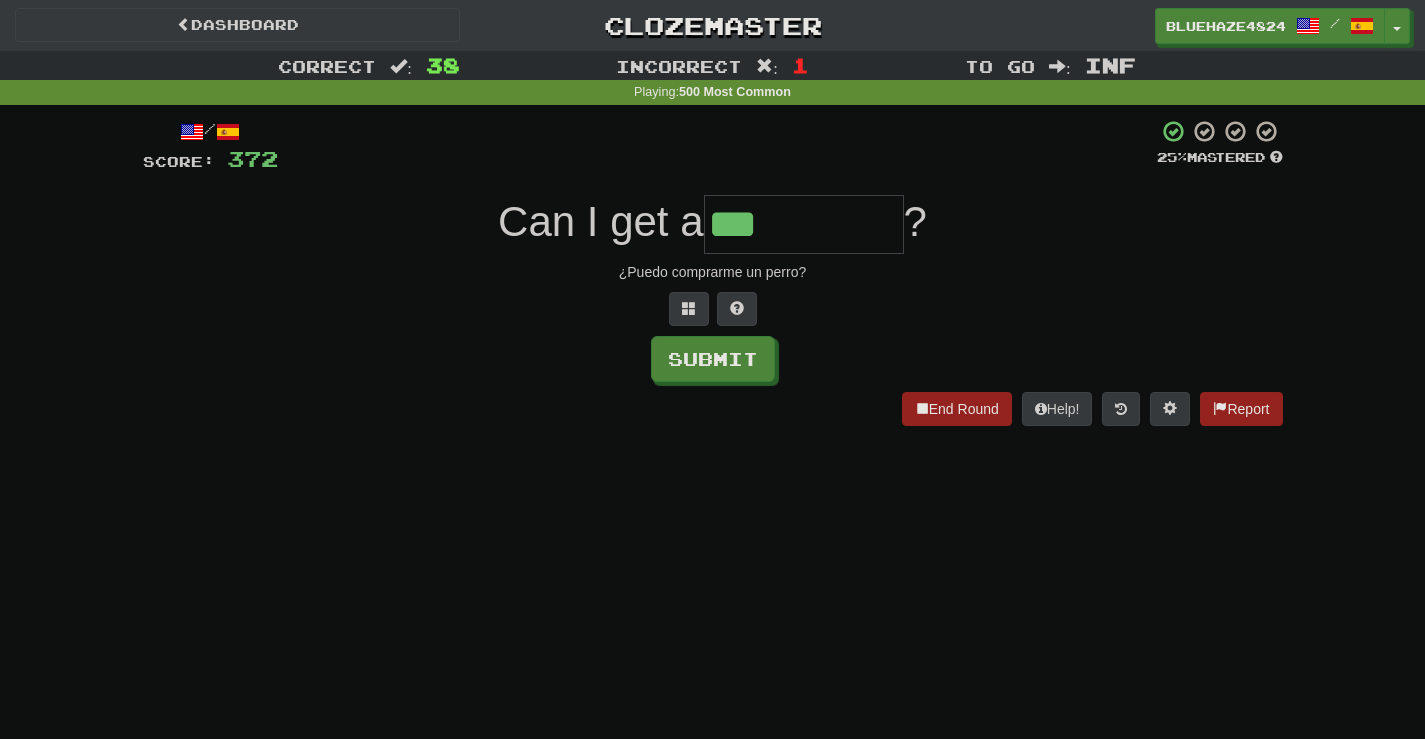 type on "***" 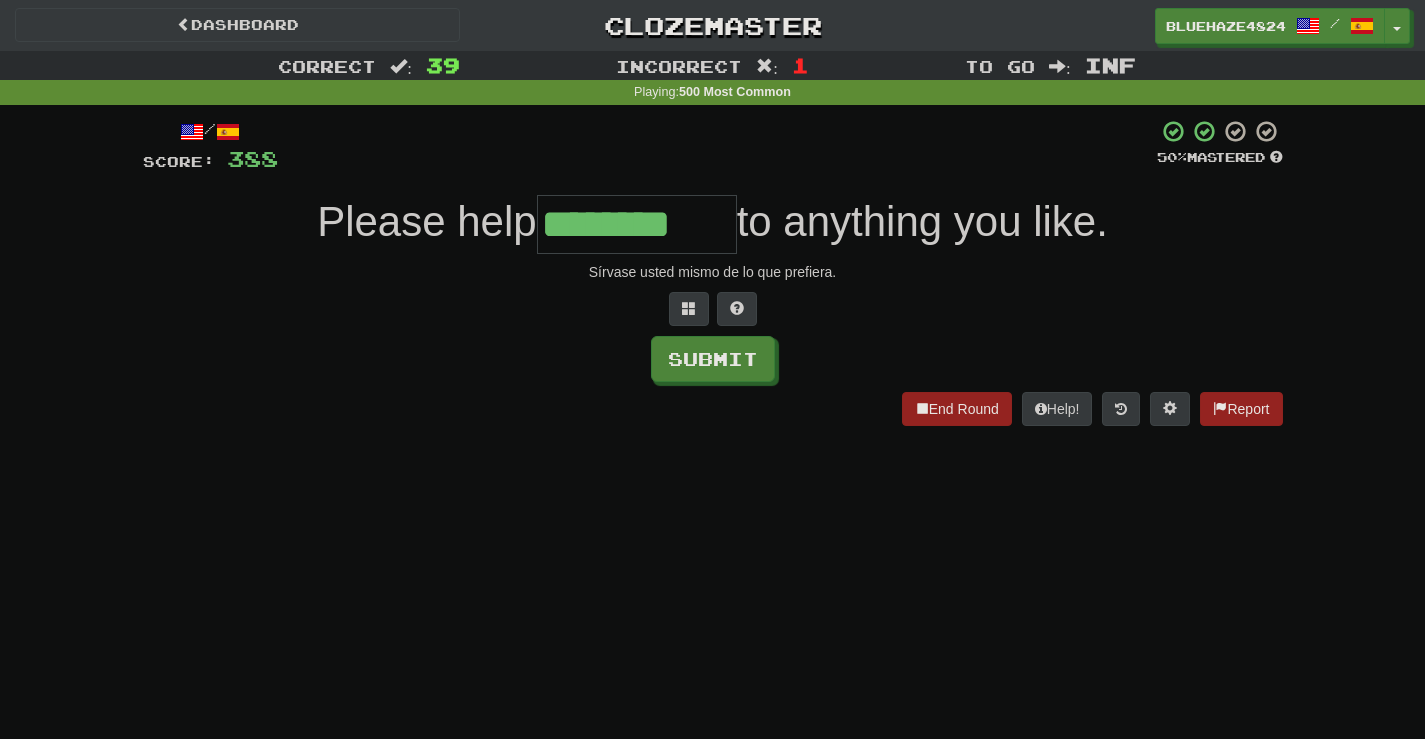 type on "********" 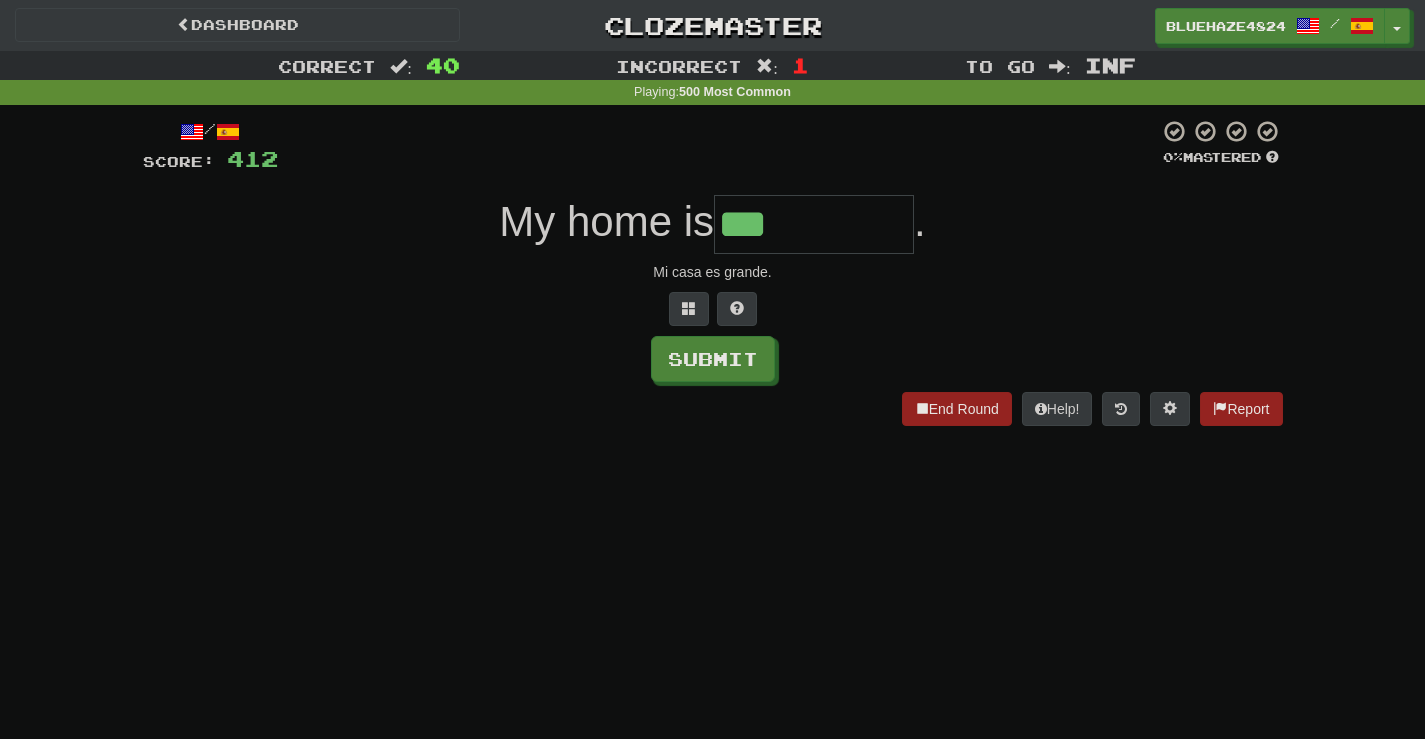 type on "***" 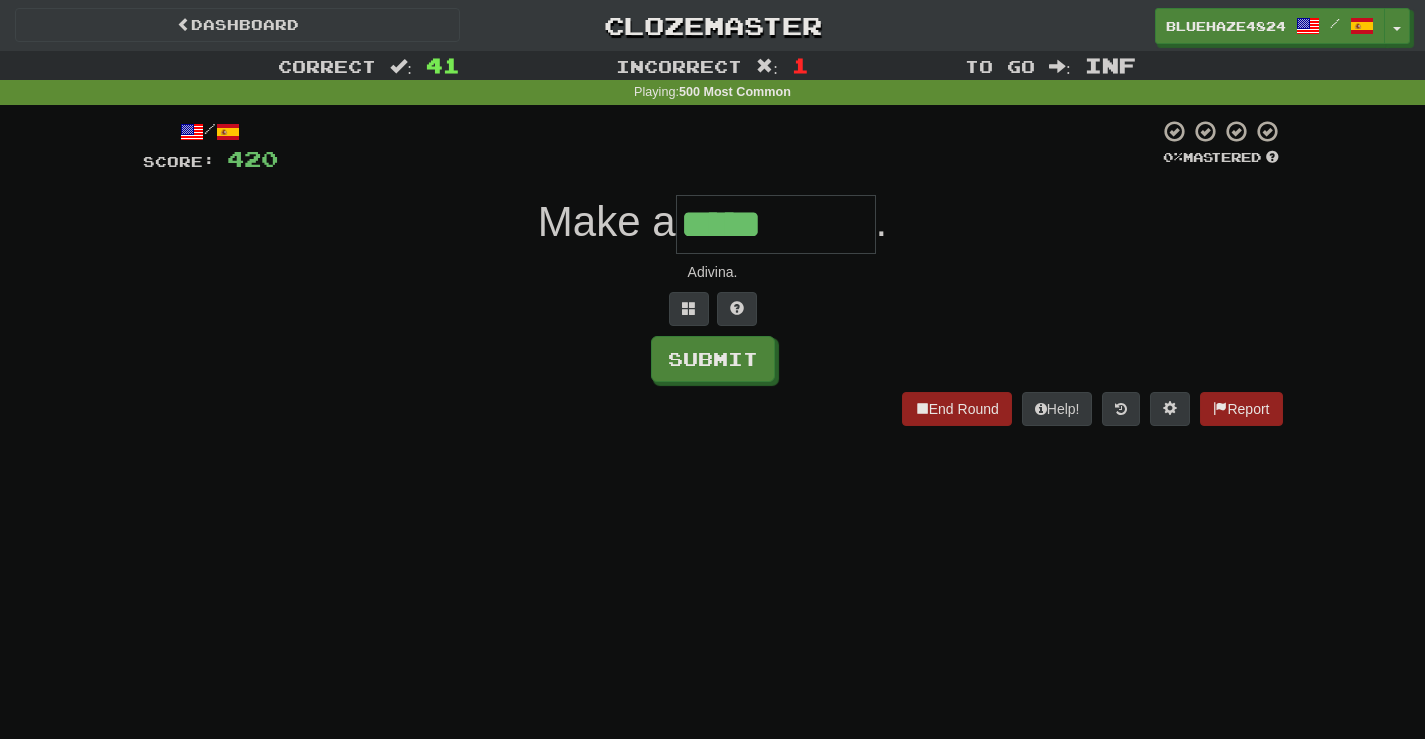 type on "*****" 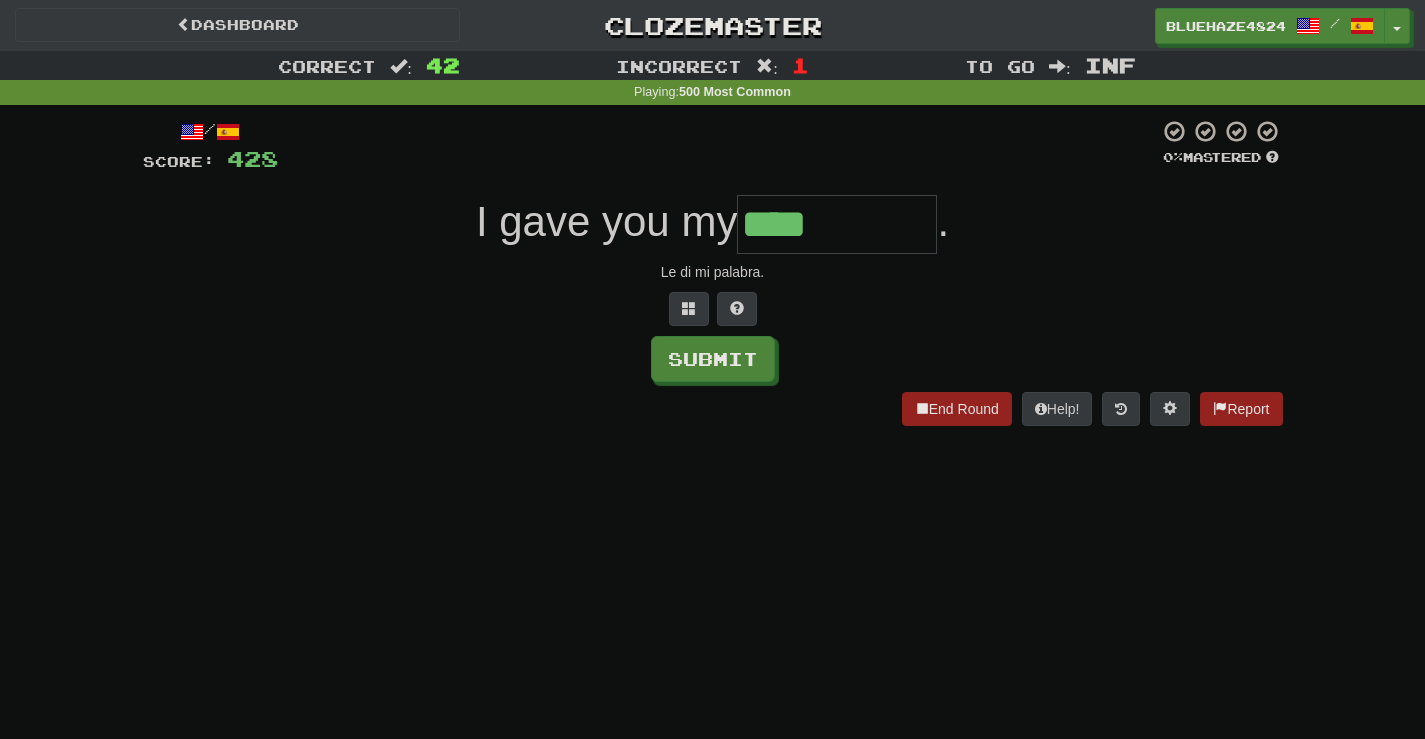type on "****" 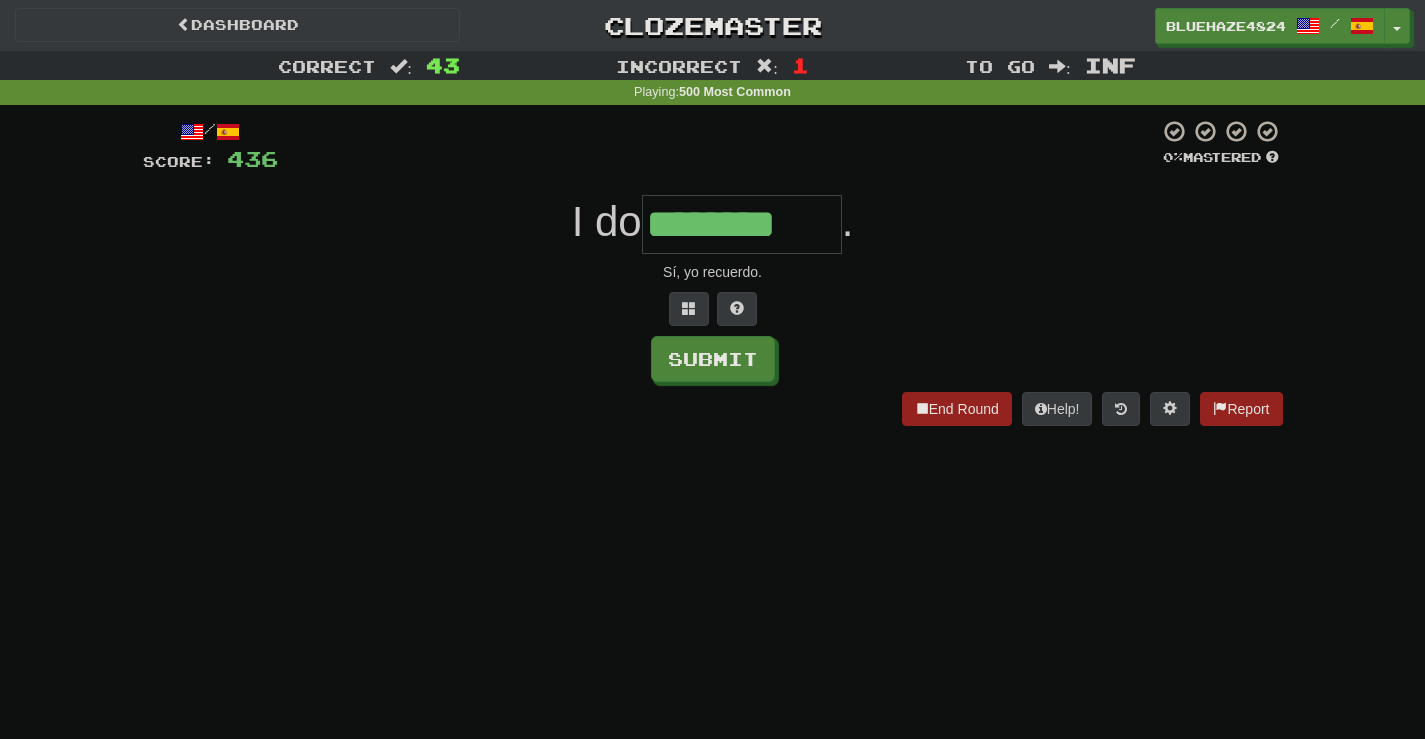type on "********" 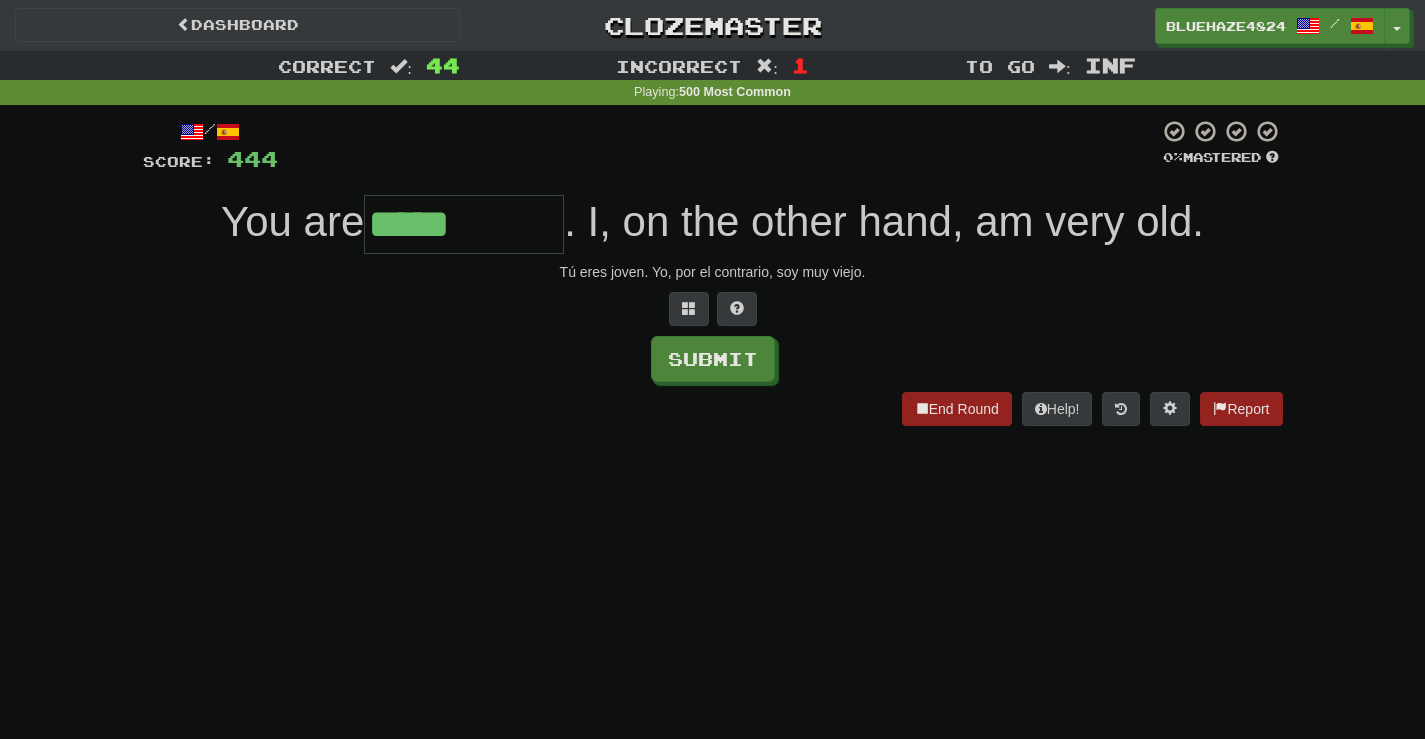 type on "*****" 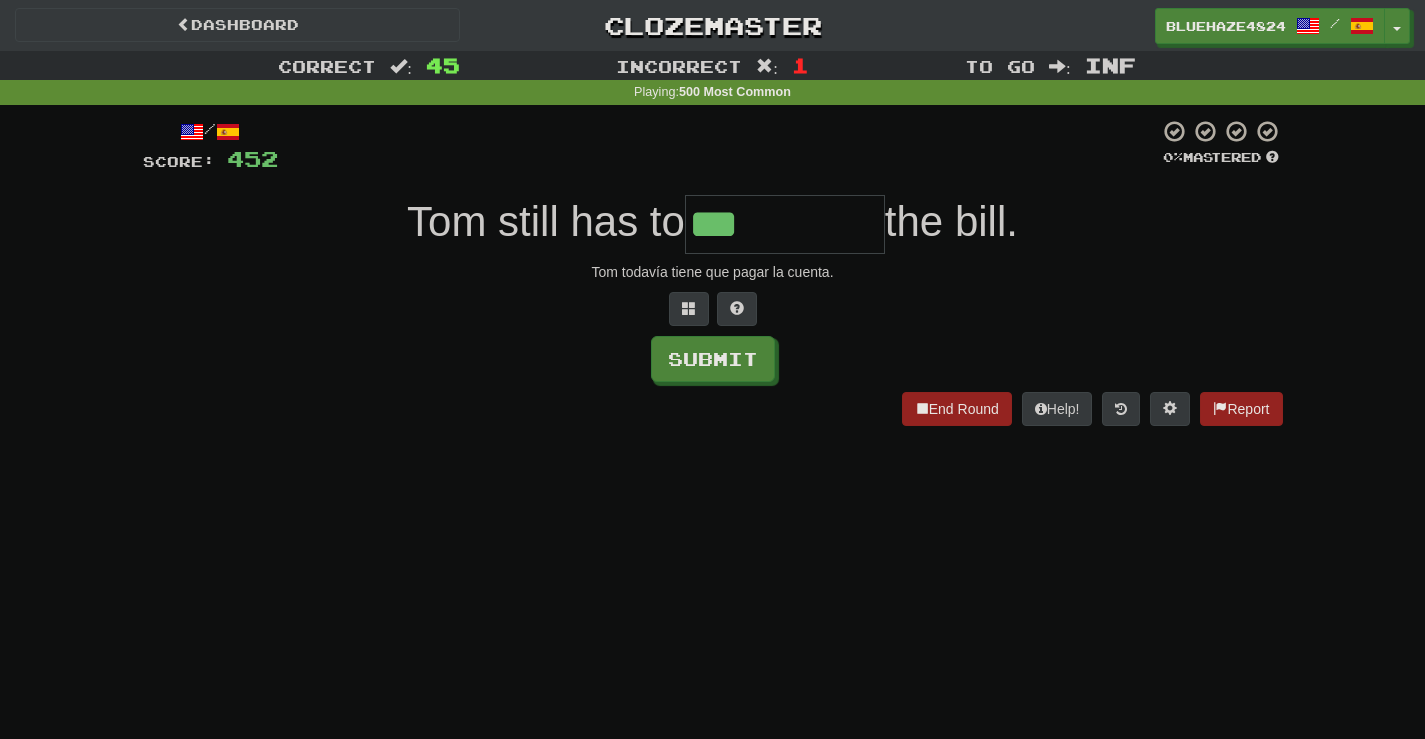 type on "***" 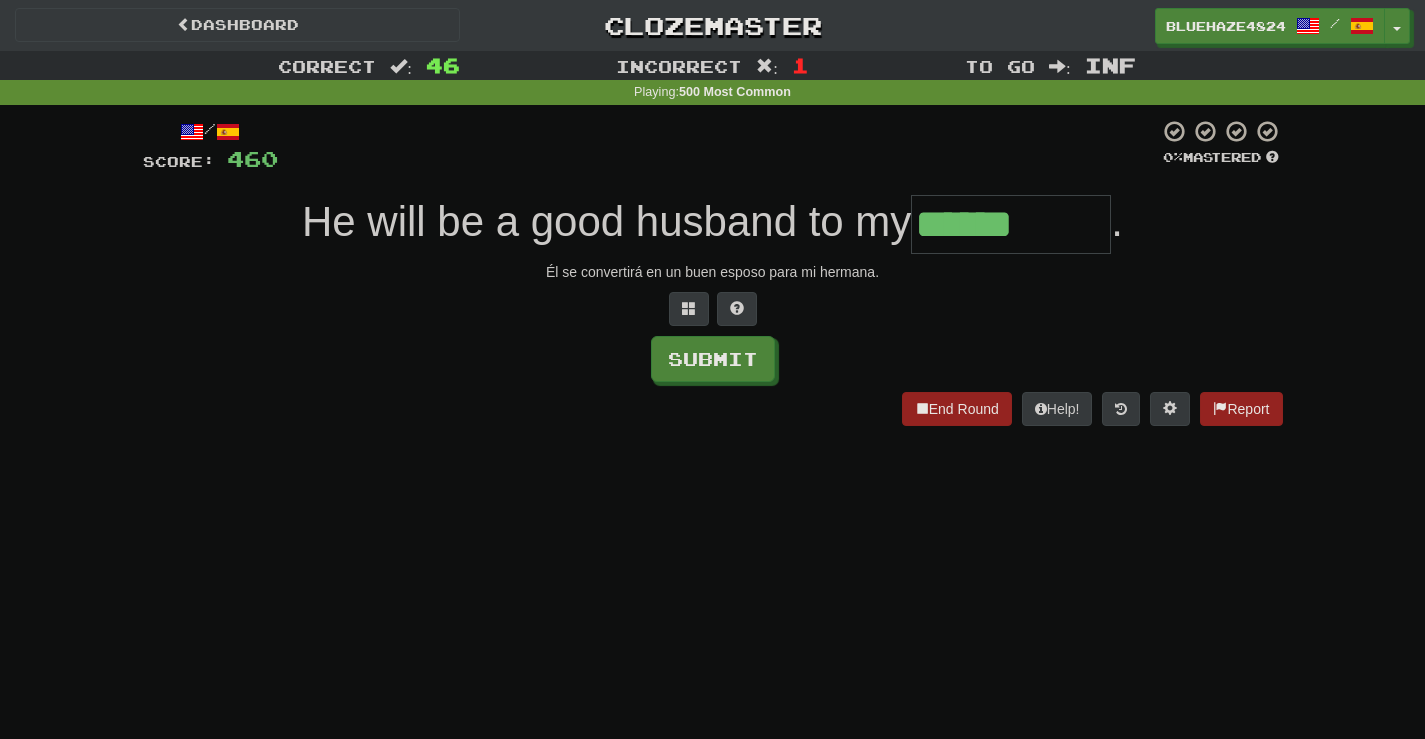 type on "******" 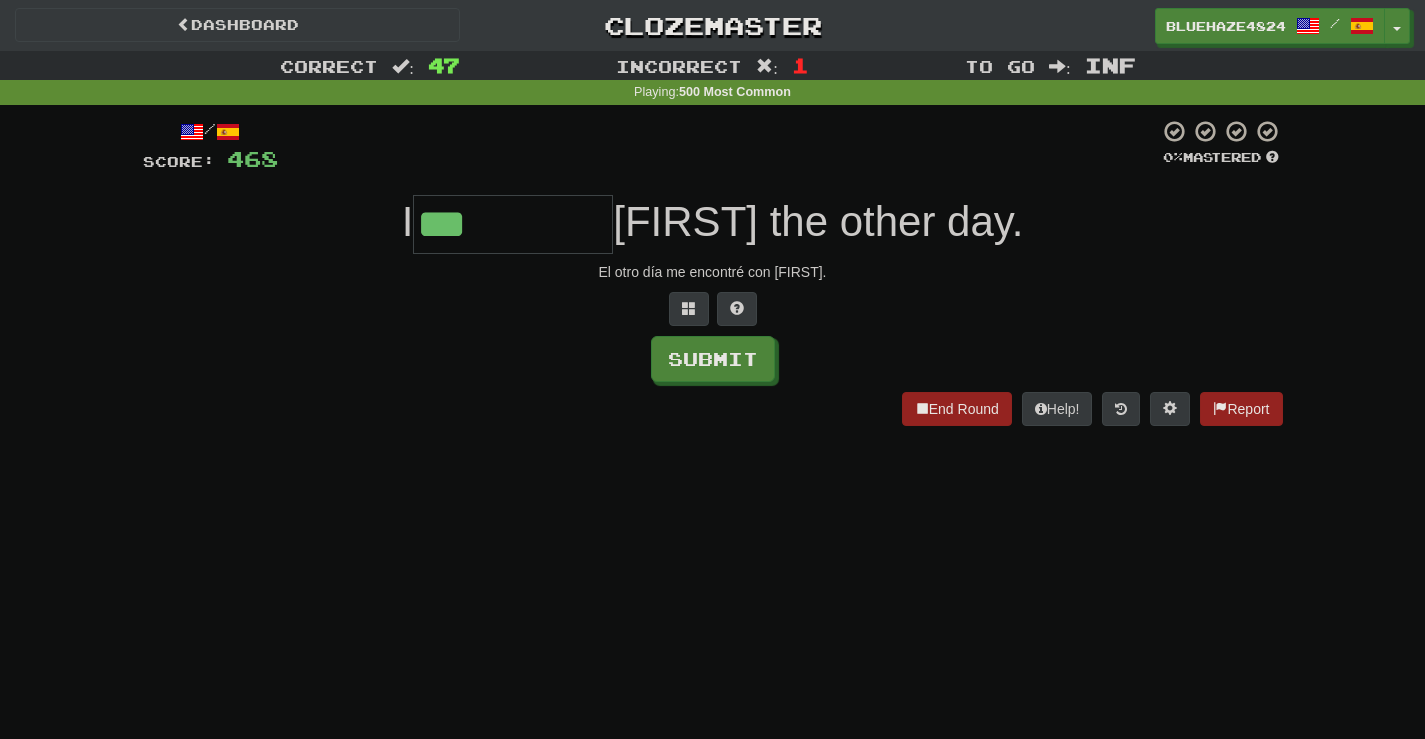 type on "***" 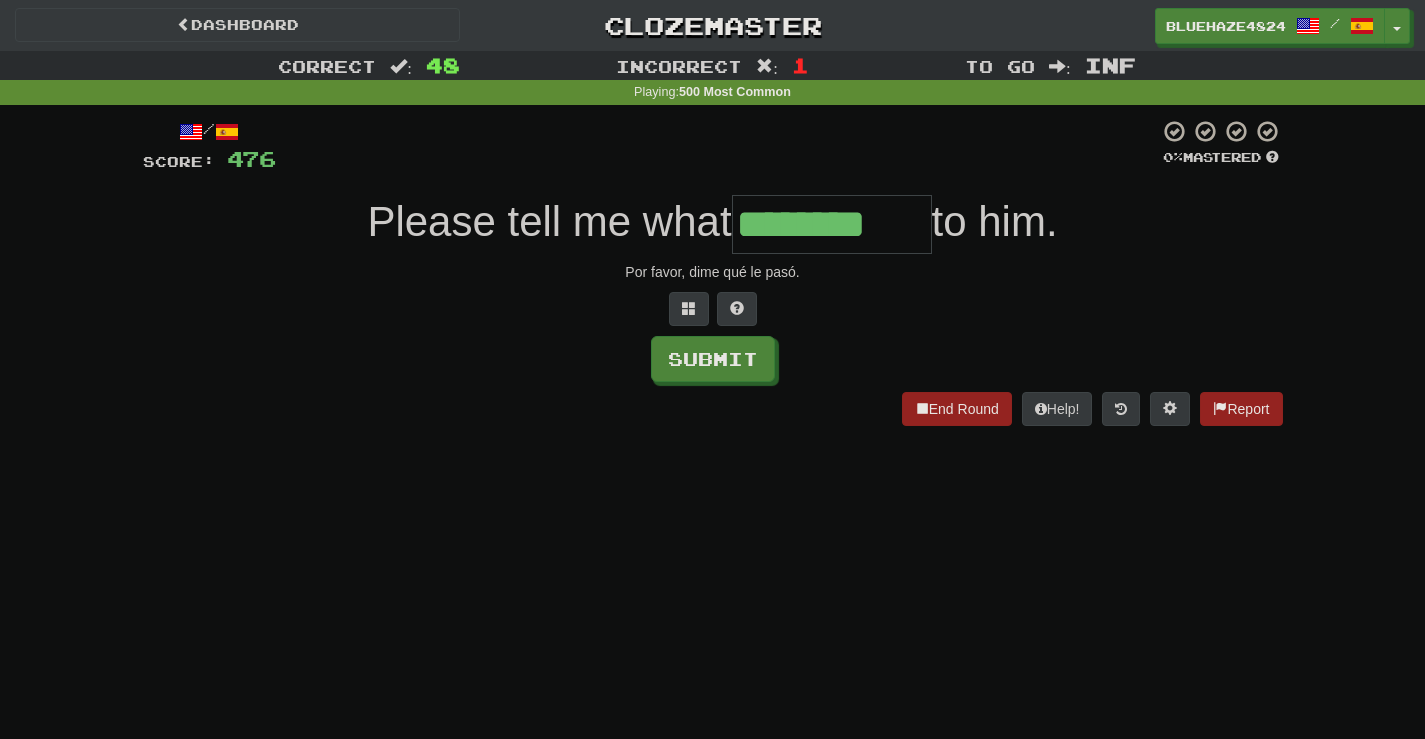 type on "*" 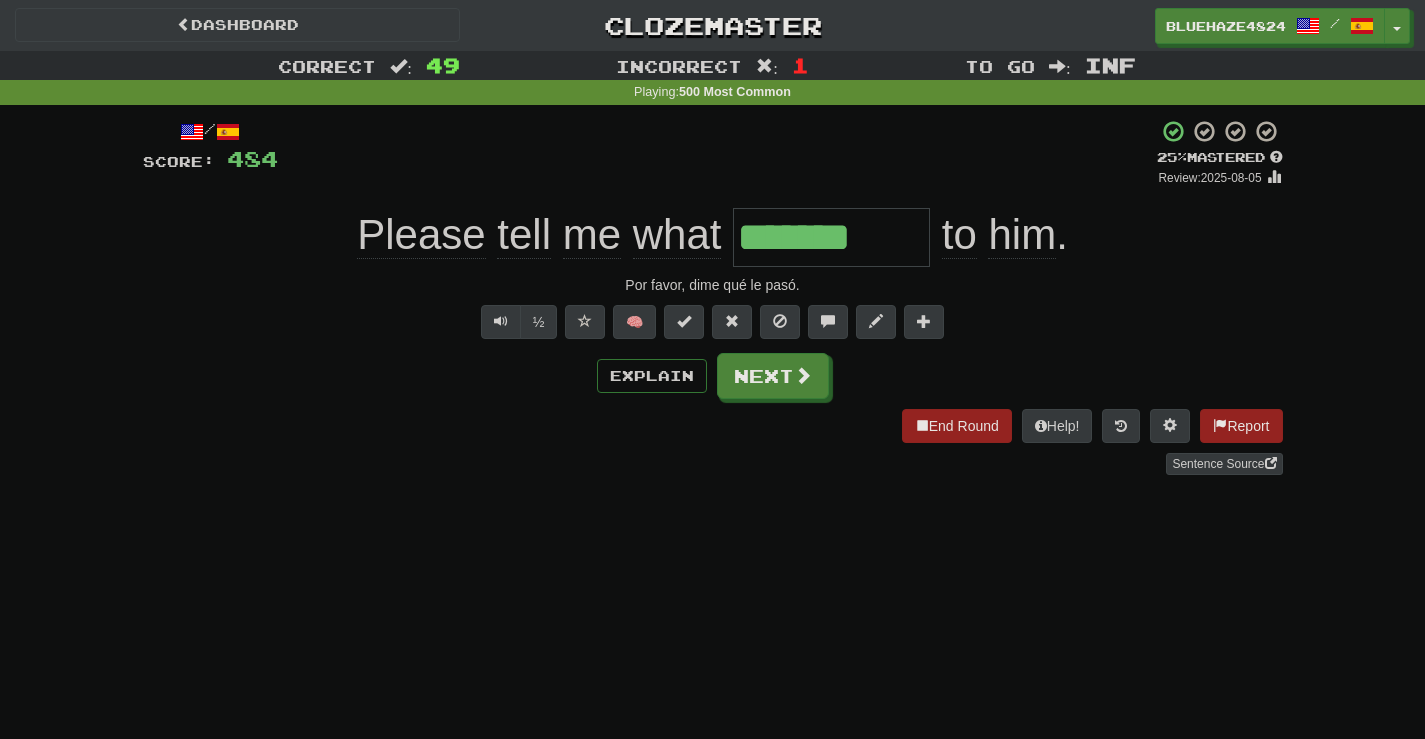 type on "********" 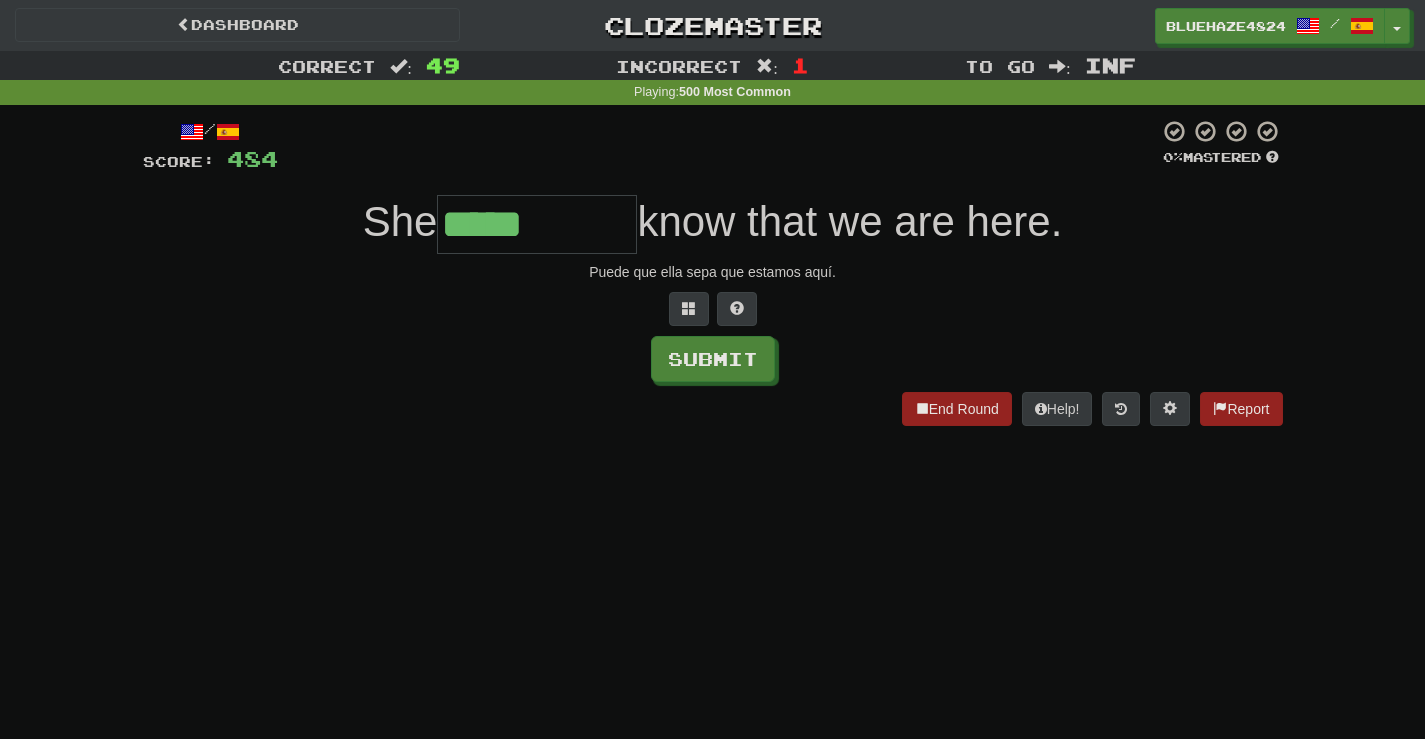 type on "*****" 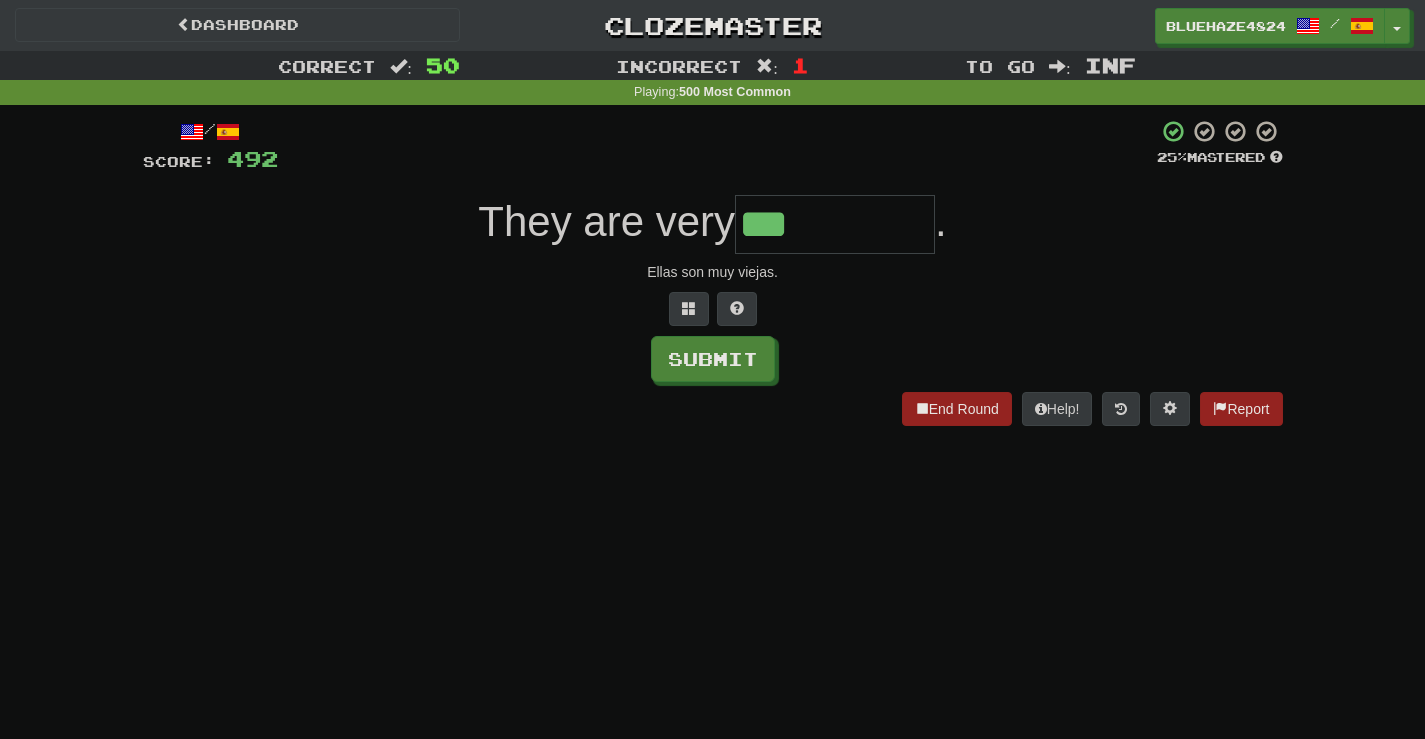 type on "***" 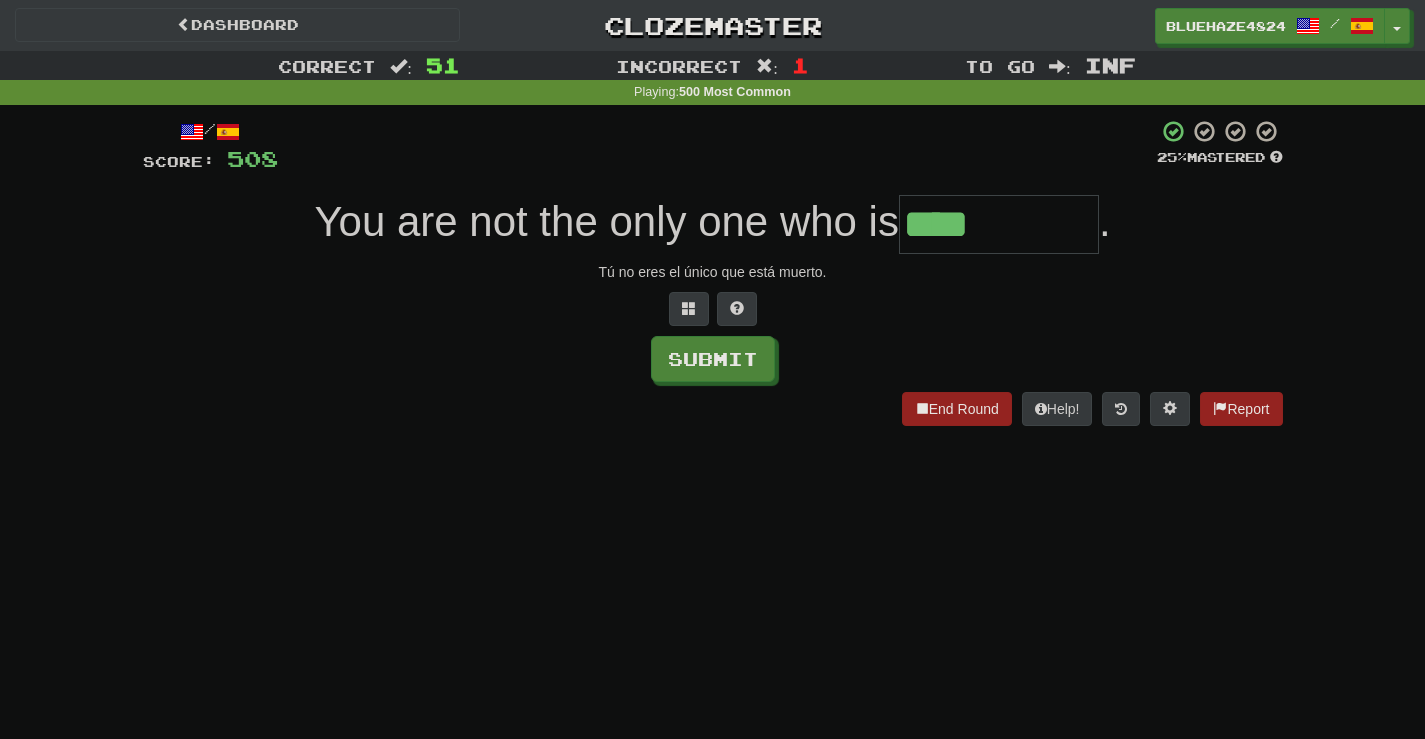 type on "****" 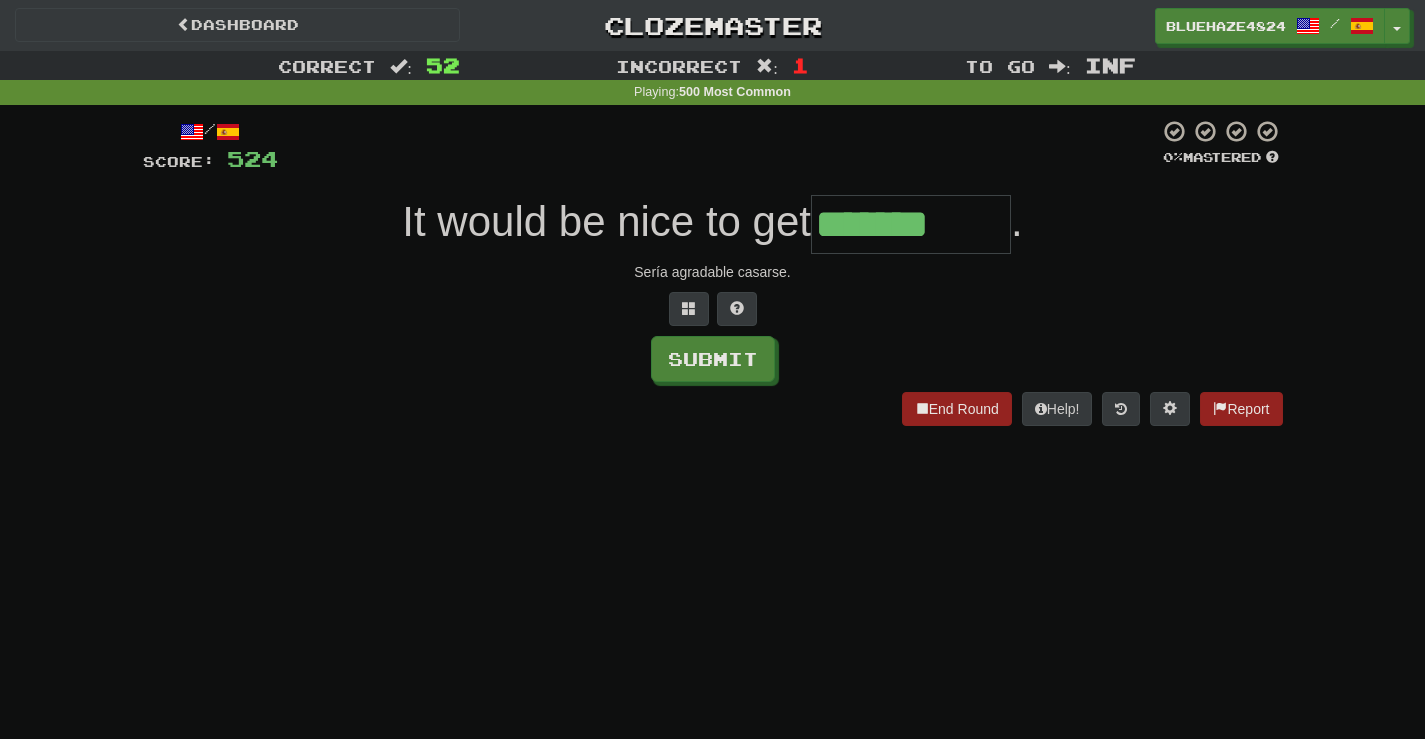 type on "*******" 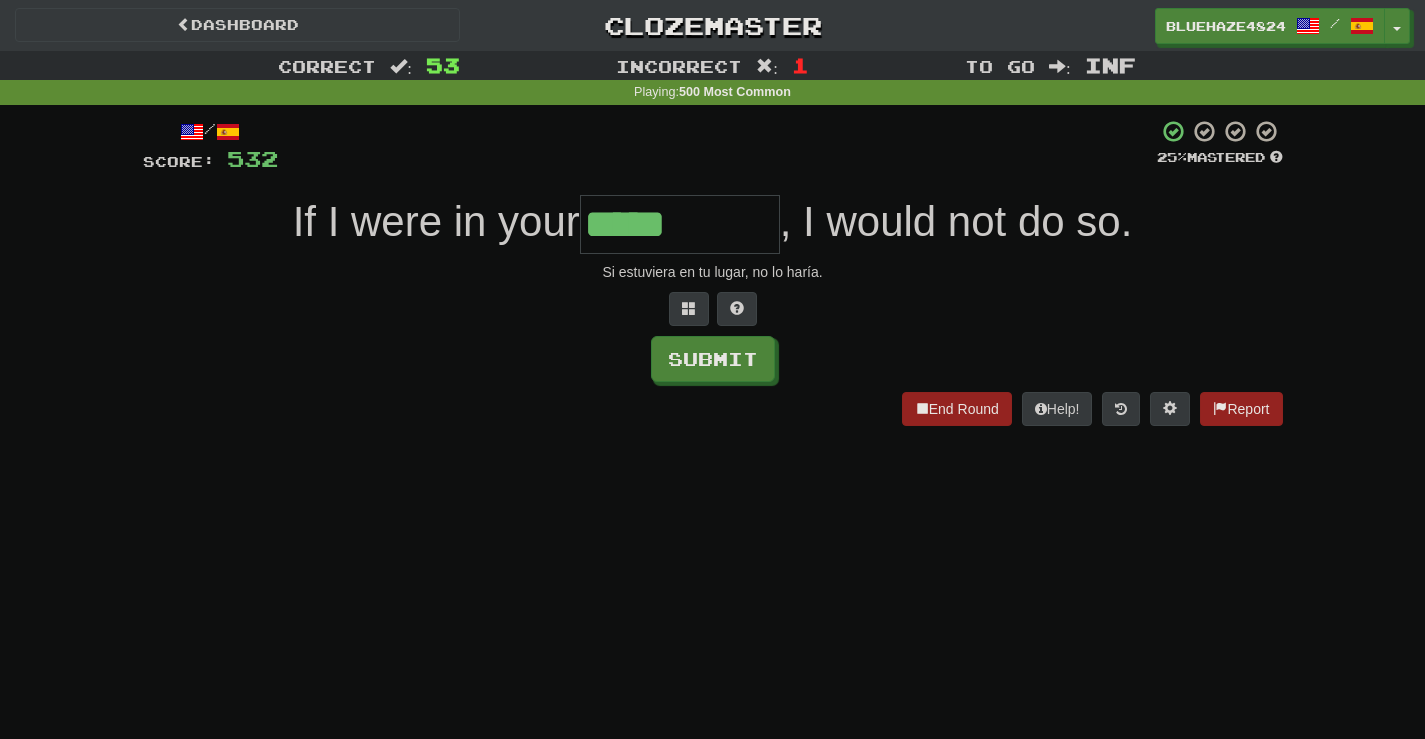 type on "*****" 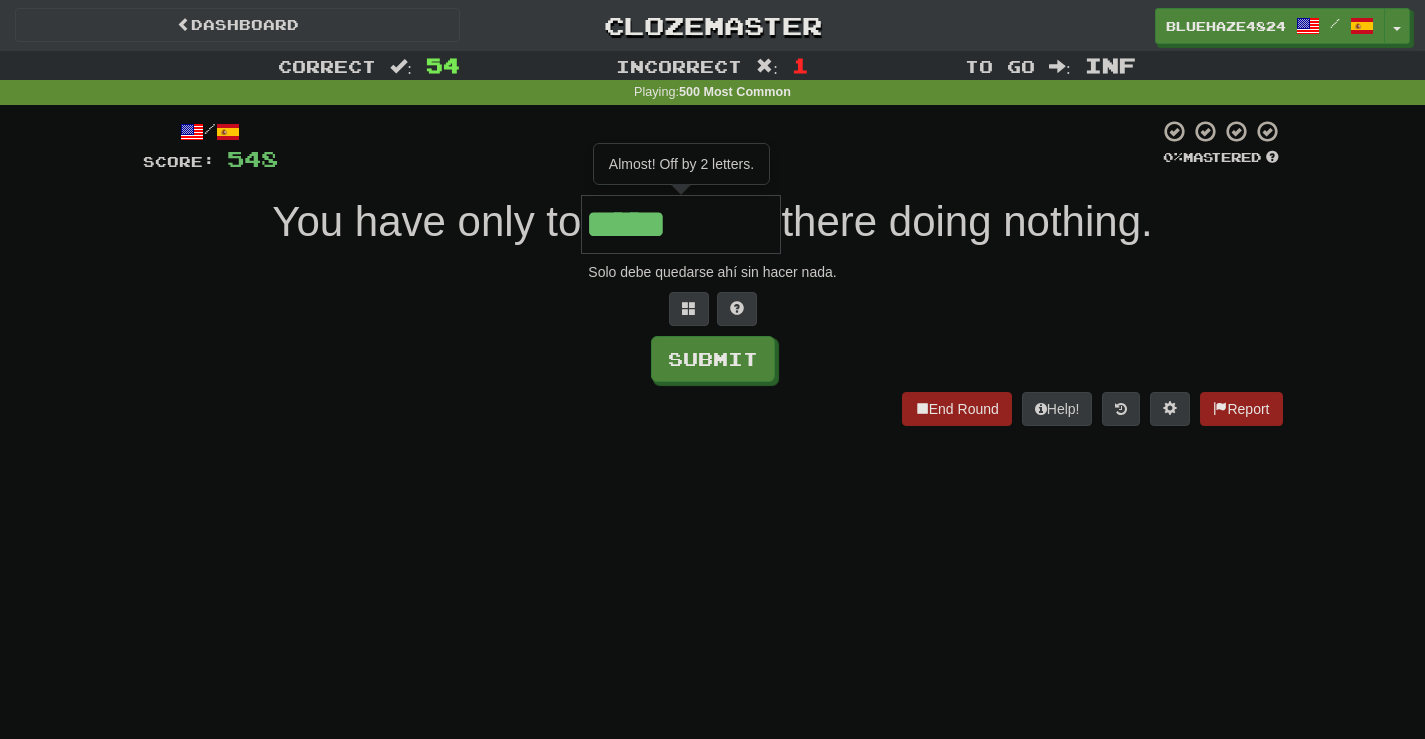type on "*****" 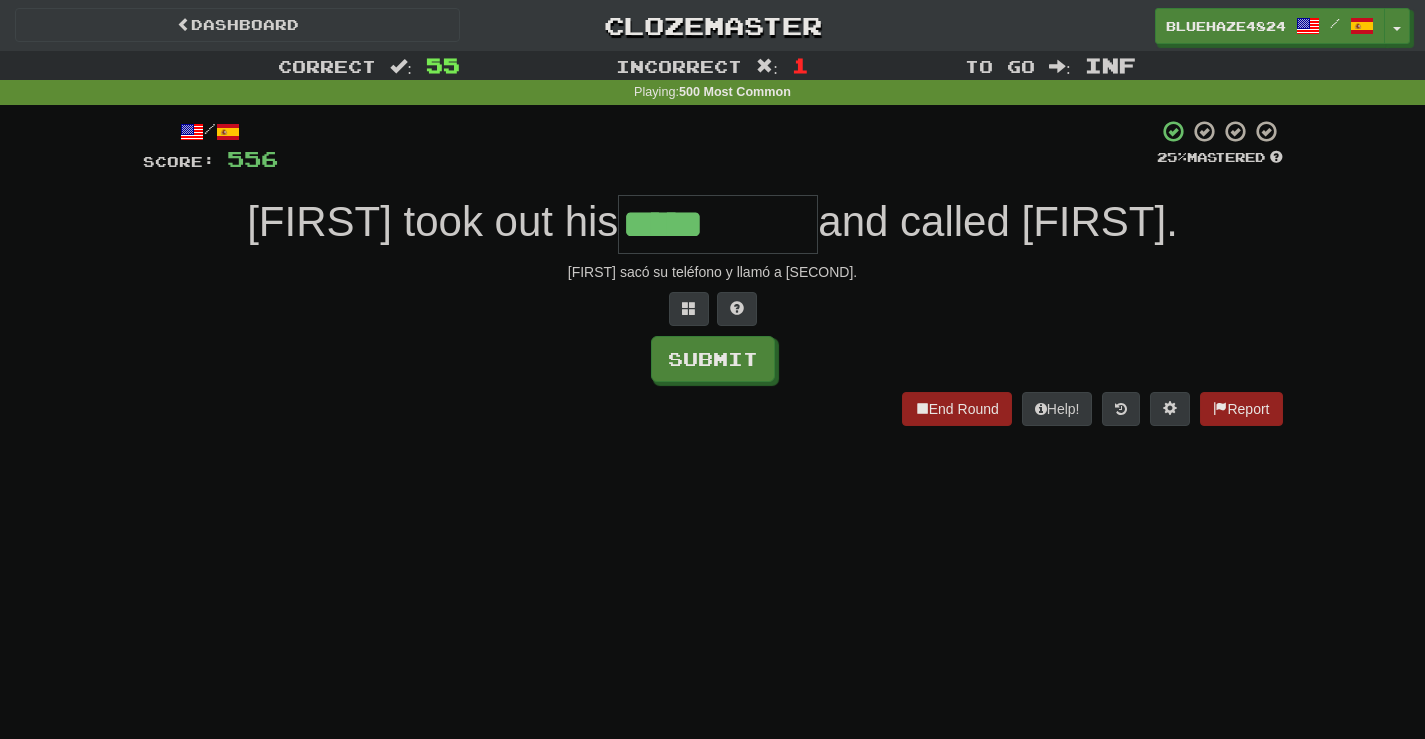 type on "*****" 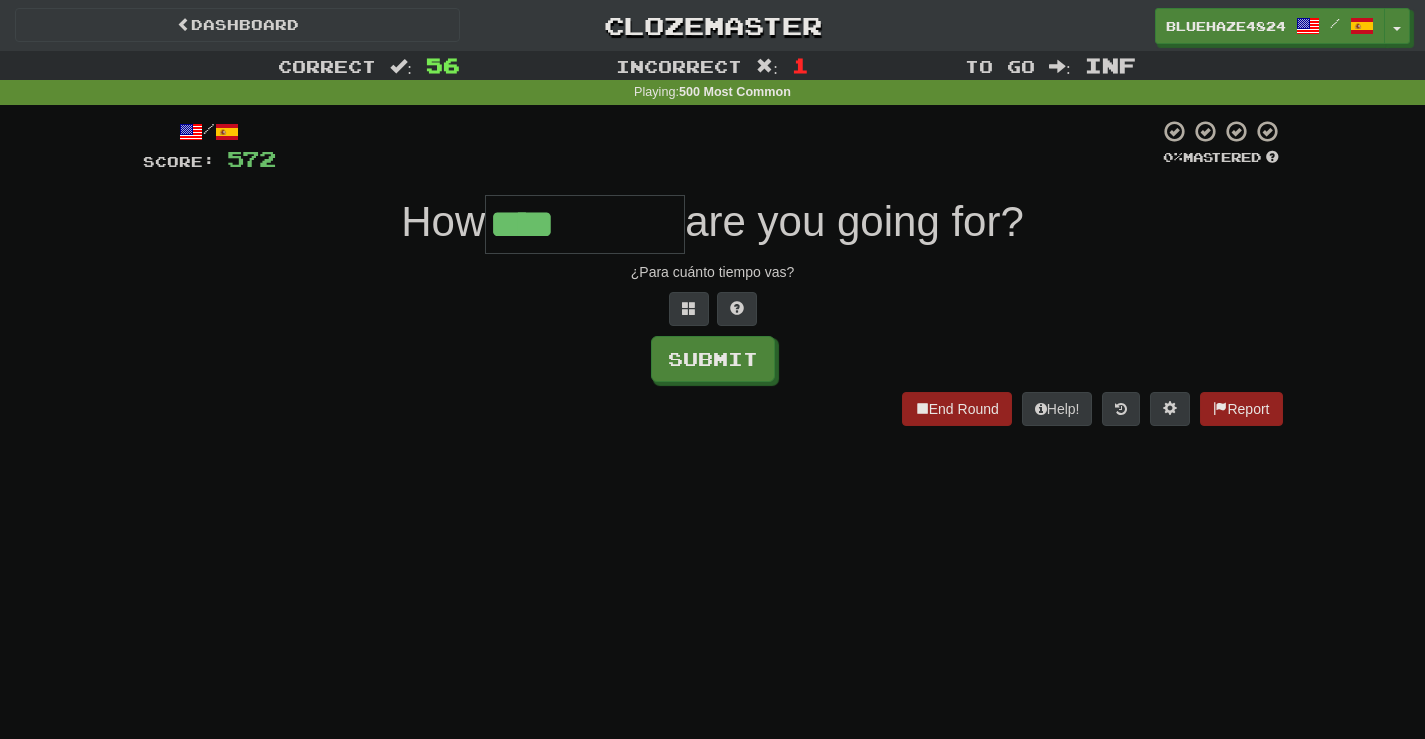 type on "****" 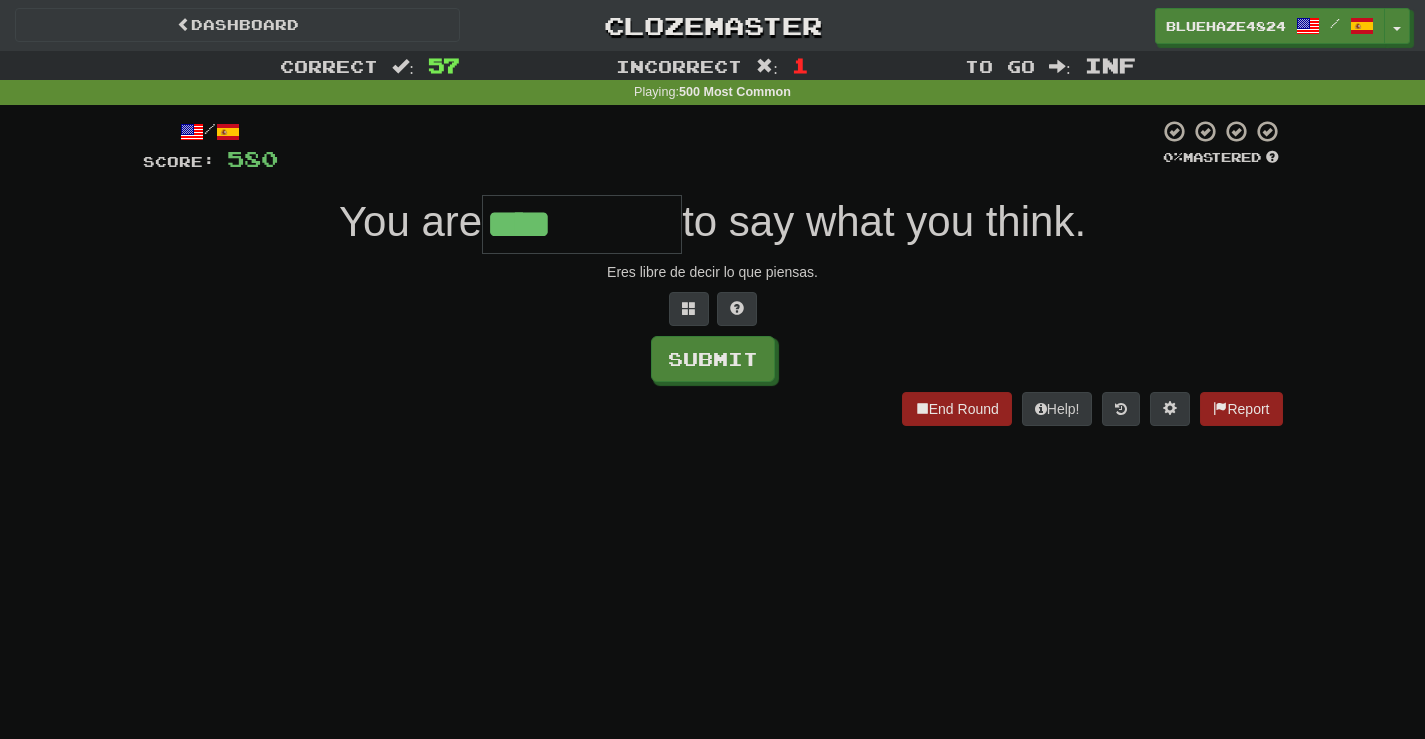 type on "****" 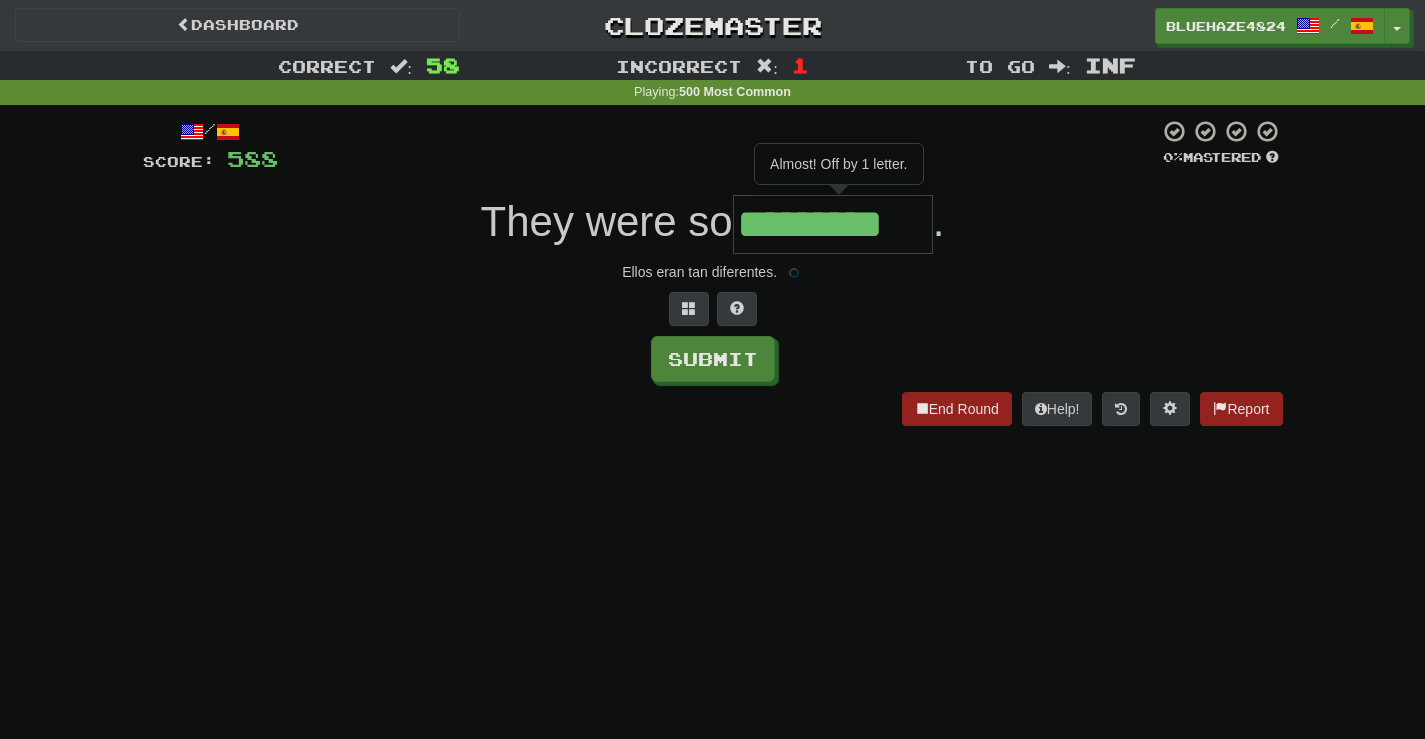 type on "*********" 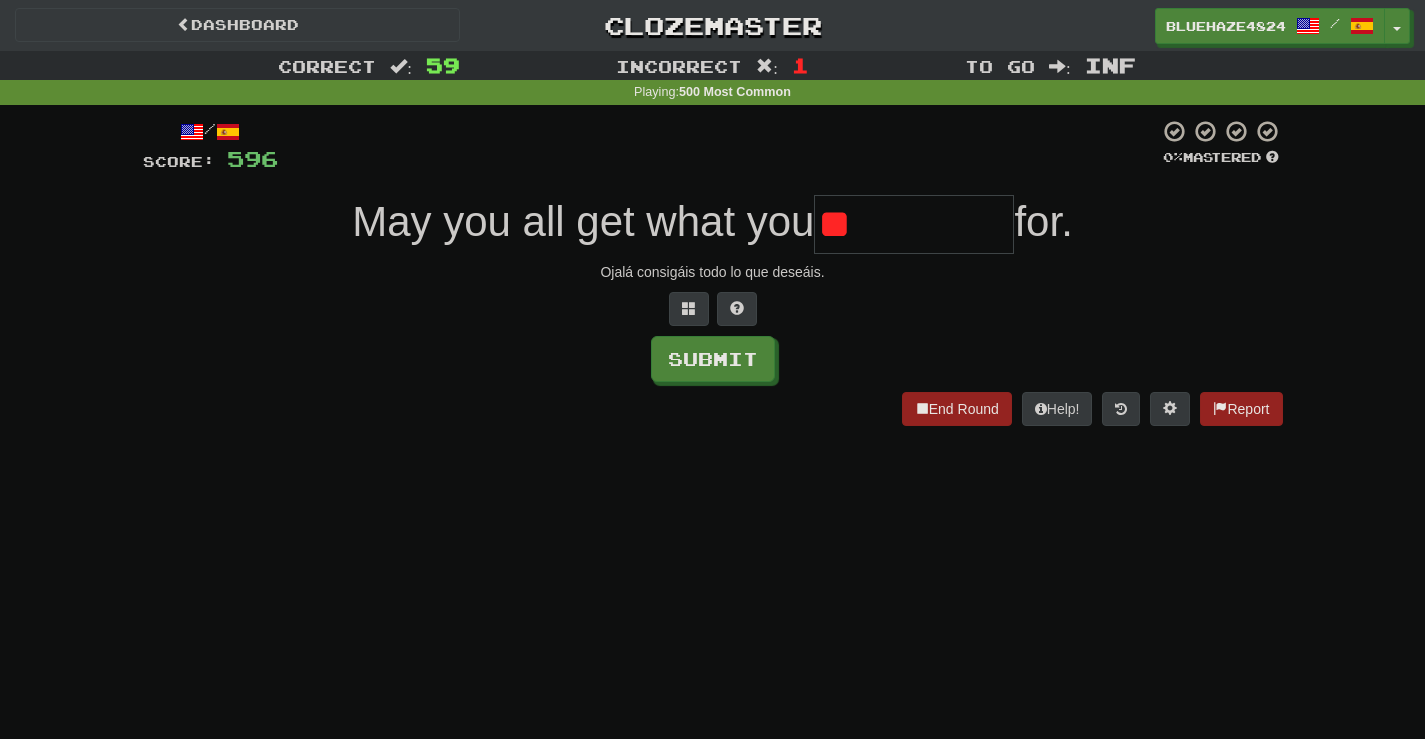 type on "*" 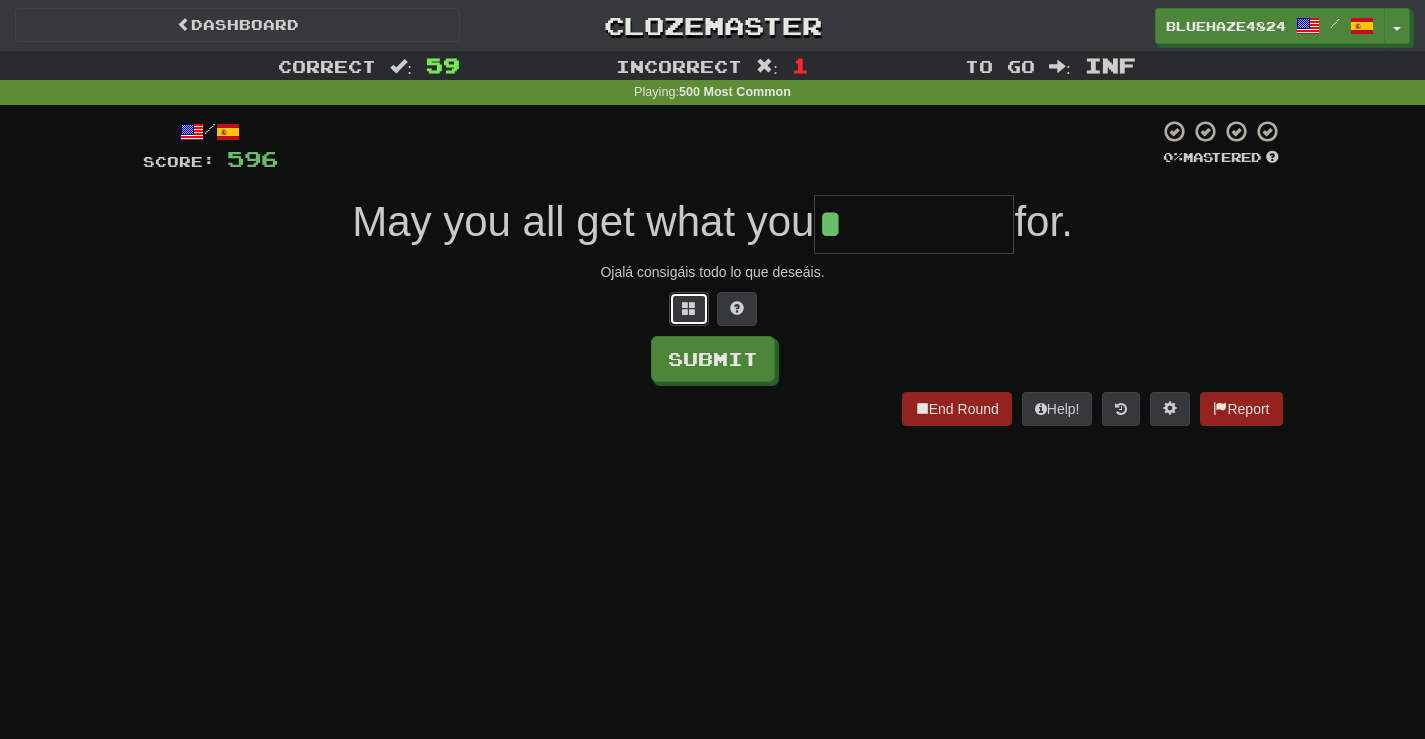 click at bounding box center (689, 308) 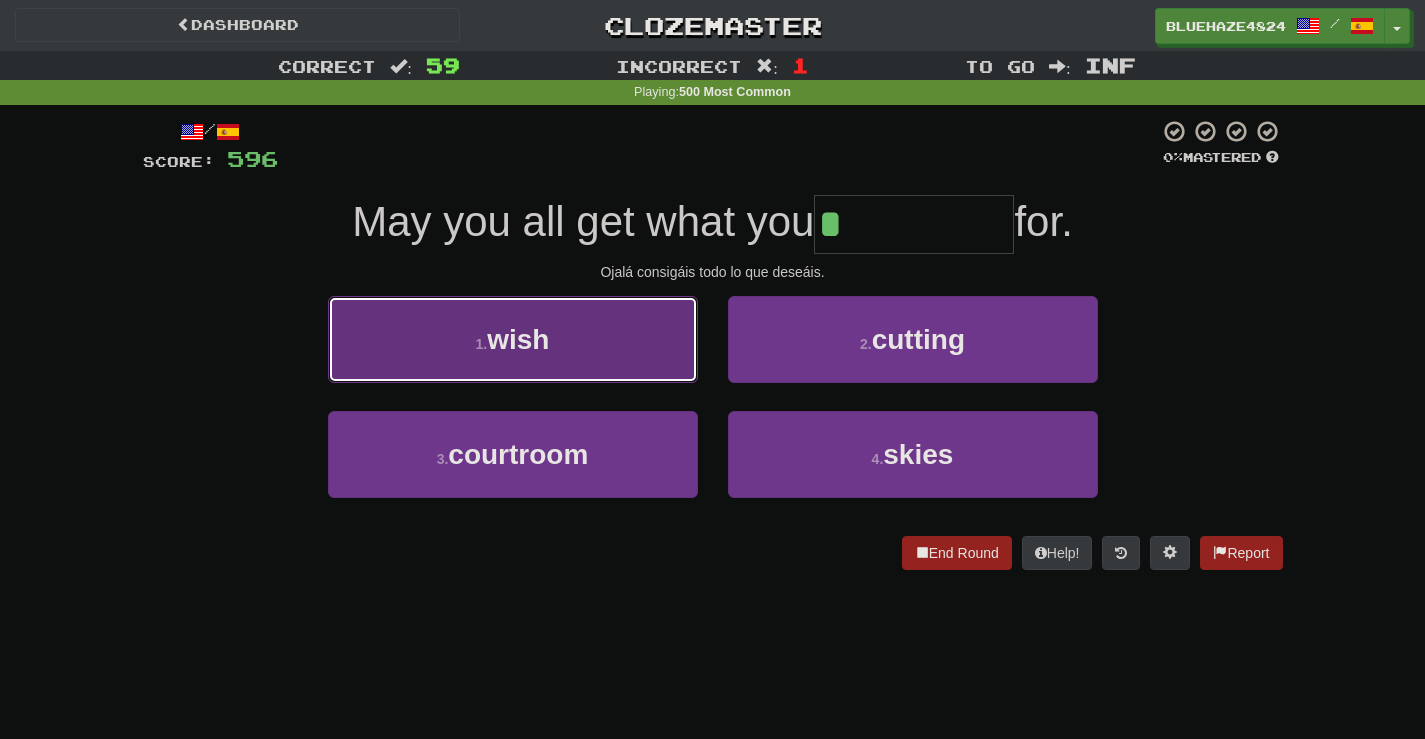 click on "1 .  wish" at bounding box center (513, 339) 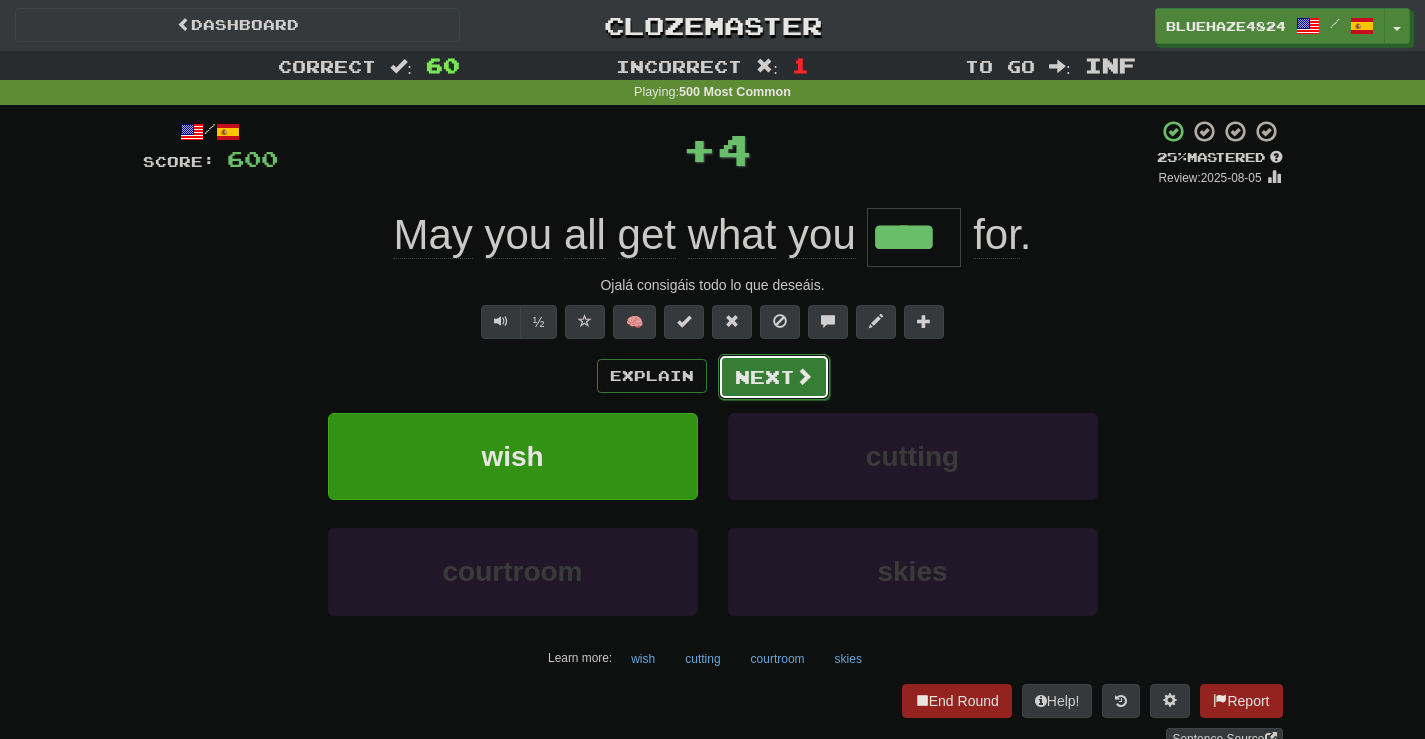 click on "Next" at bounding box center (774, 377) 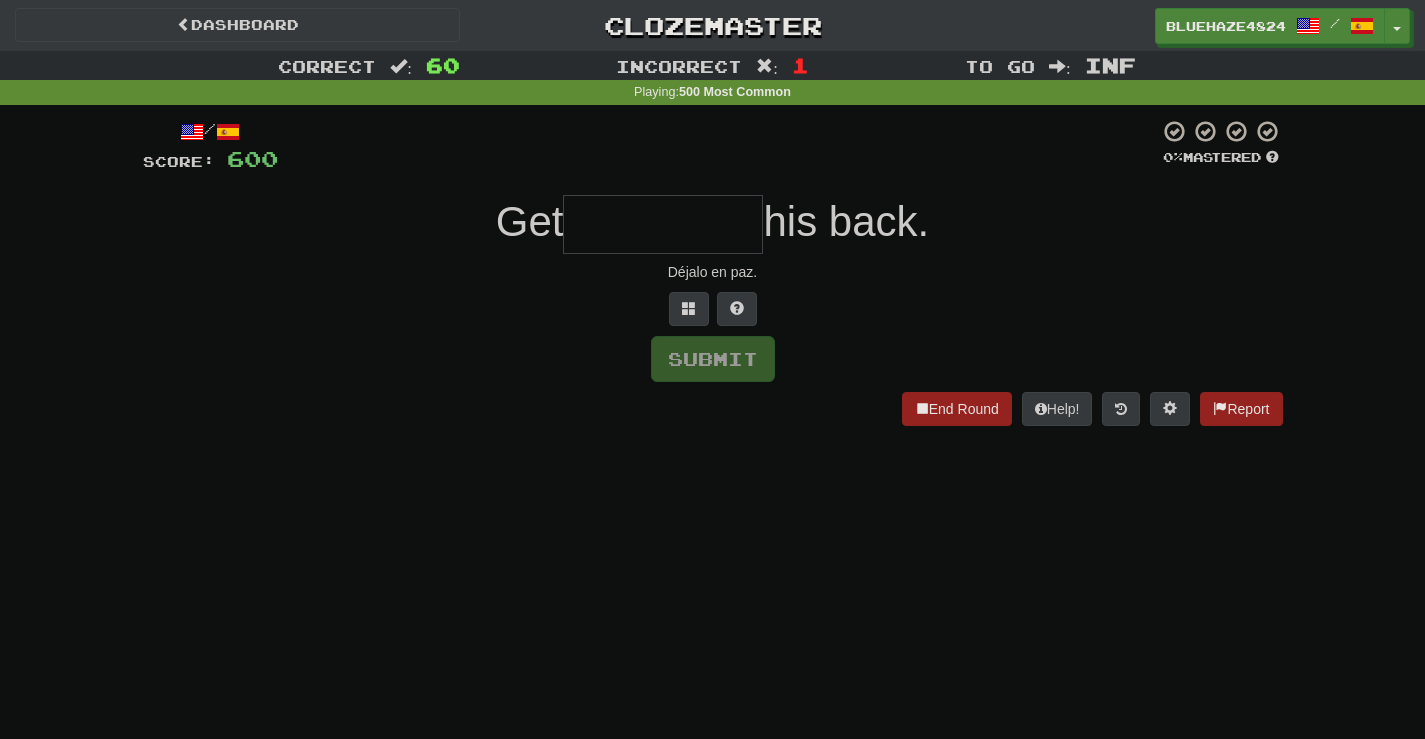 click at bounding box center (663, 224) 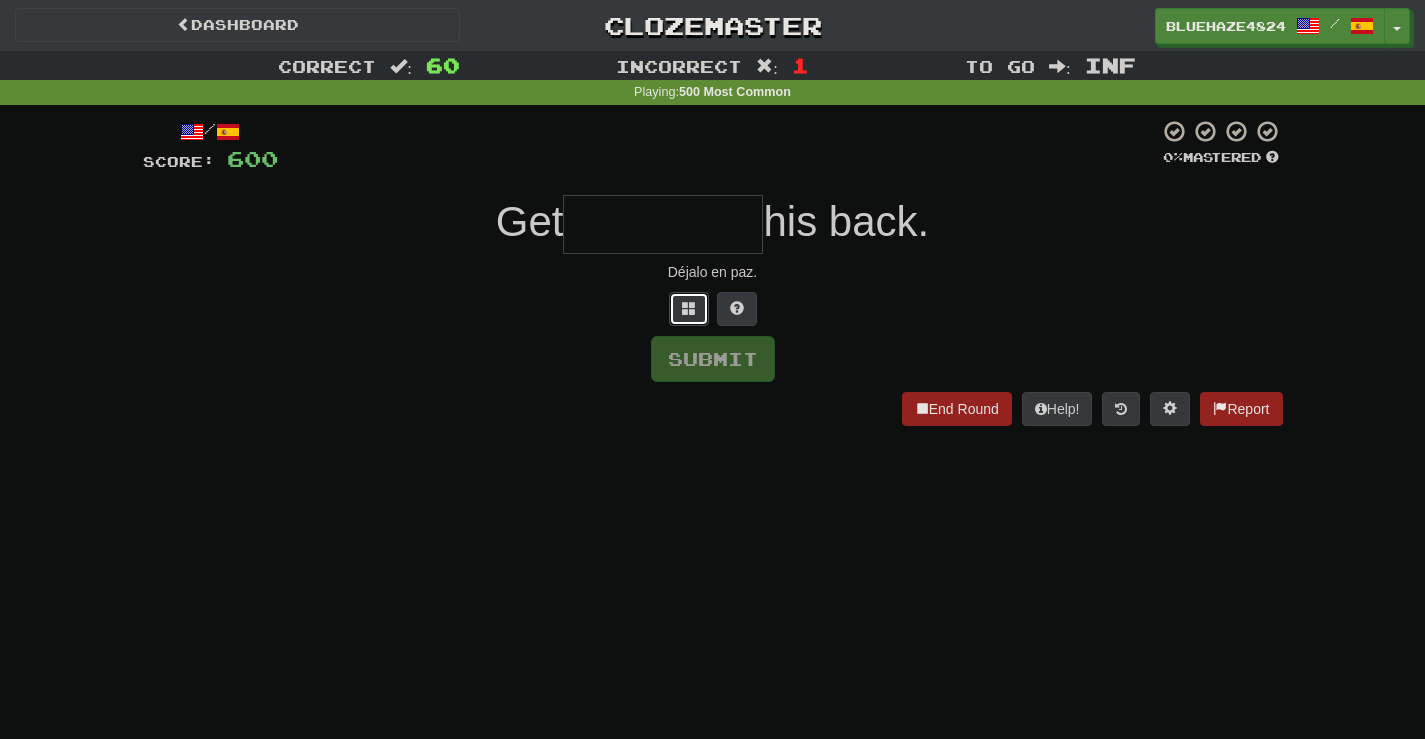 click at bounding box center [689, 309] 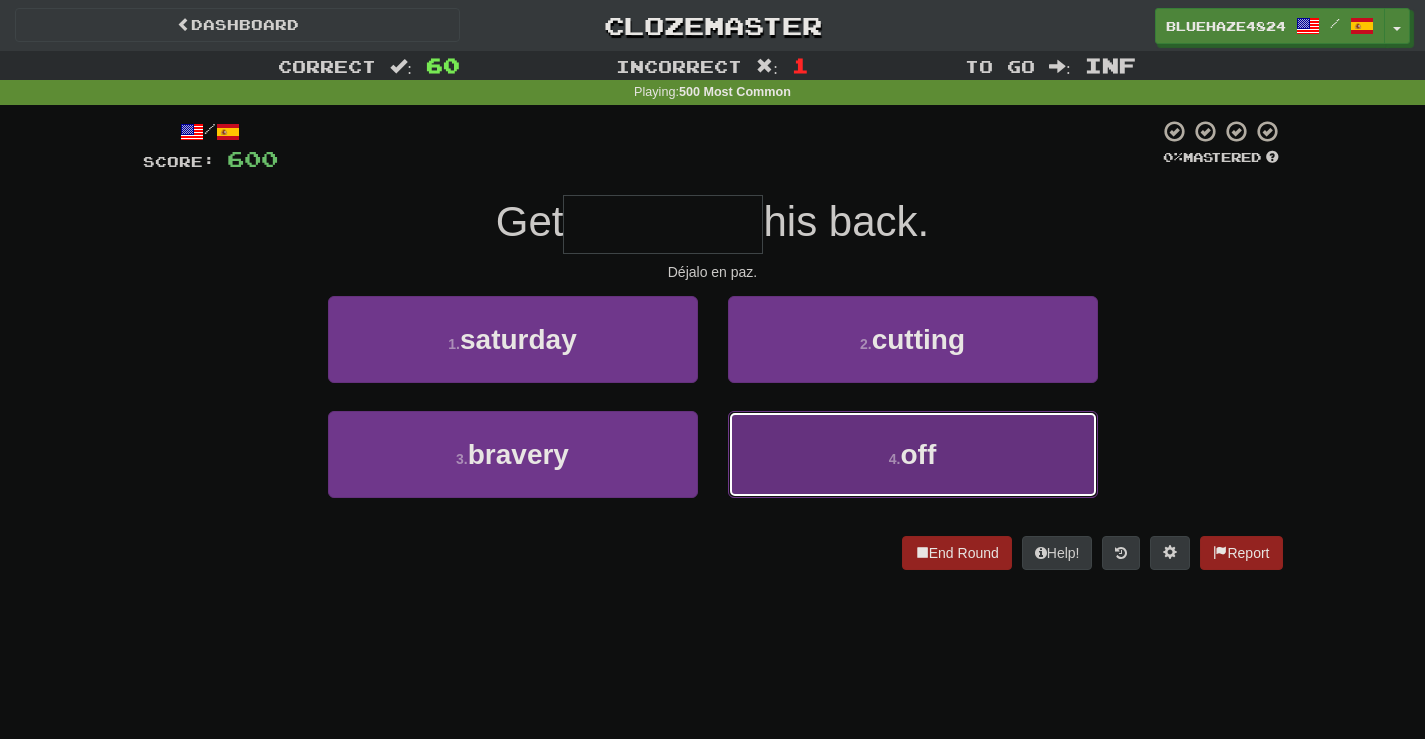 click on "off" at bounding box center [918, 454] 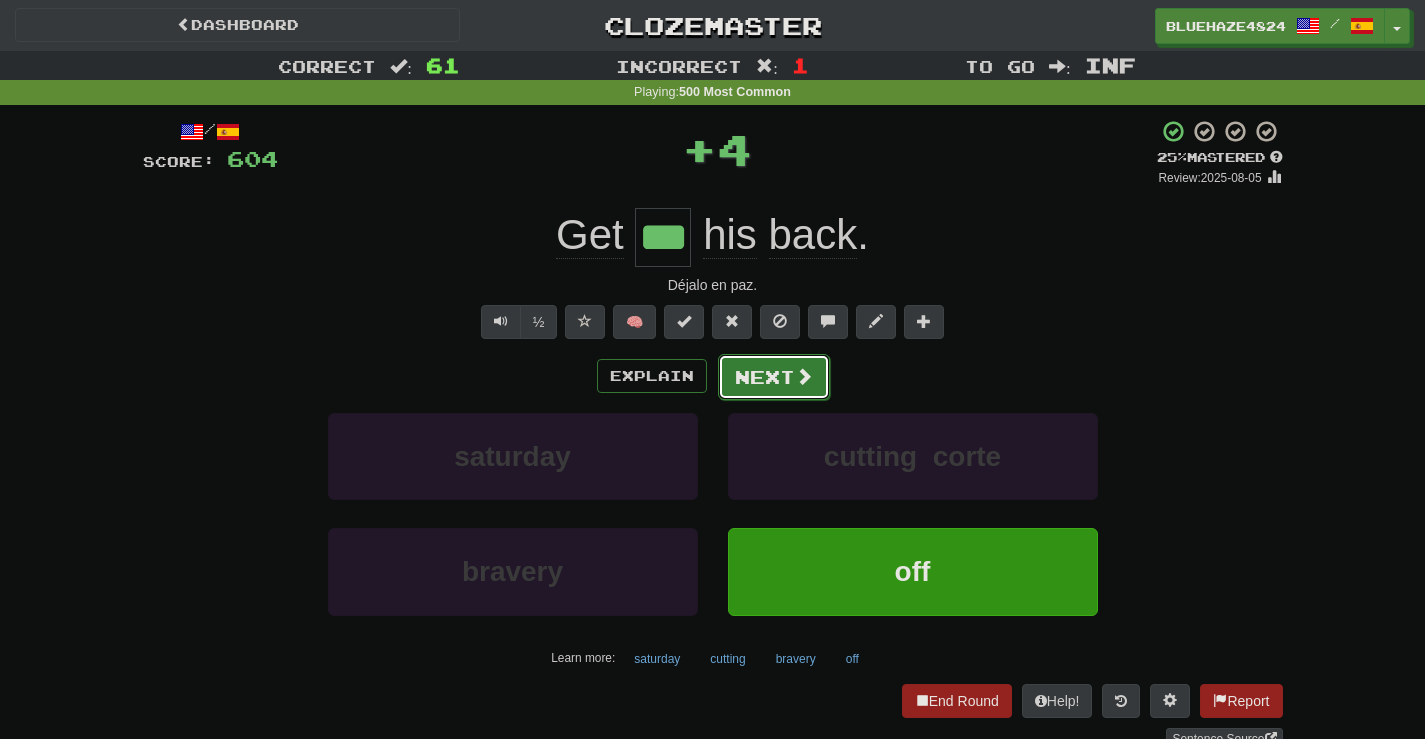 click on "Next" at bounding box center (774, 377) 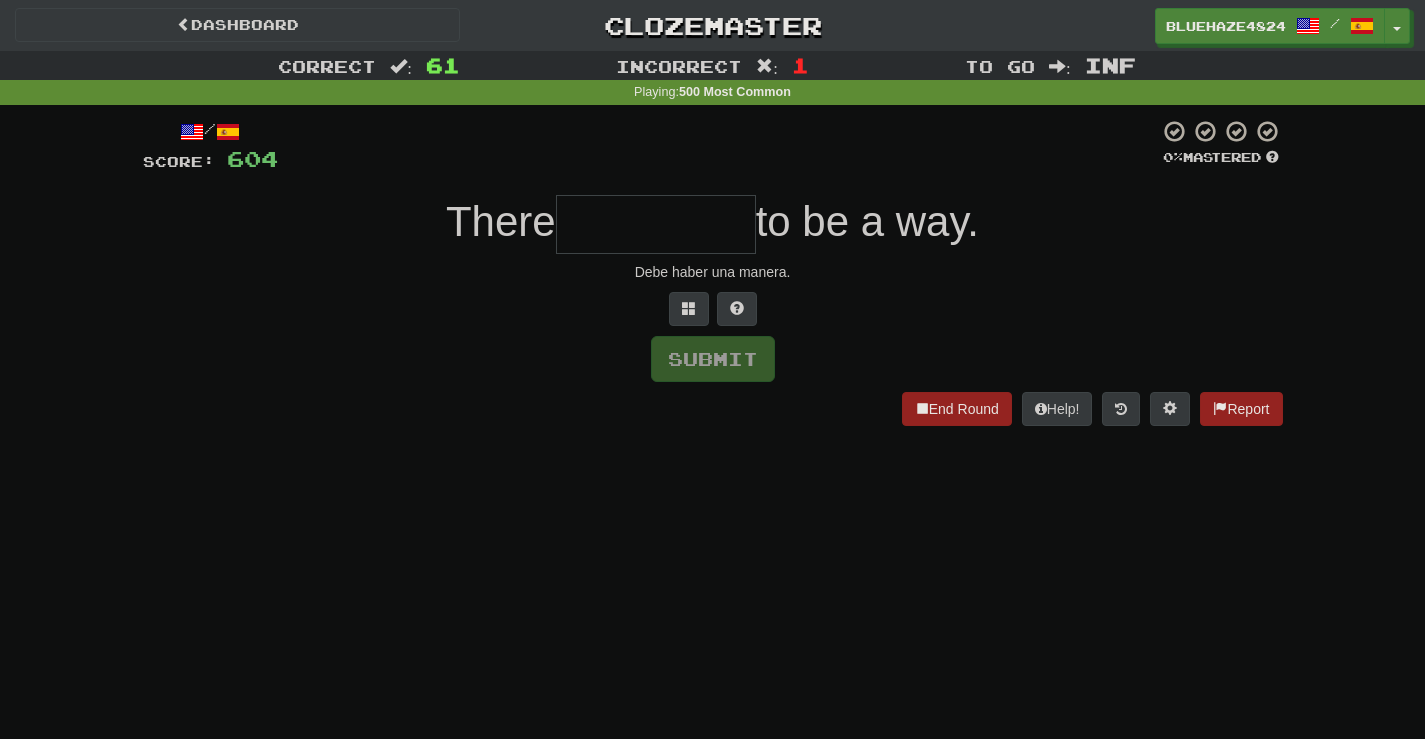 click at bounding box center [656, 224] 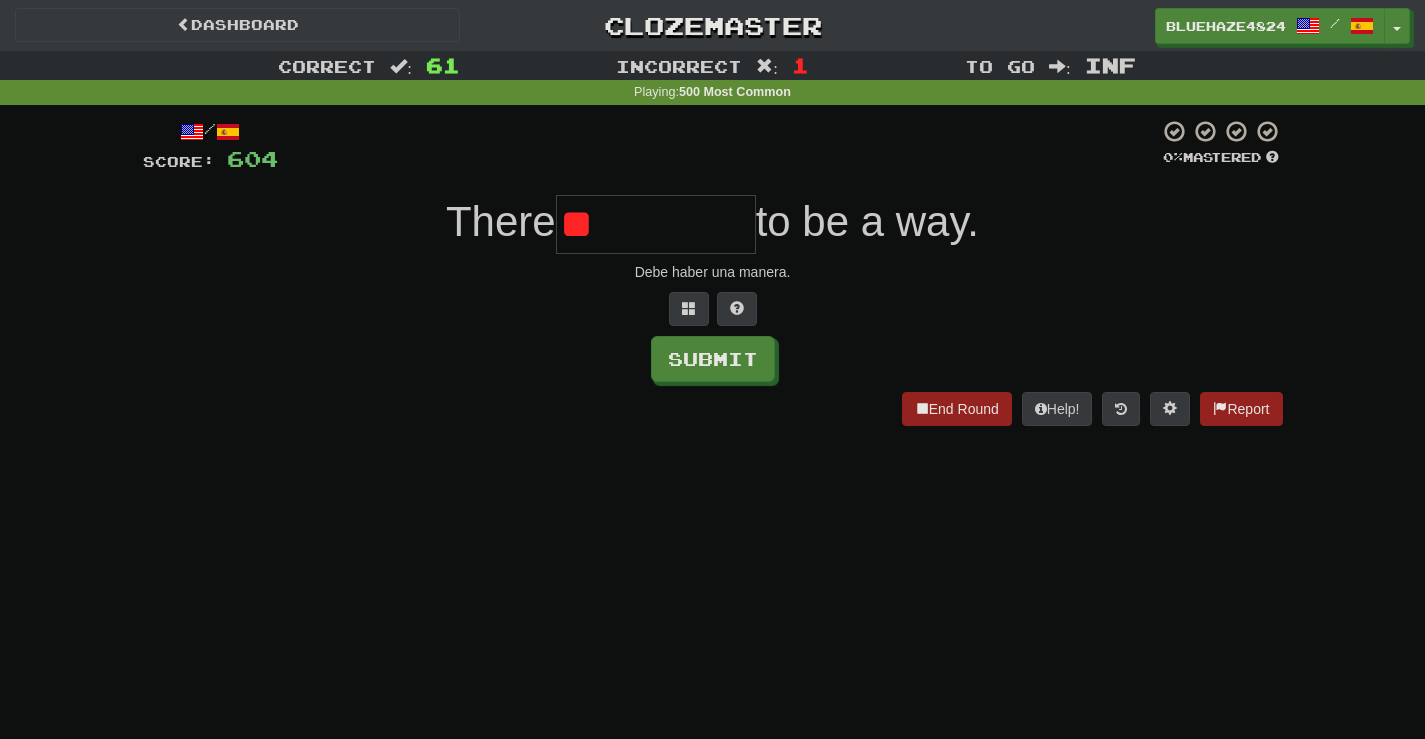 type on "*" 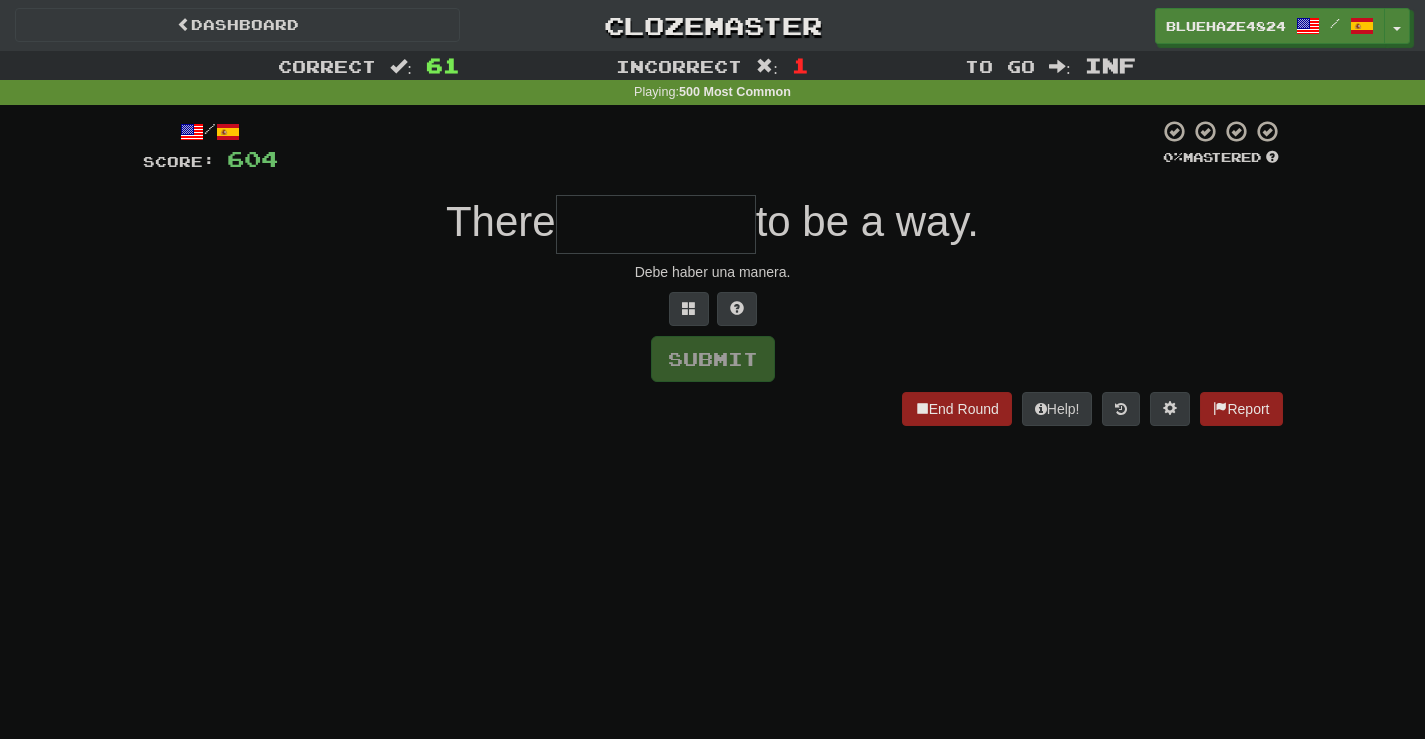 type on "*" 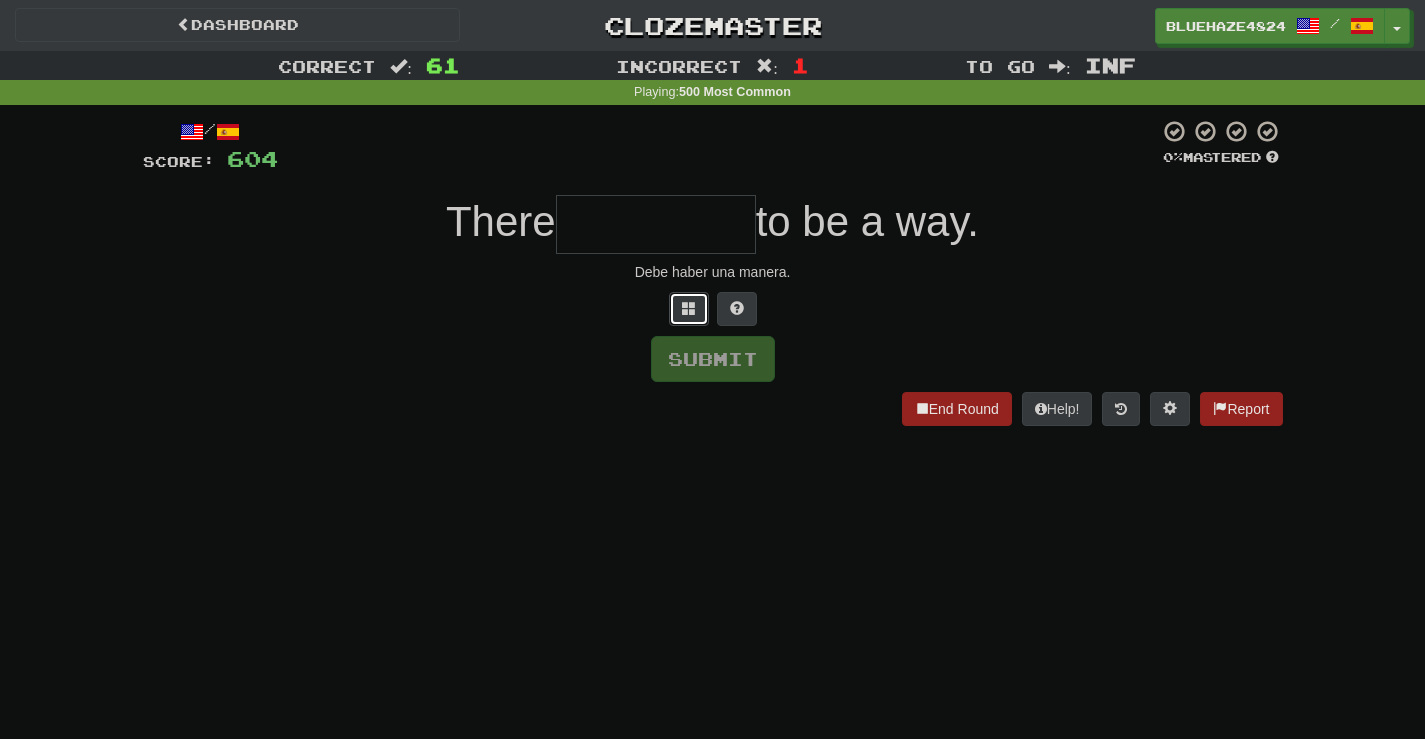 click at bounding box center (689, 309) 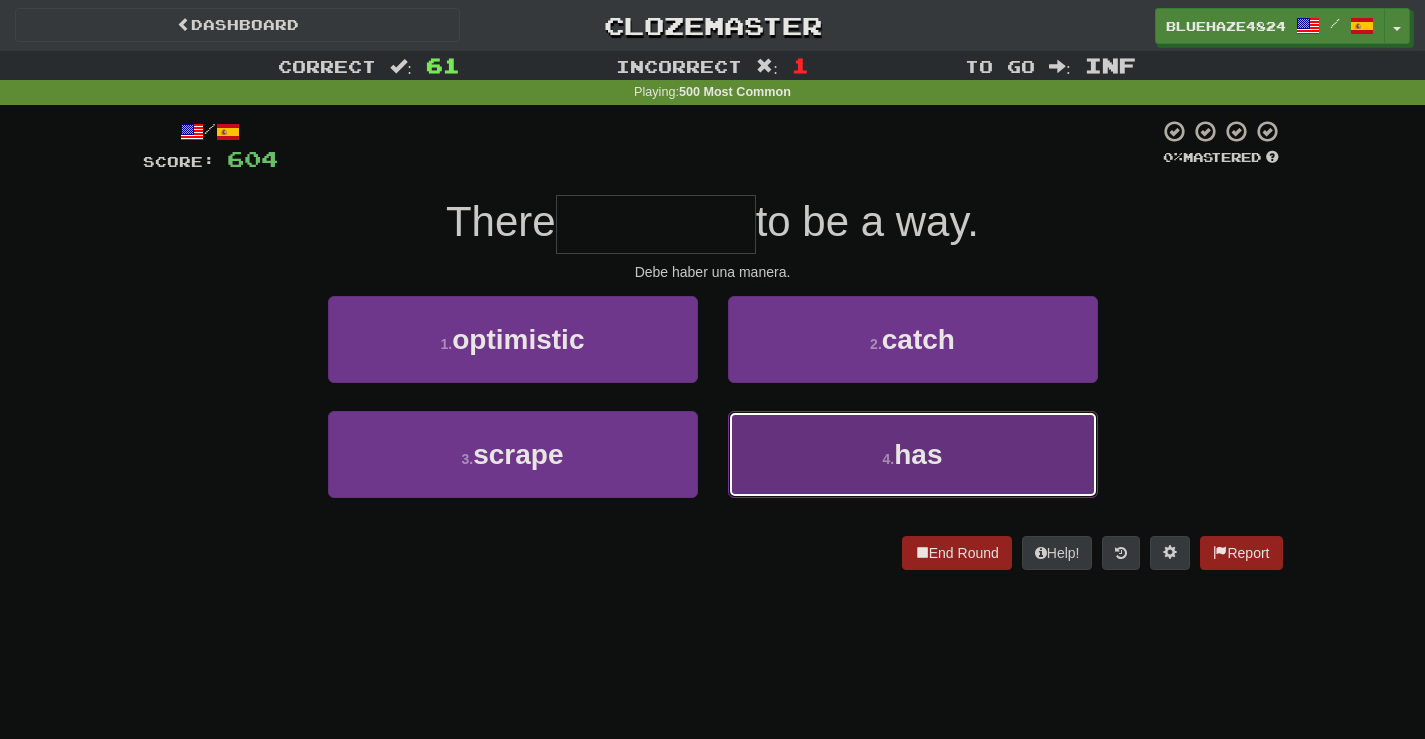 click on "4 .  has" at bounding box center [913, 454] 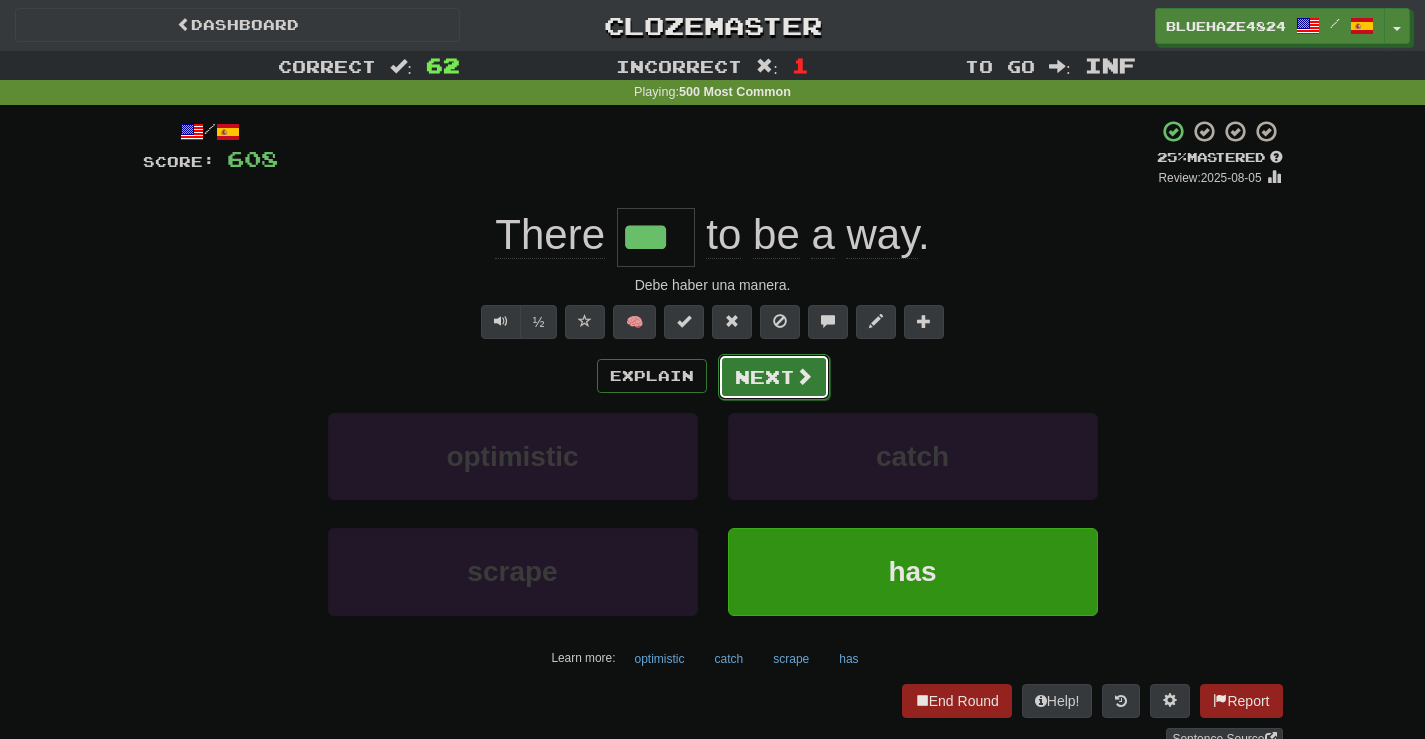 click on "Next" at bounding box center [774, 377] 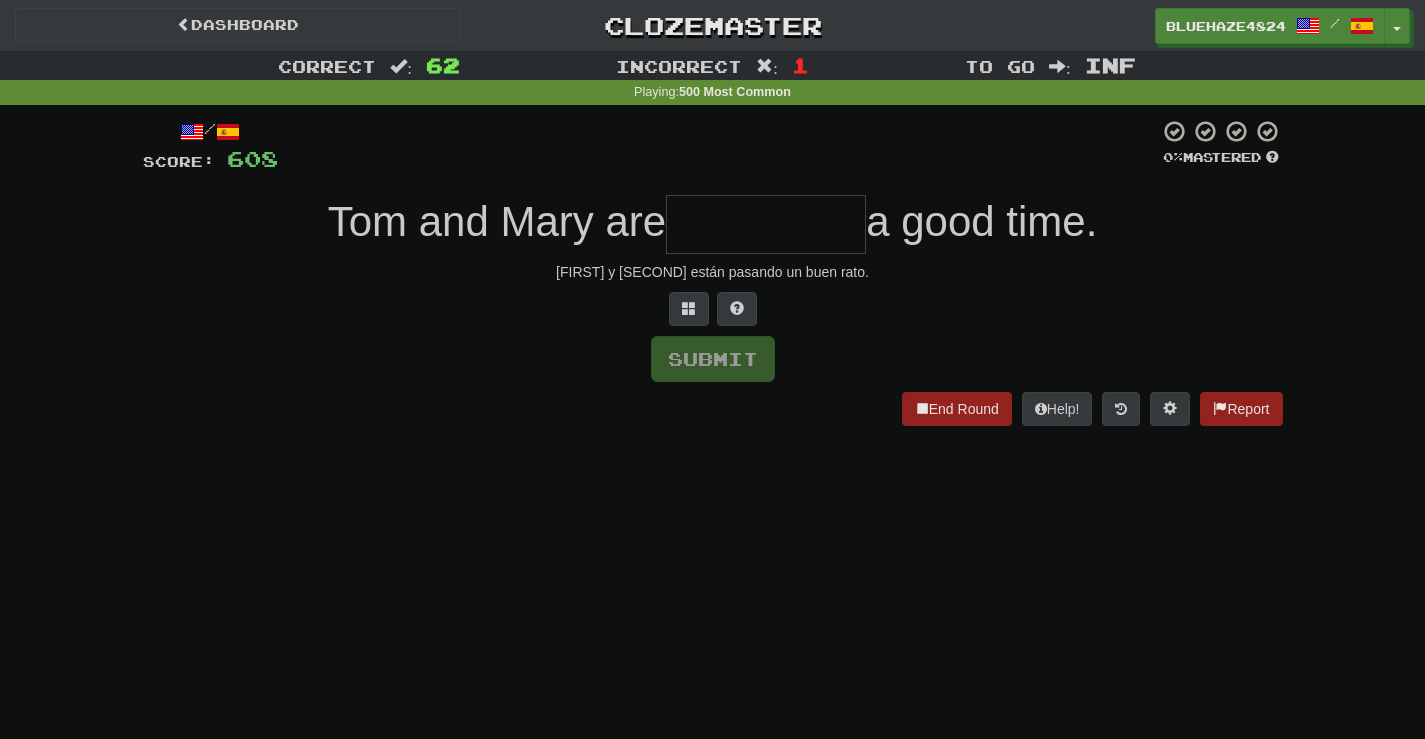 click at bounding box center (766, 224) 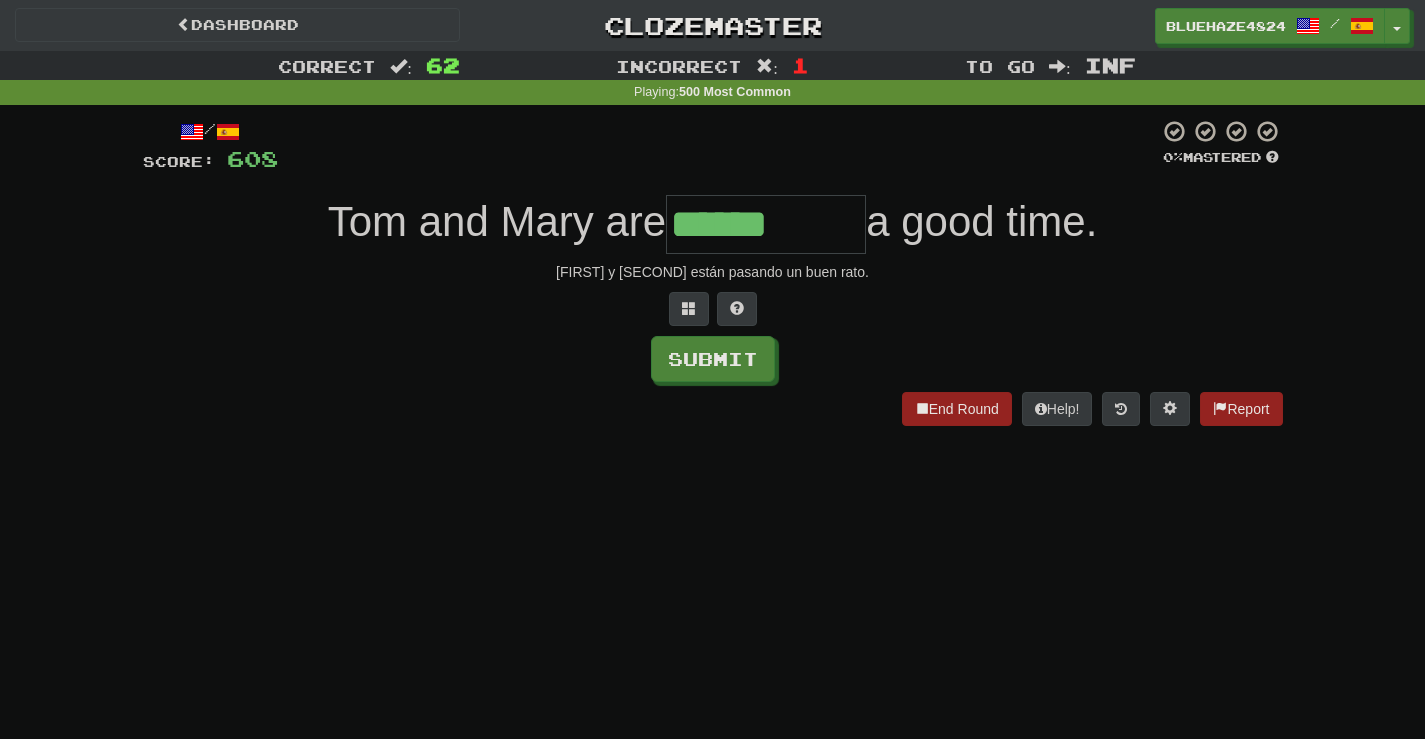 type on "******" 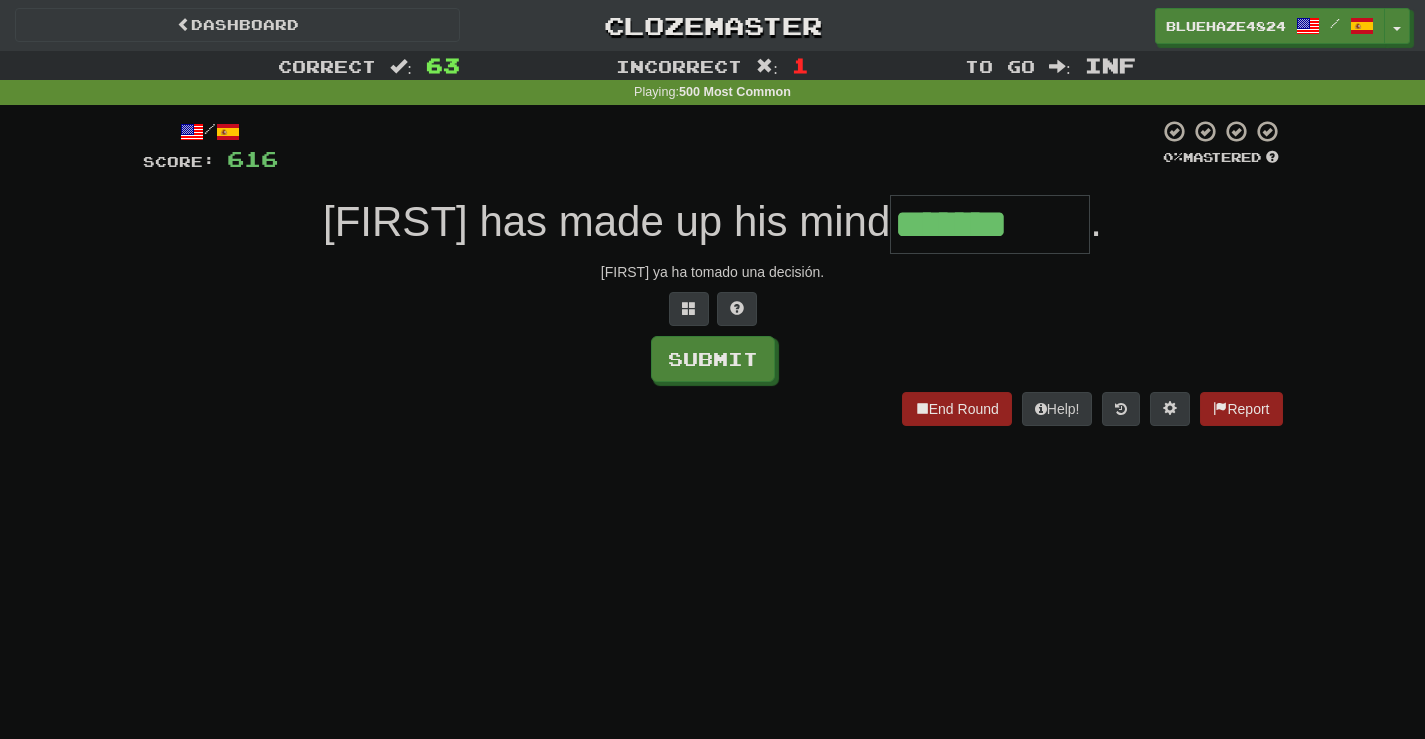 type on "*******" 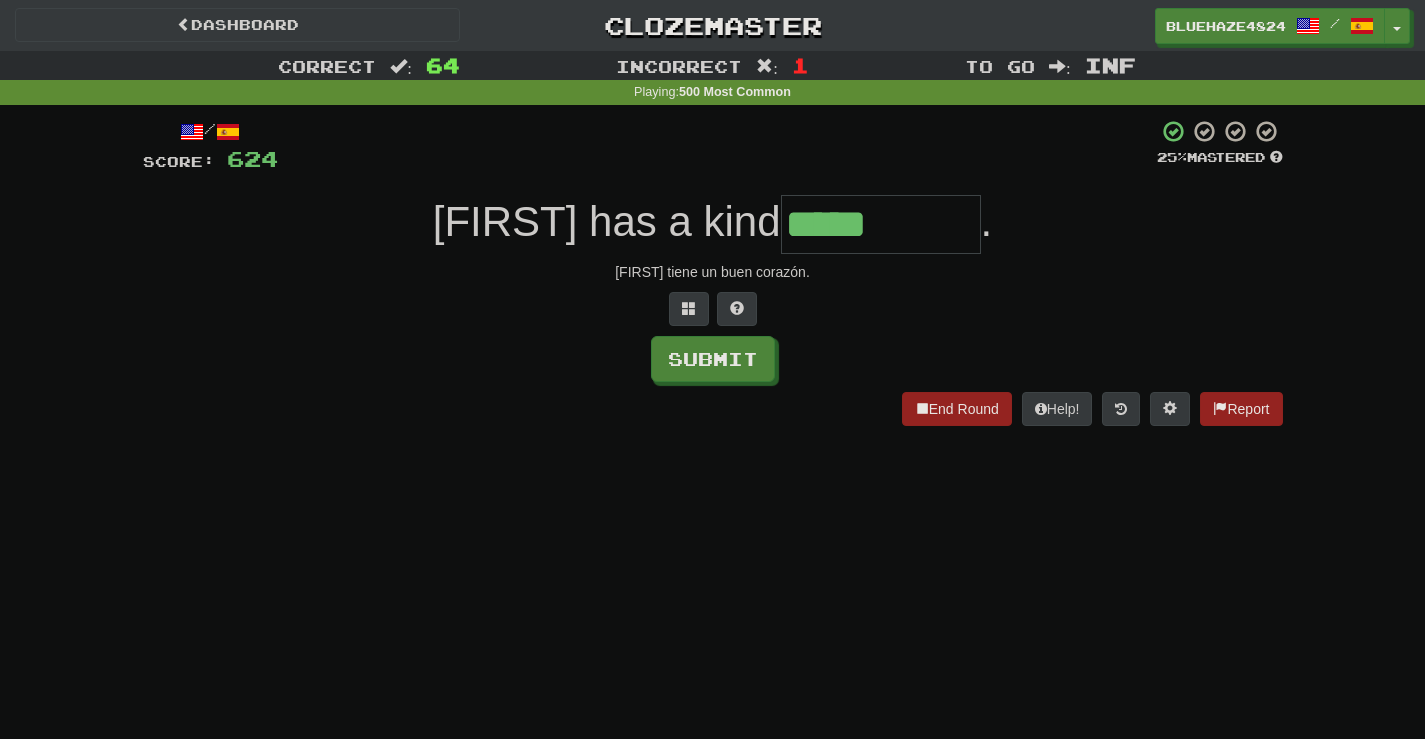 type on "*****" 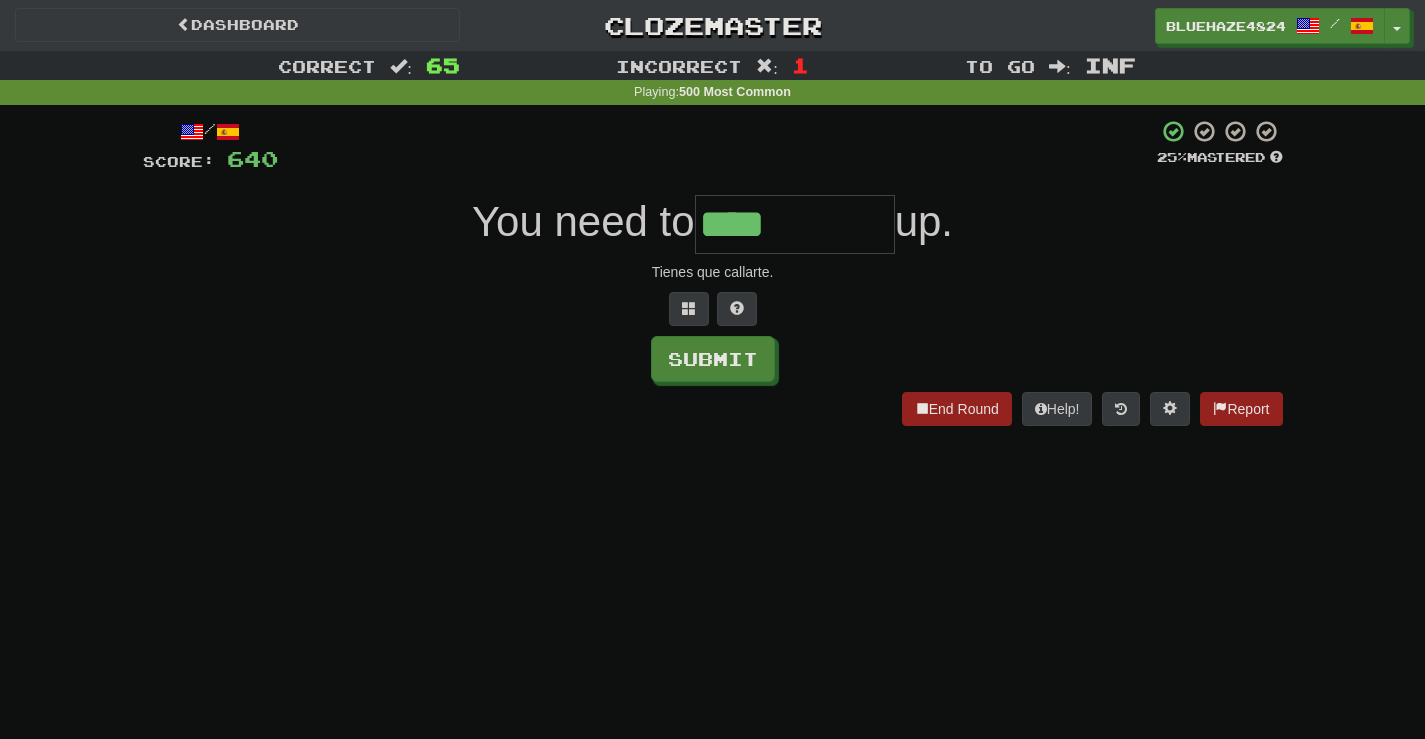 type on "****" 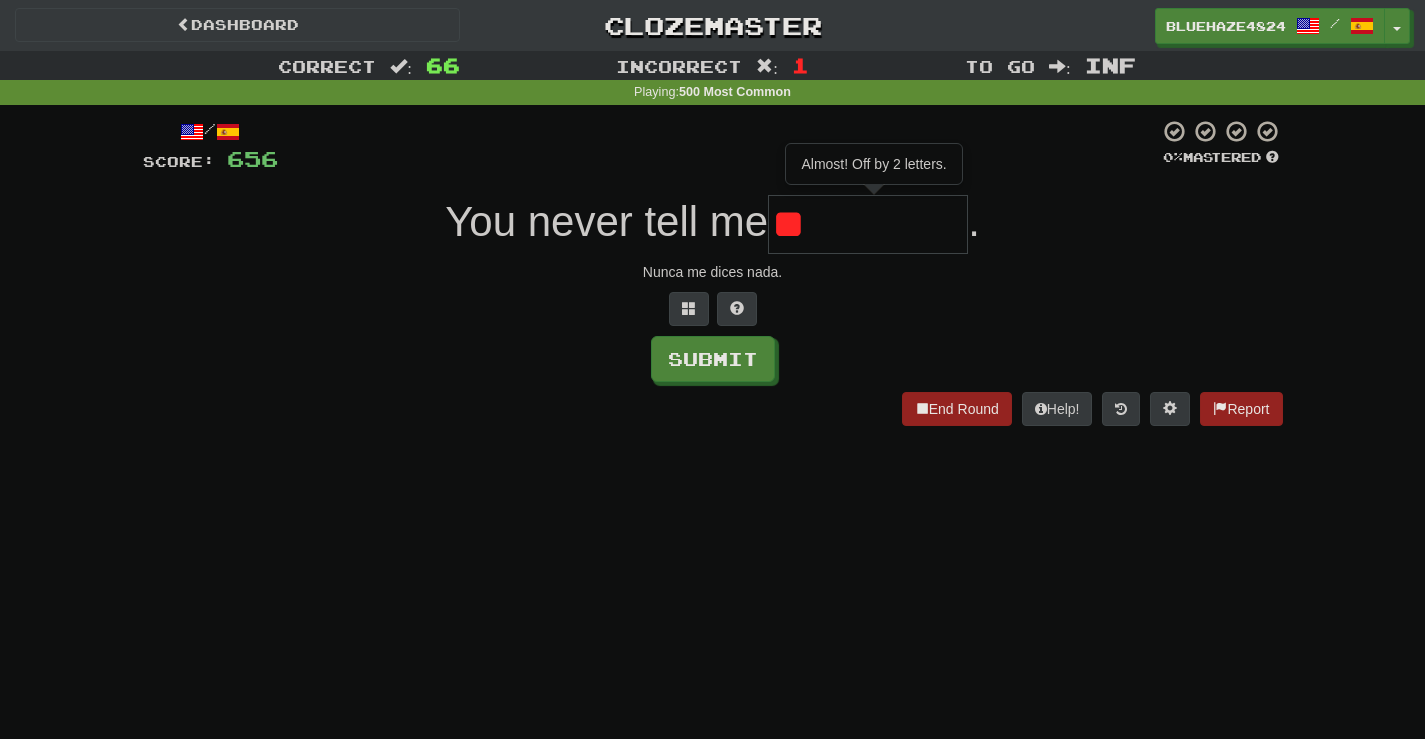 type on "*" 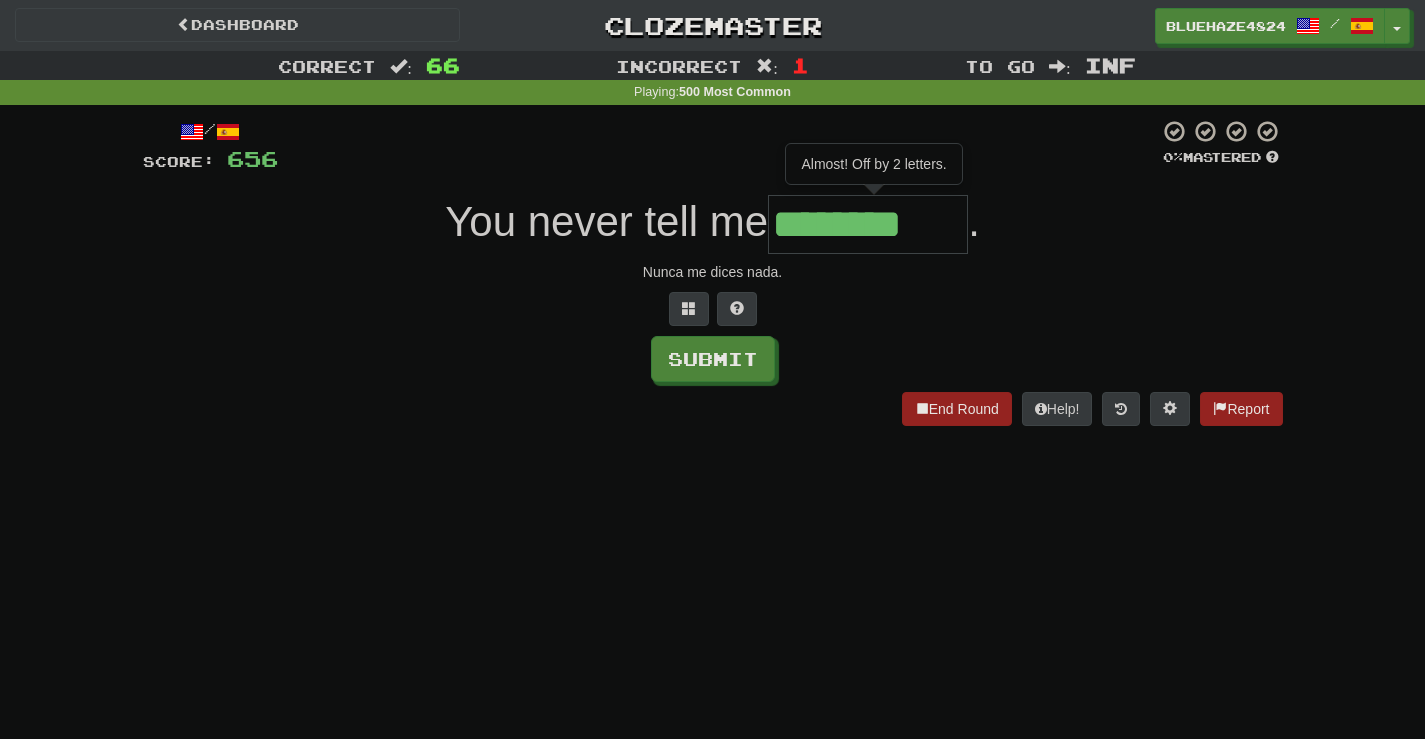 type on "********" 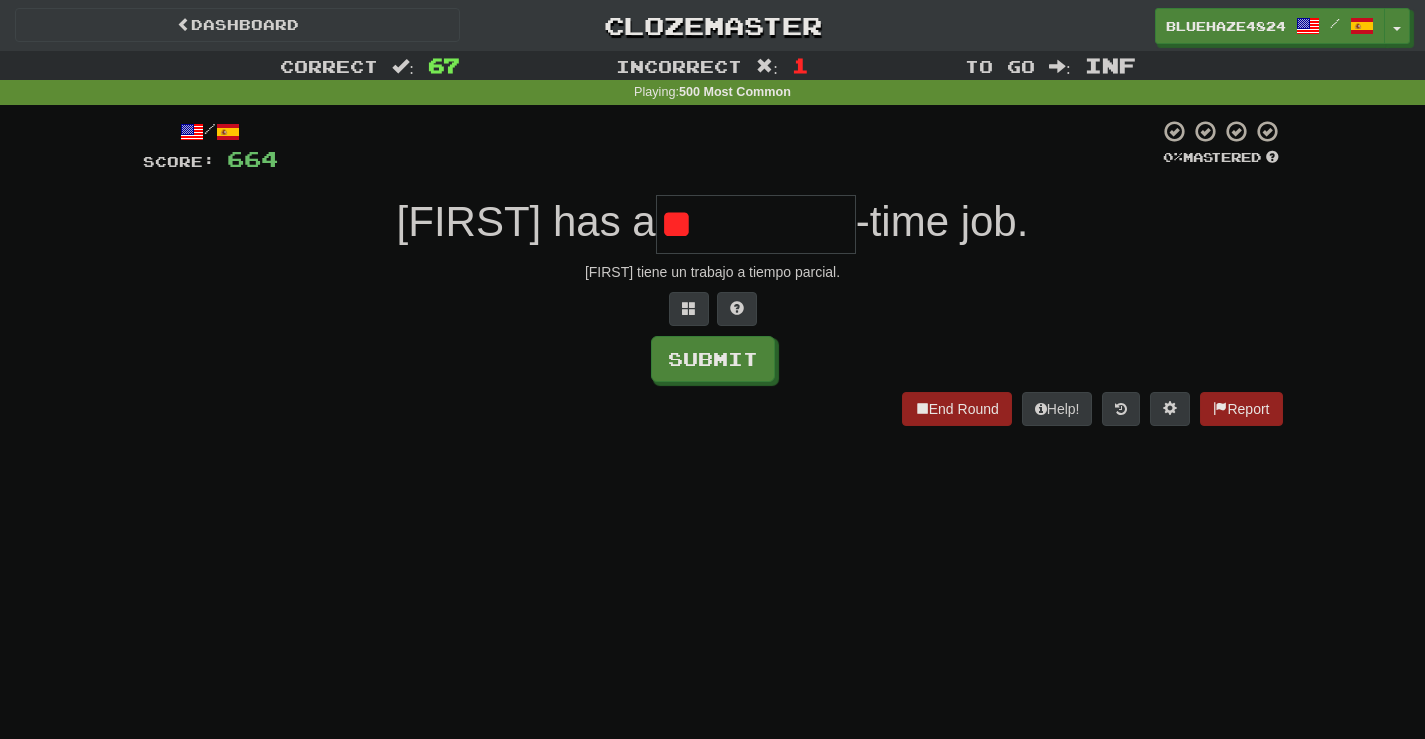 type on "*" 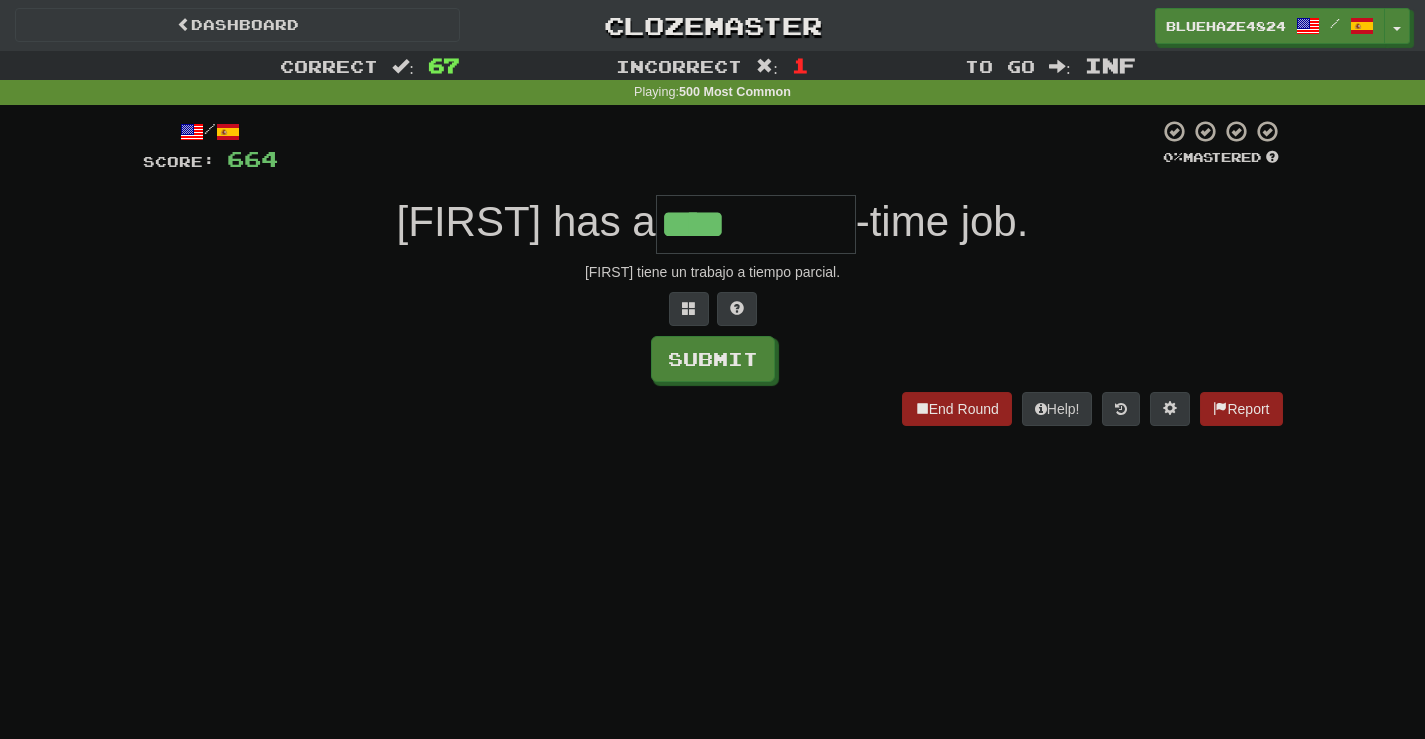 type on "****" 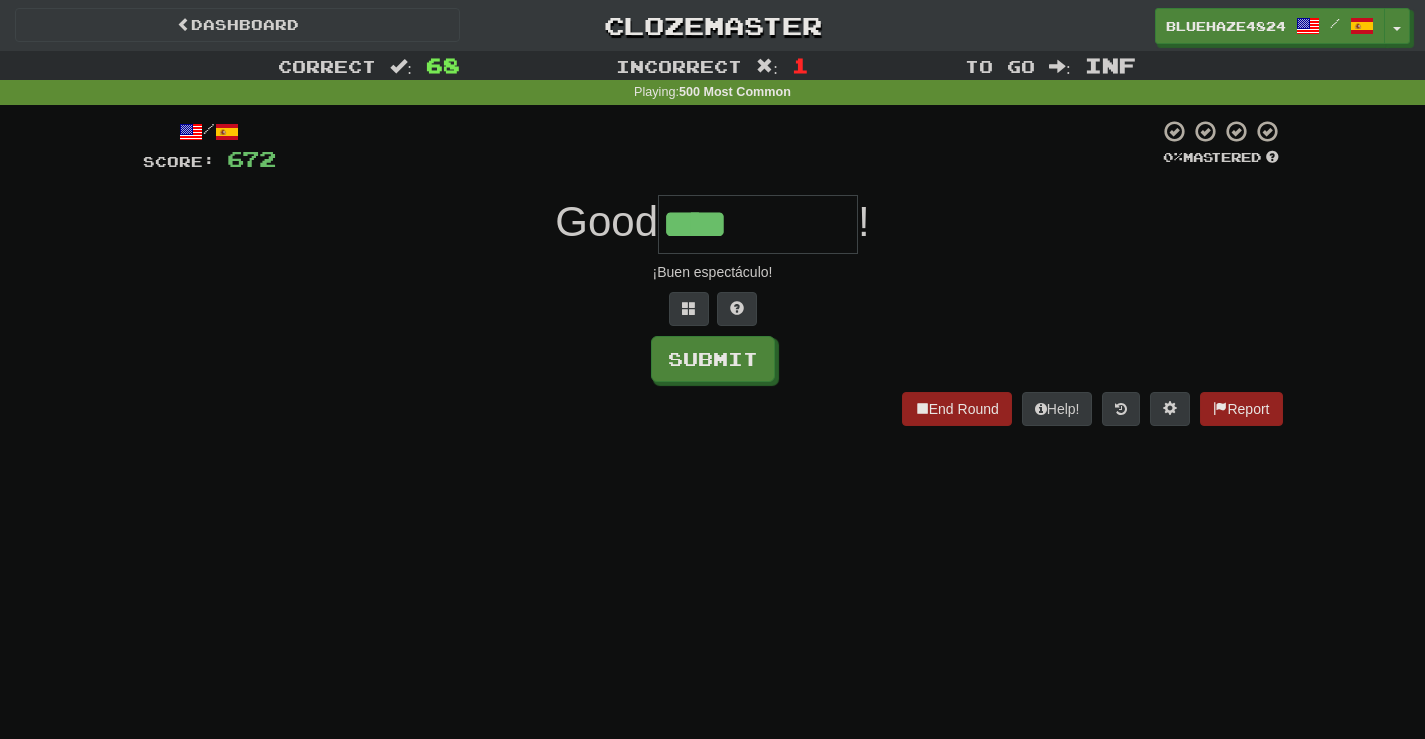 type on "****" 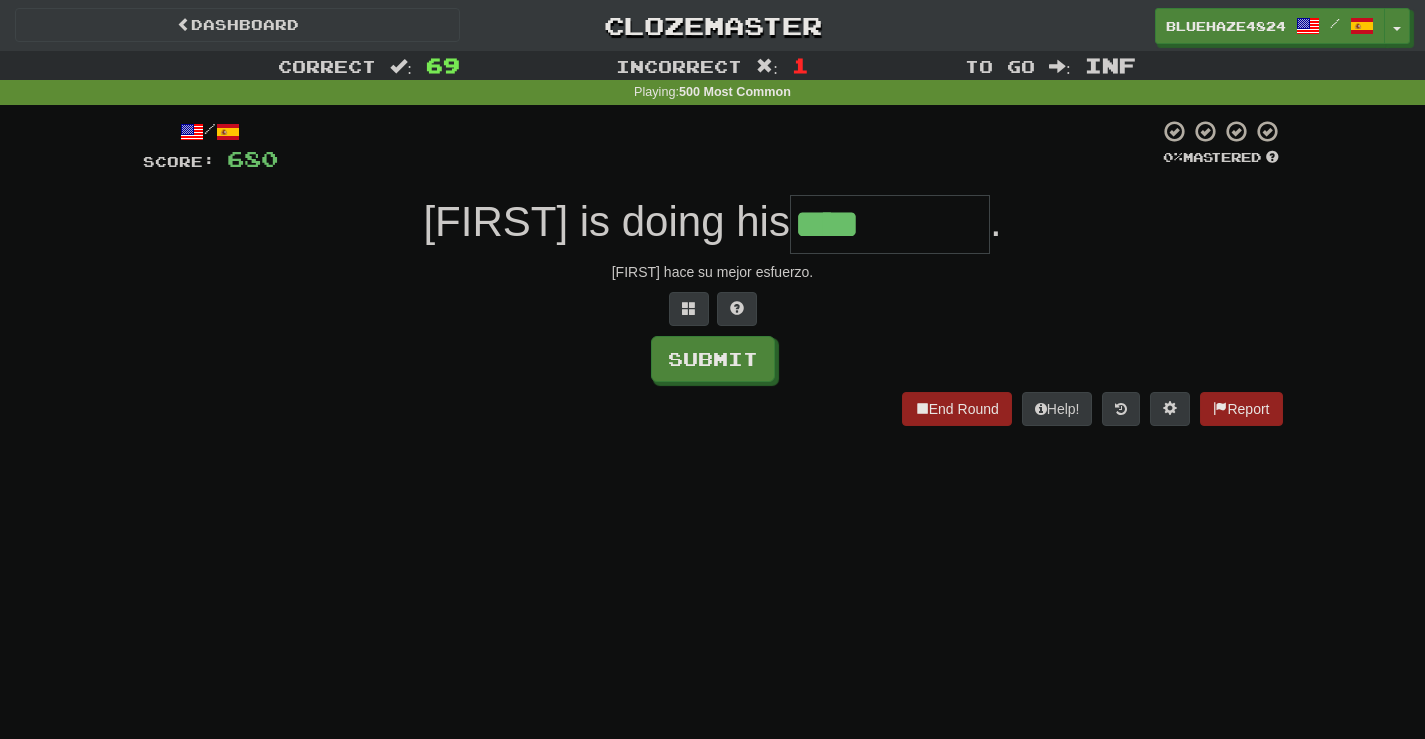 type on "****" 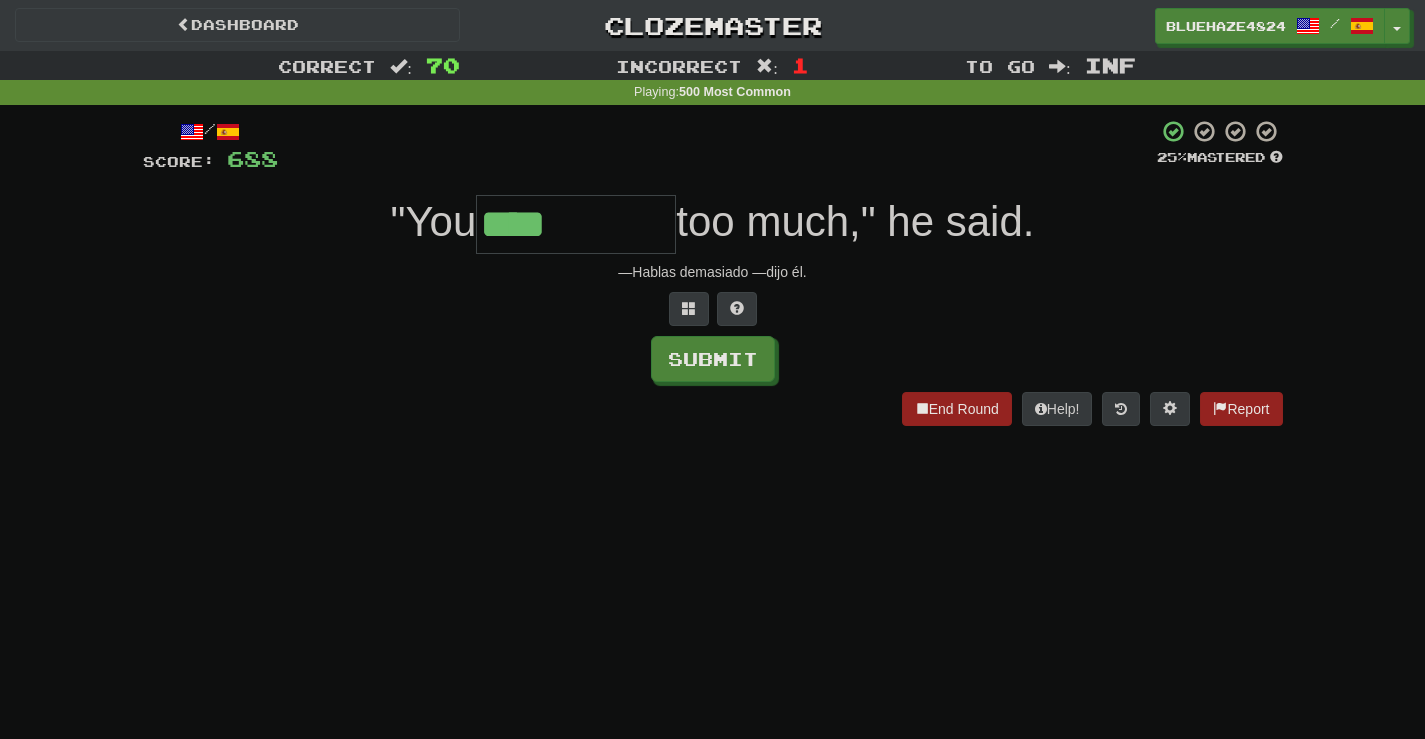 type on "****" 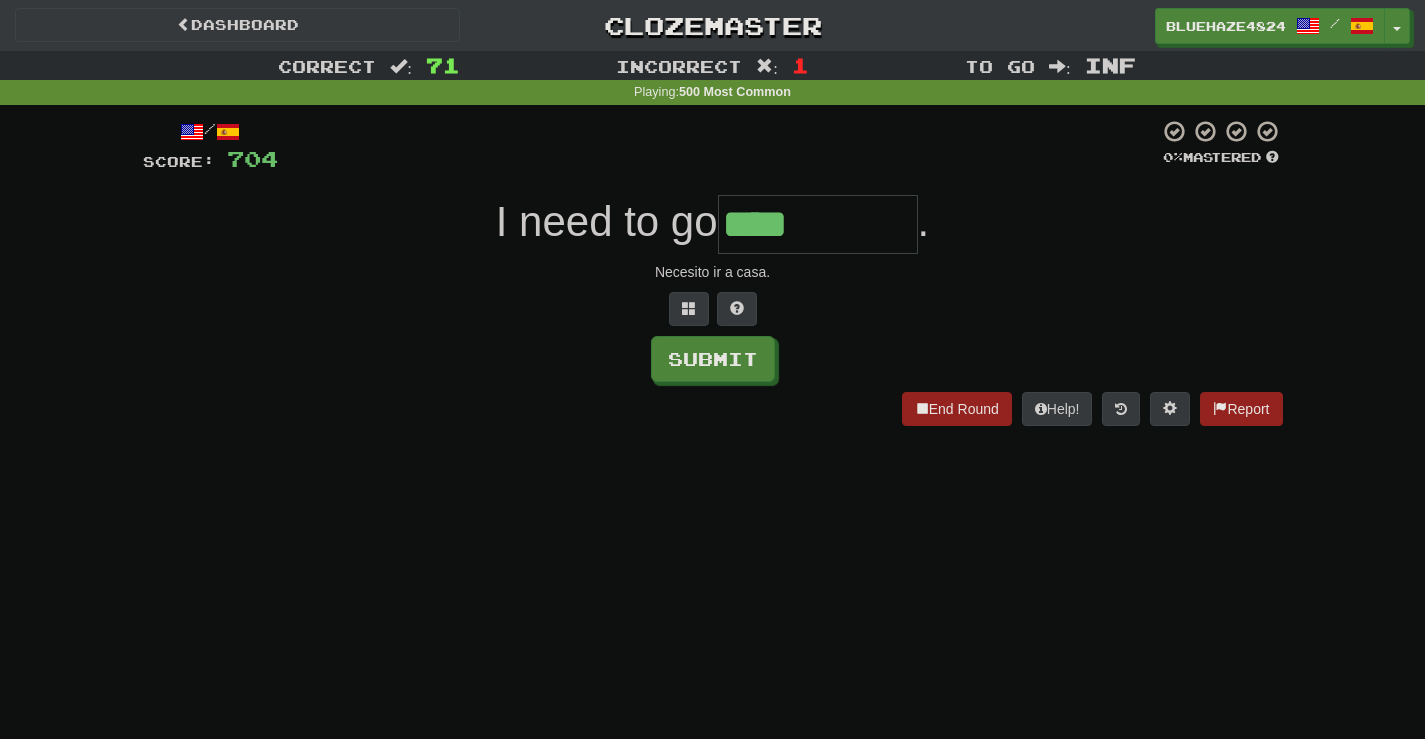 type on "****" 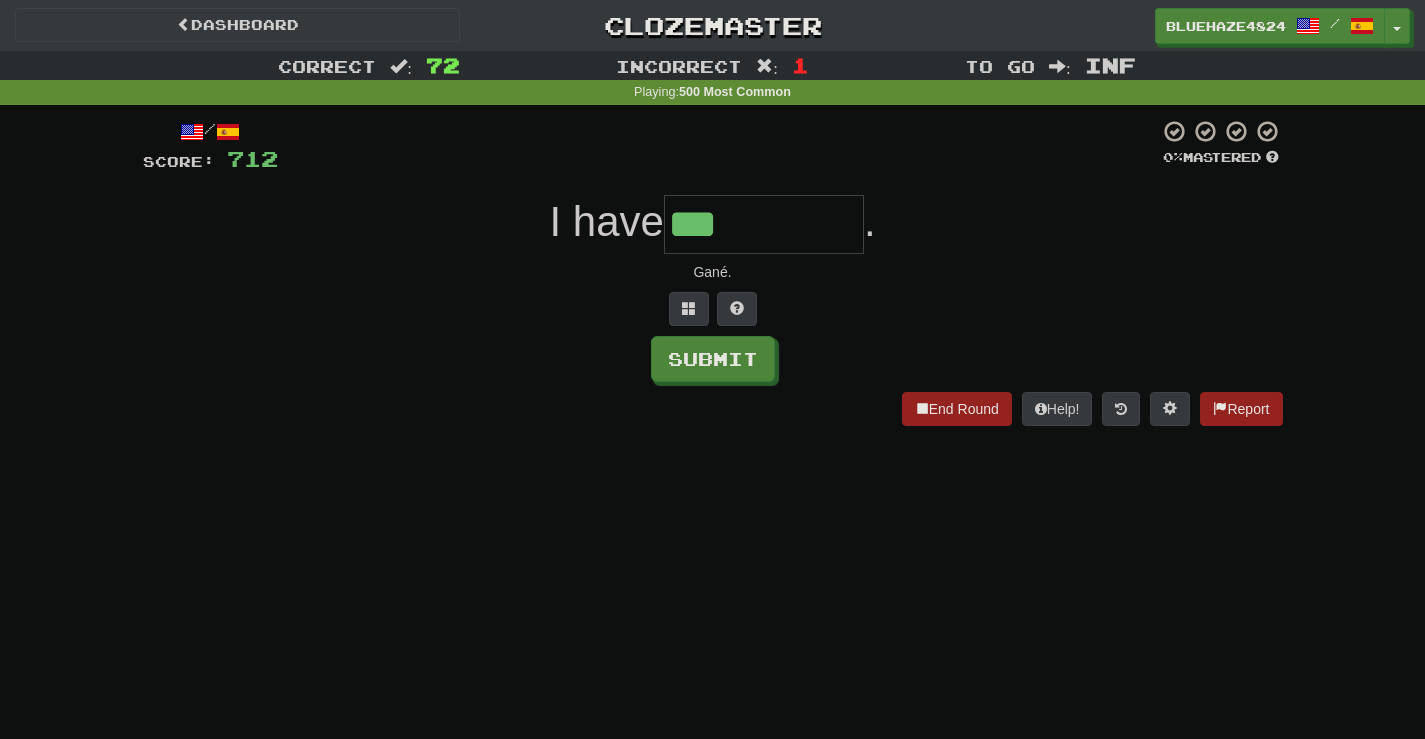 type on "***" 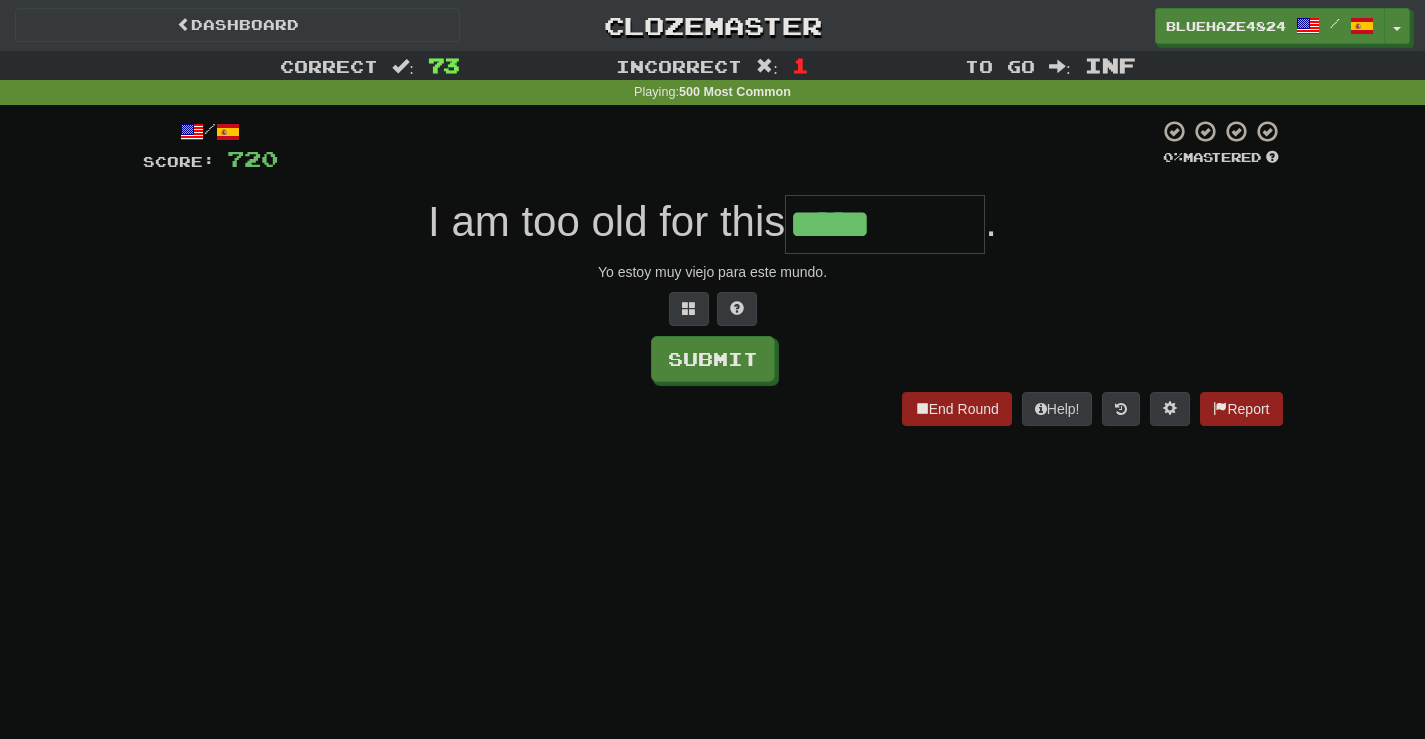 type on "*****" 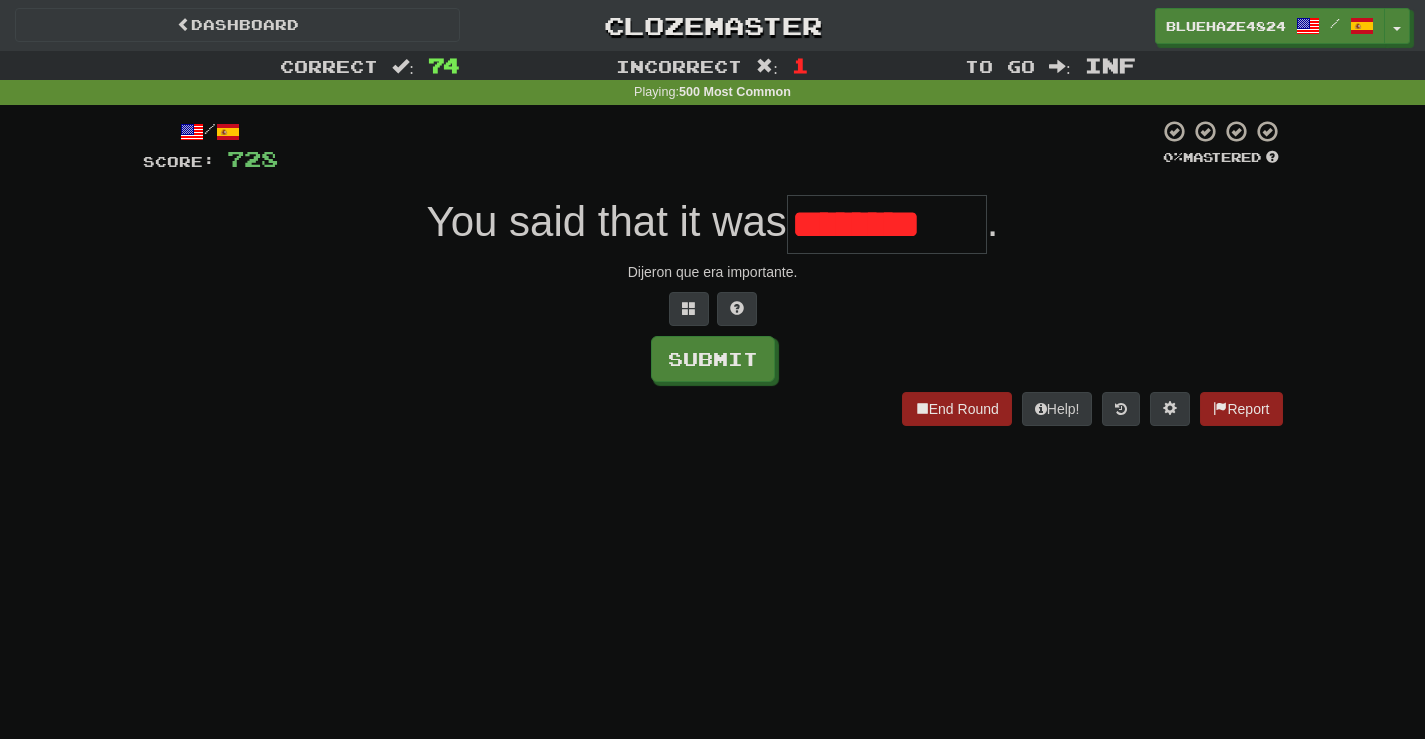 scroll, scrollTop: 0, scrollLeft: 0, axis: both 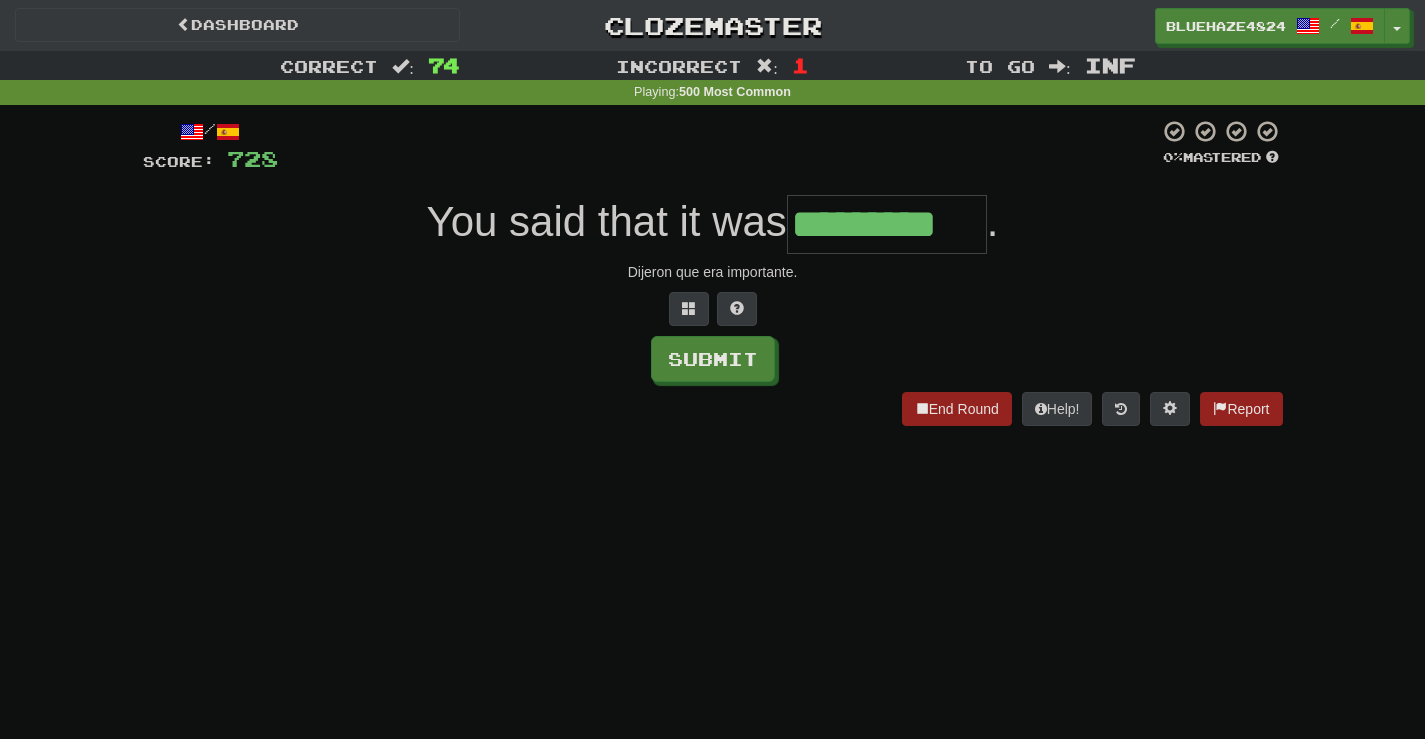 type on "*********" 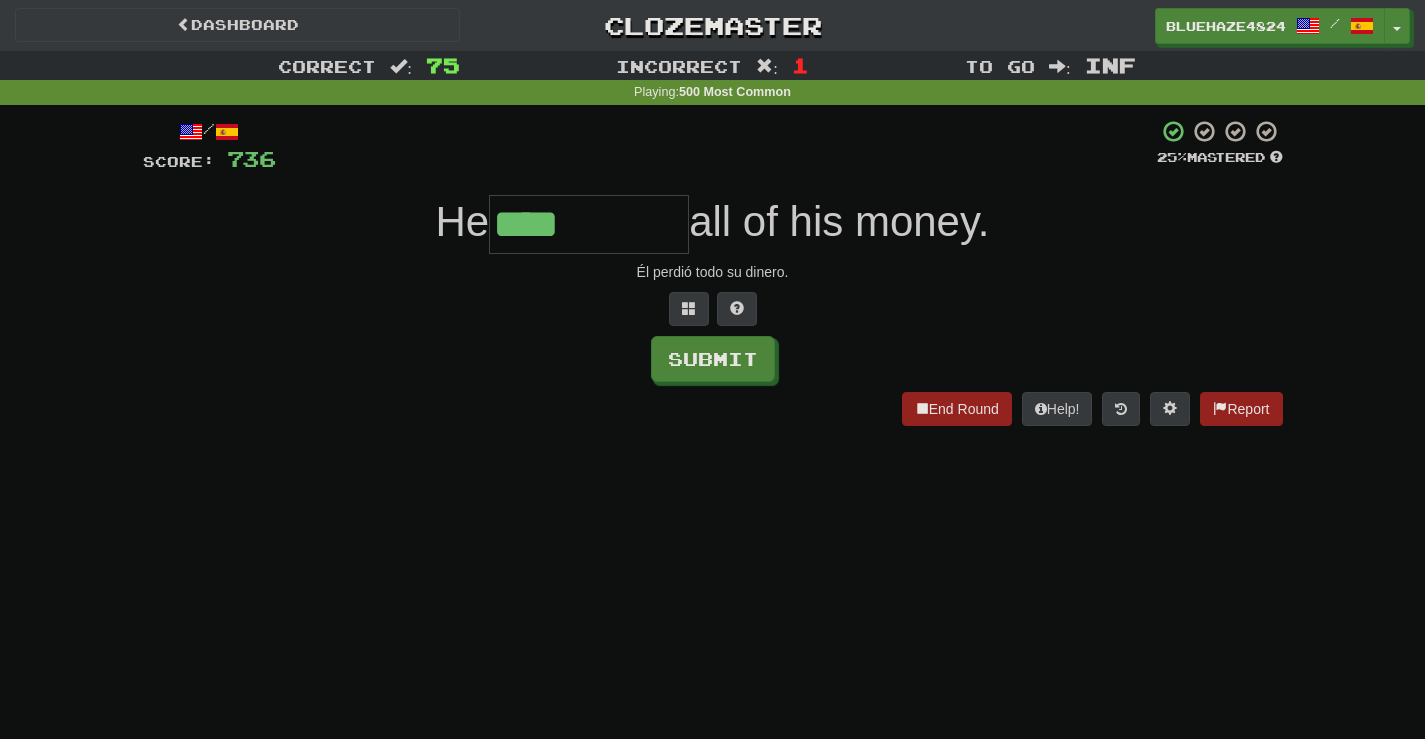 type on "****" 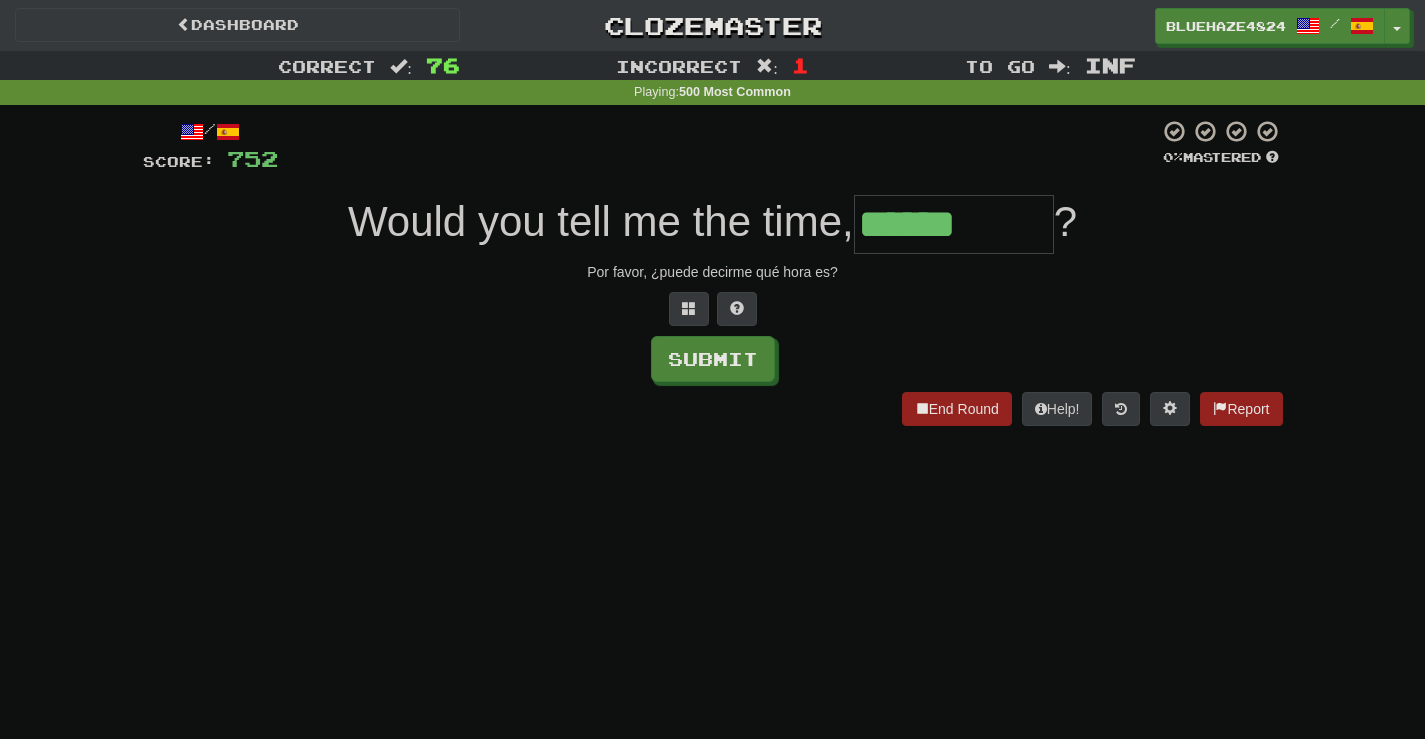 type on "******" 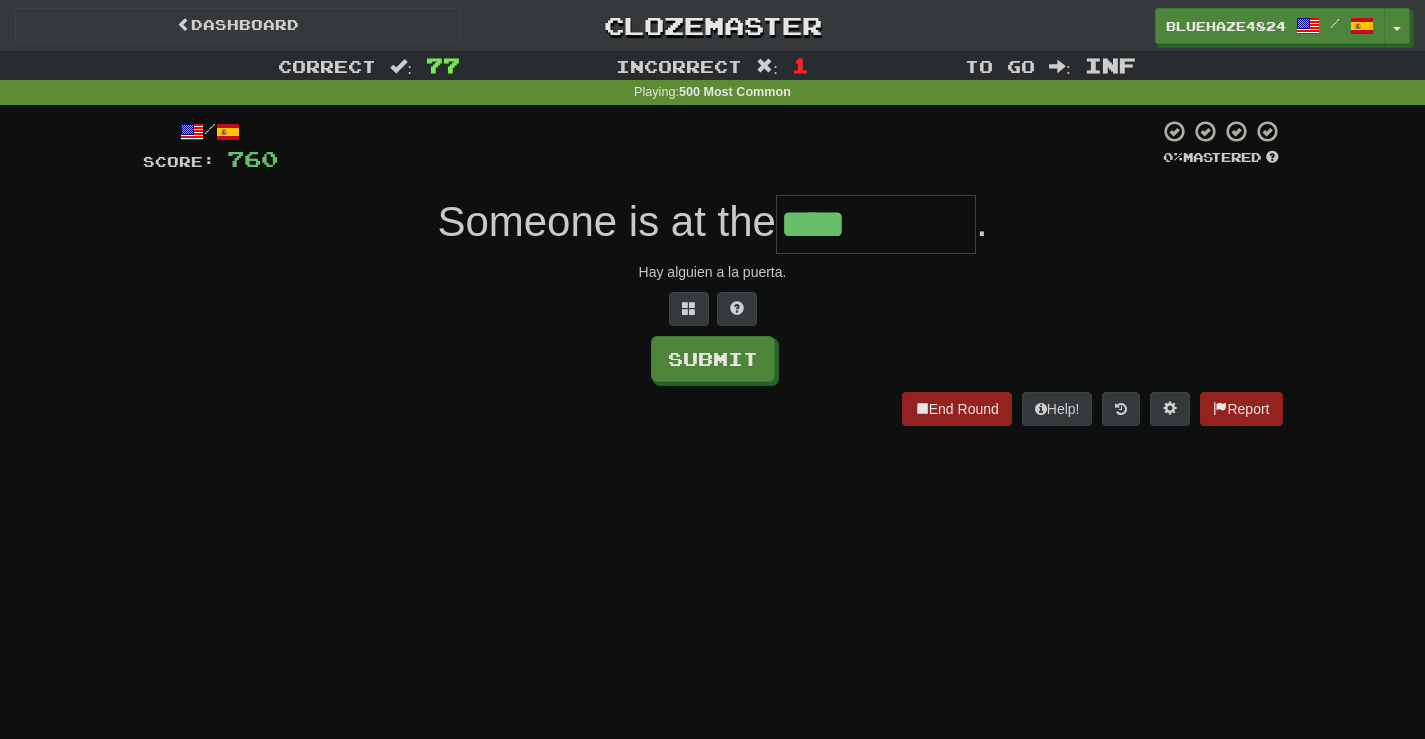 type on "****" 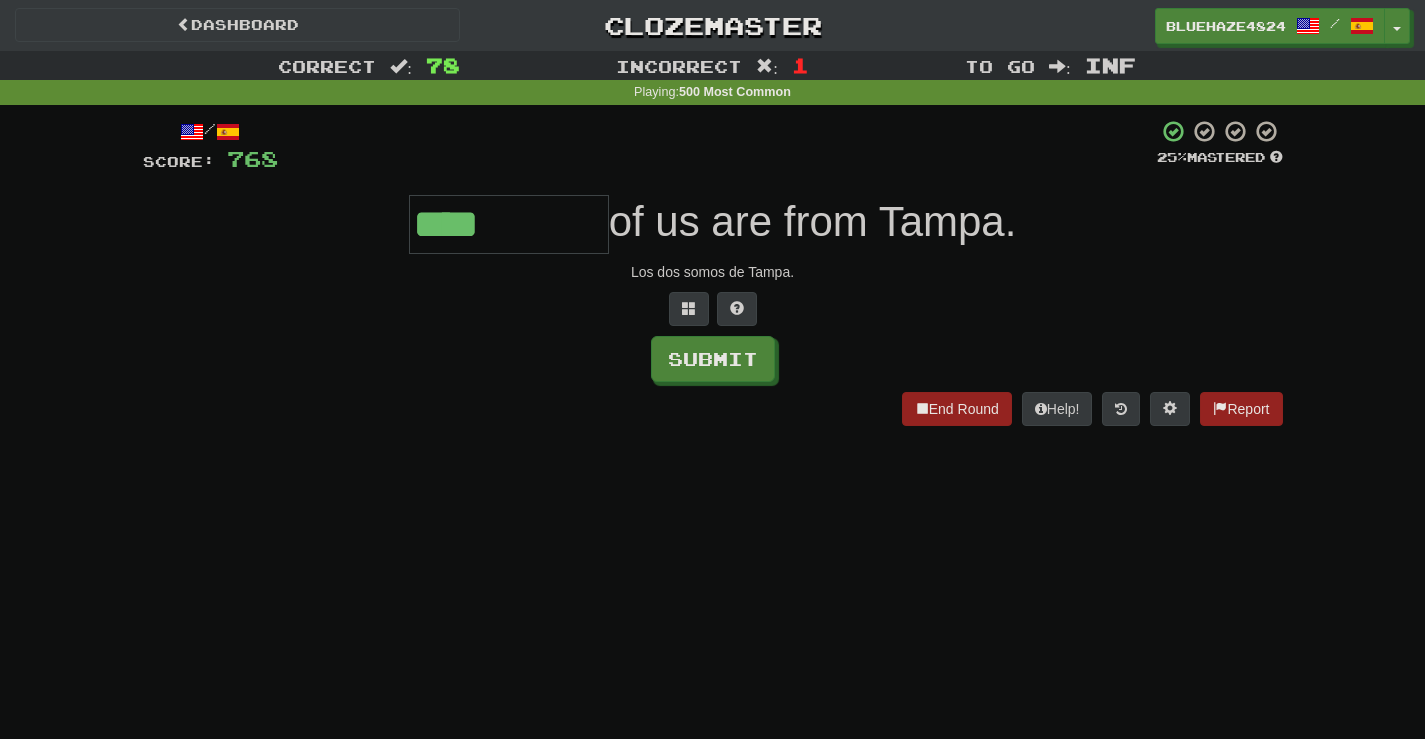 type on "****" 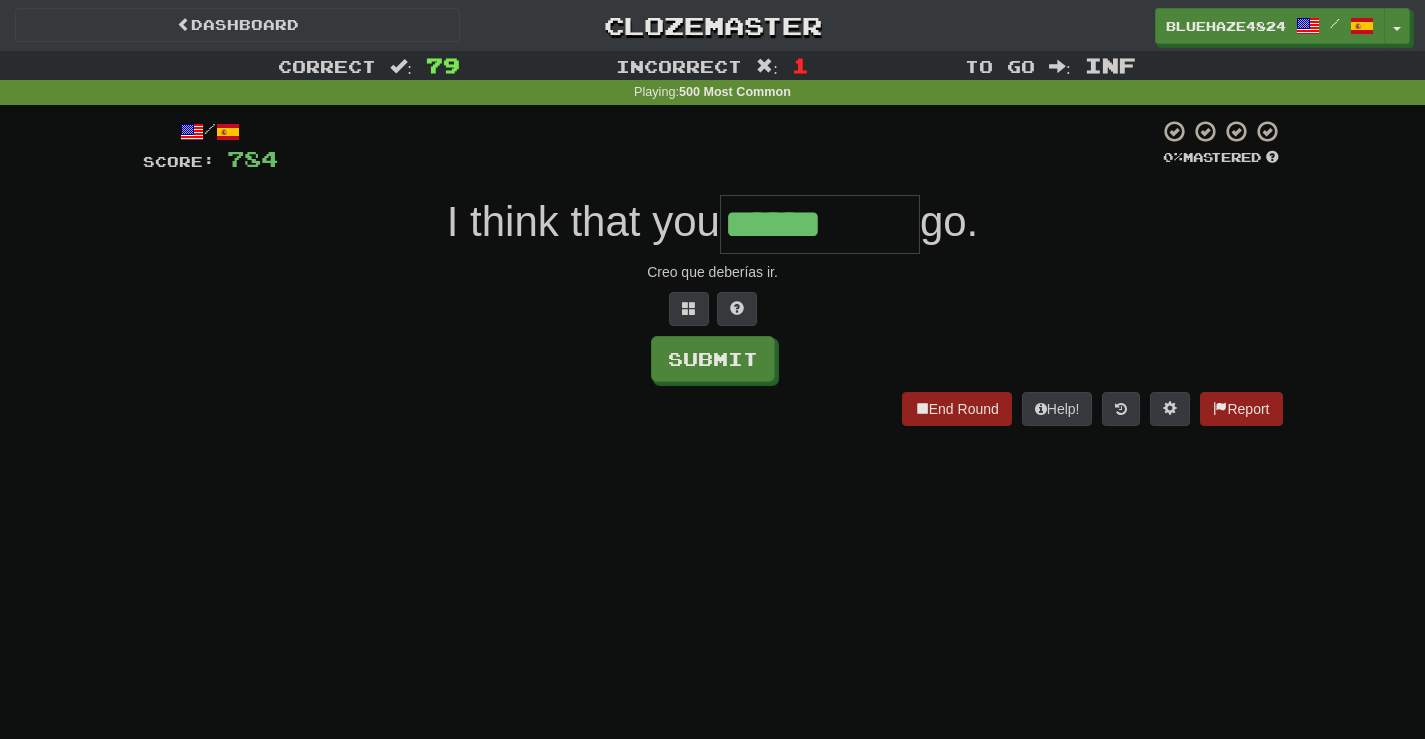 type on "******" 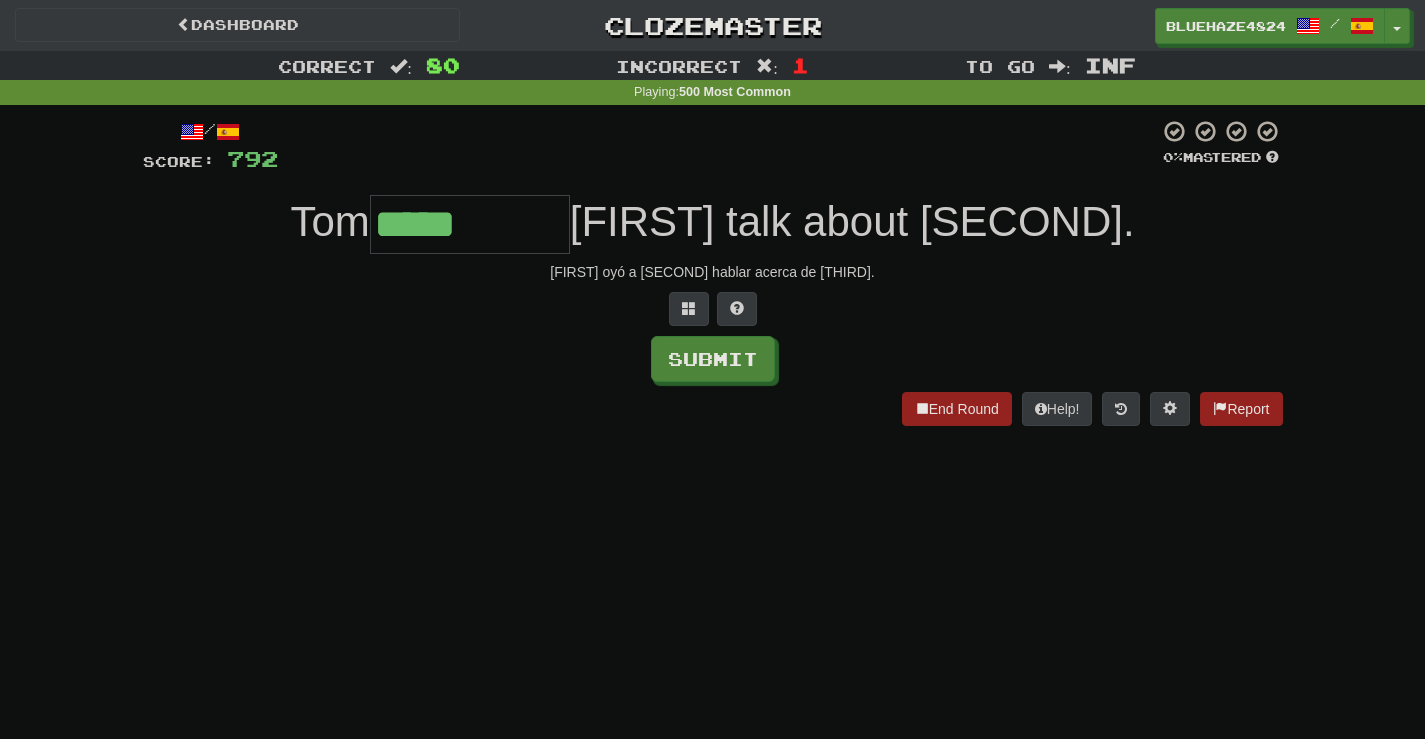 type on "*****" 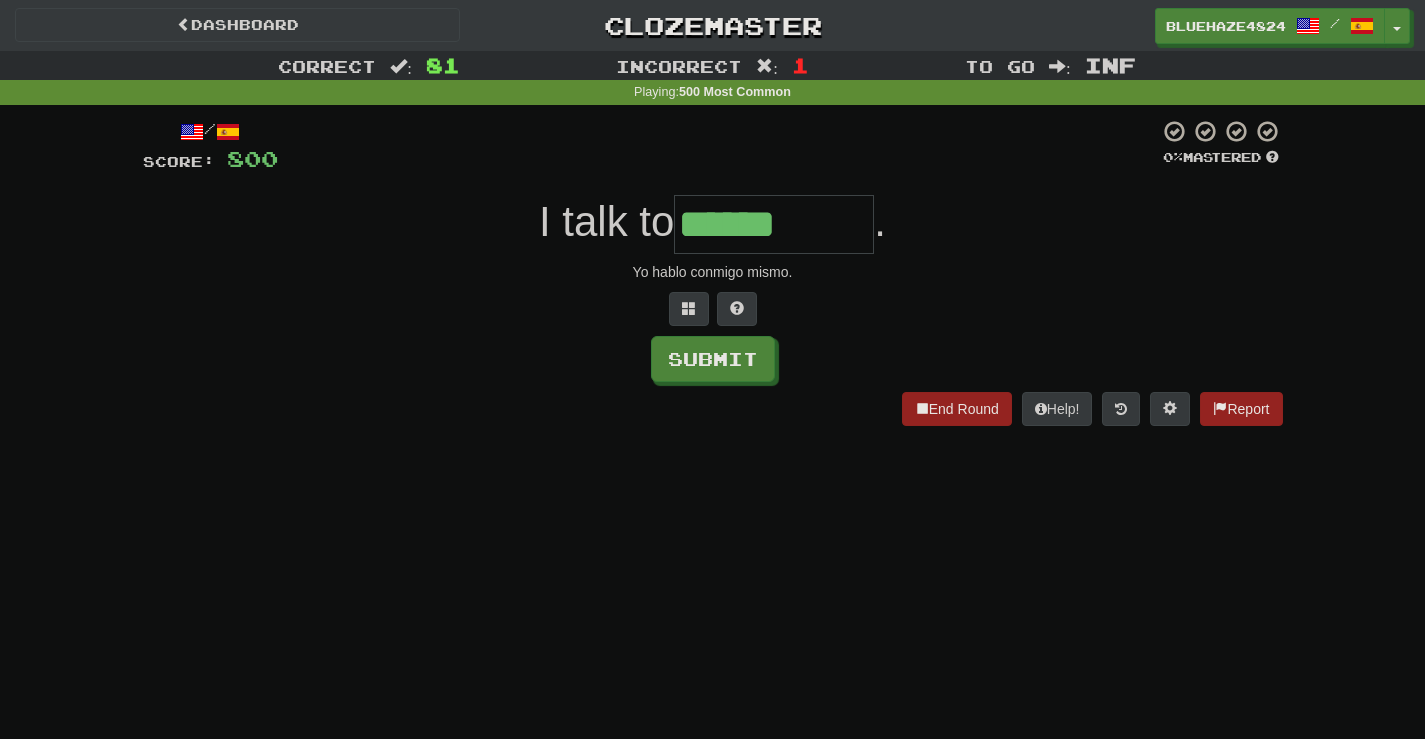 type on "******" 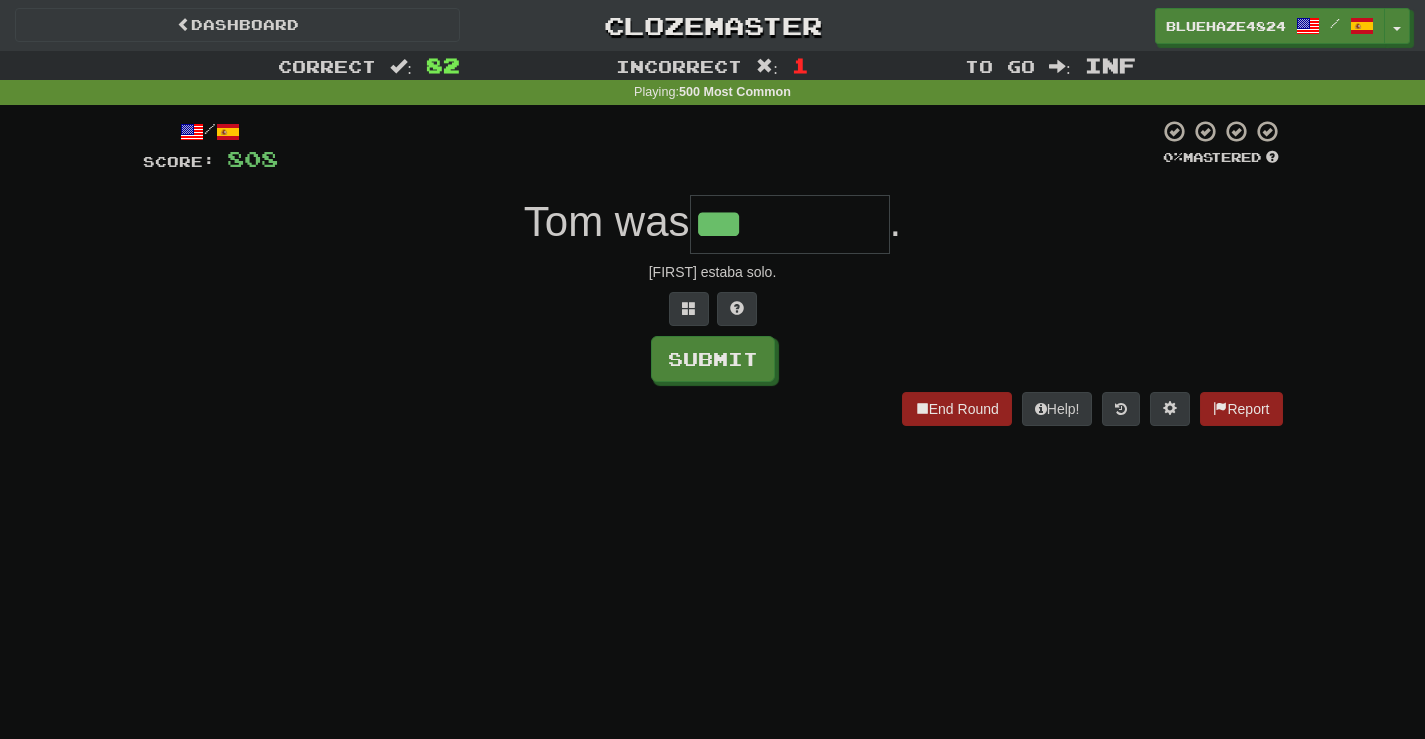click on "***" at bounding box center (790, 224) 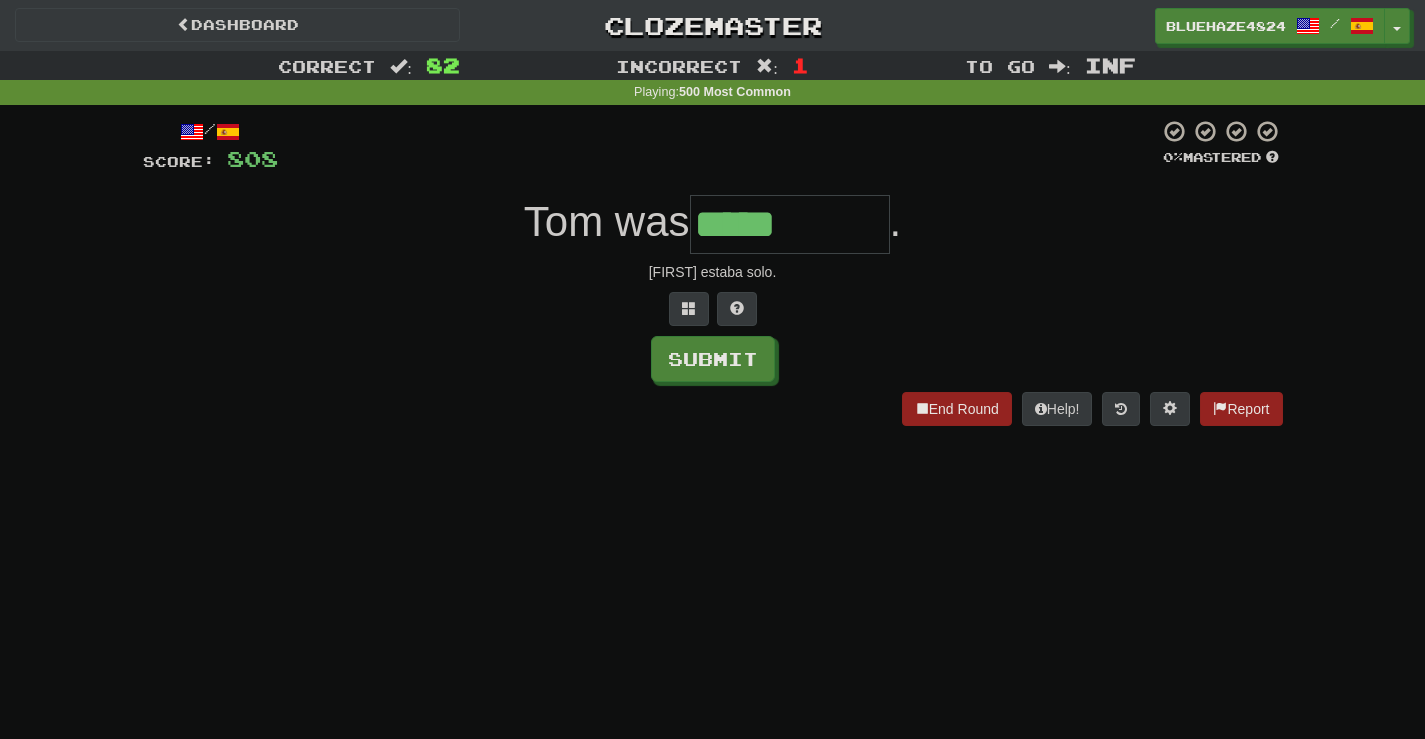 type on "*****" 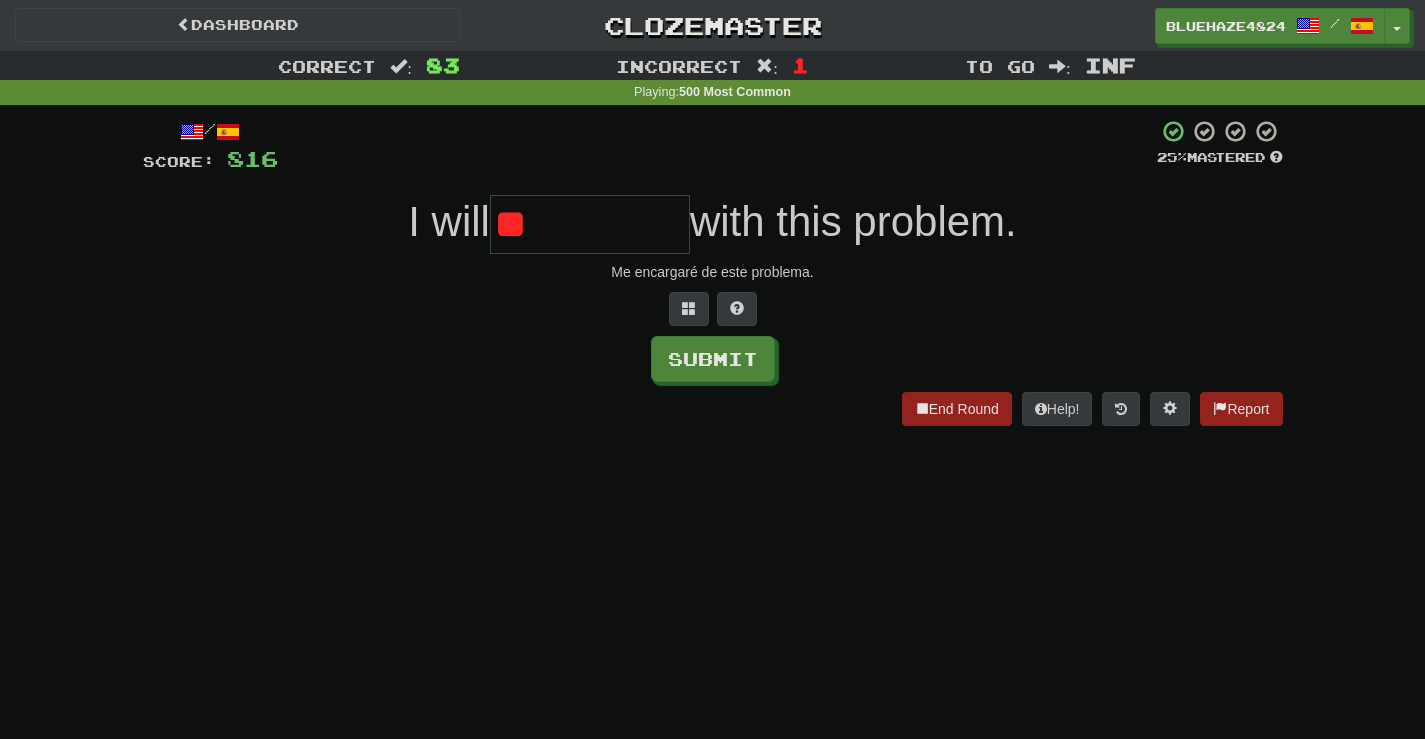 type on "*" 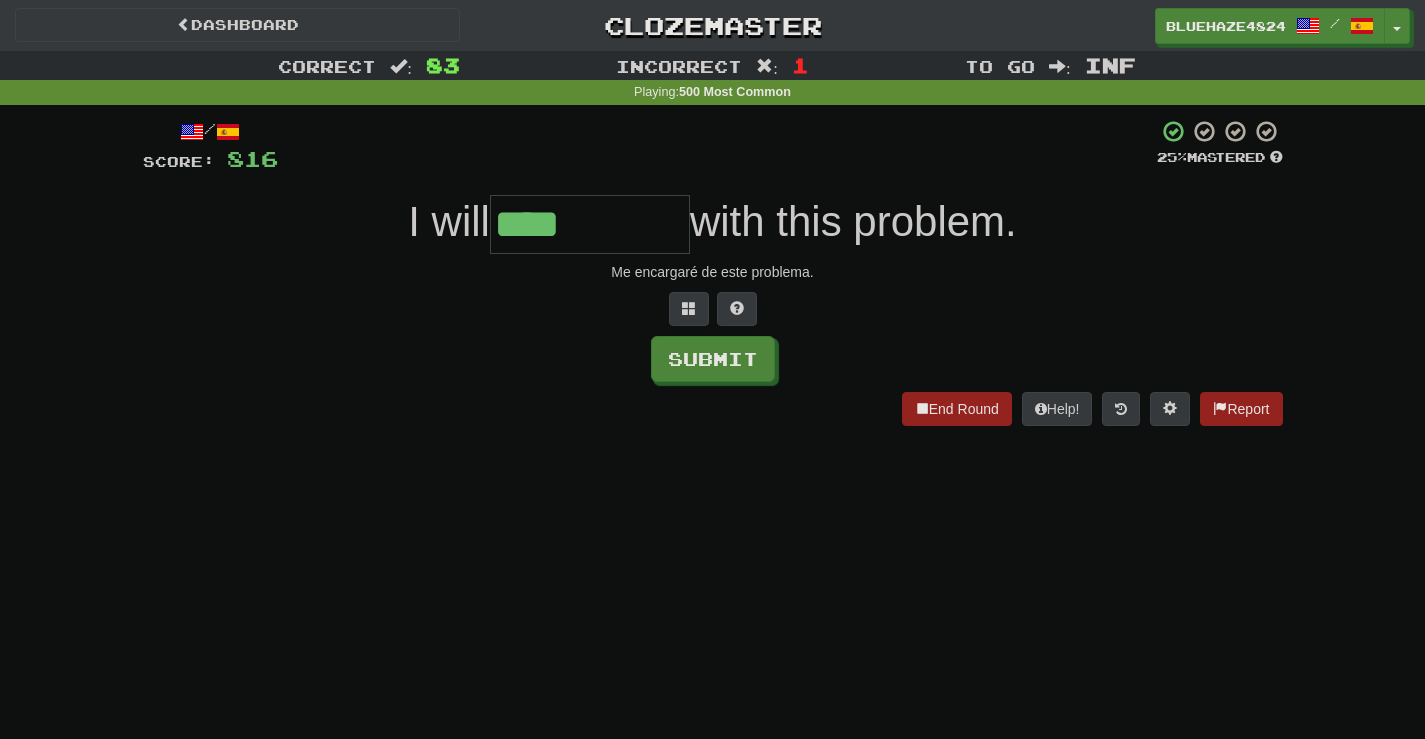 type on "****" 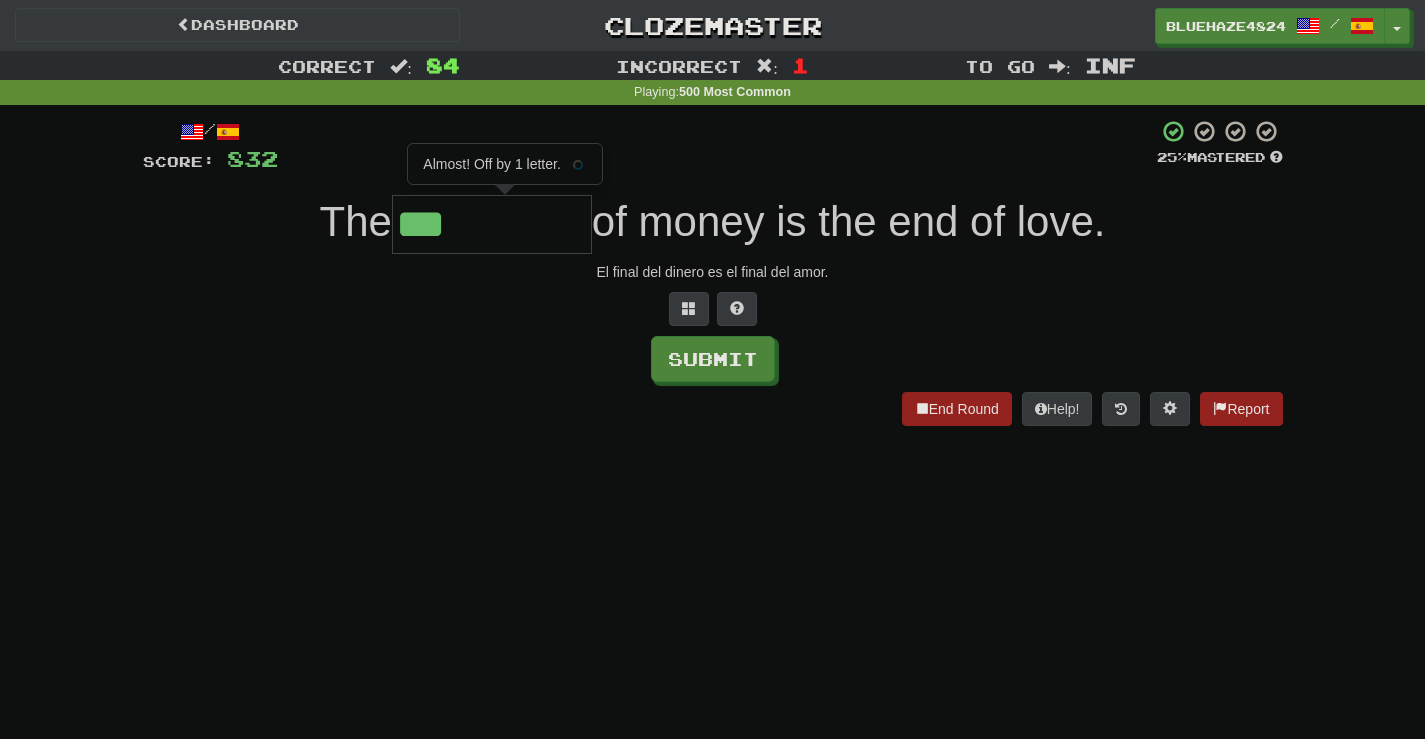 type on "***" 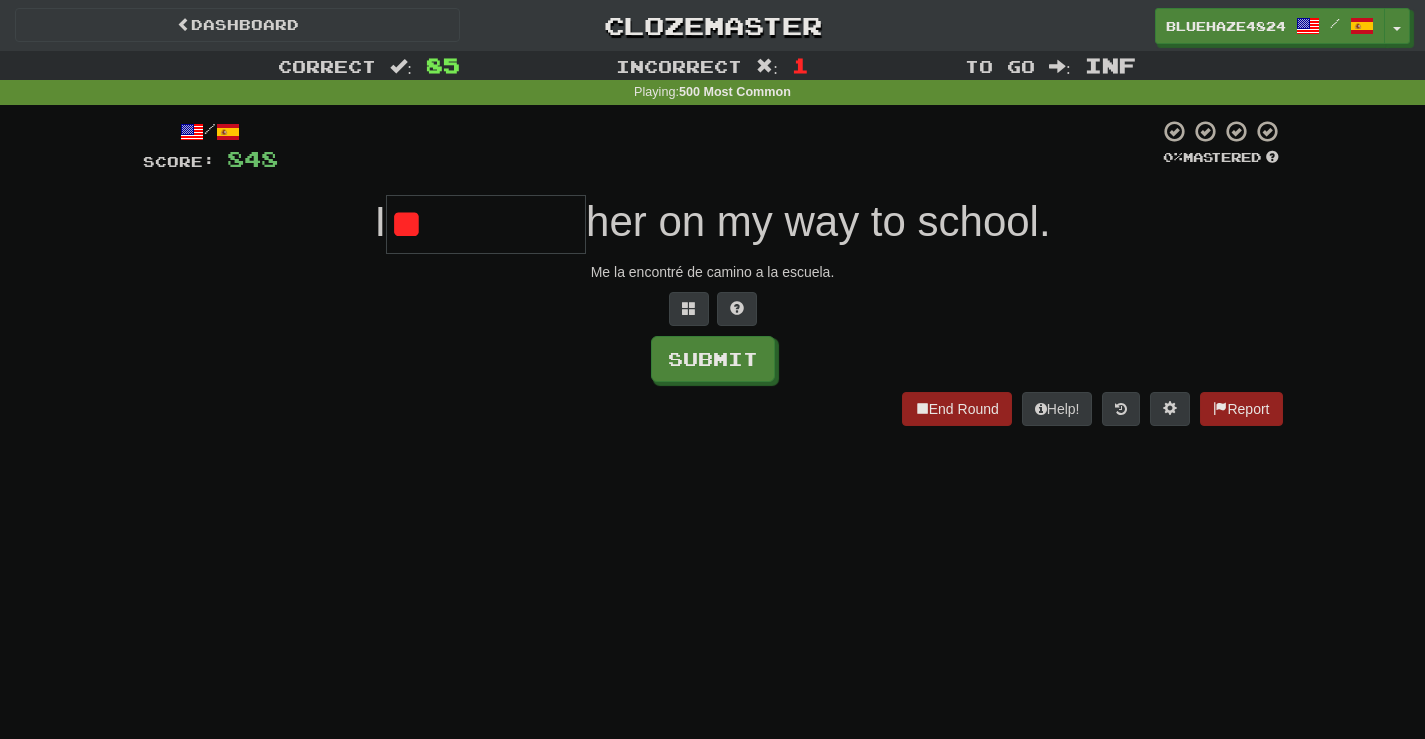 type on "*" 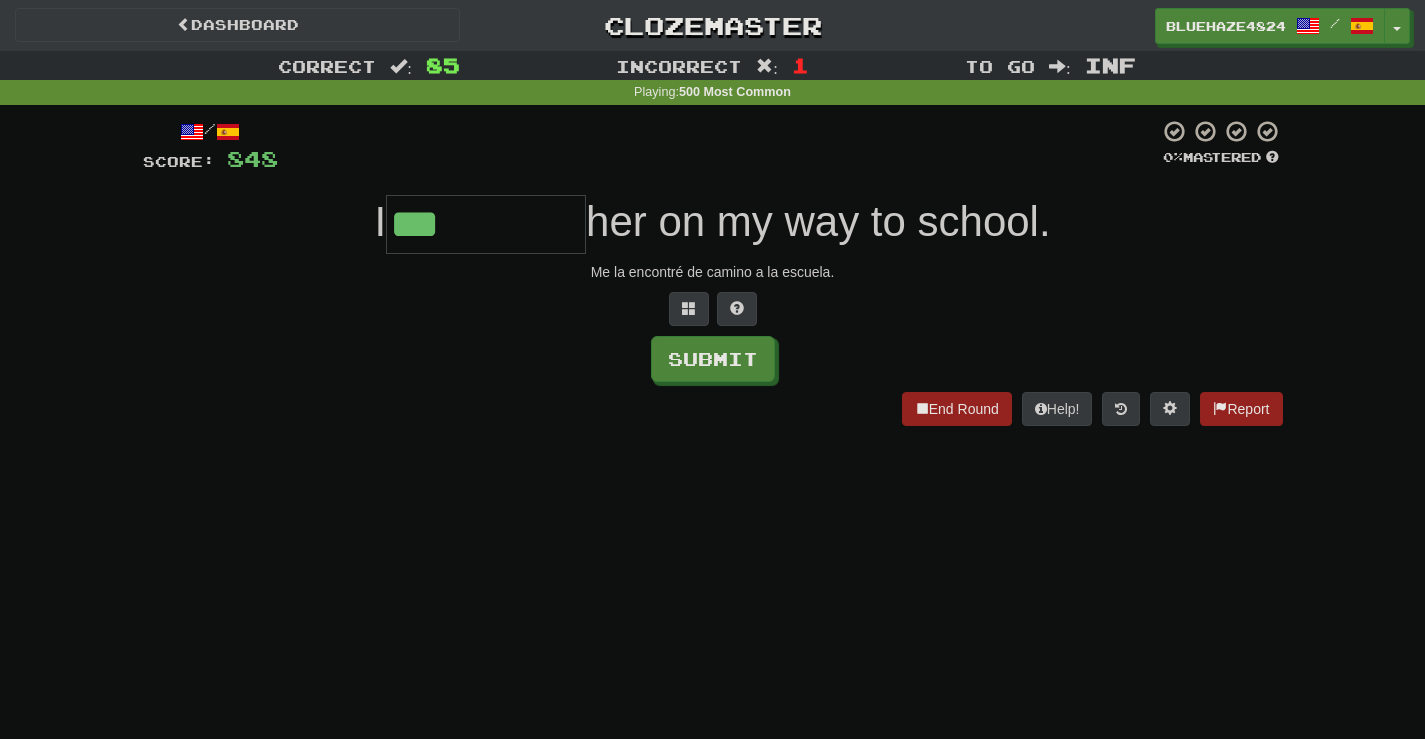 type on "***" 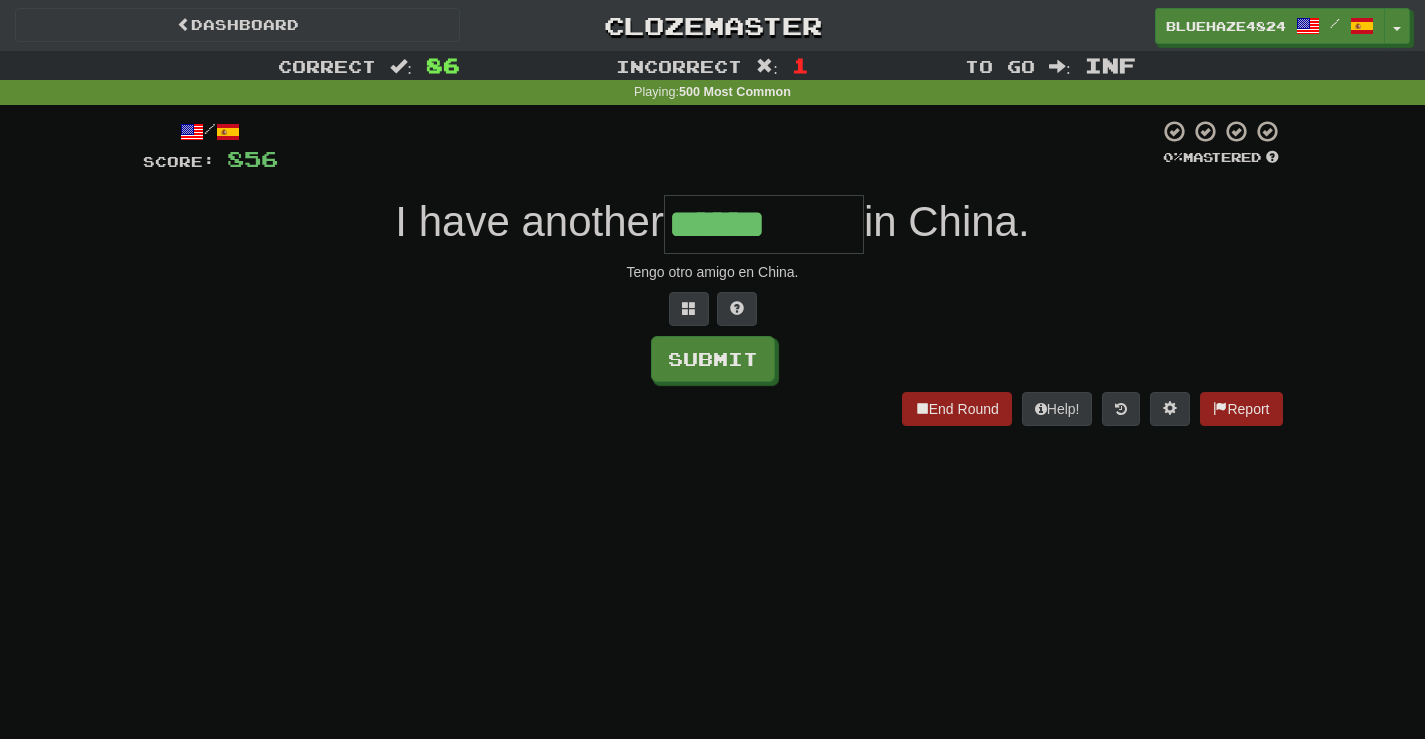 type on "******" 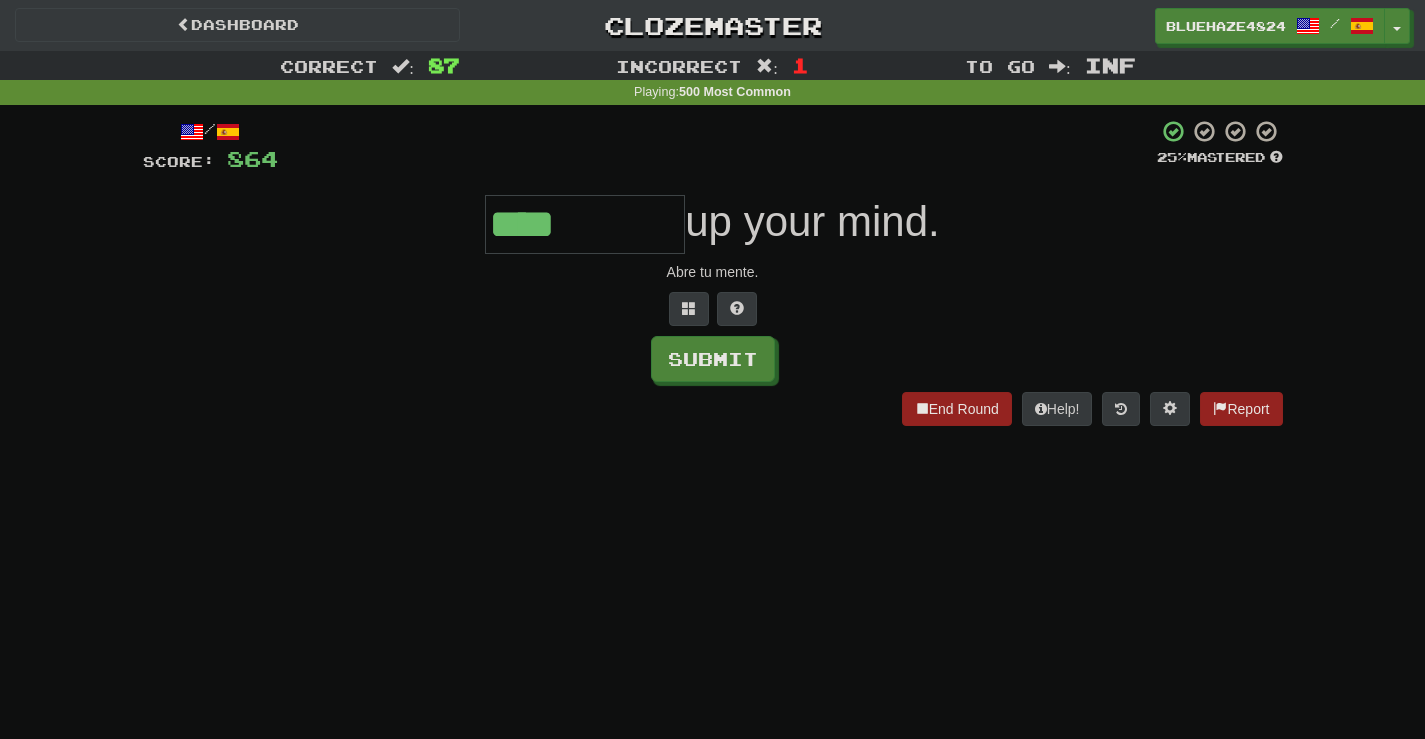 type on "****" 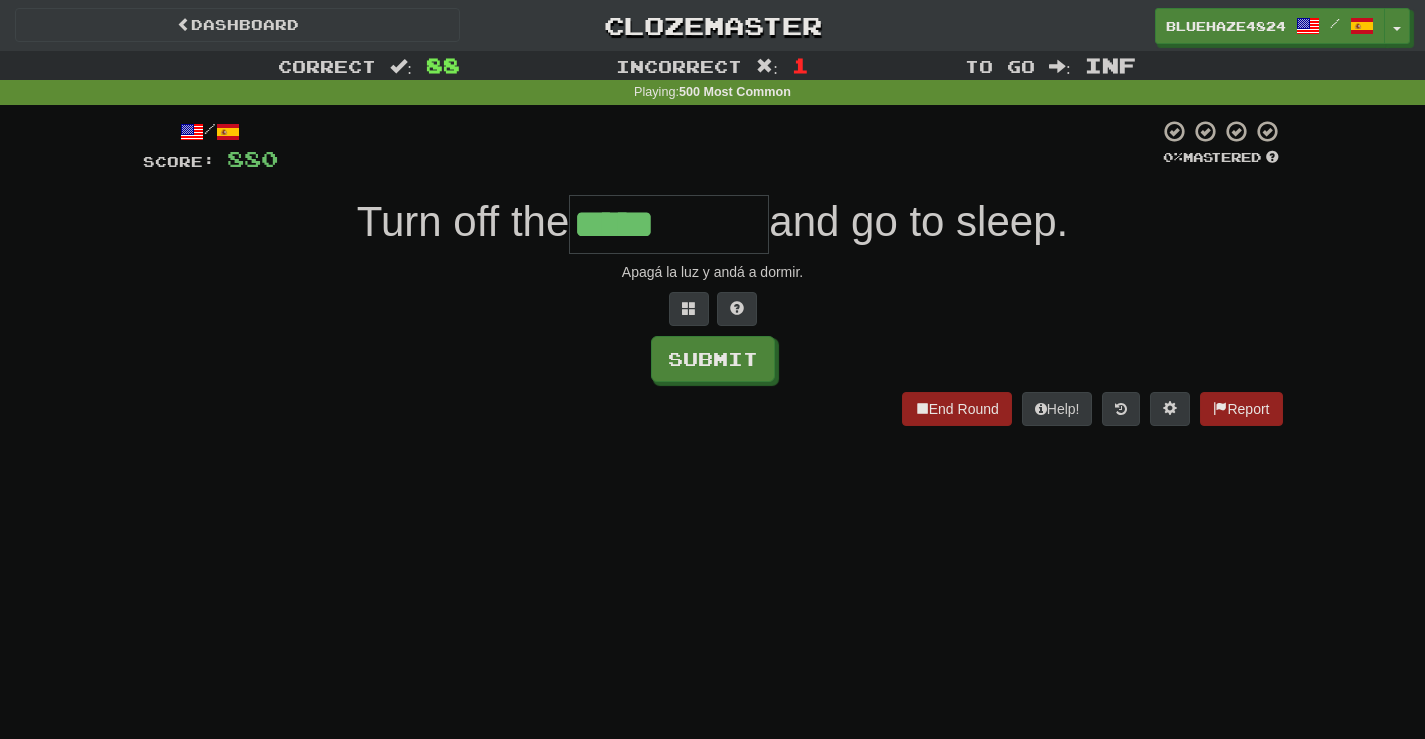 type on "*****" 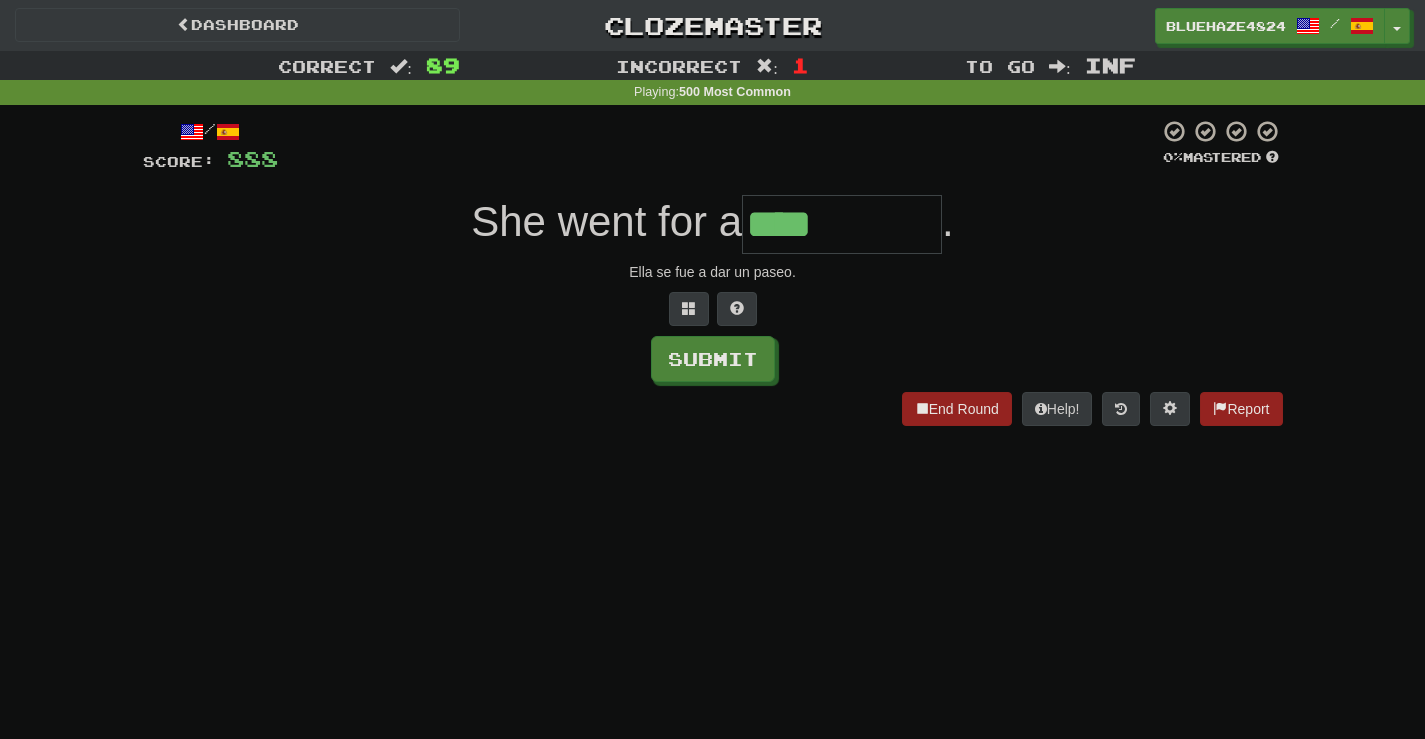 type on "****" 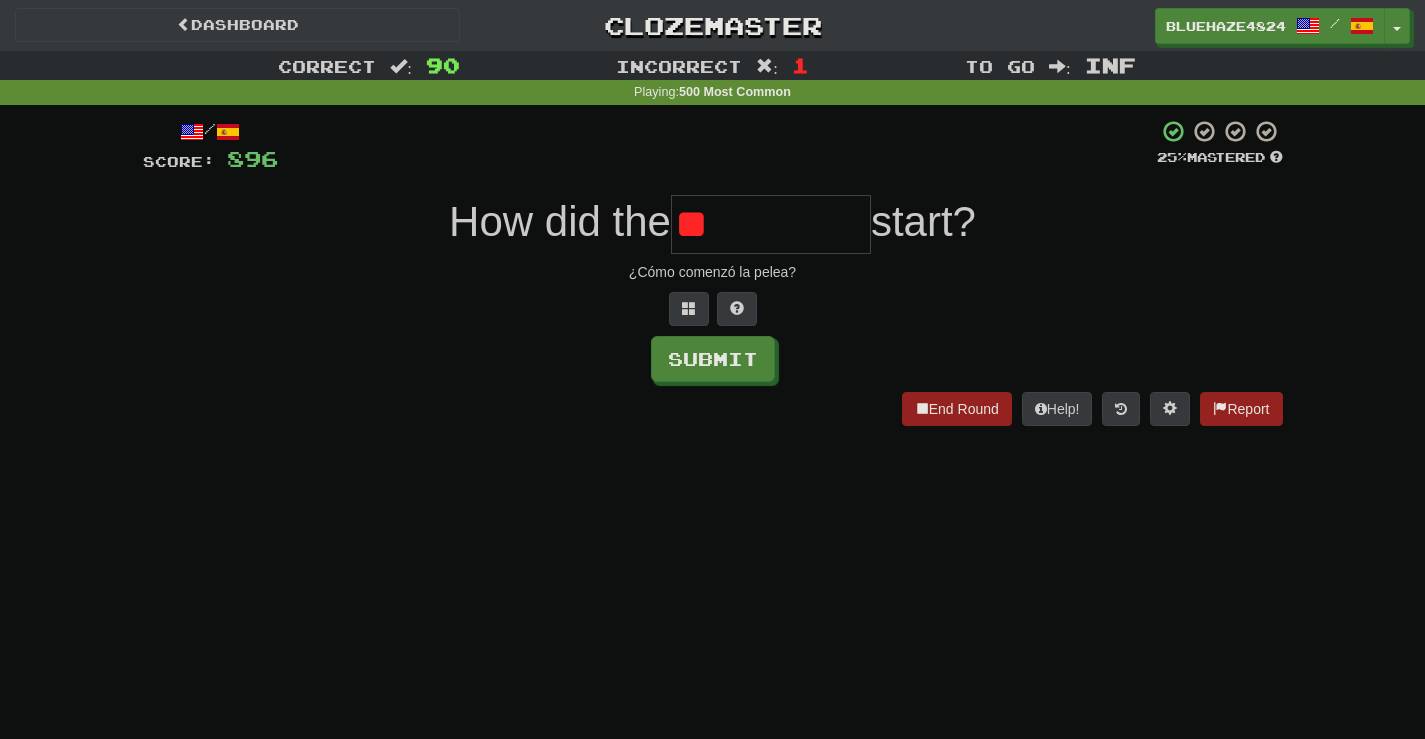 type on "*" 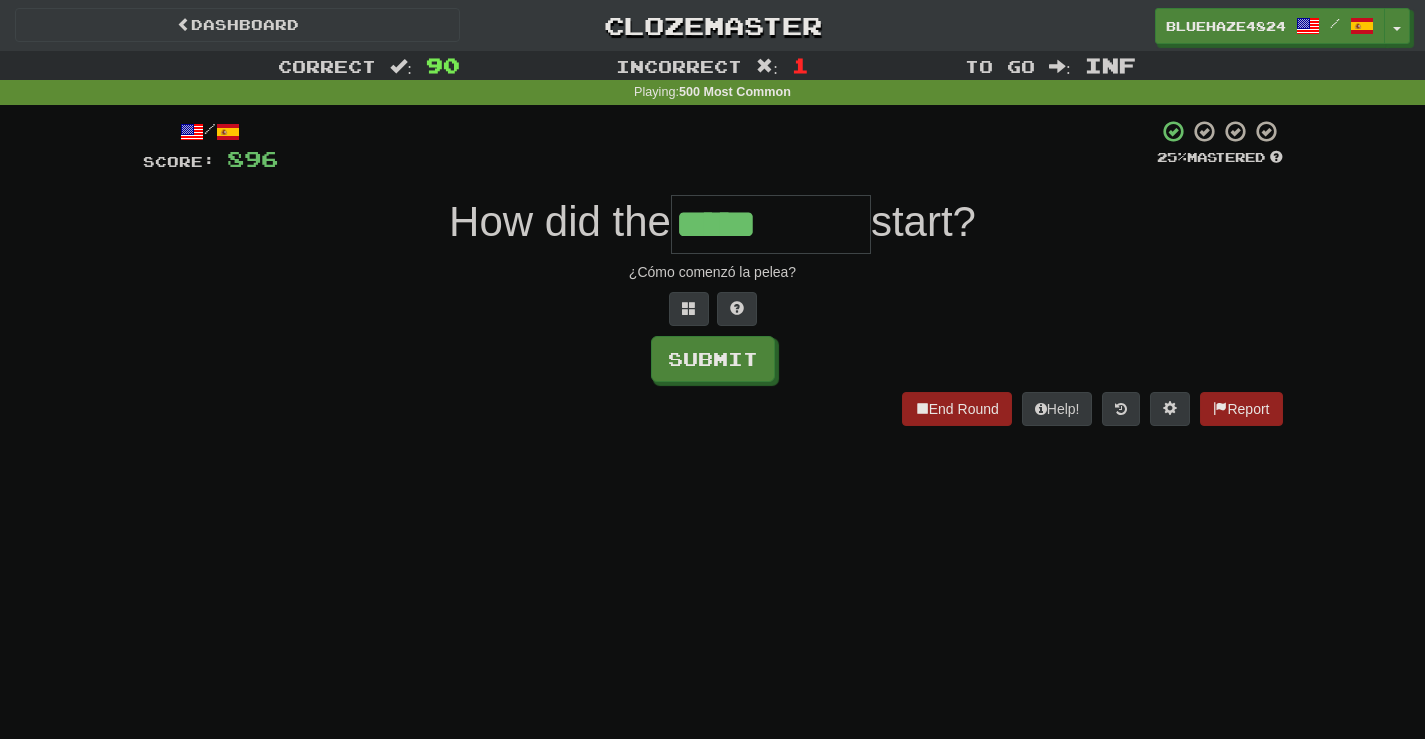 type on "*****" 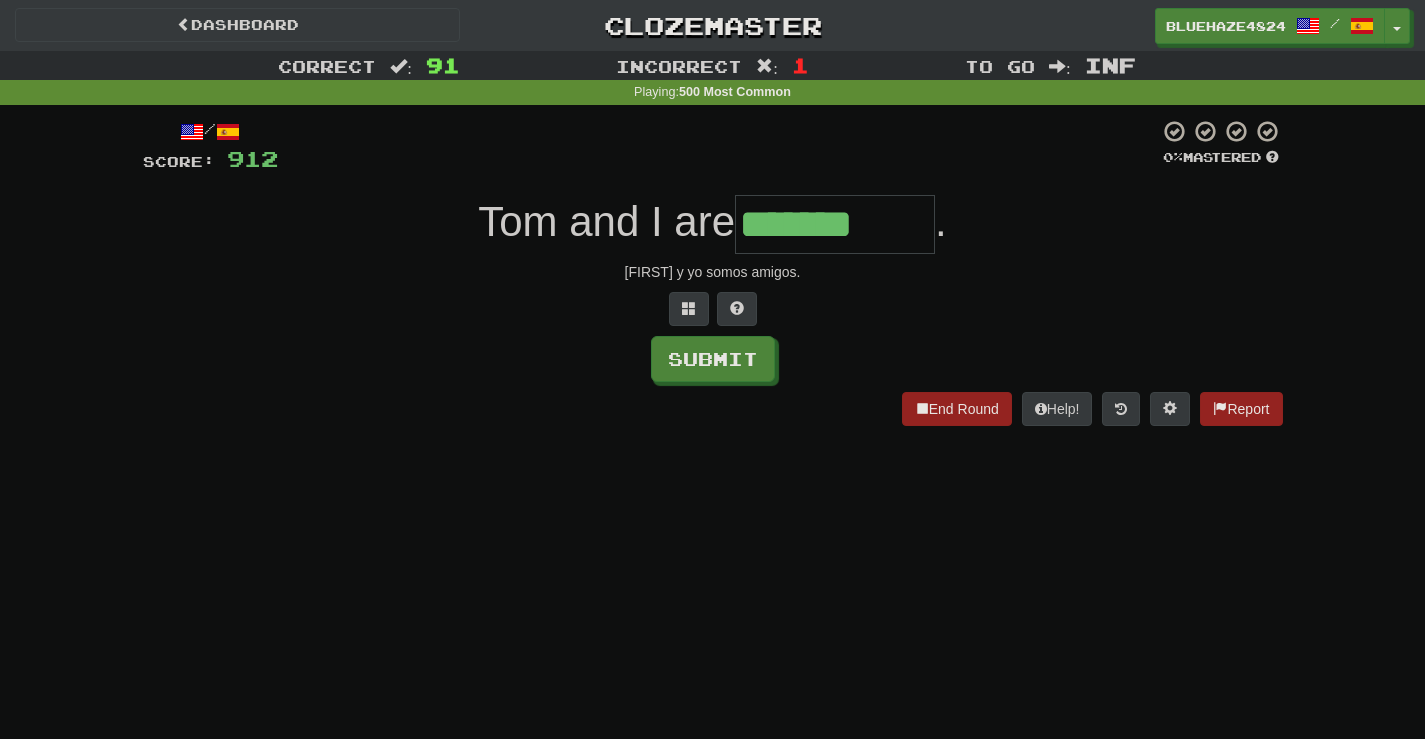 type on "*******" 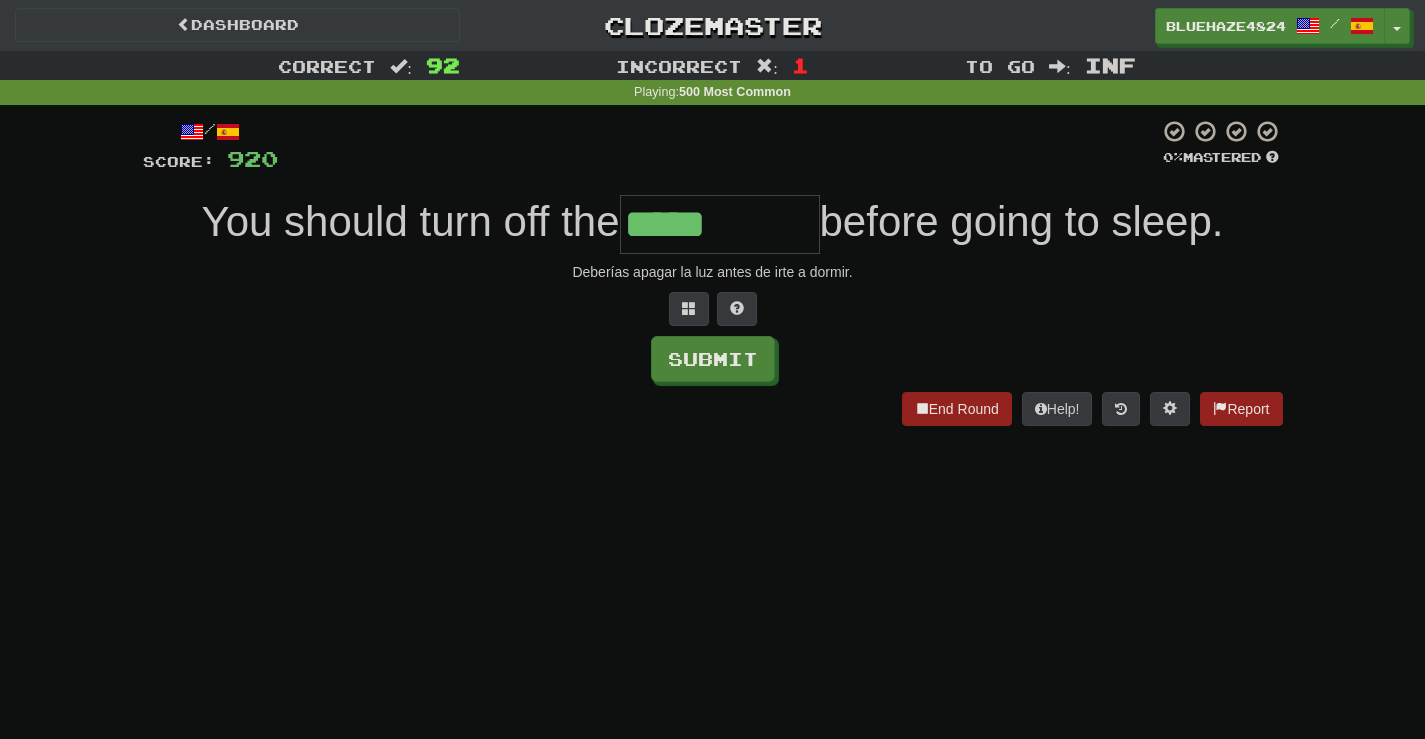 type on "*****" 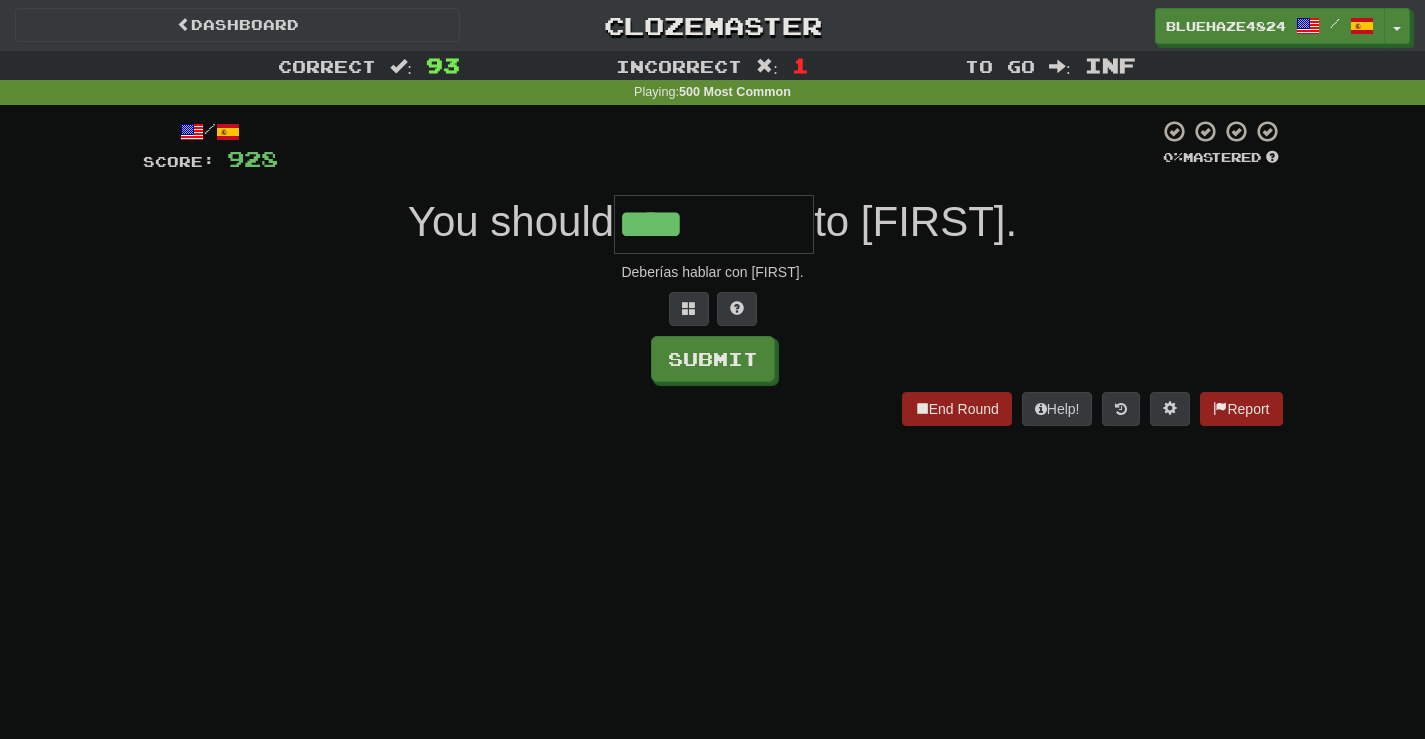 type on "****" 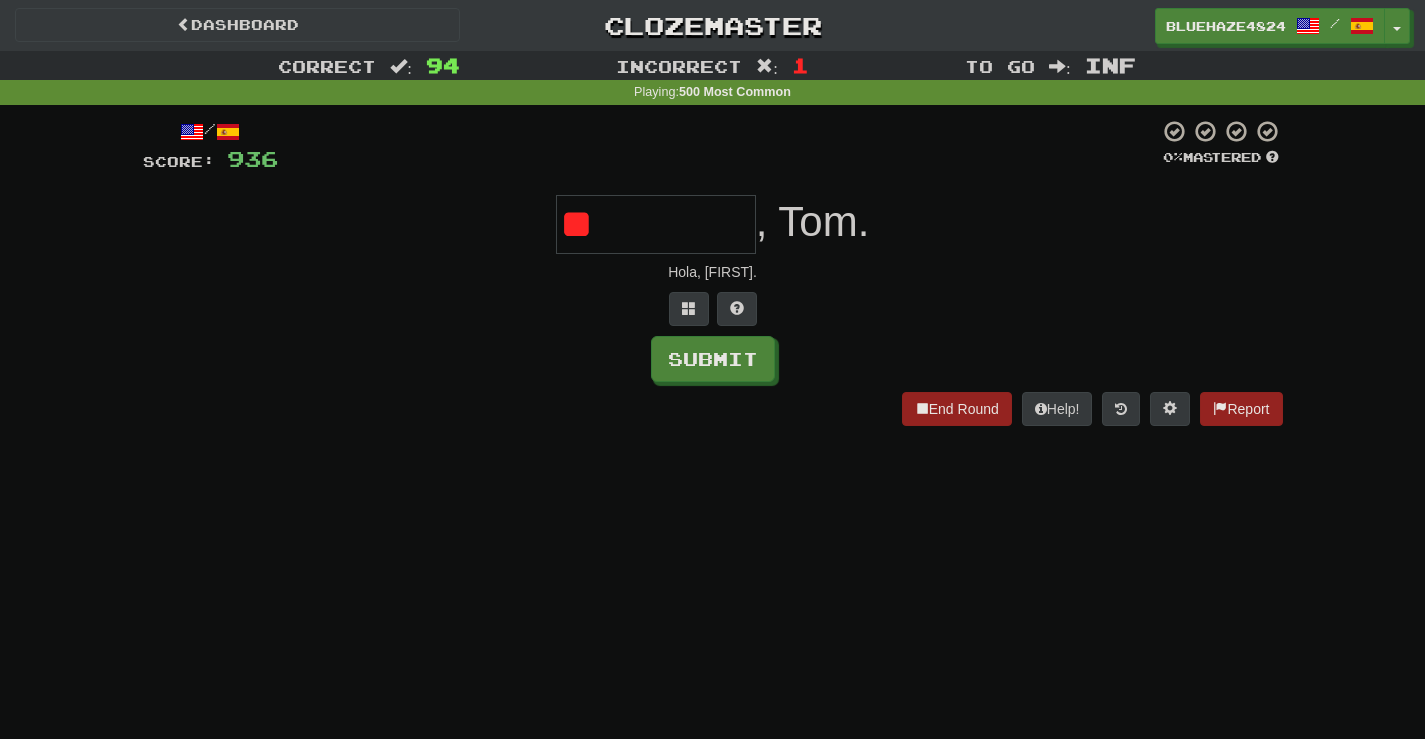 type on "*****" 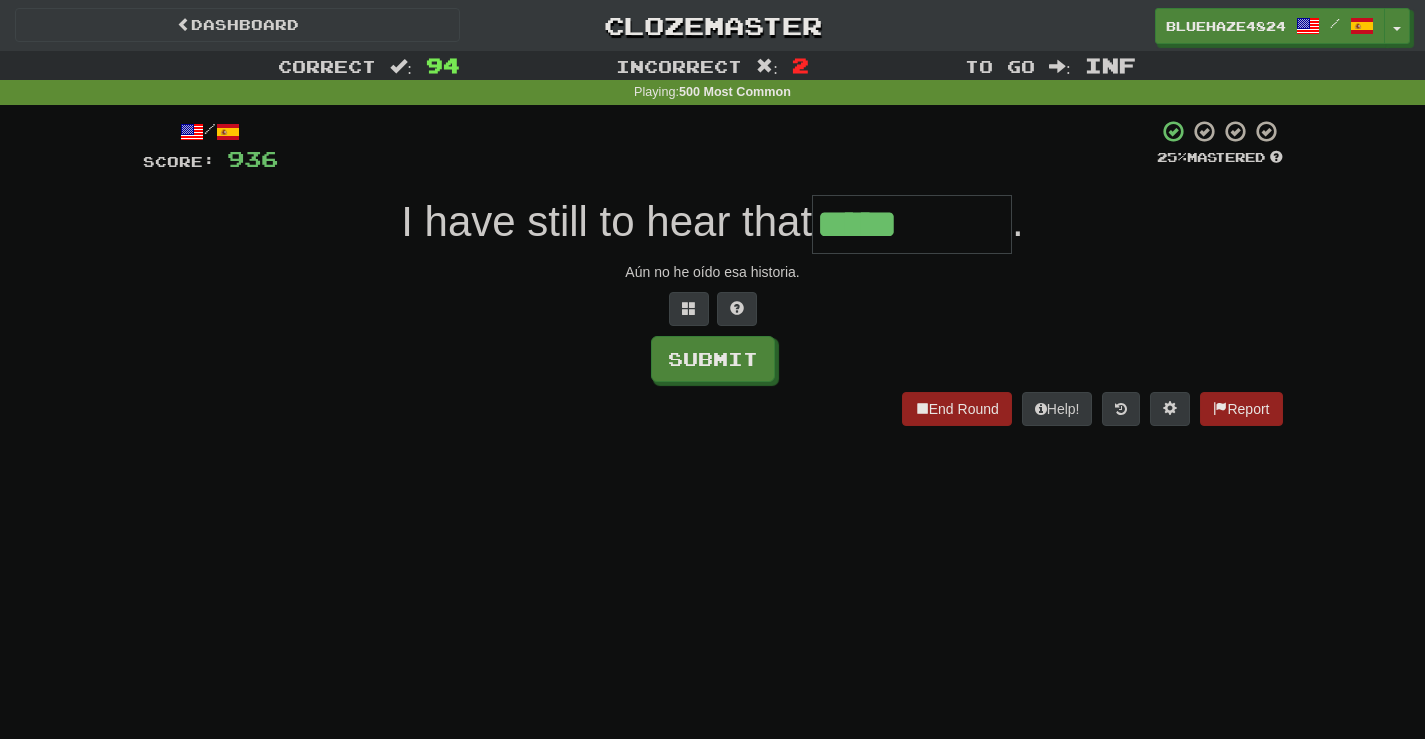 type on "*****" 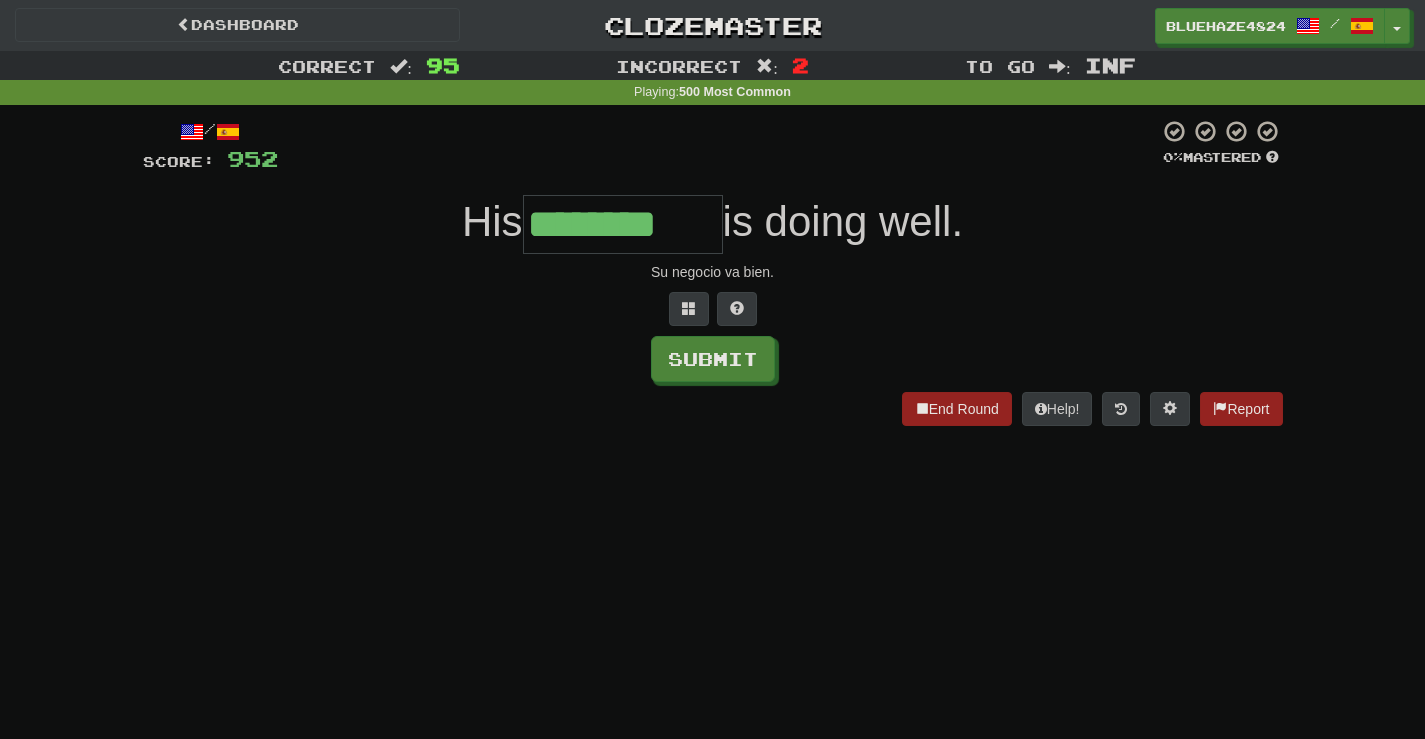 type on "********" 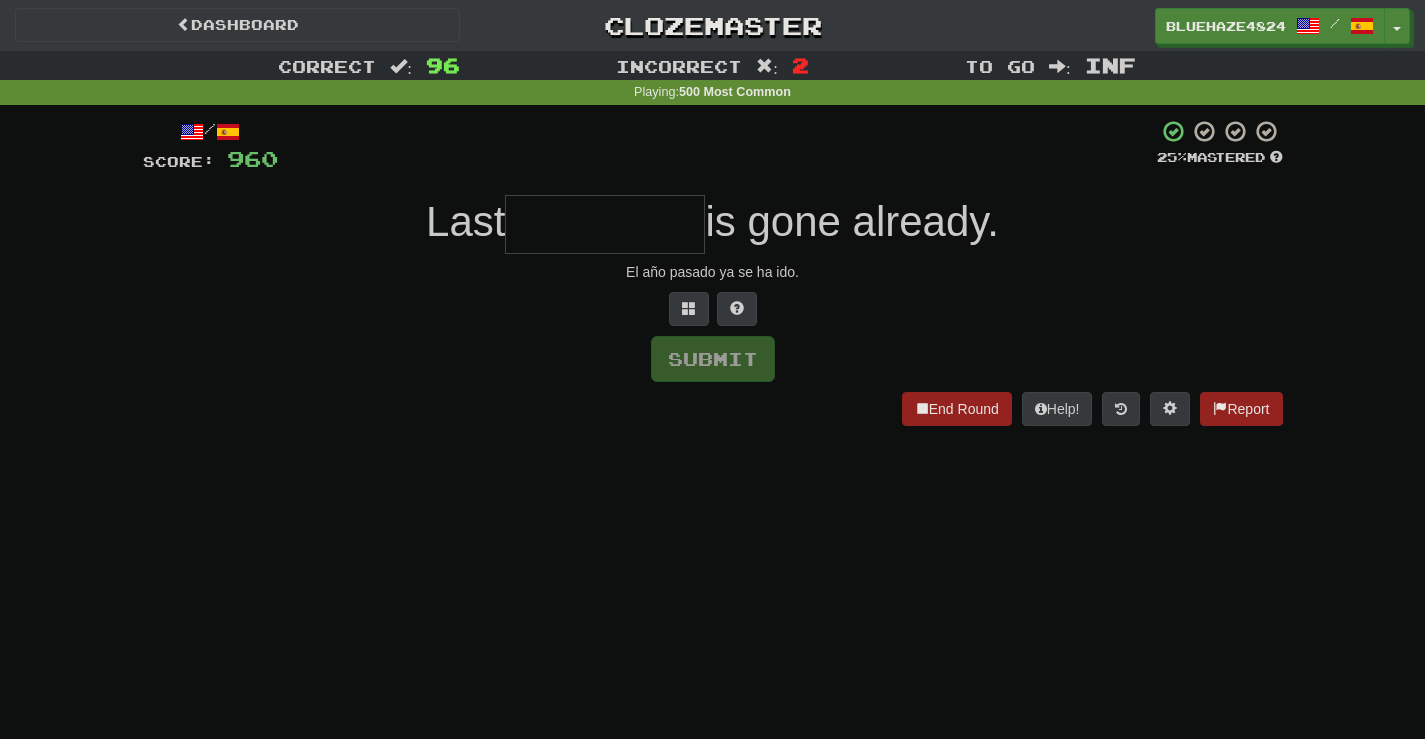 type on "*" 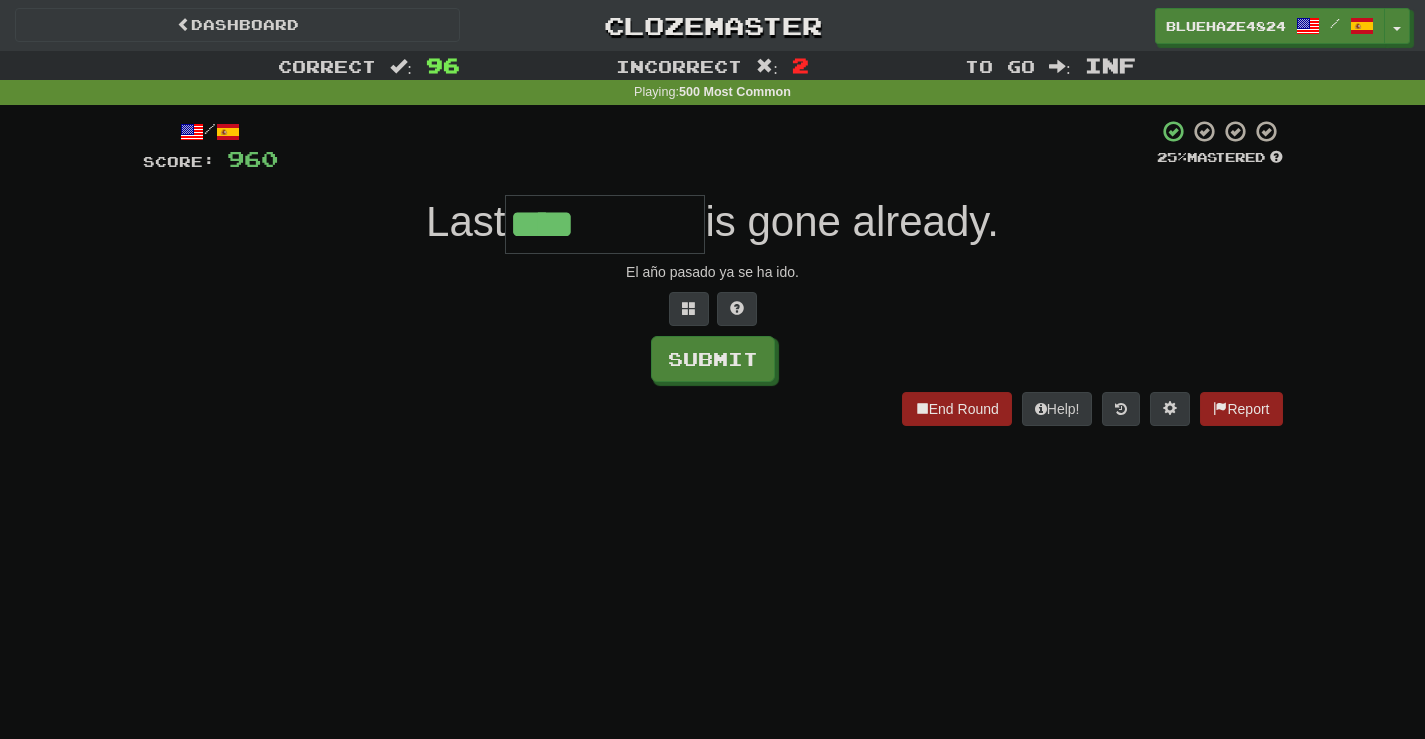 type on "****" 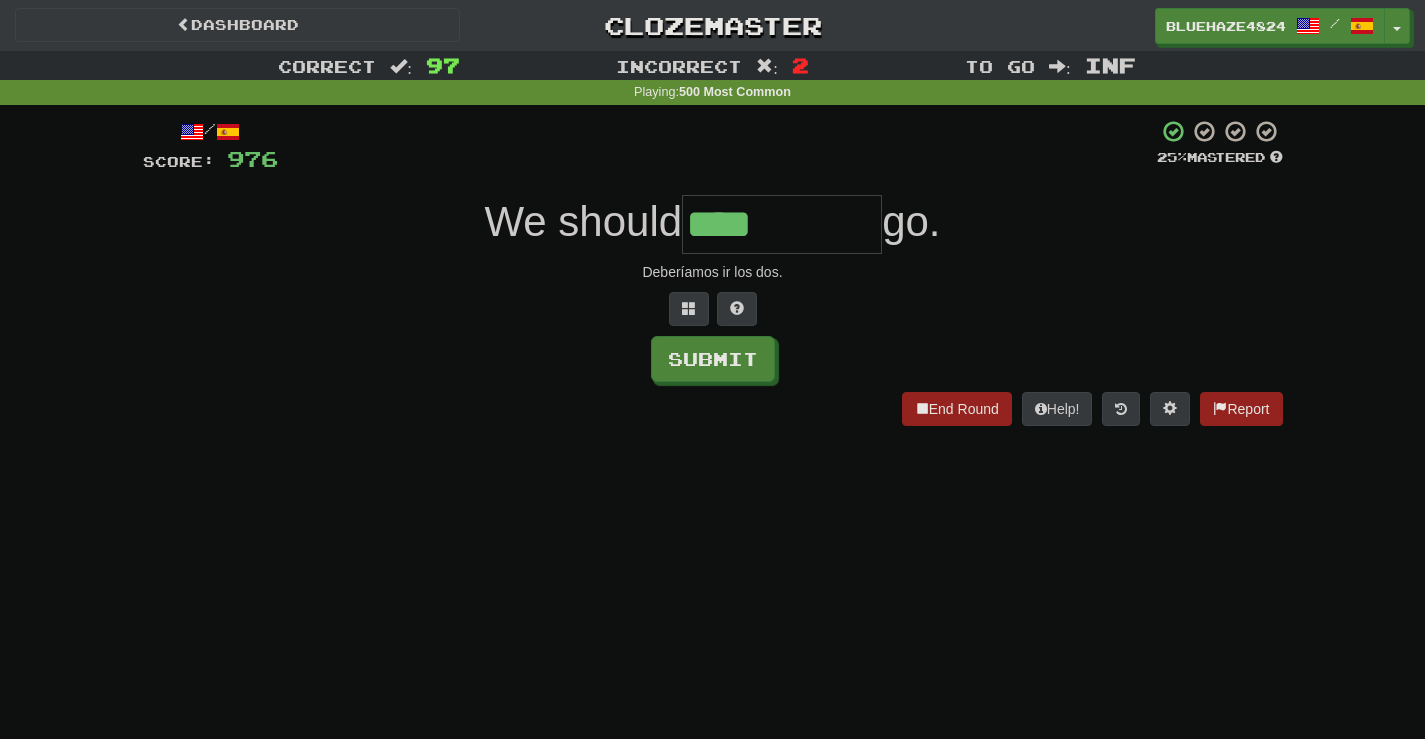 type on "****" 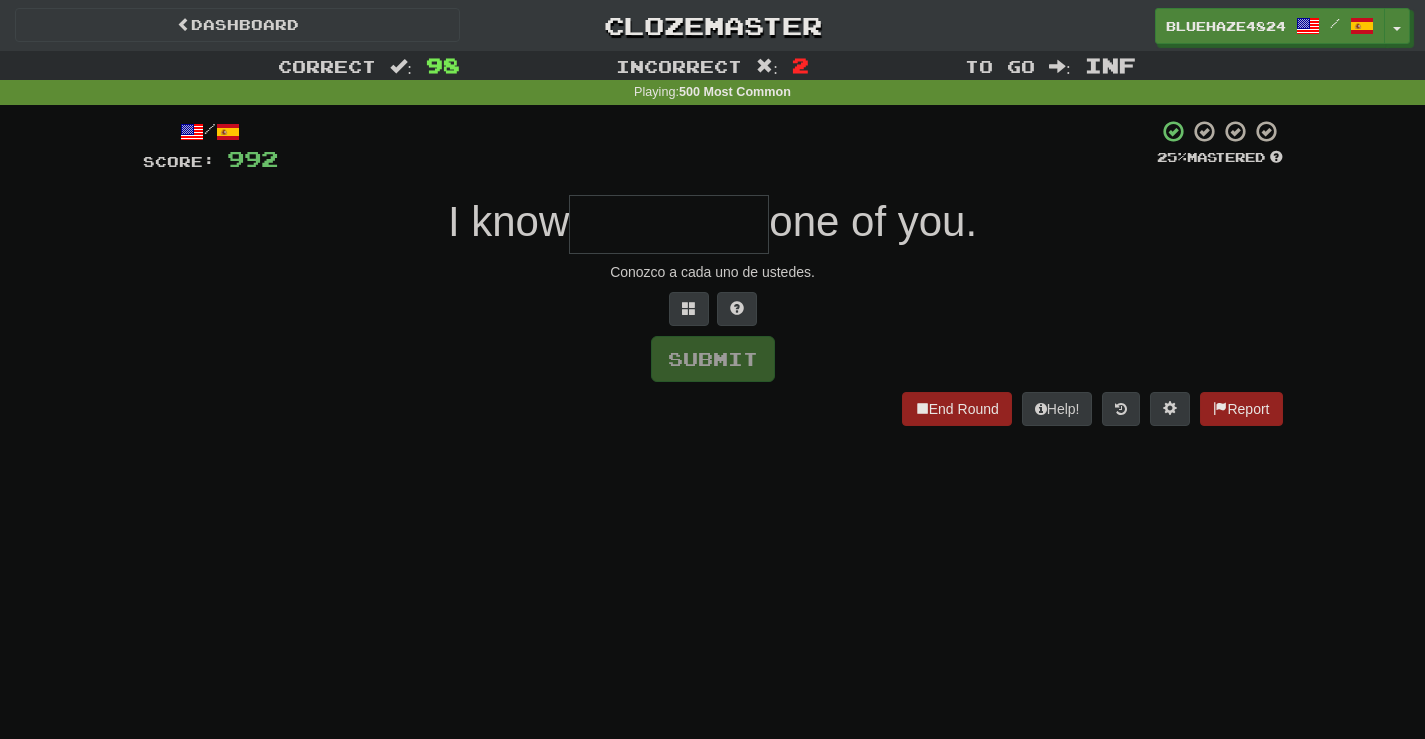 type on "*" 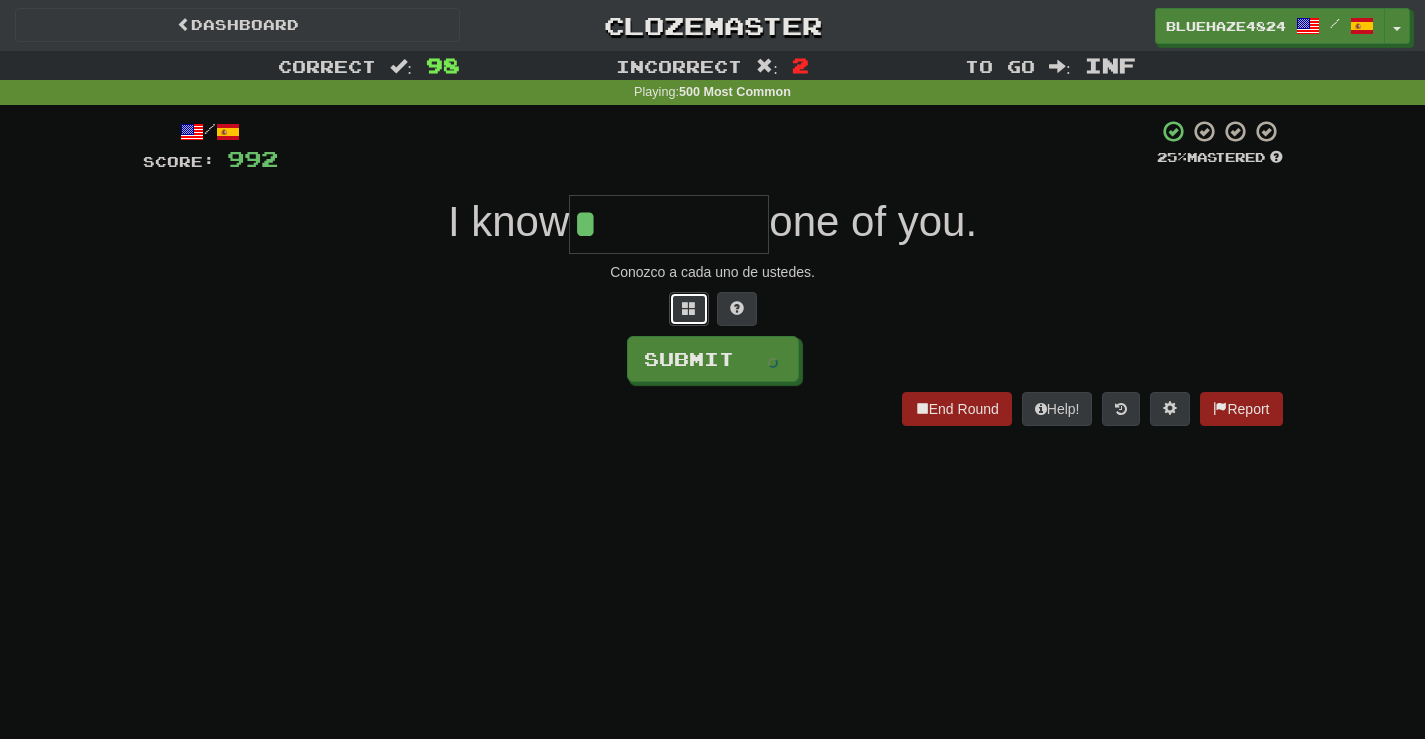 click at bounding box center (689, 309) 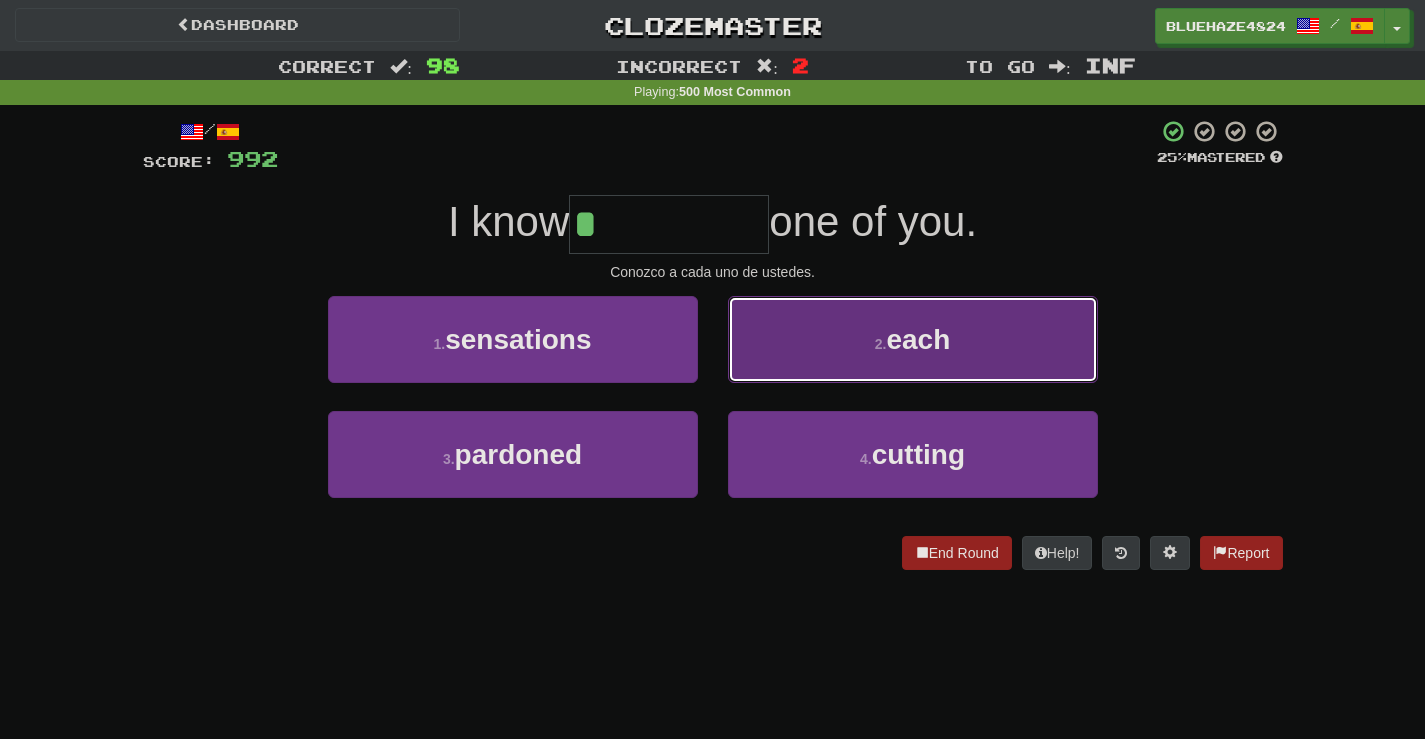 click on "2 .  each" at bounding box center (913, 339) 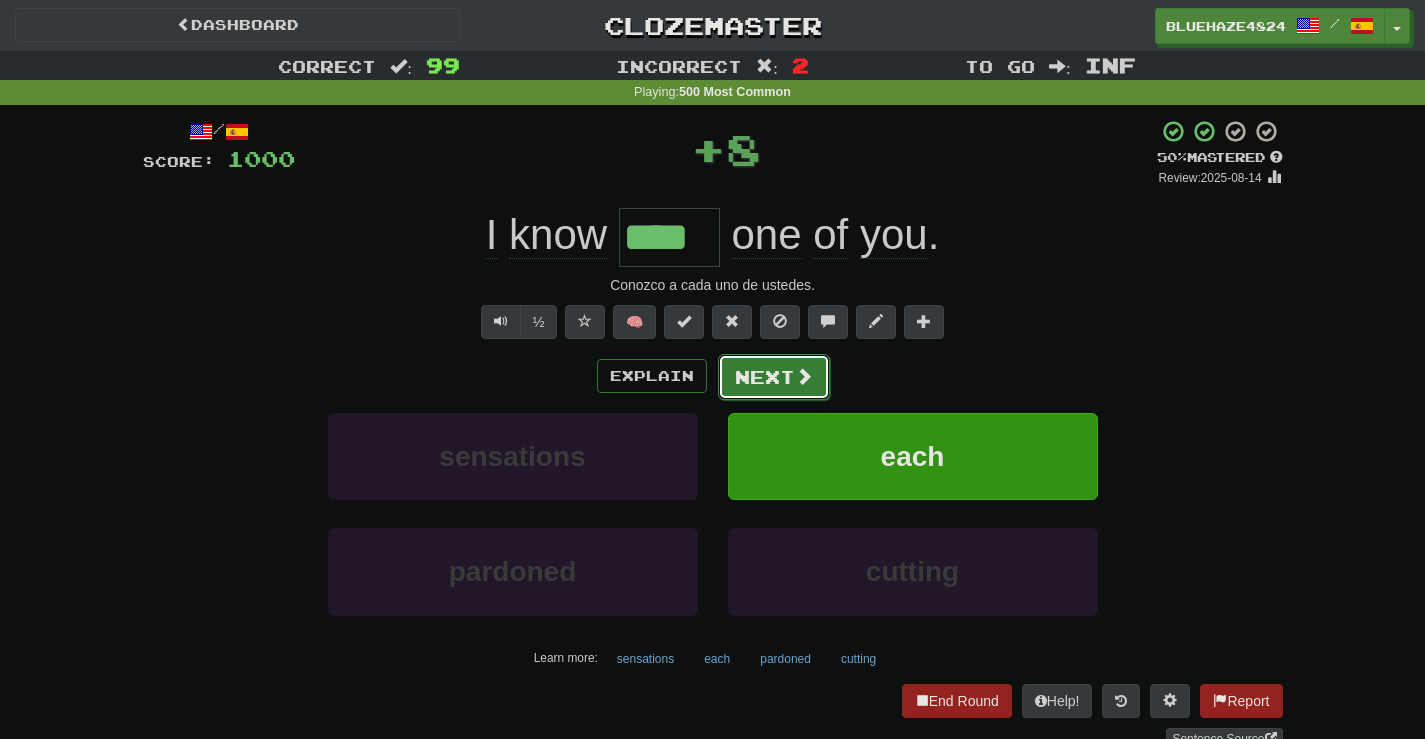 click on "Next" at bounding box center [774, 377] 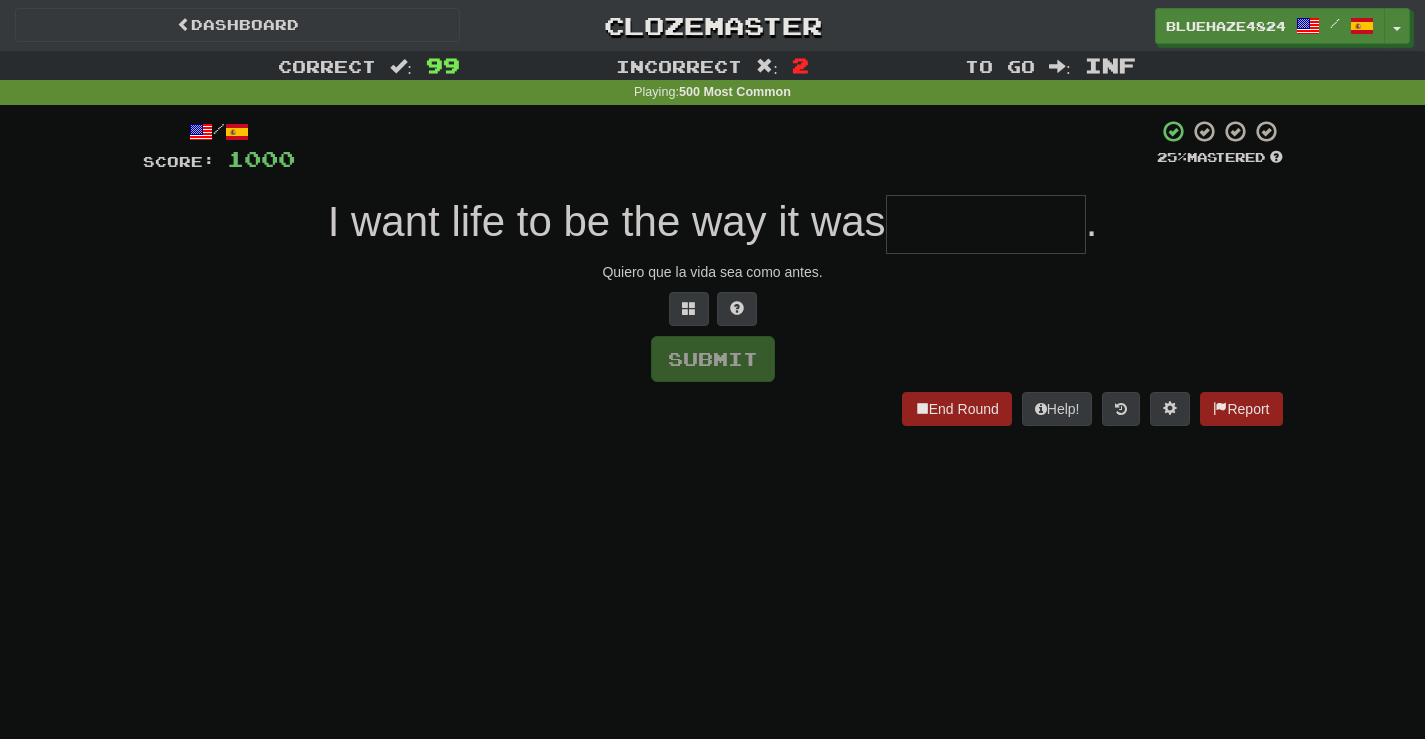 click at bounding box center [986, 224] 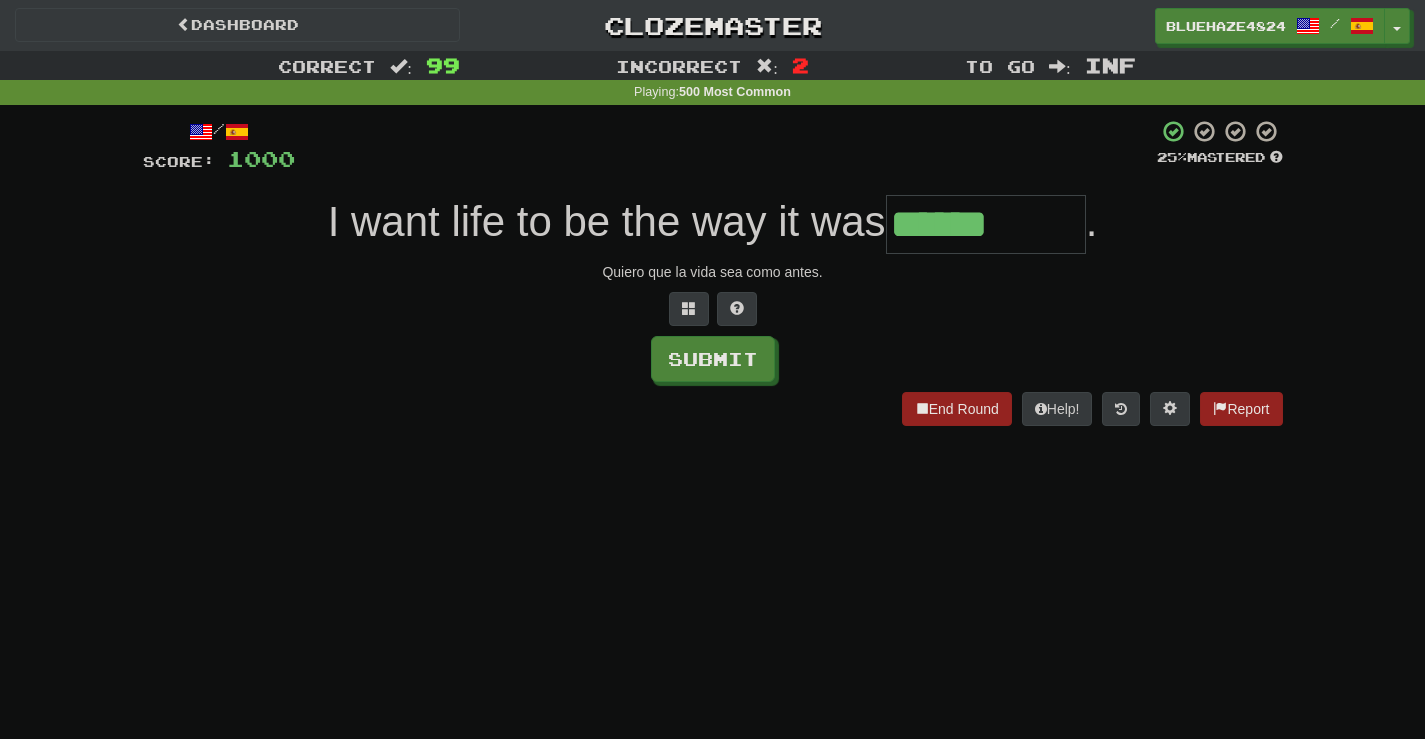 type on "******" 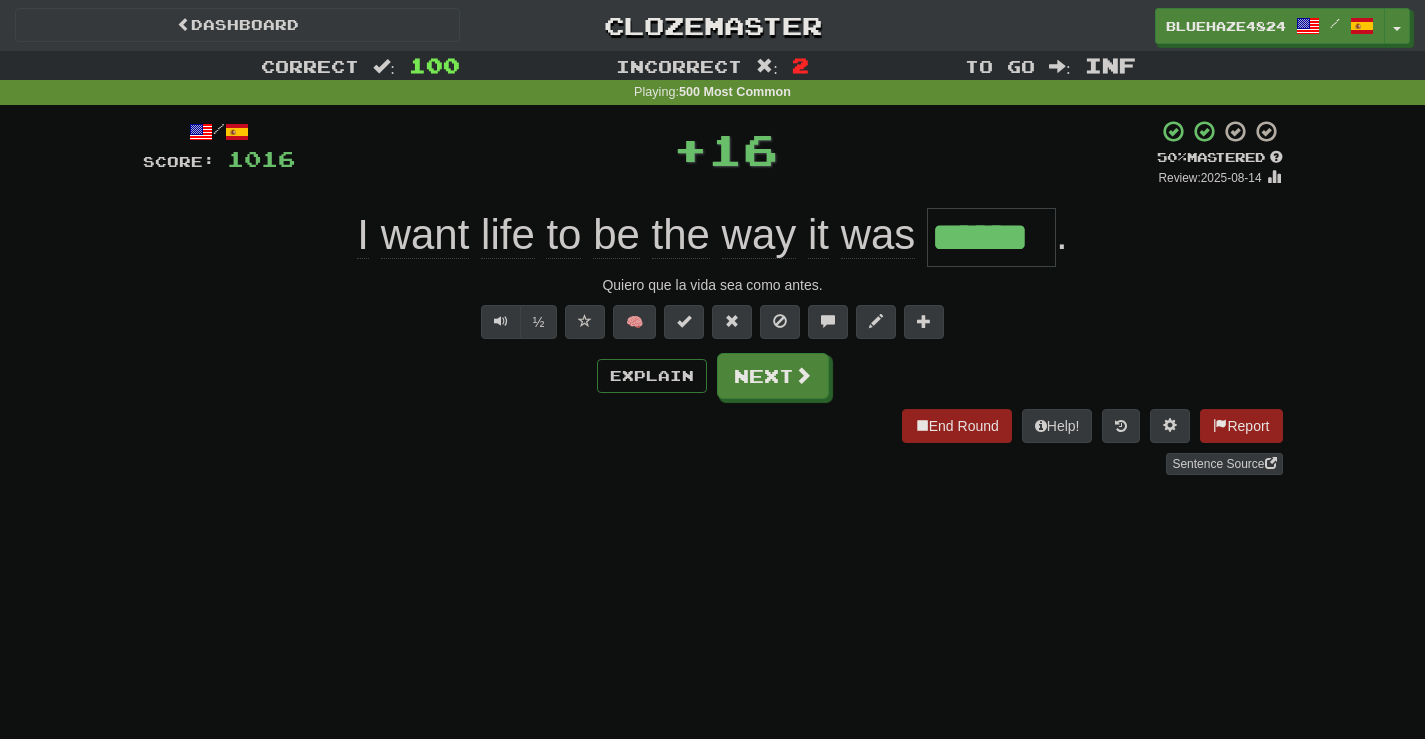 type 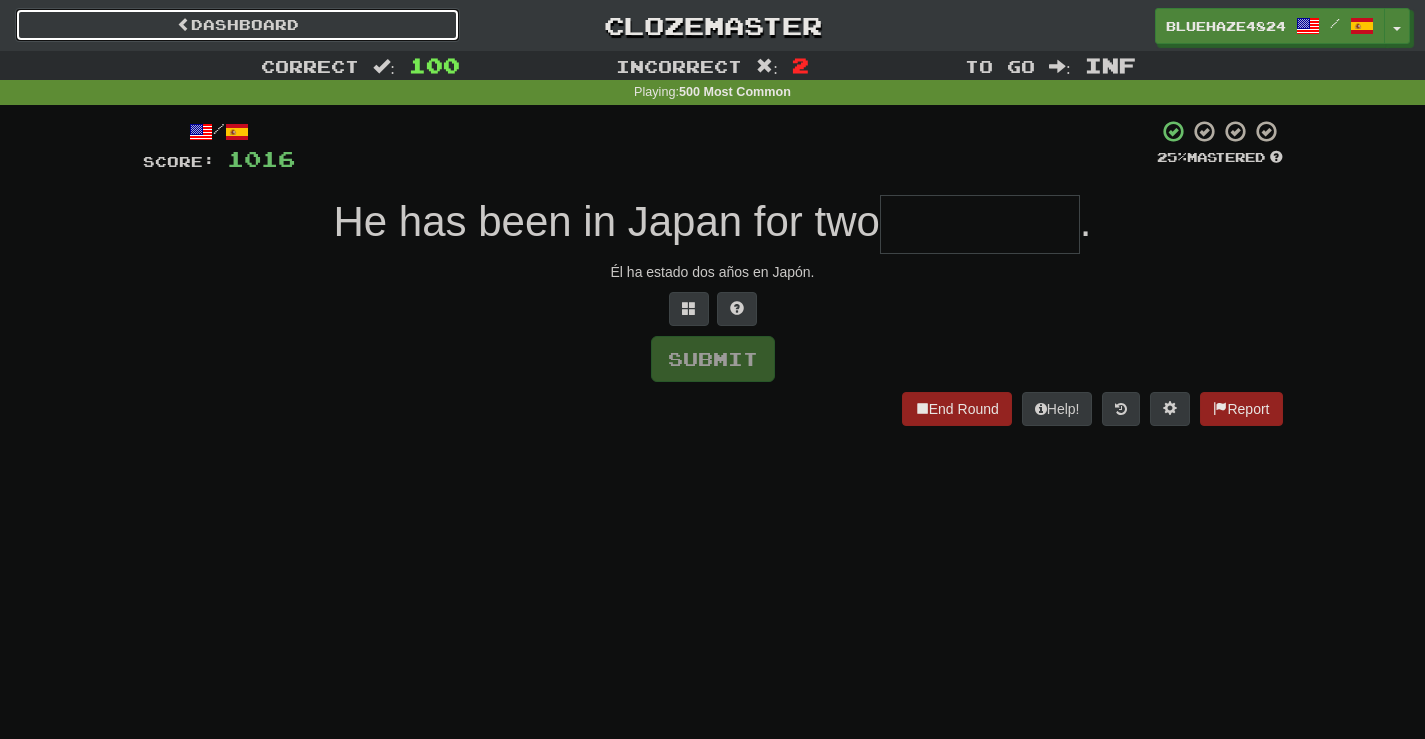 click on "Dashboard" at bounding box center [237, 25] 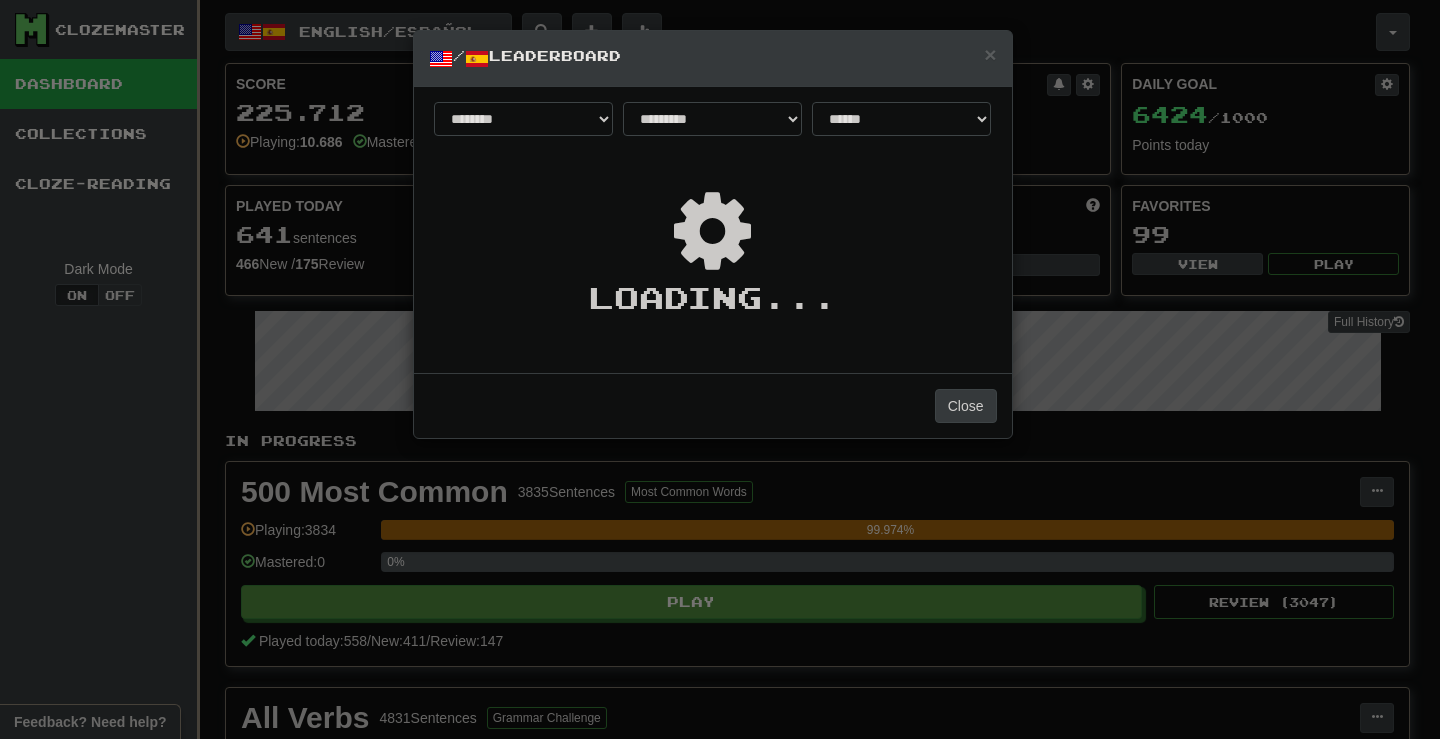 select on "**********" 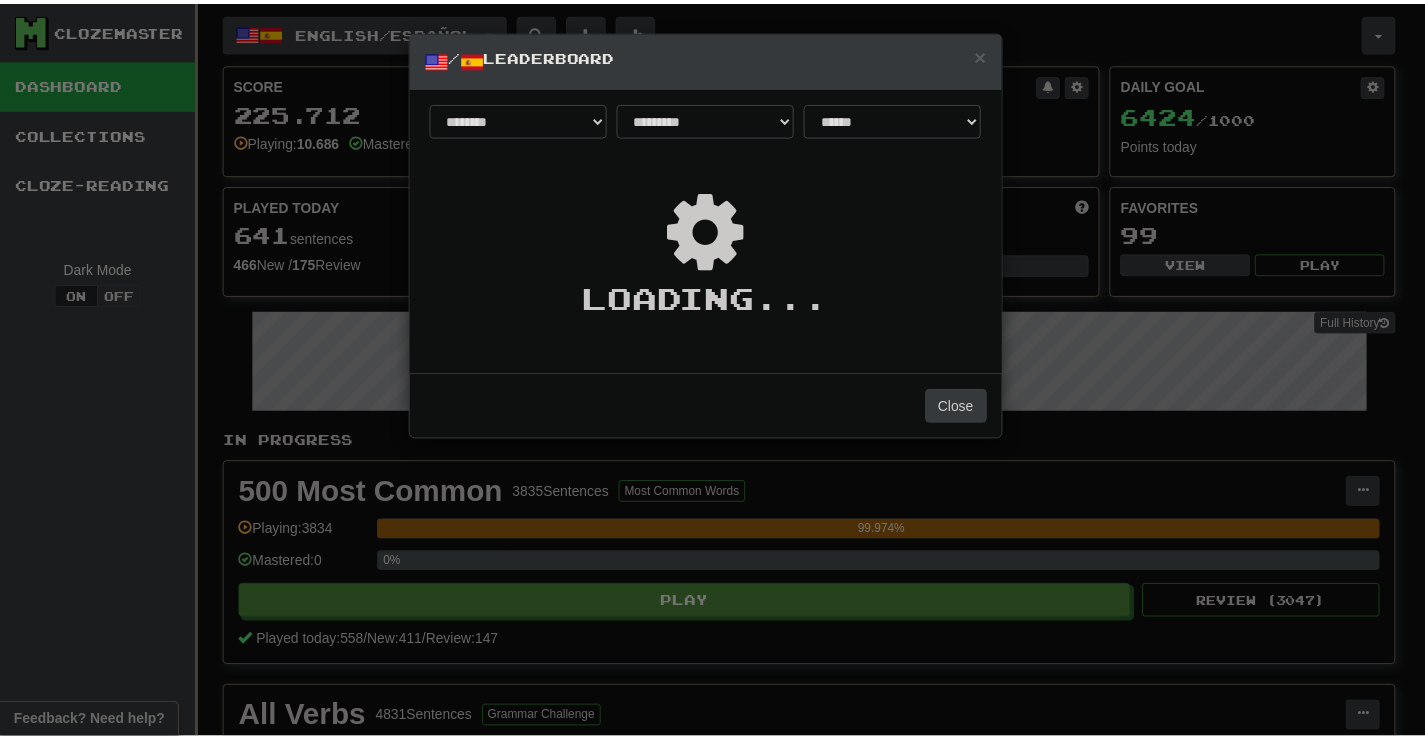 scroll, scrollTop: 0, scrollLeft: 0, axis: both 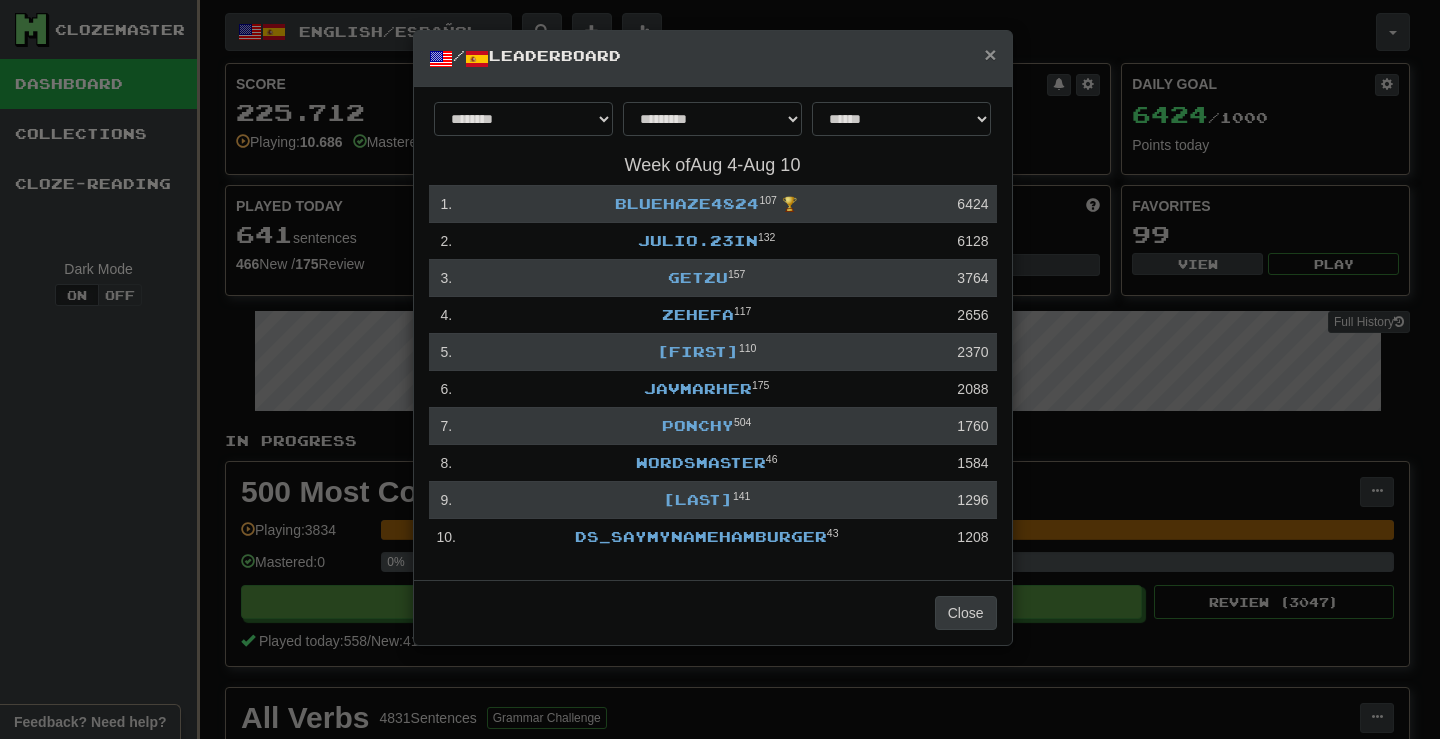 click on "×" at bounding box center (990, 54) 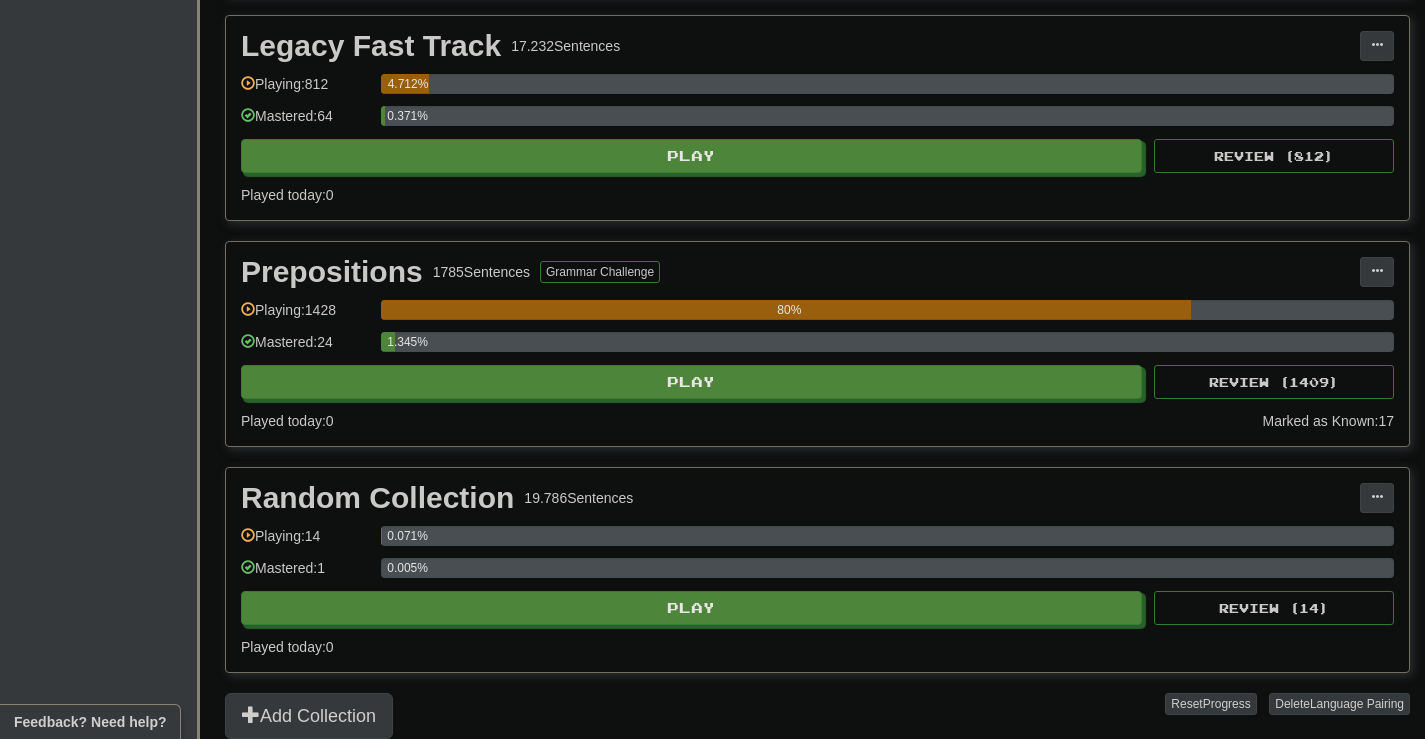scroll, scrollTop: 2000, scrollLeft: 0, axis: vertical 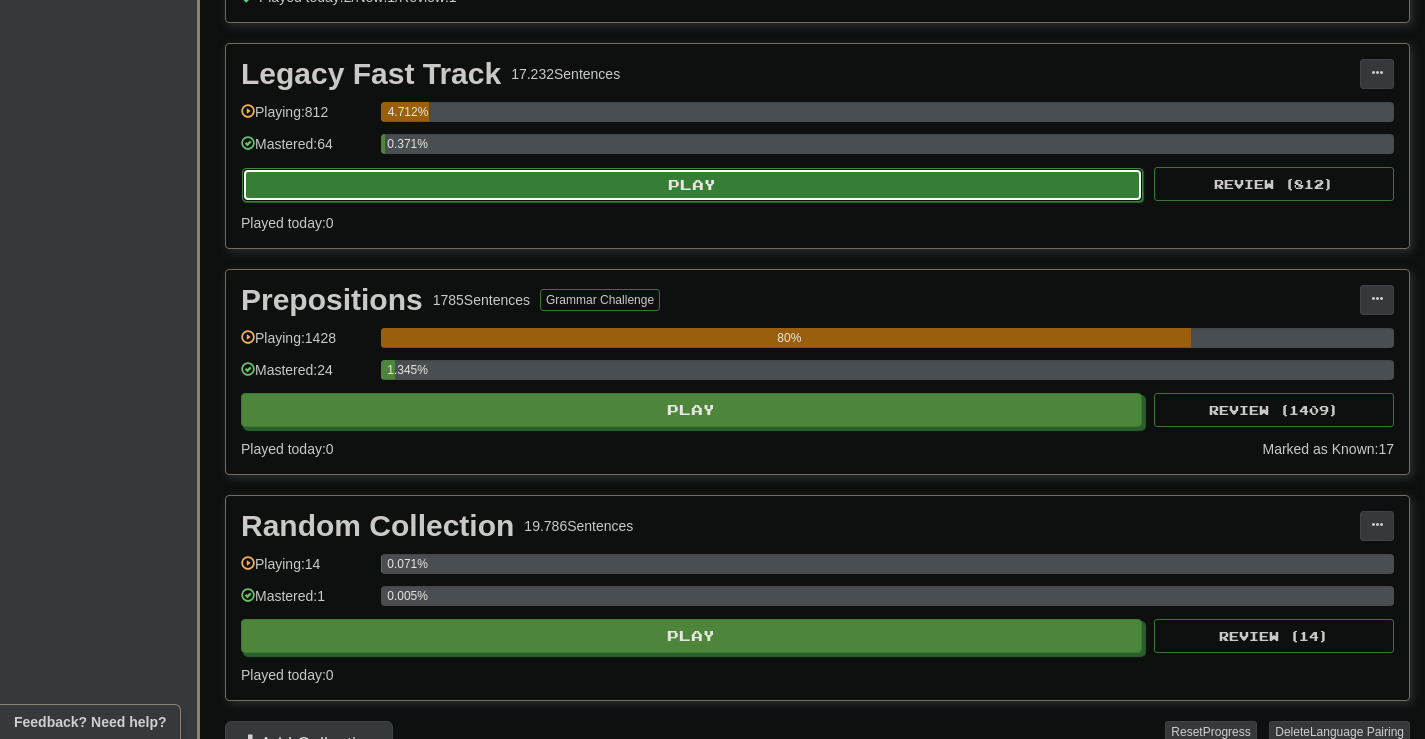 click on "Play" at bounding box center (692, 185) 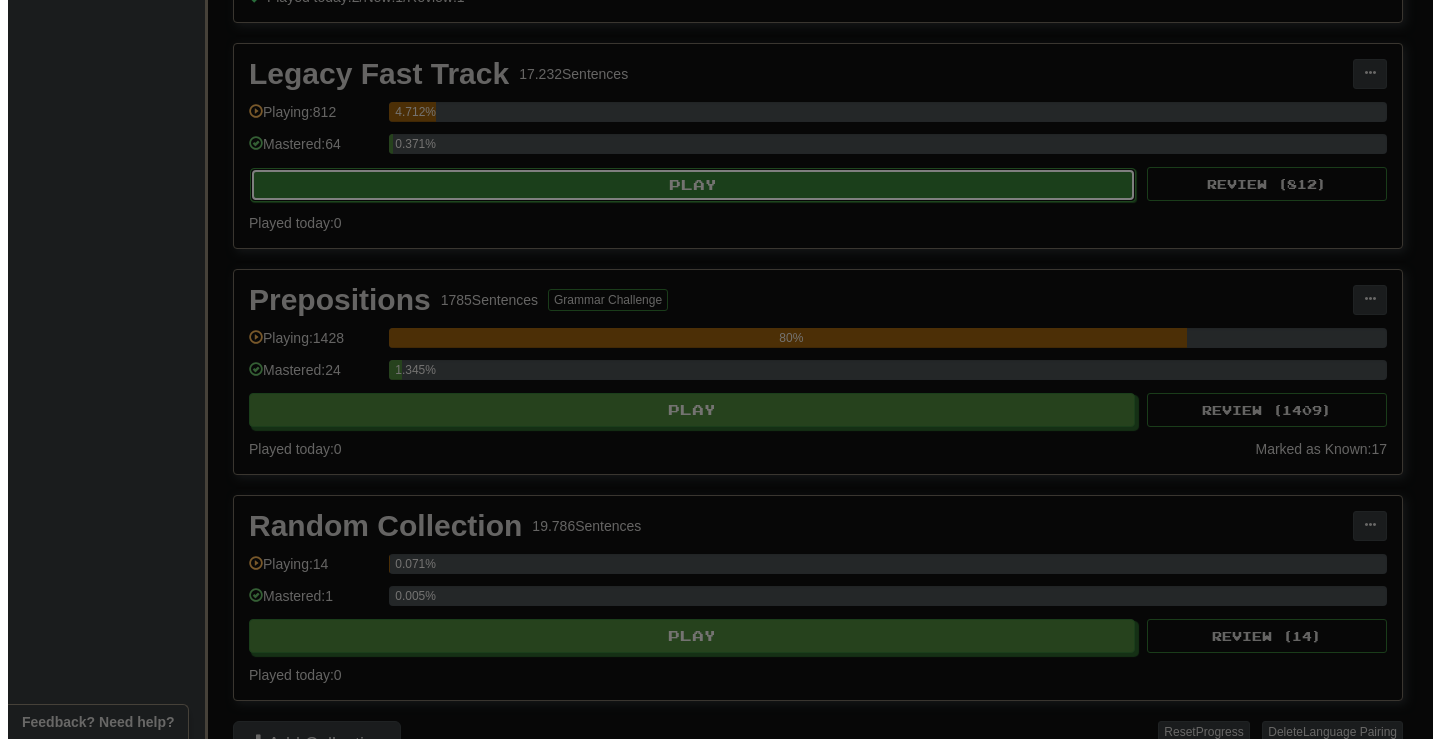 scroll, scrollTop: 1700, scrollLeft: 0, axis: vertical 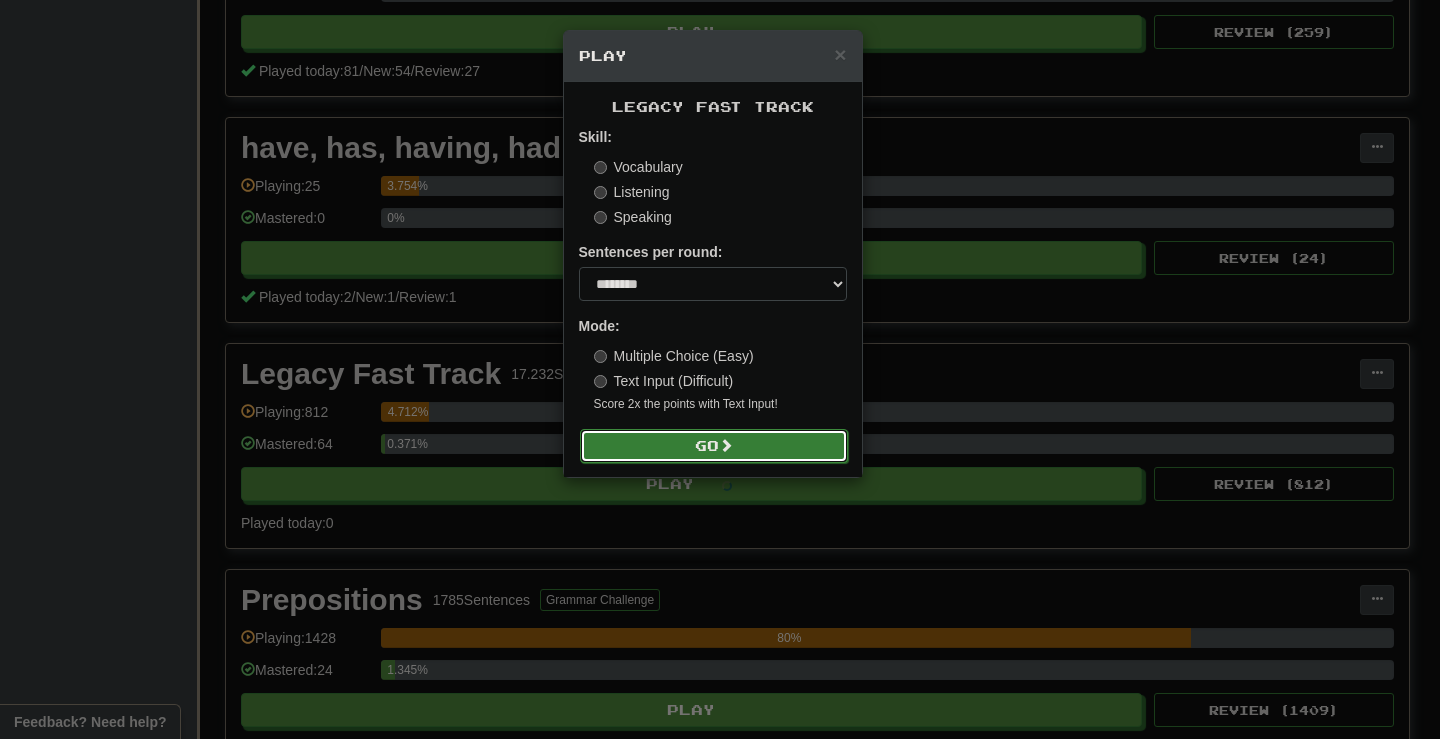 click on "Go" at bounding box center [714, 446] 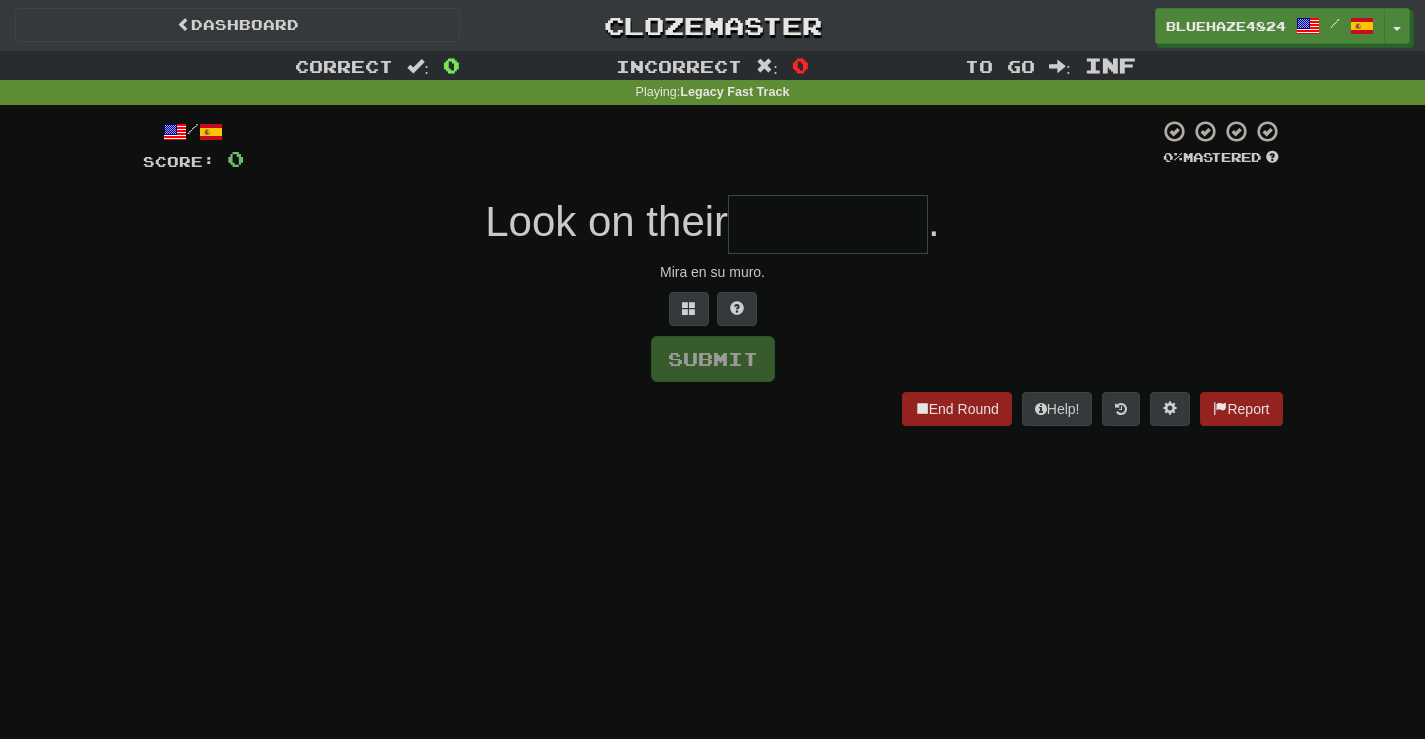 scroll, scrollTop: 0, scrollLeft: 0, axis: both 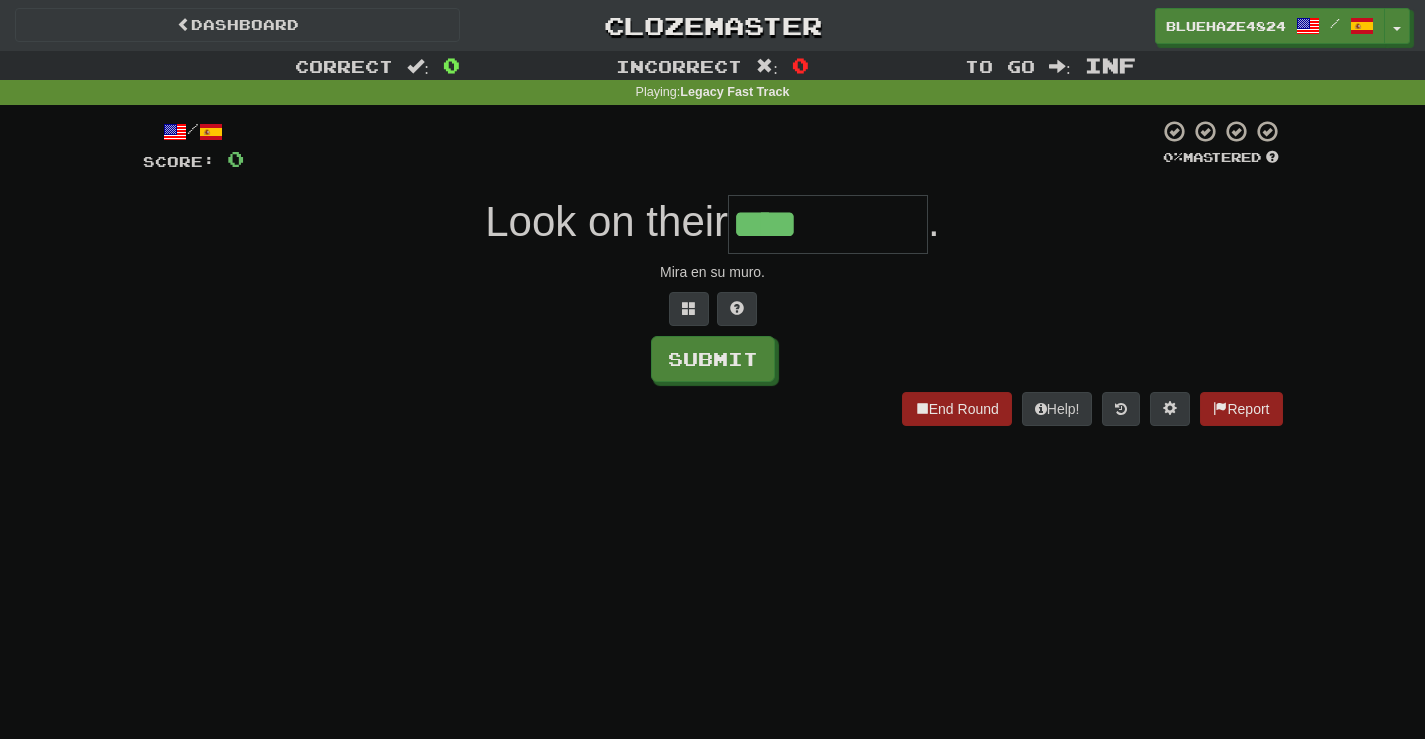 type on "****" 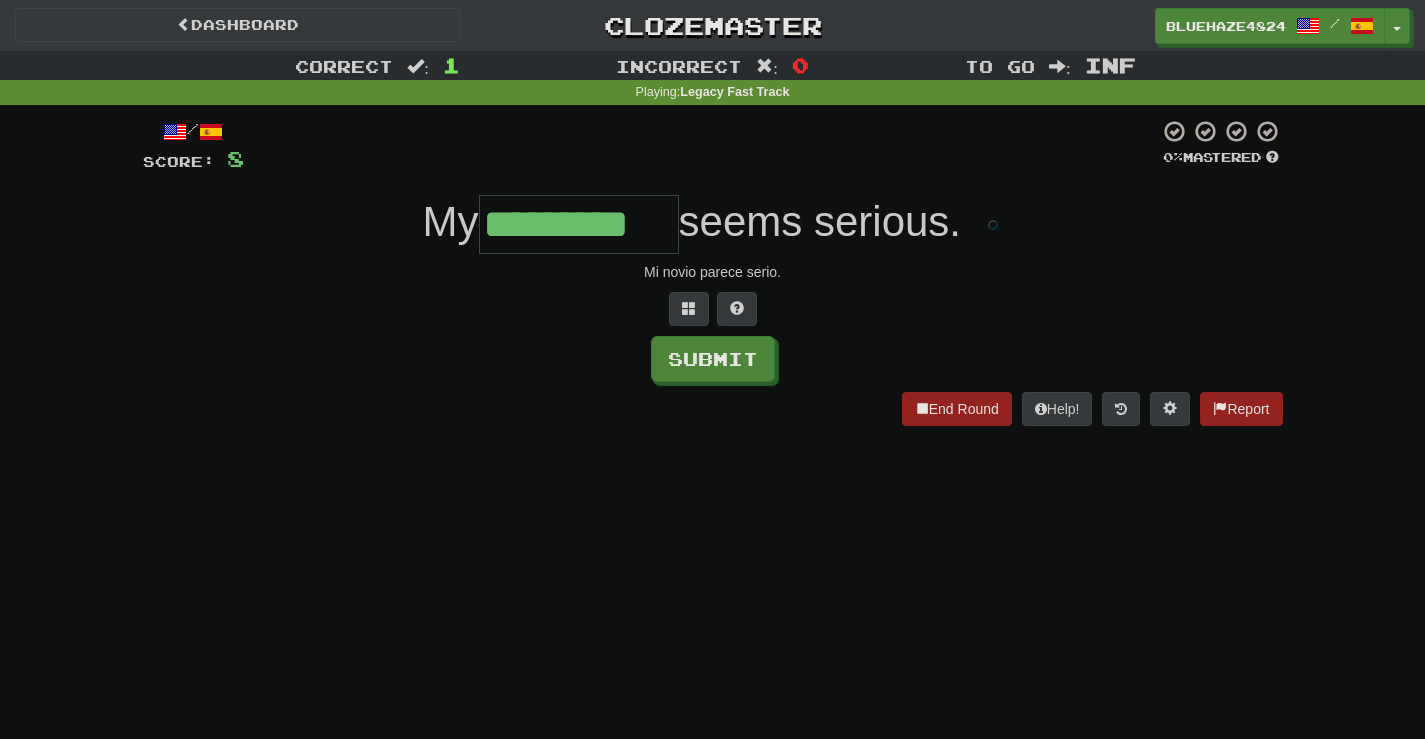 type on "*********" 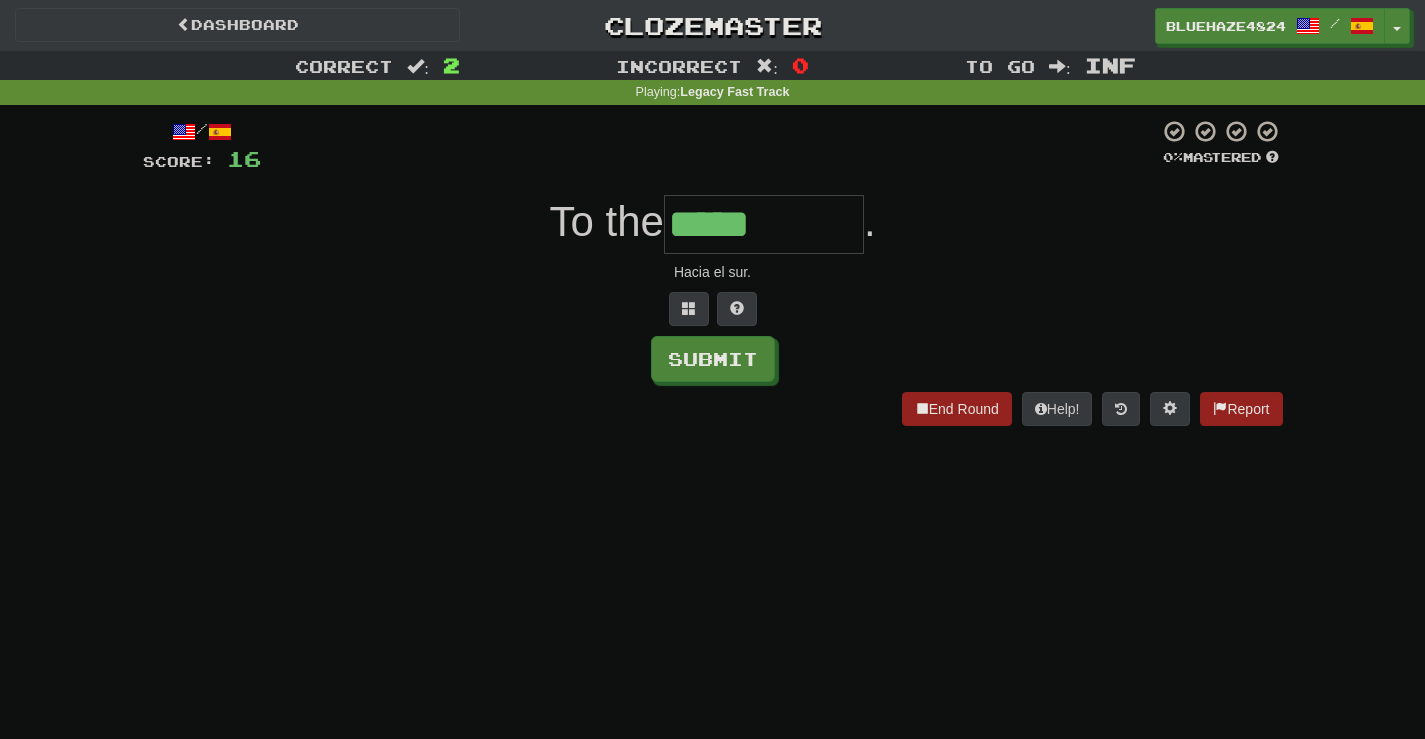 type on "*****" 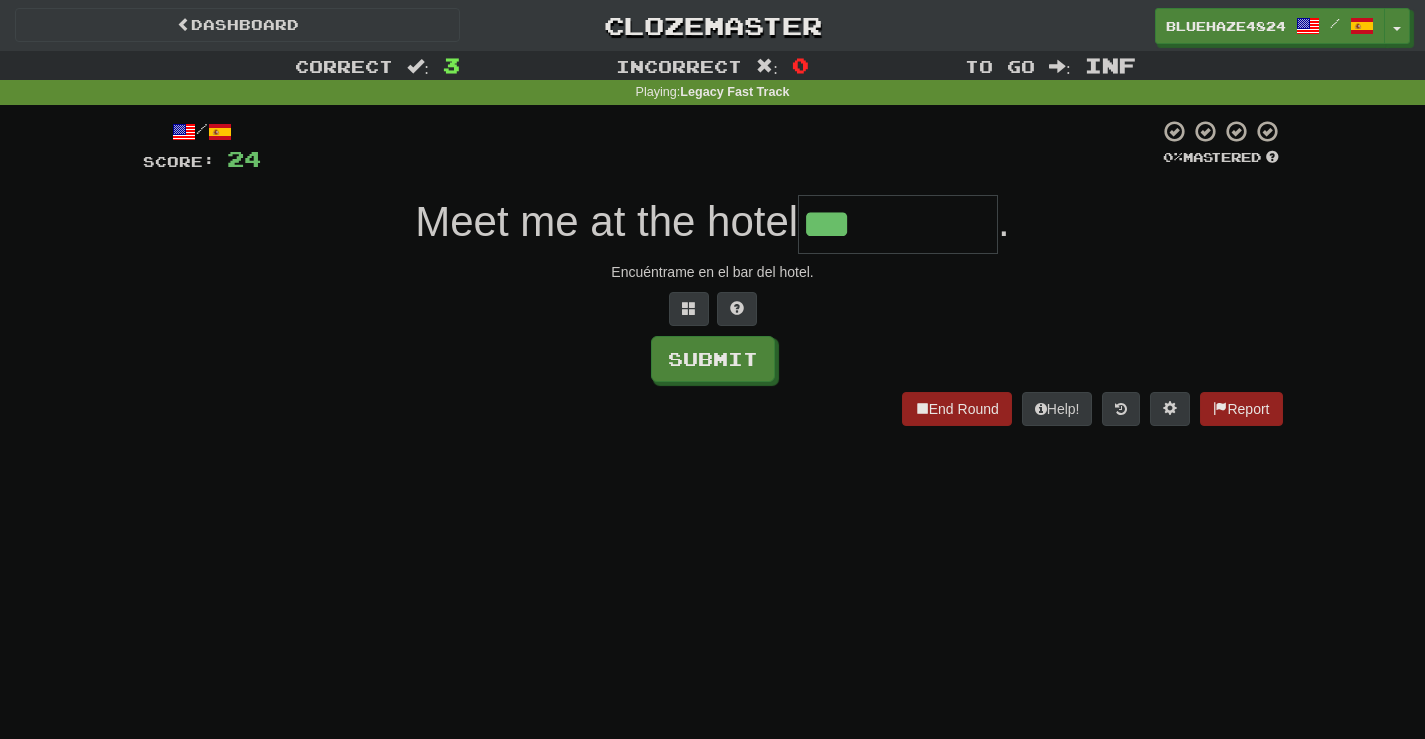 type on "***" 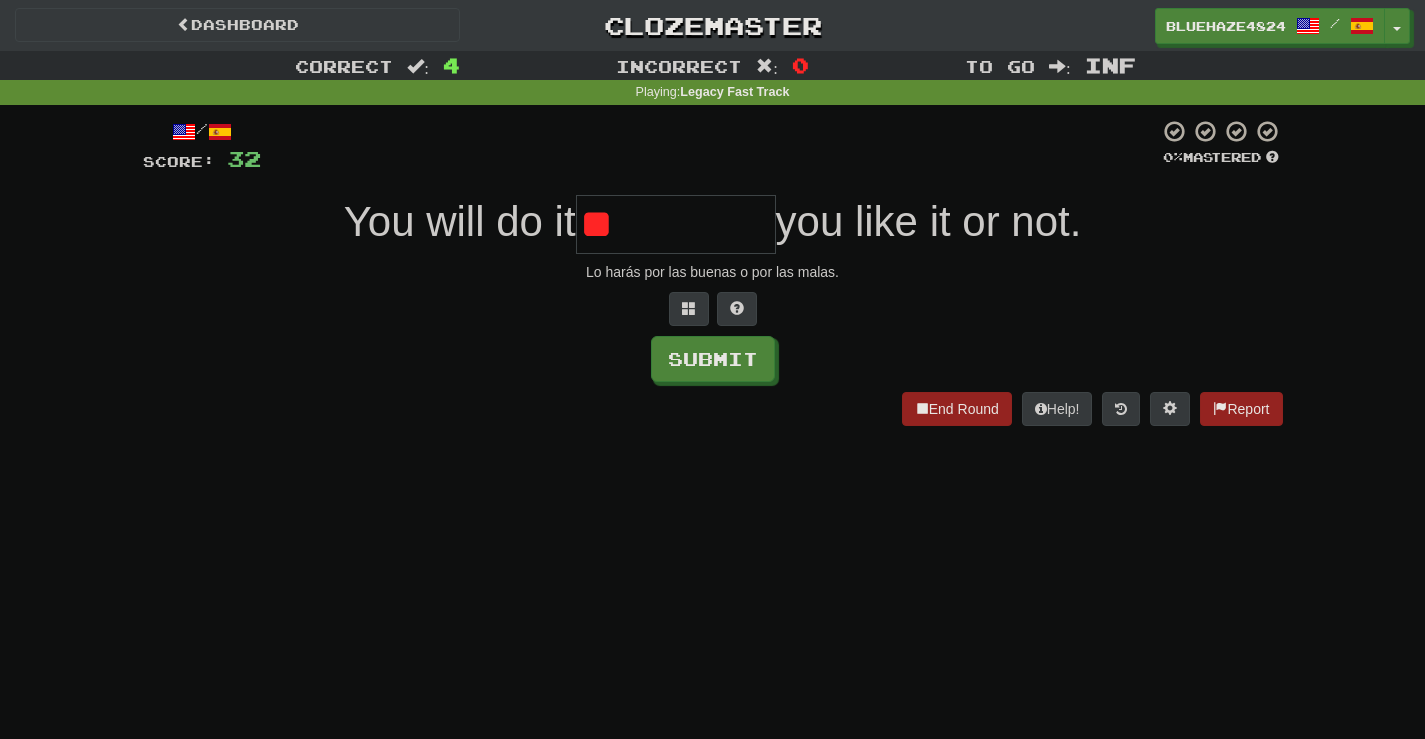 type on "*" 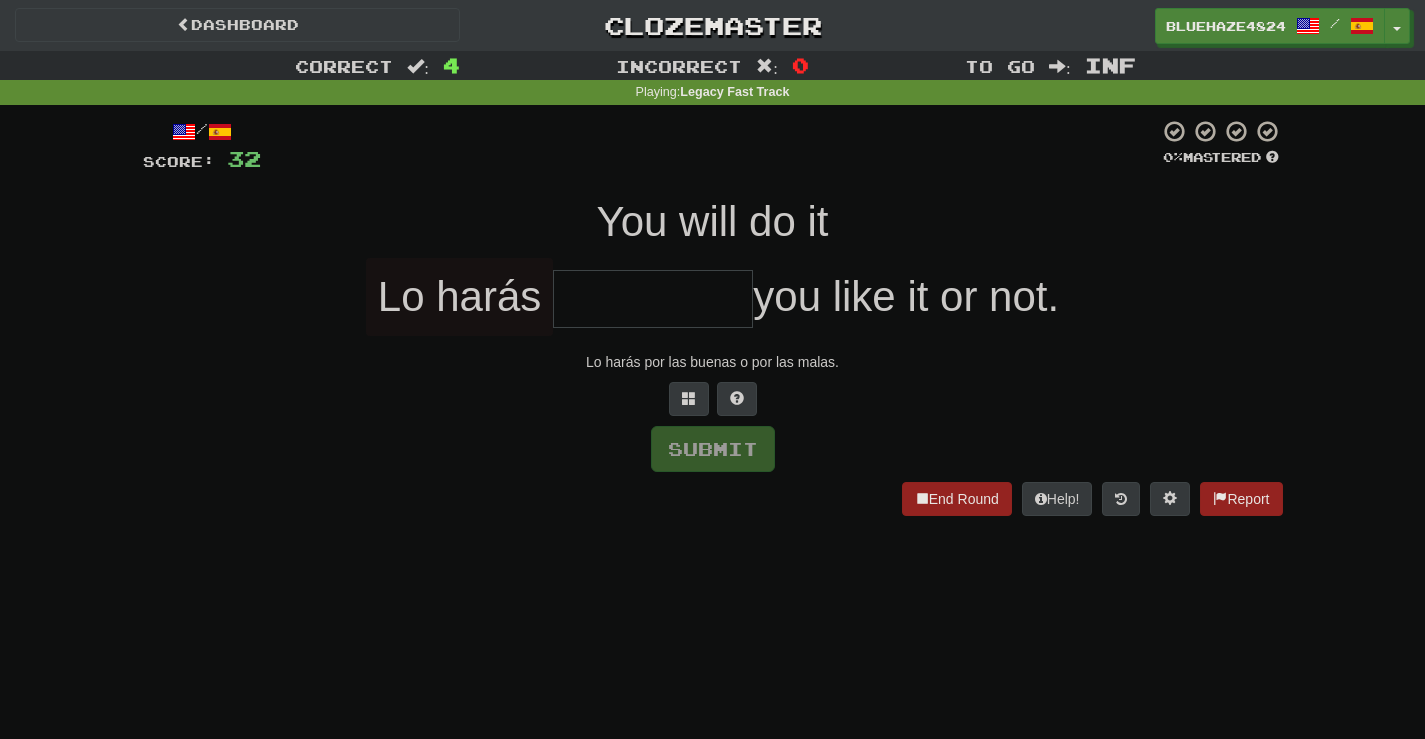 type on "*" 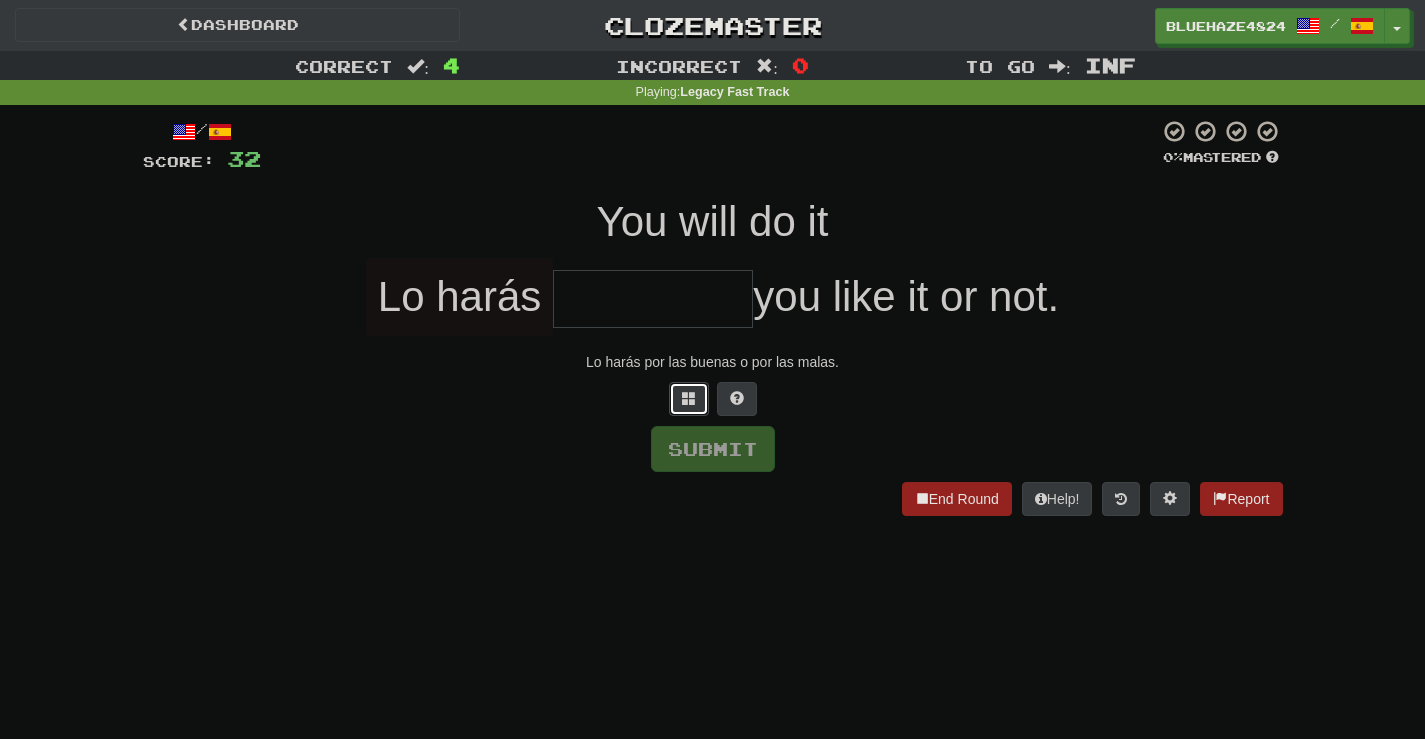 click at bounding box center (689, 399) 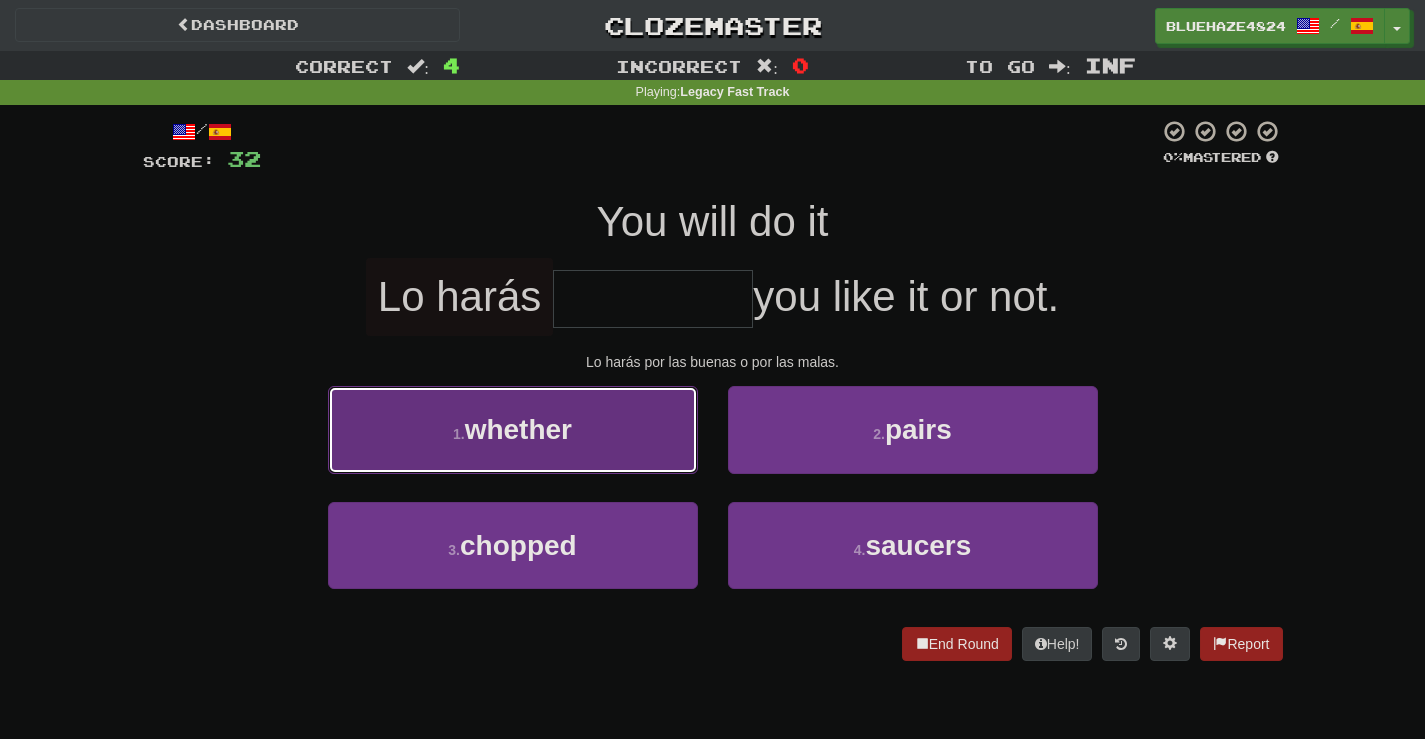 click on "1 . whether" at bounding box center [513, 429] 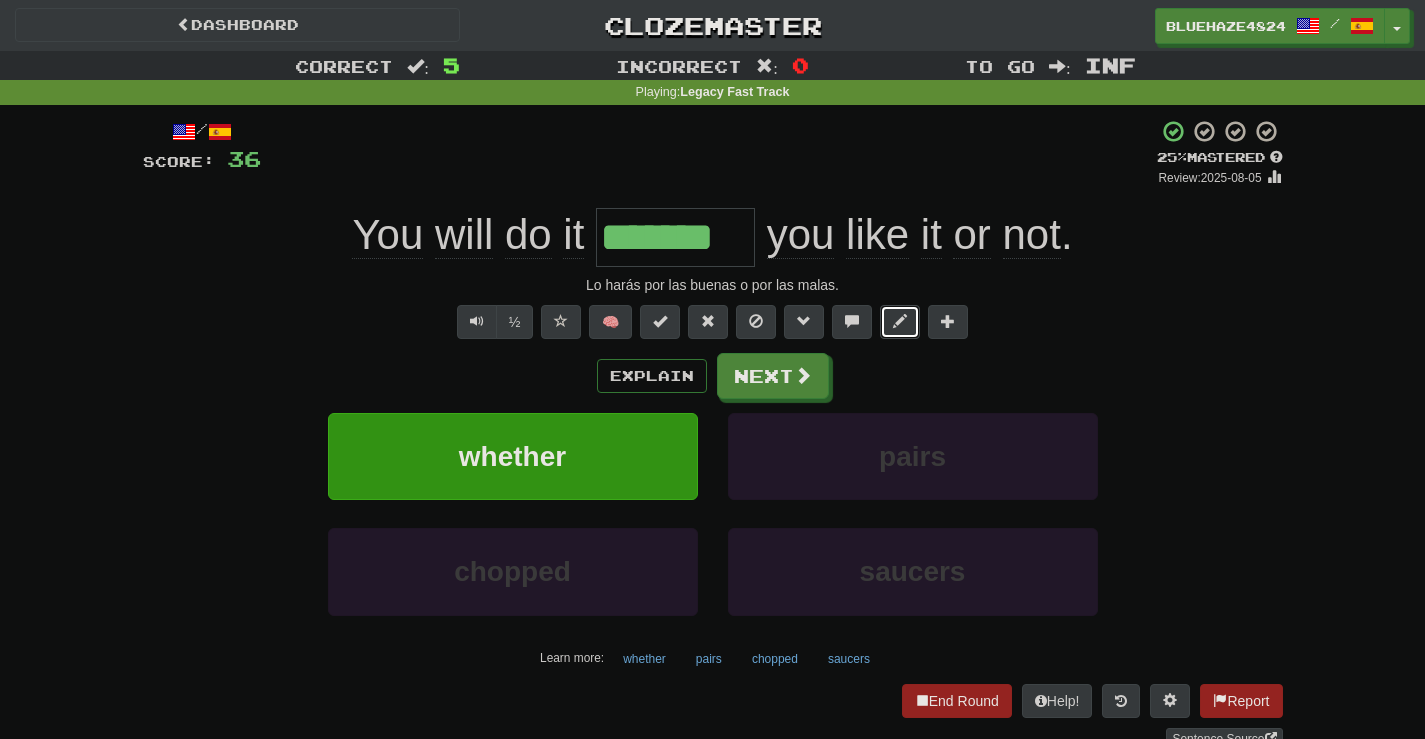 click at bounding box center [900, 321] 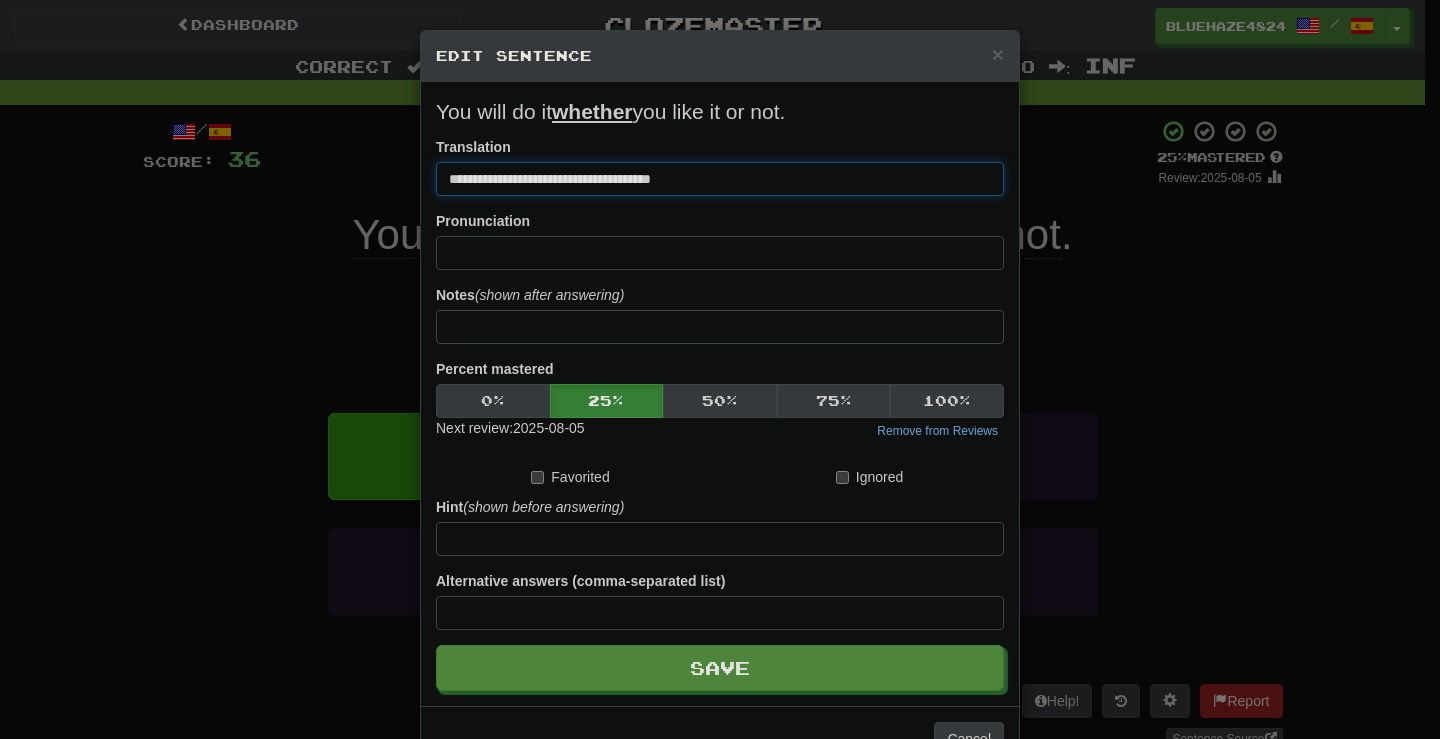 click on "**********" at bounding box center [720, 179] 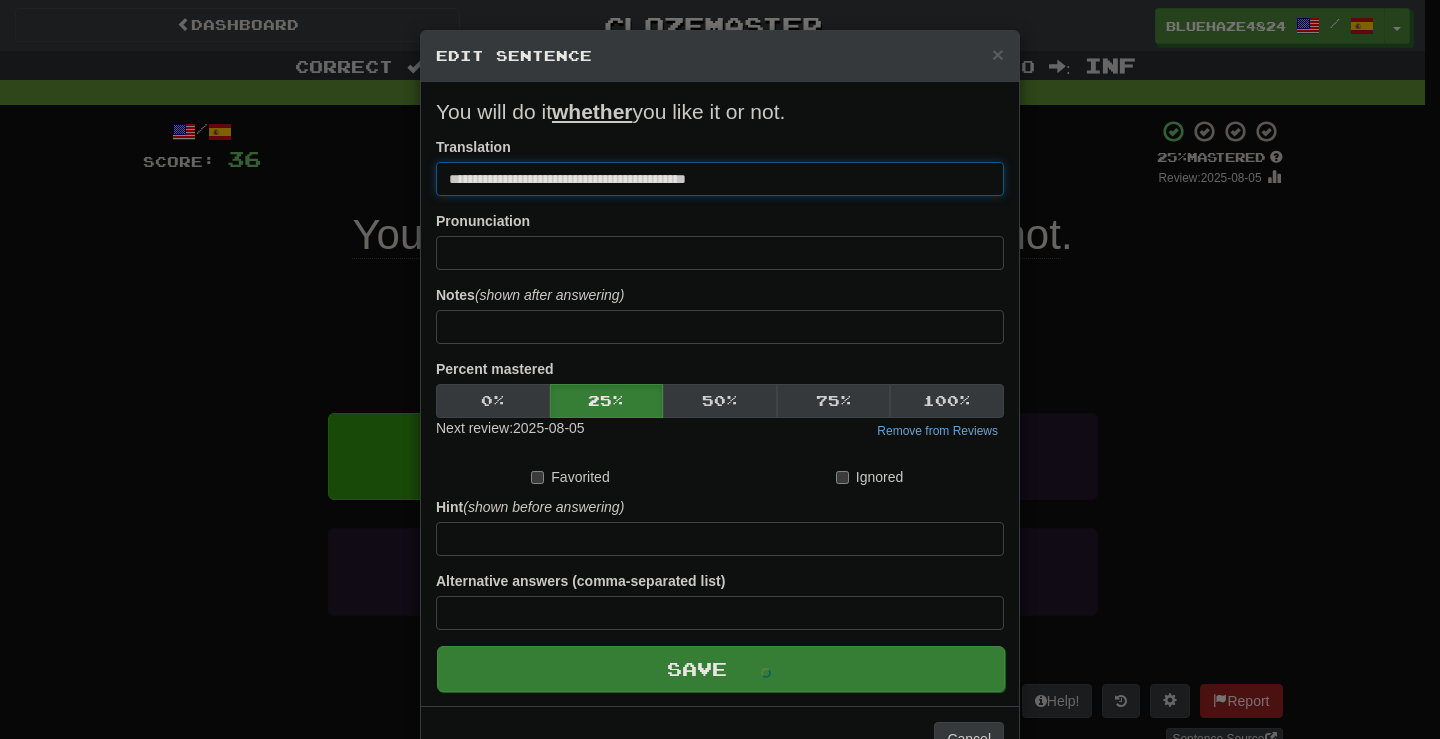 type on "**********" 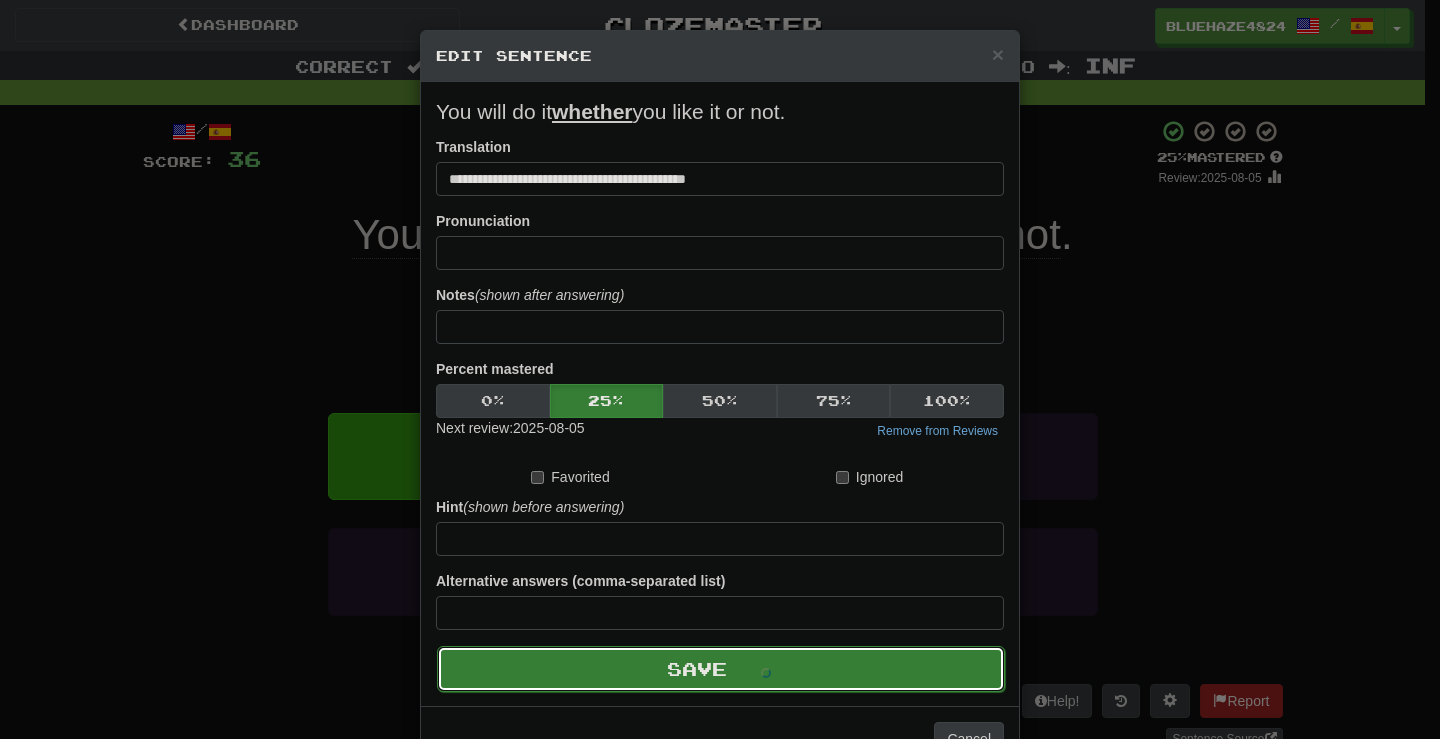 click on "Save" at bounding box center [721, 669] 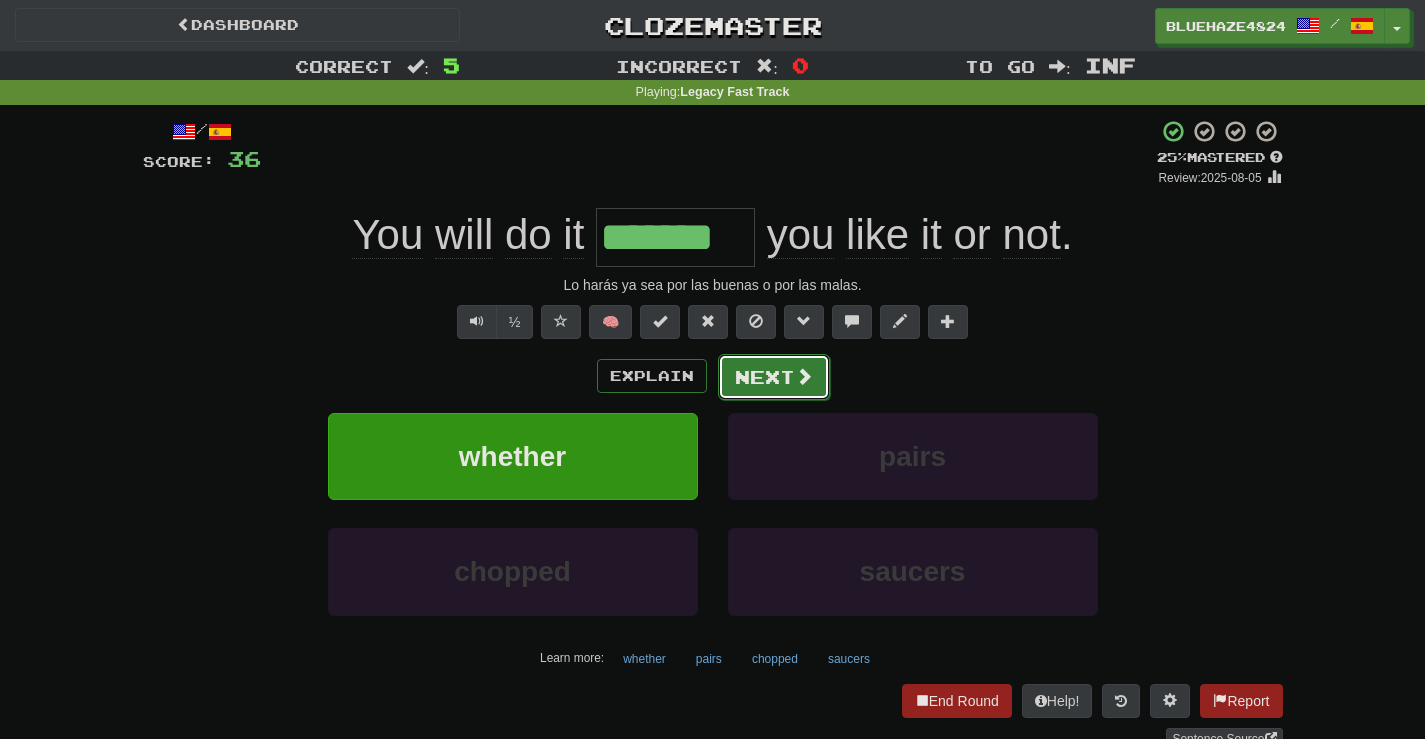 click on "Next" at bounding box center [774, 377] 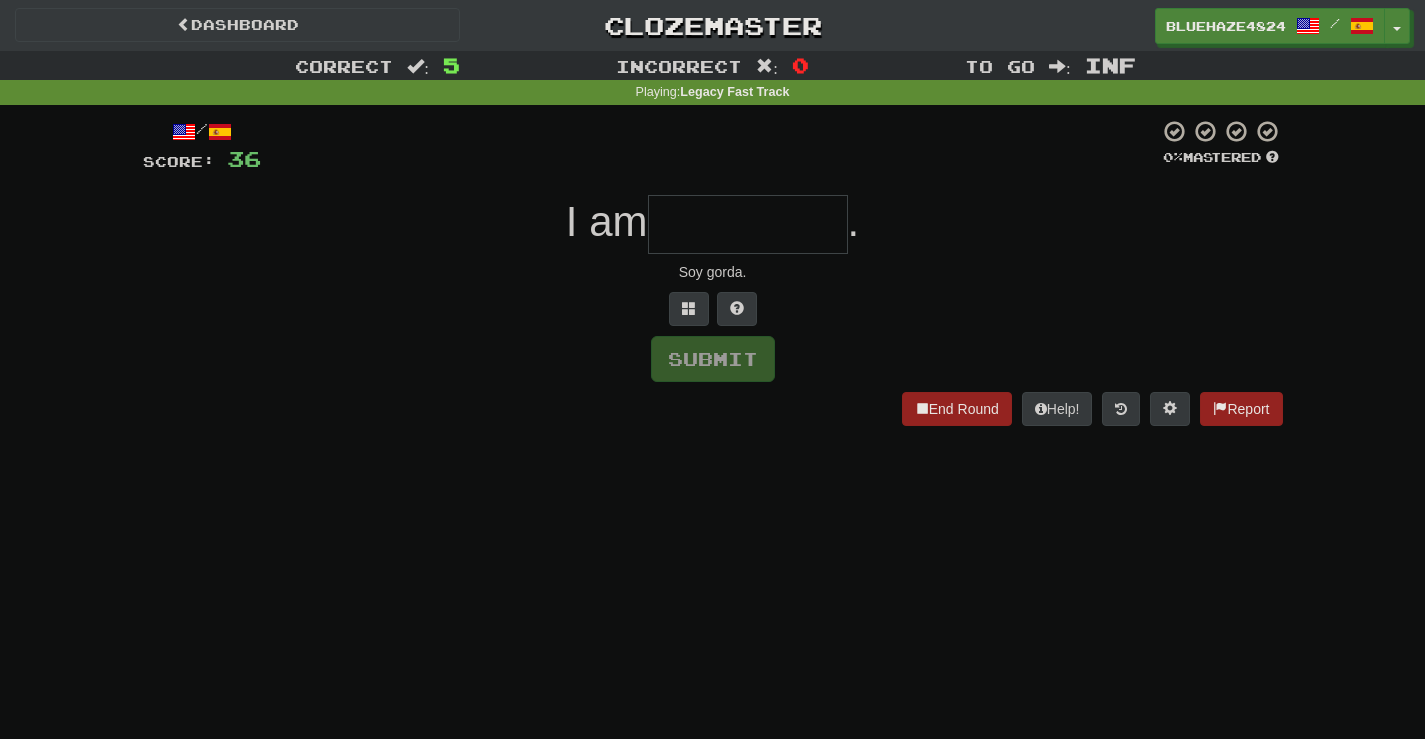click at bounding box center [748, 224] 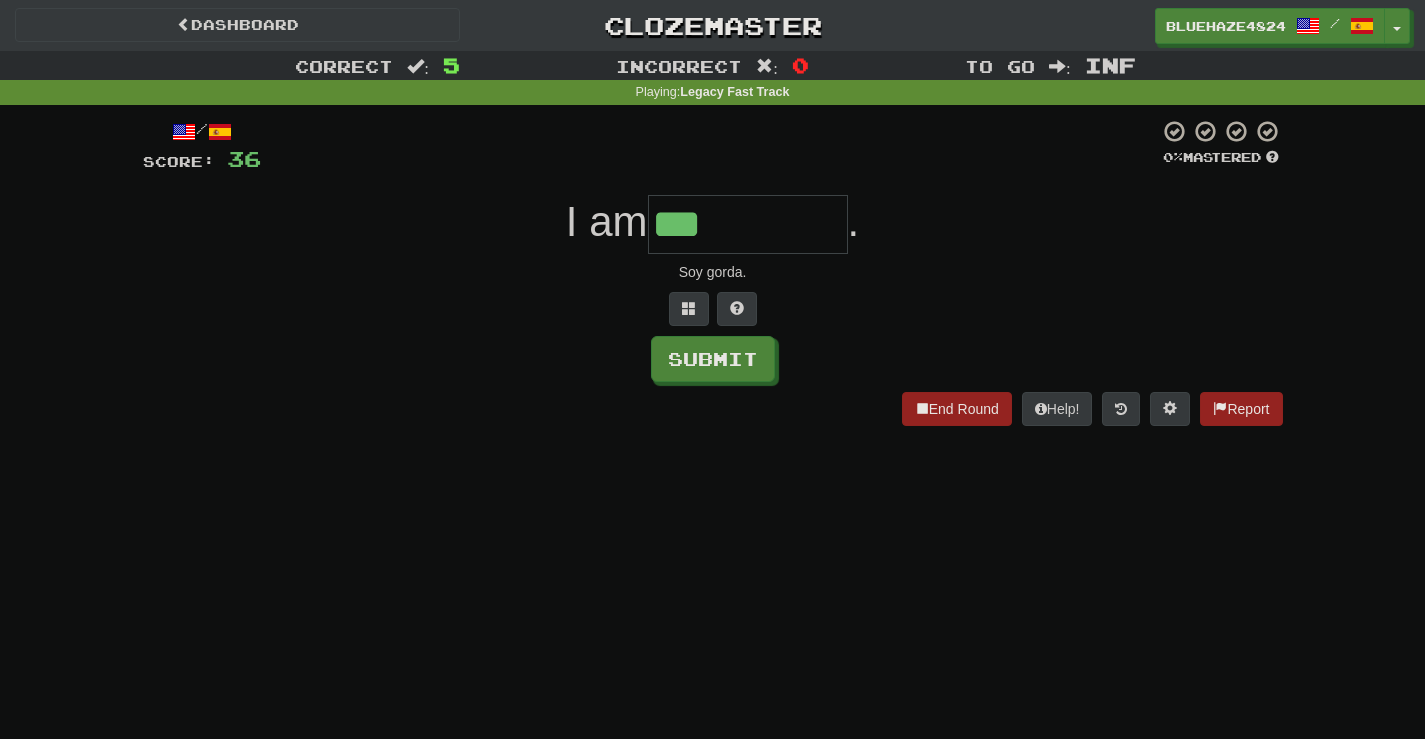 type on "***" 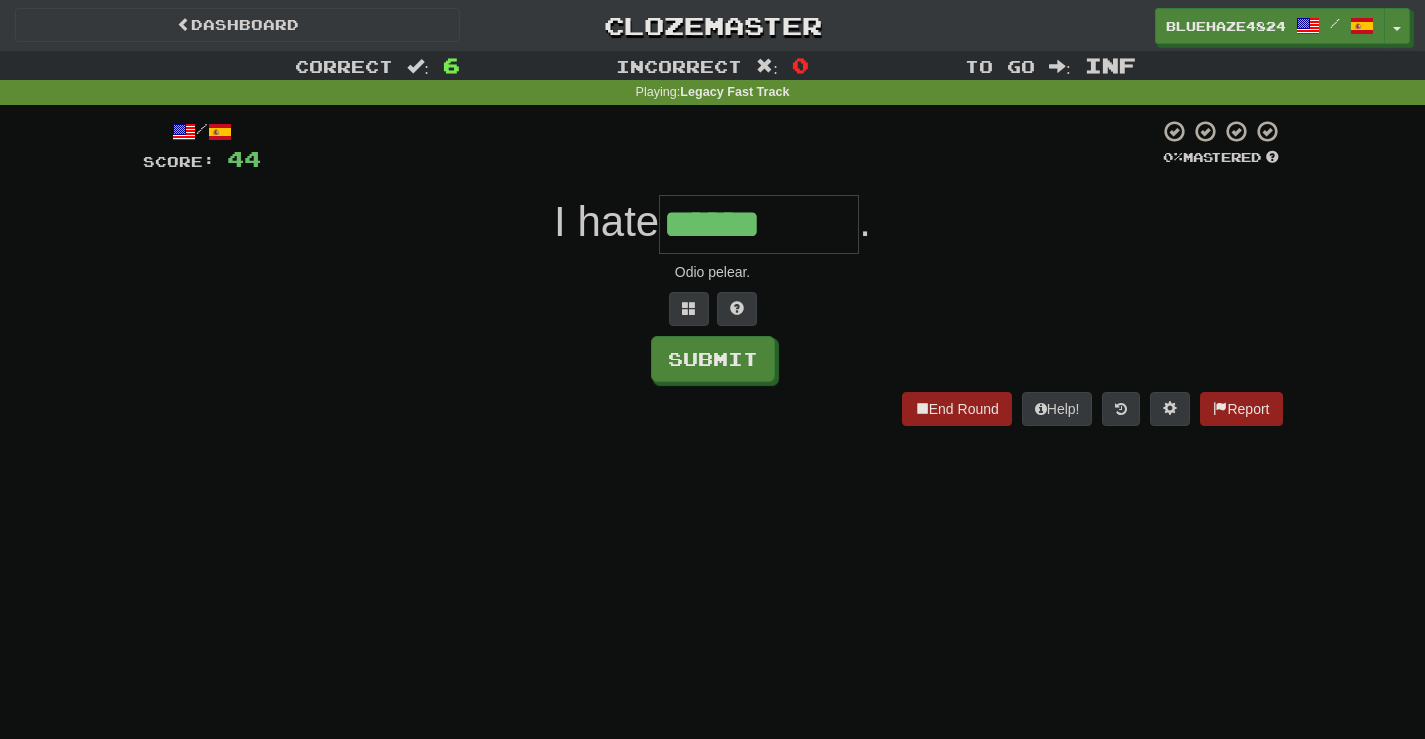 type on "********" 